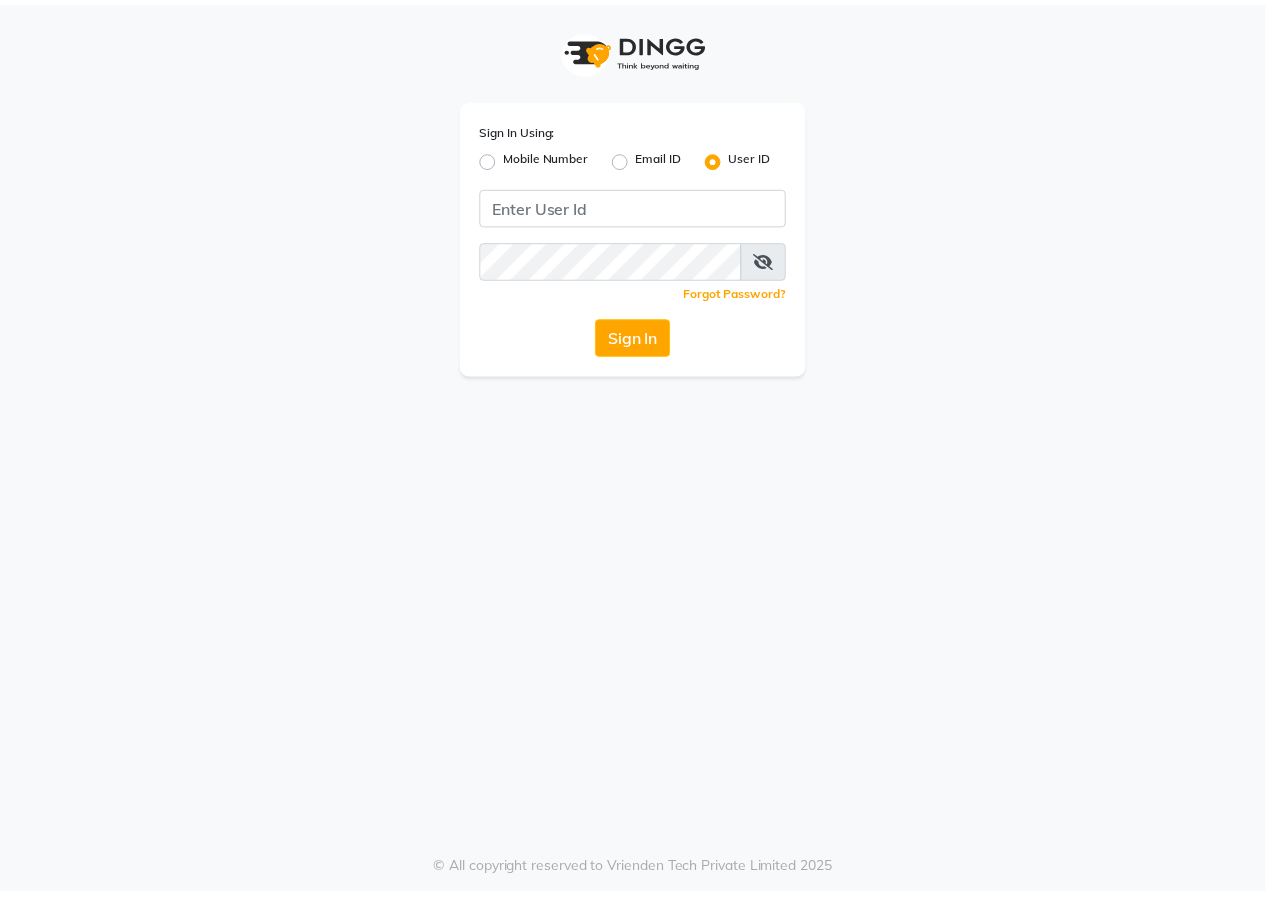 scroll, scrollTop: 0, scrollLeft: 0, axis: both 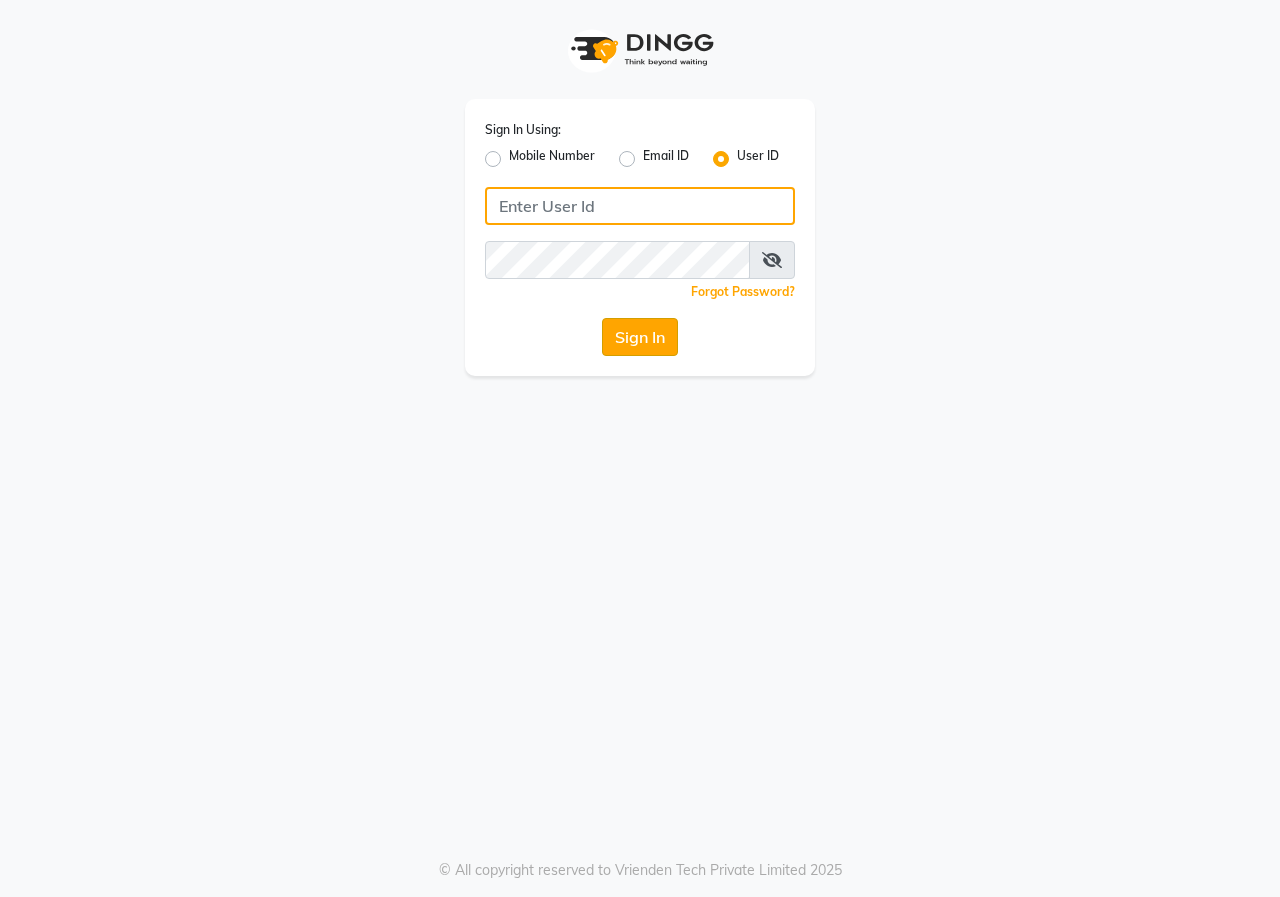 type on "aniket" 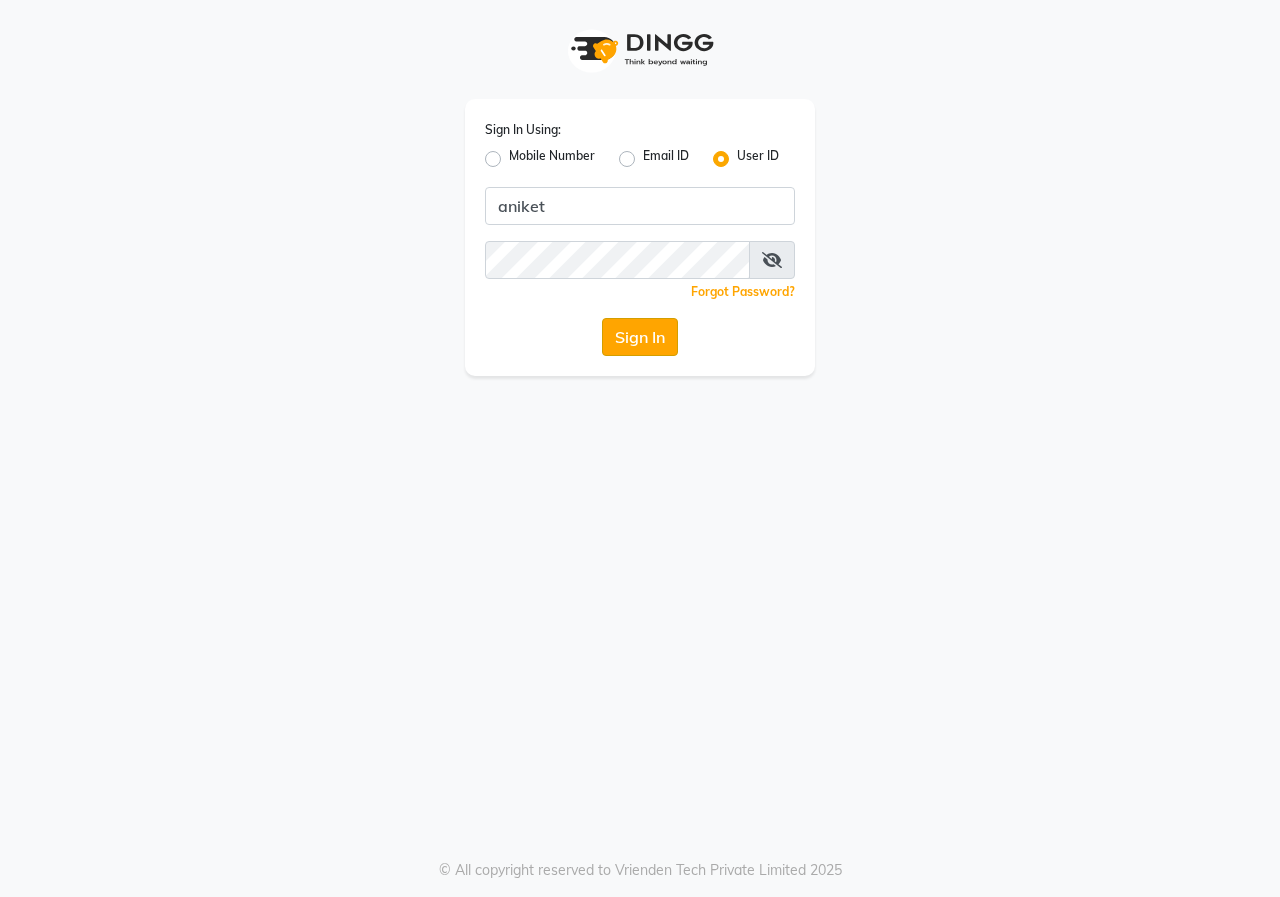 click on "Sign In" 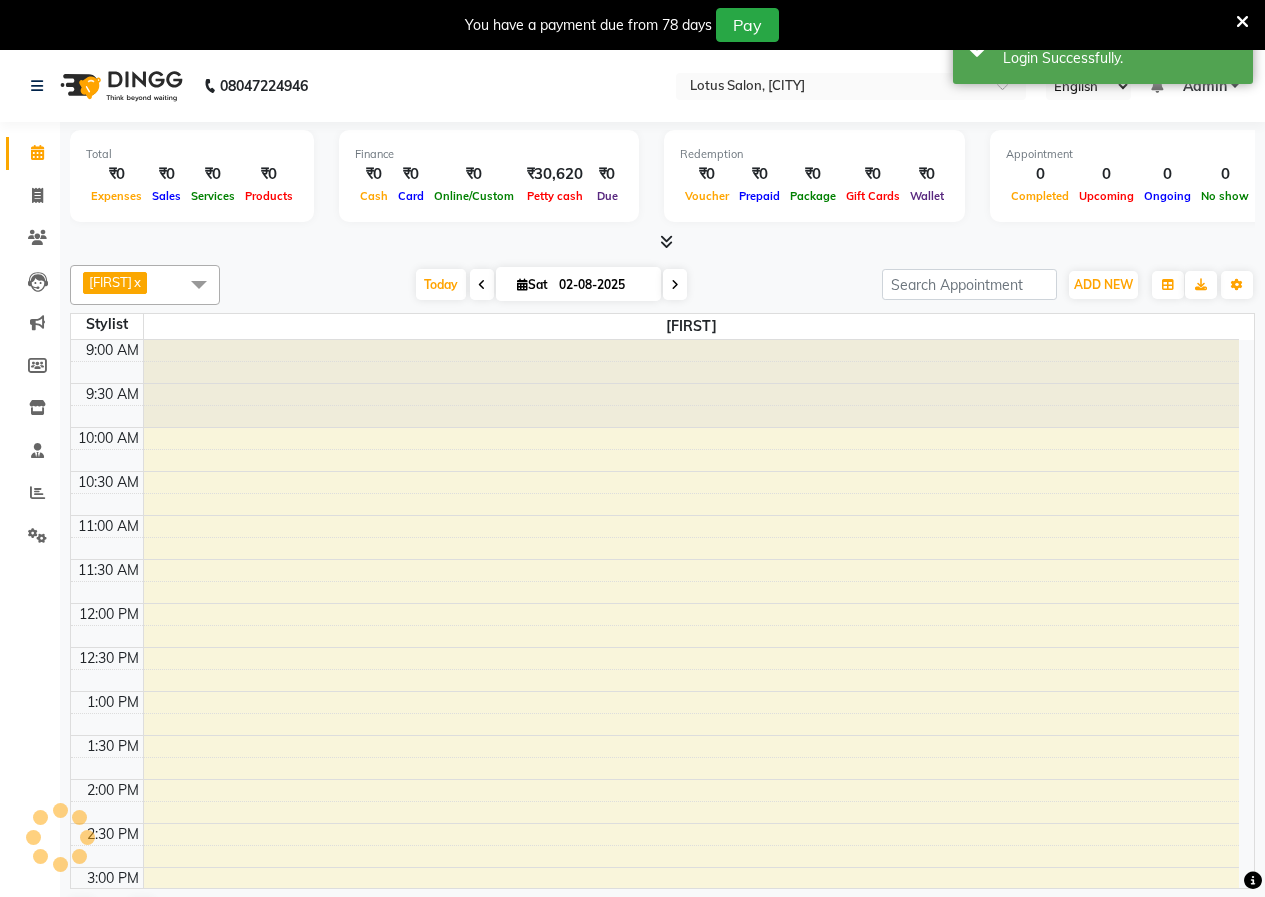 scroll, scrollTop: 0, scrollLeft: 0, axis: both 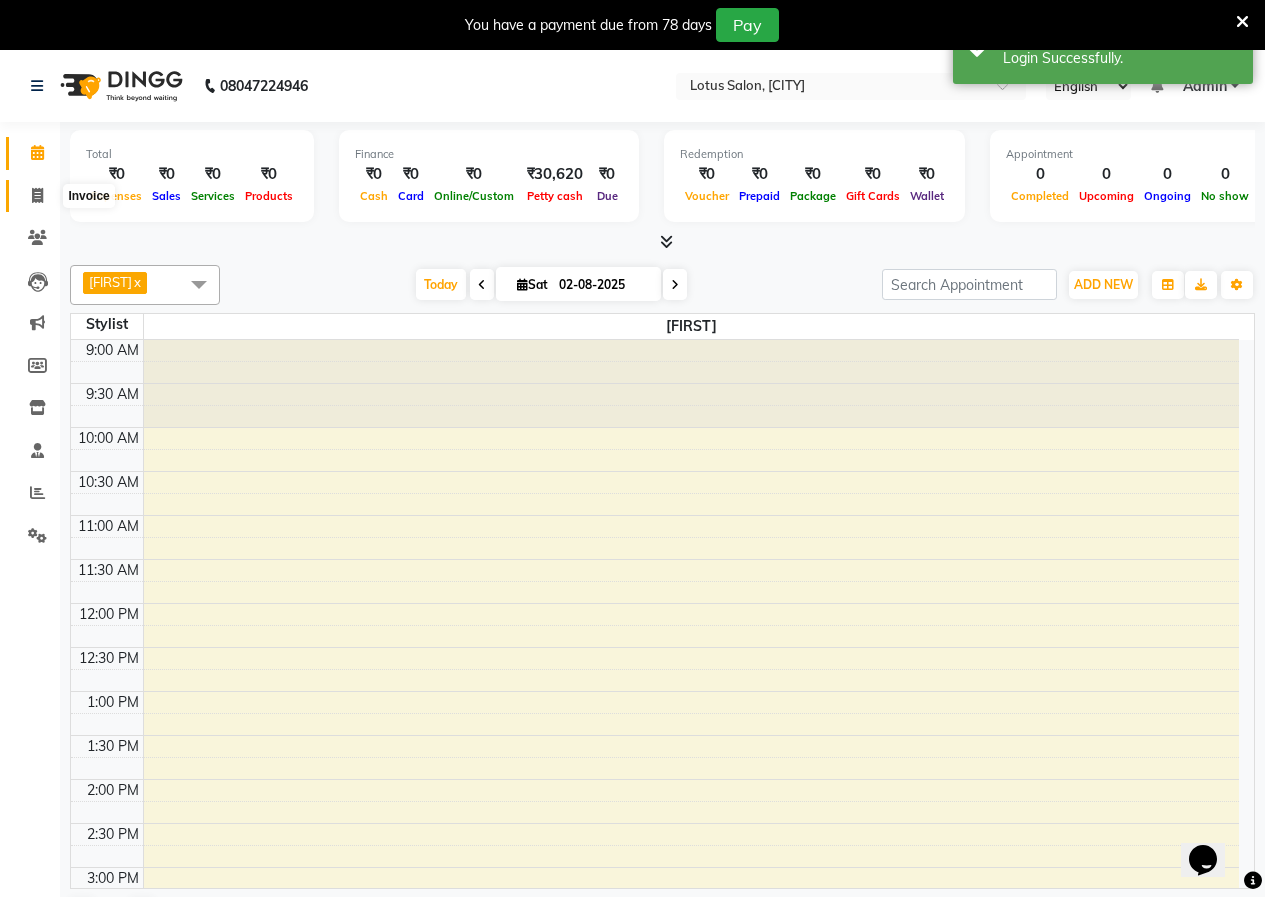 click 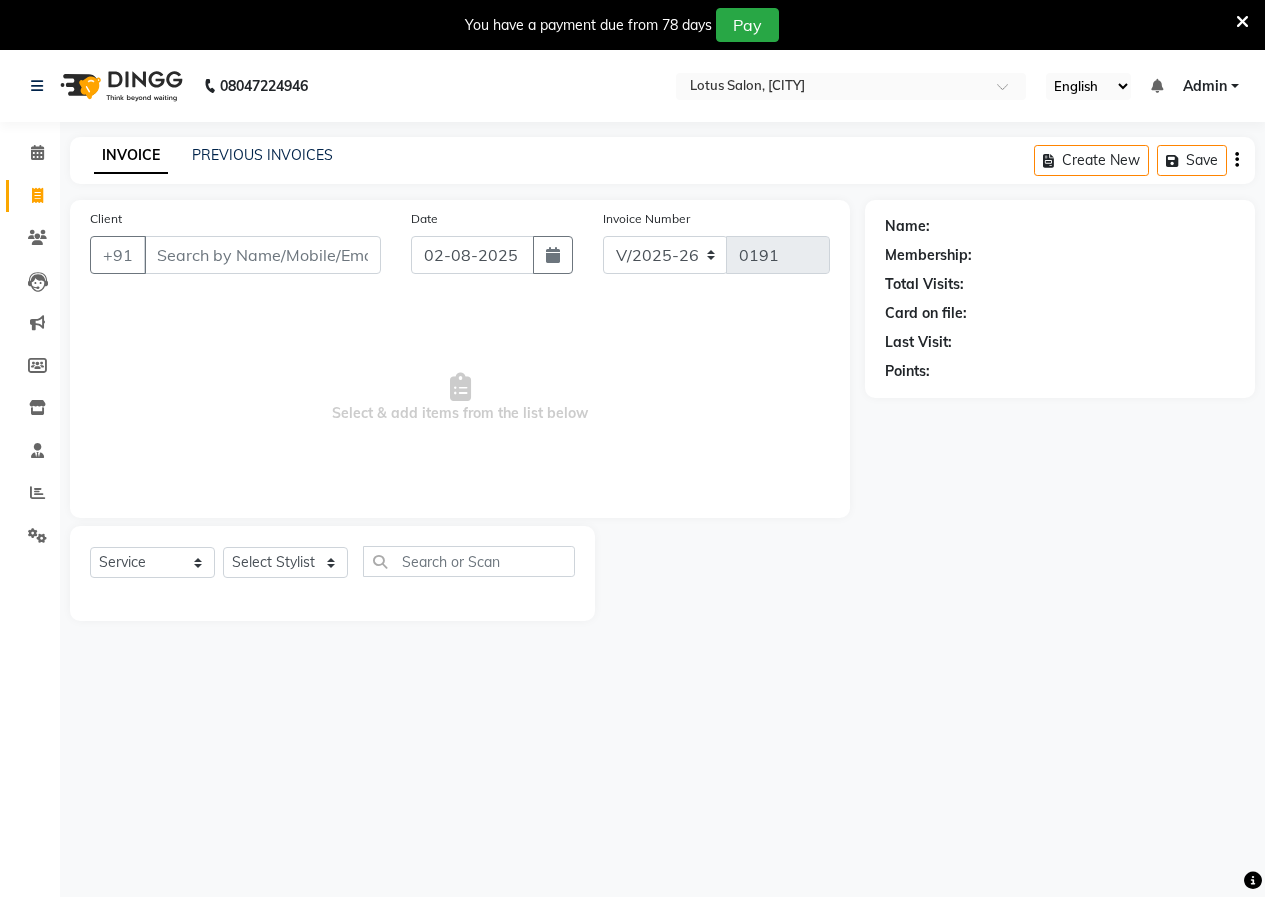 click on "Client" at bounding box center [262, 255] 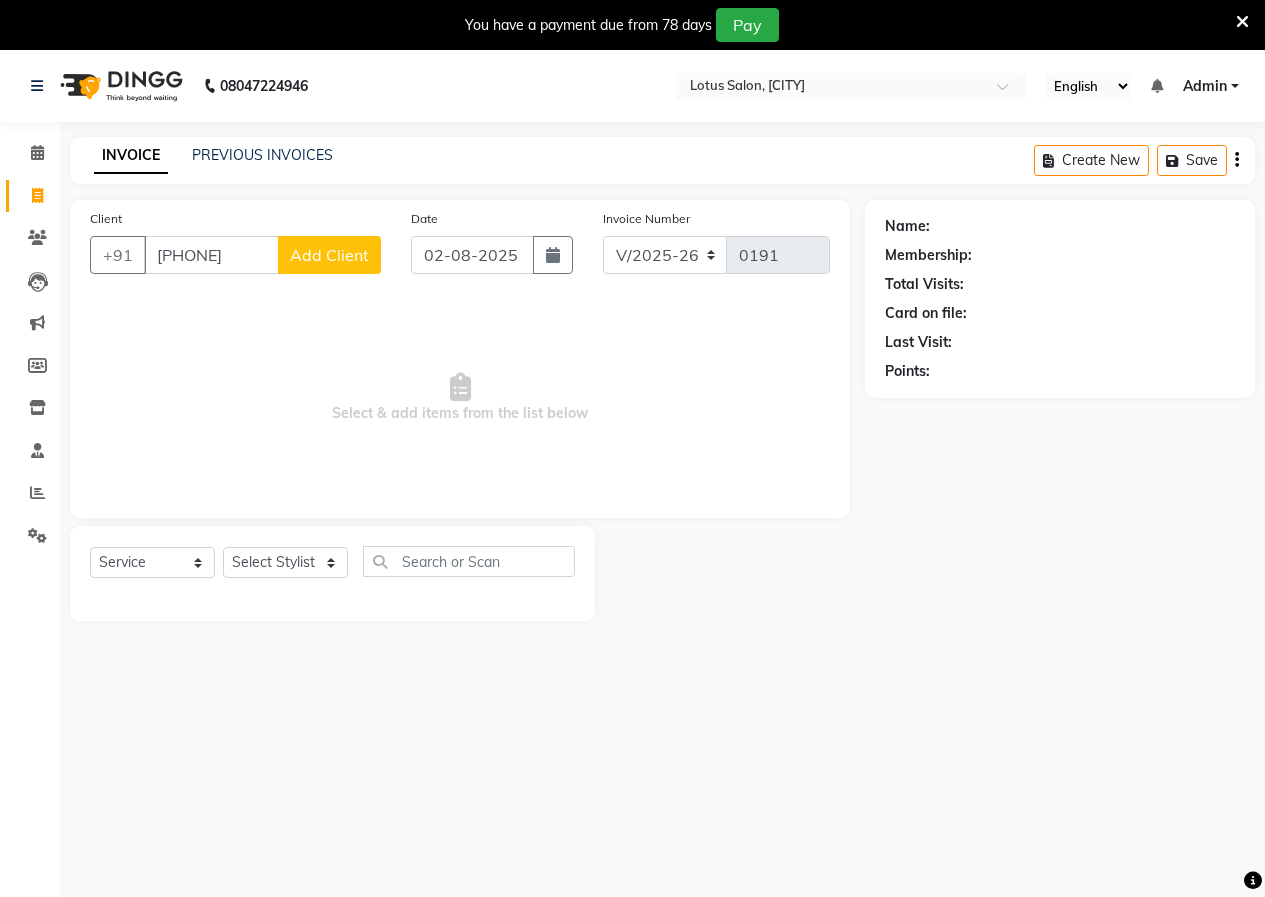 type on "9158603266" 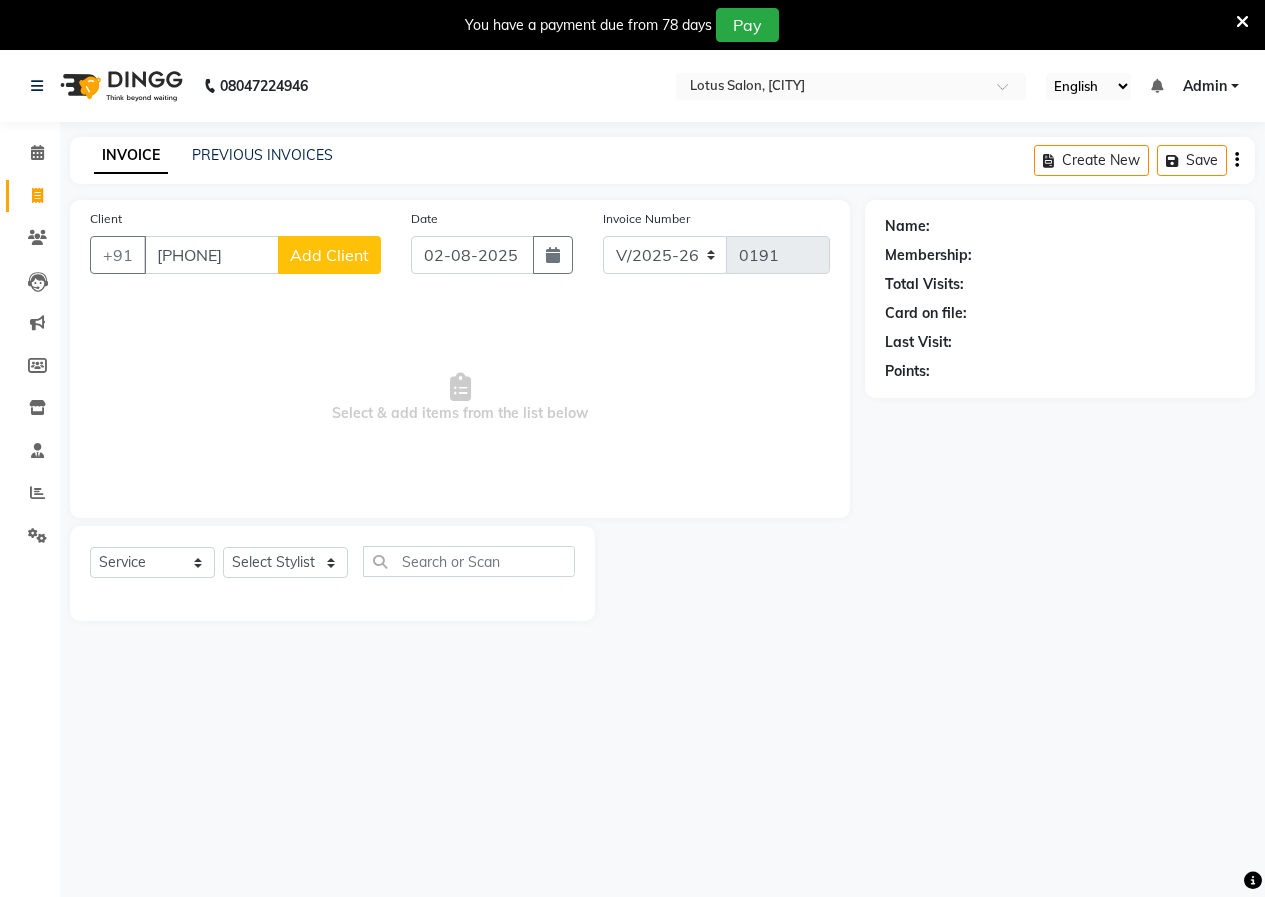 click on "Add Client" 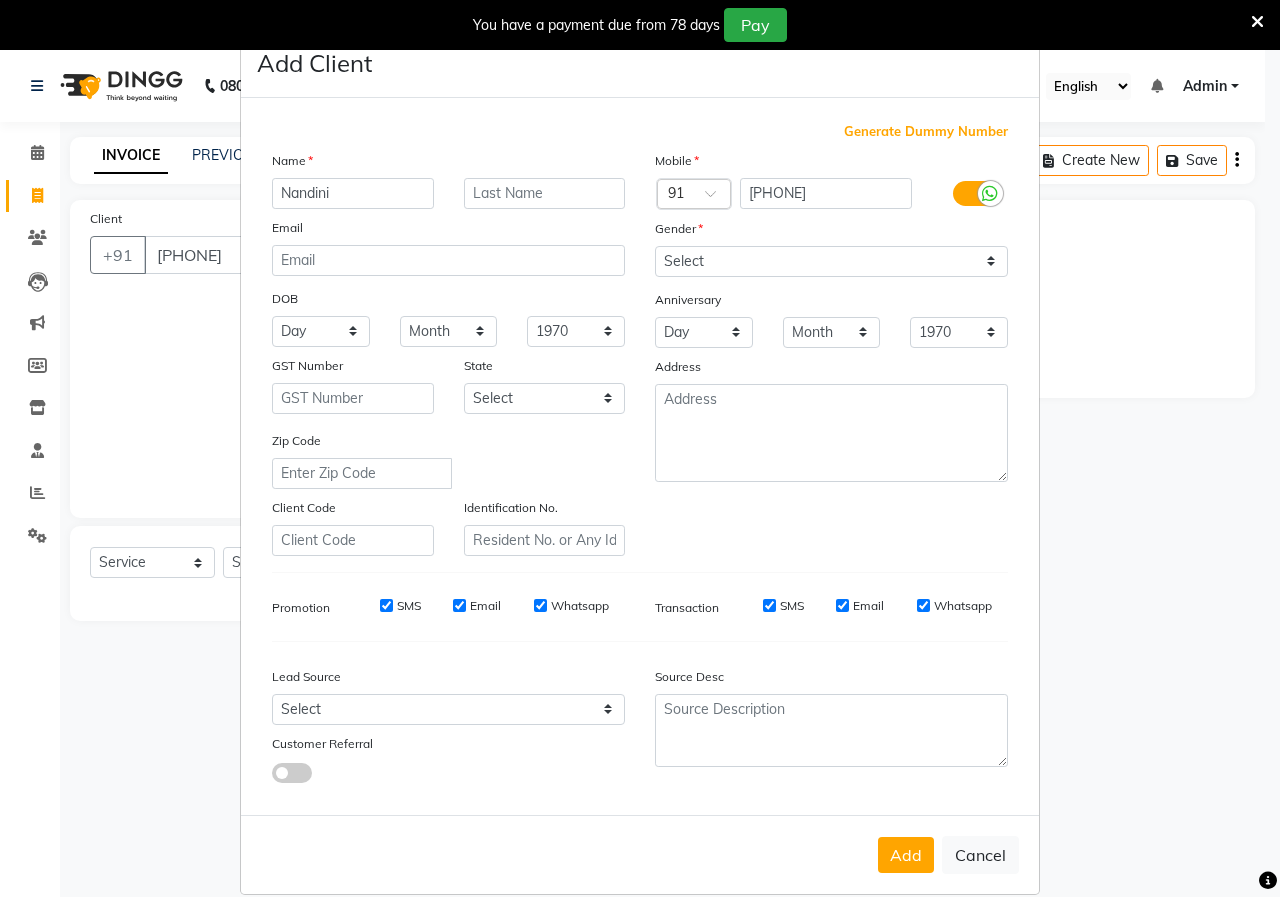 type on "Nandini" 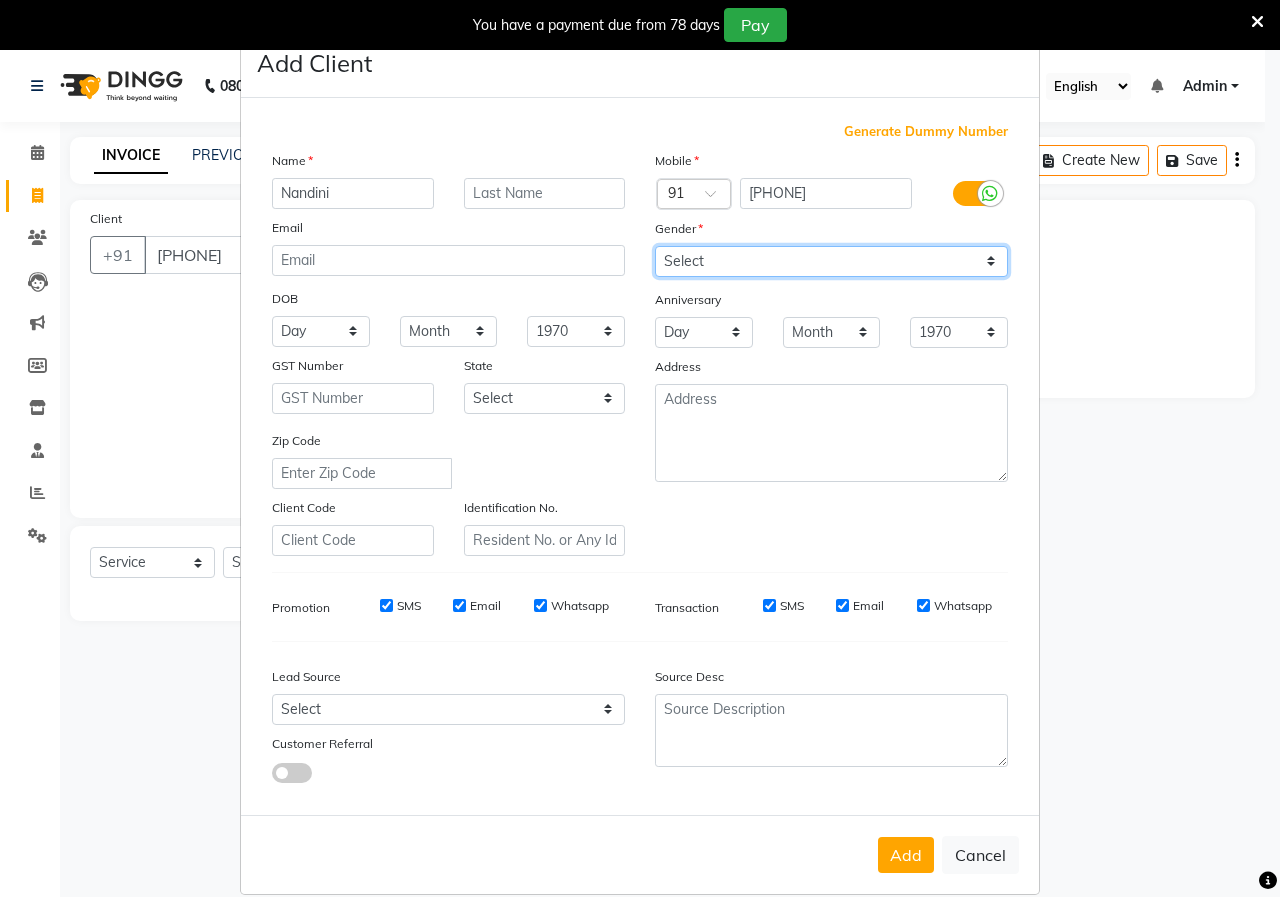 click on "Select Male Female Other Prefer Not To Say" at bounding box center [831, 261] 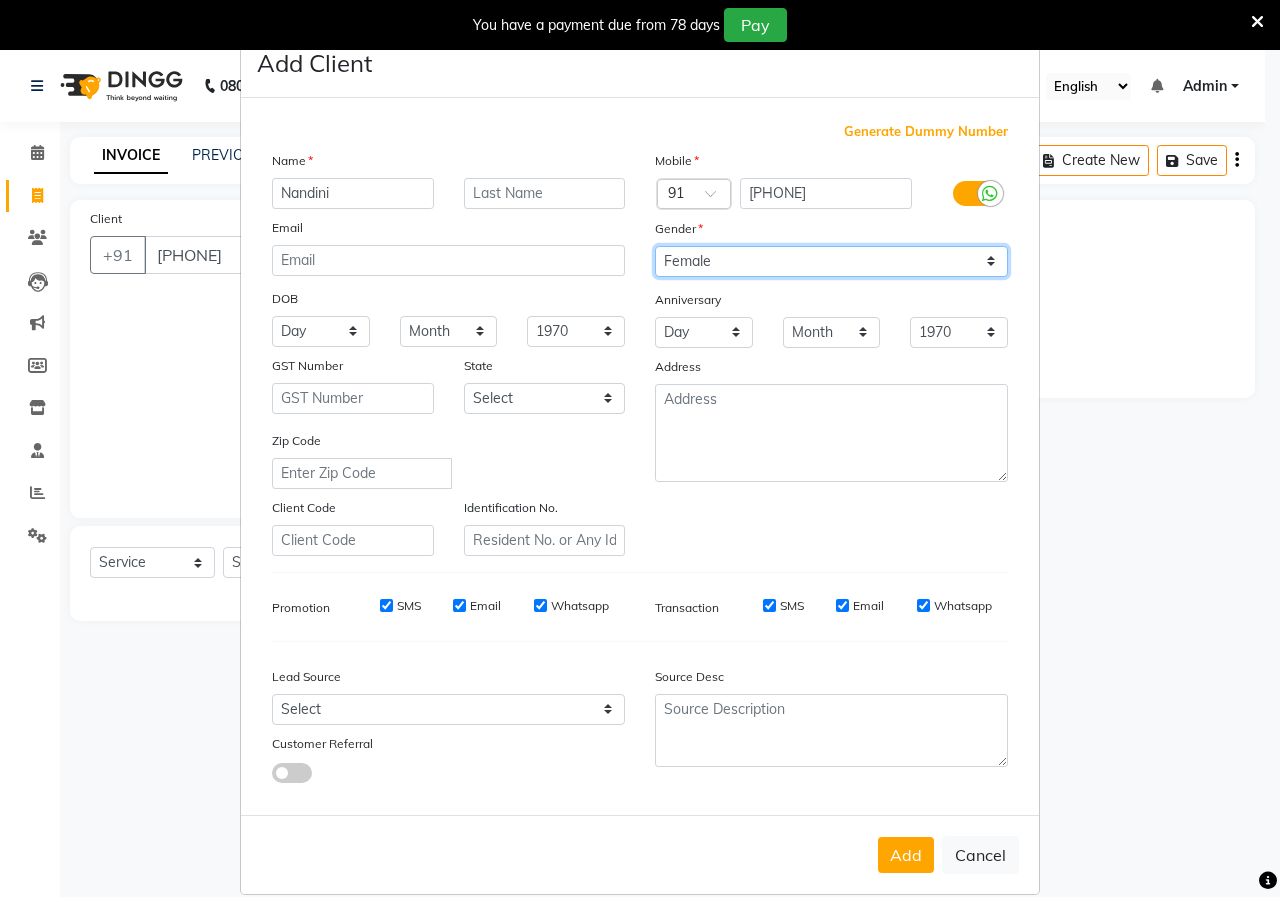 click on "Select Male Female Other Prefer Not To Say" at bounding box center (831, 261) 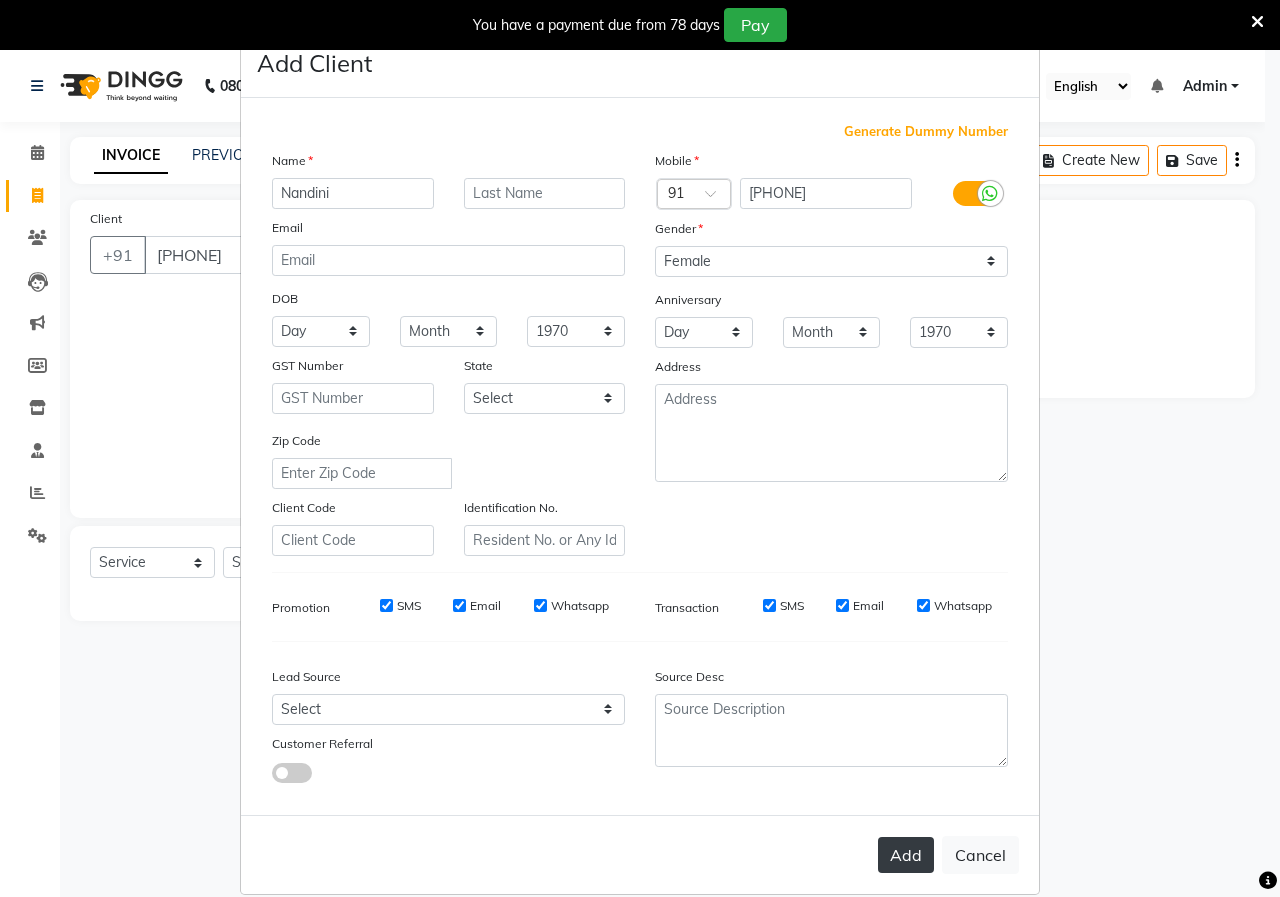 click on "Add" at bounding box center [906, 855] 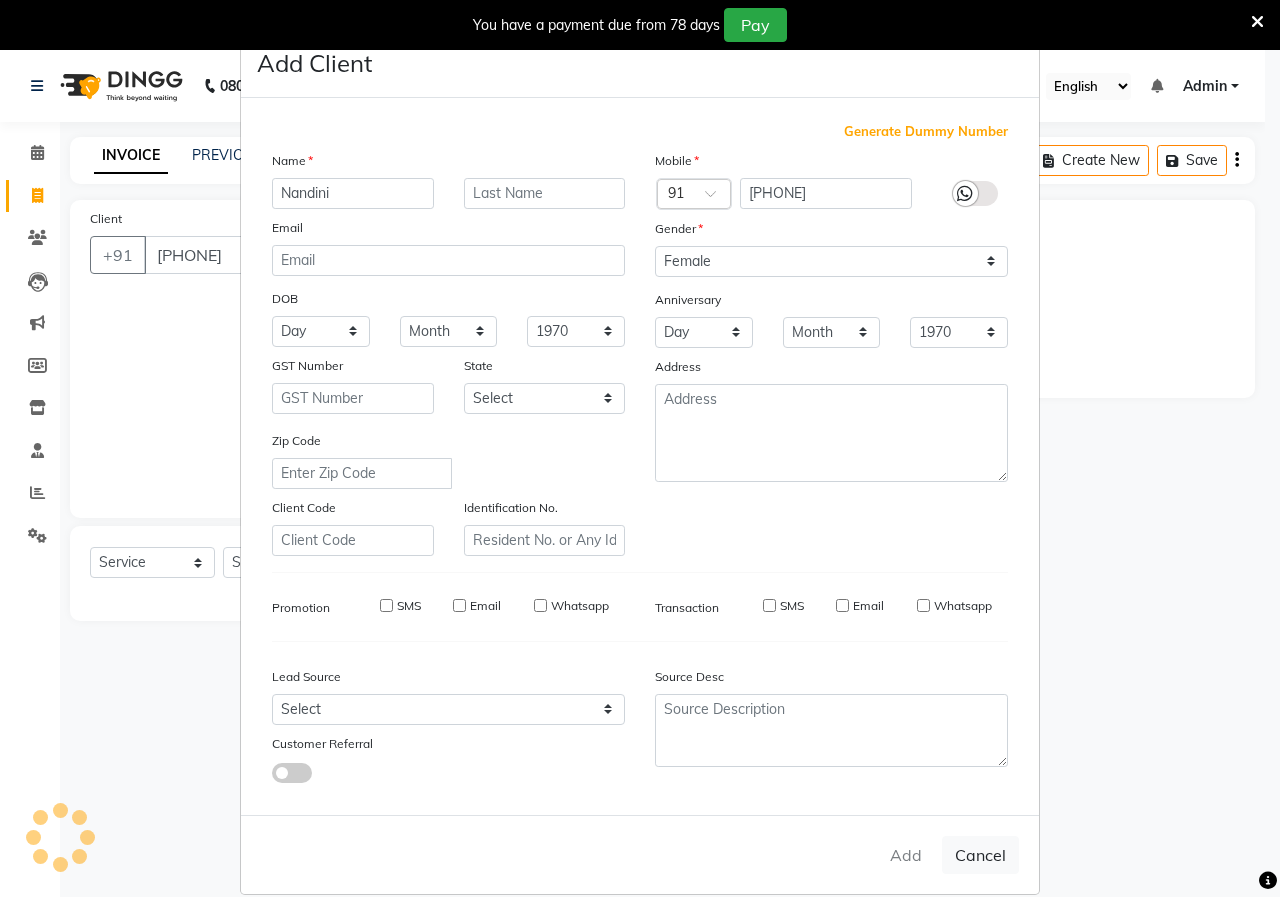 type 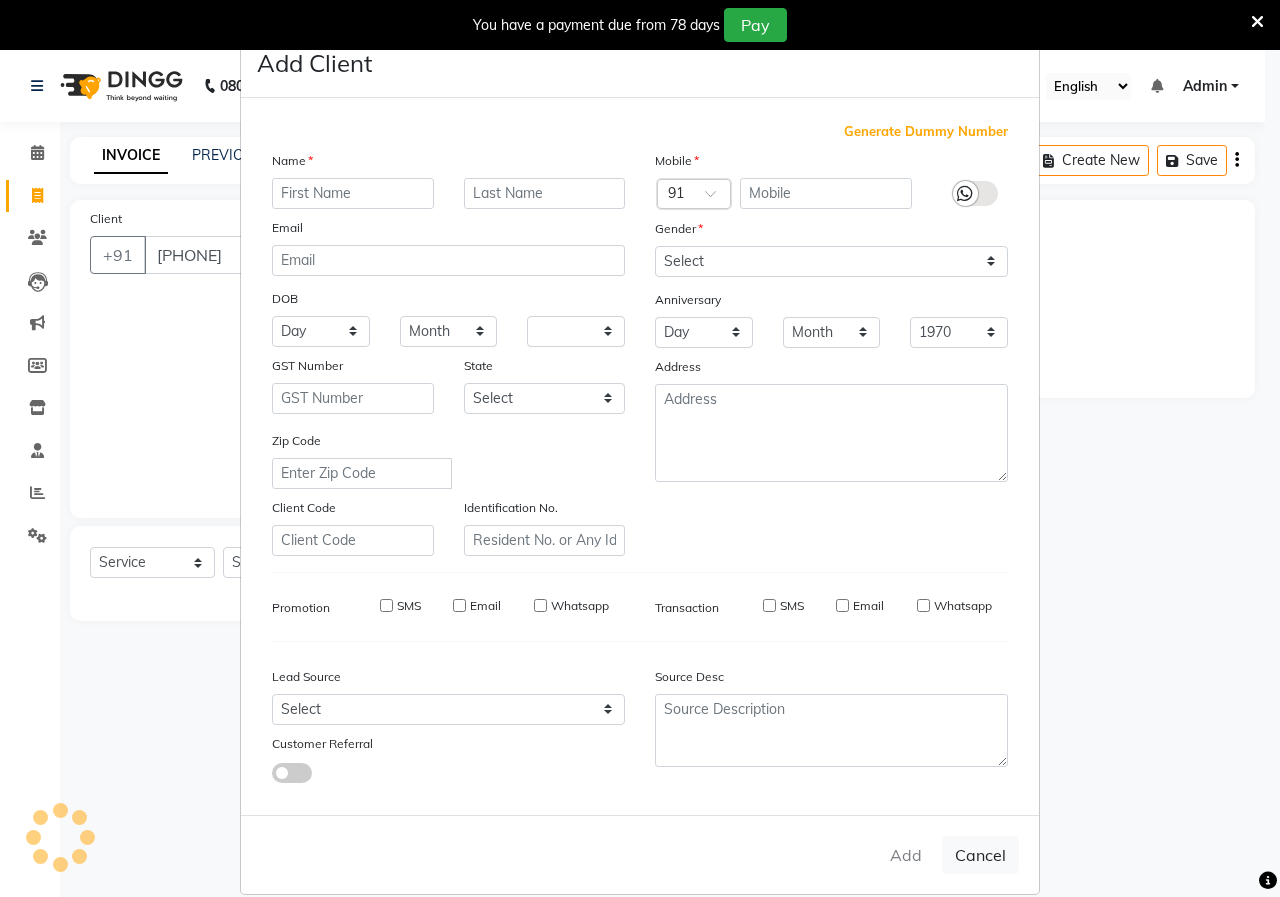 select 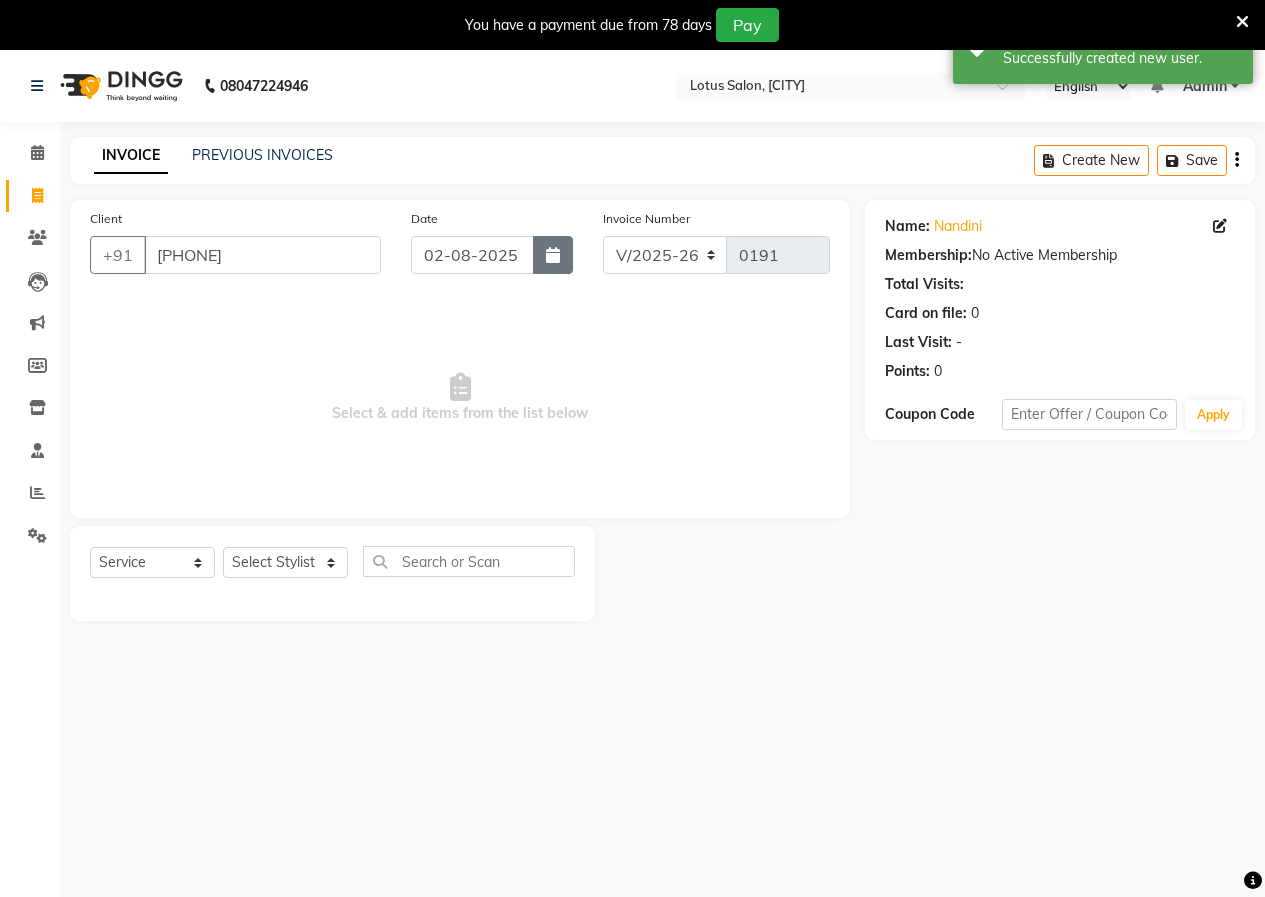 click 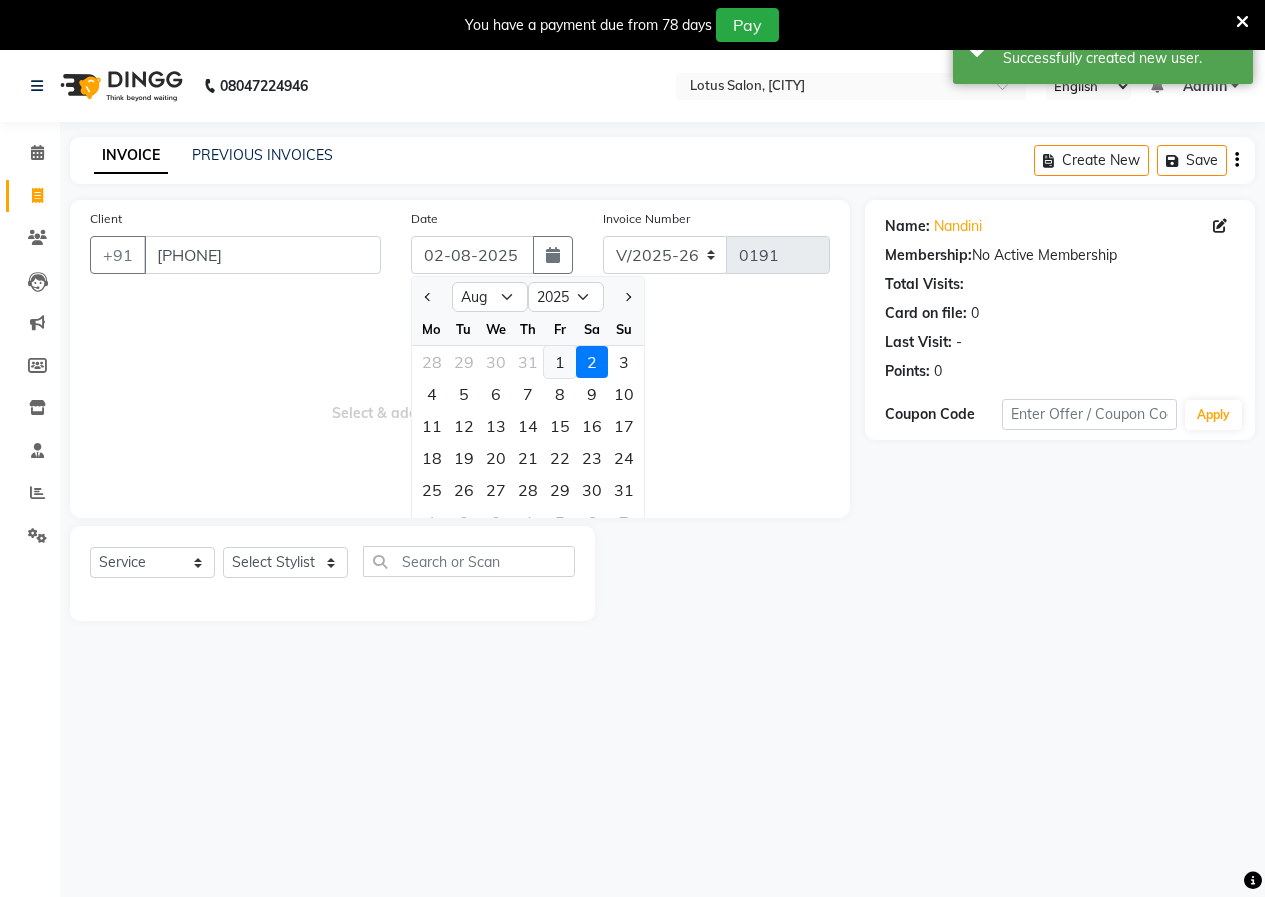 click on "1" 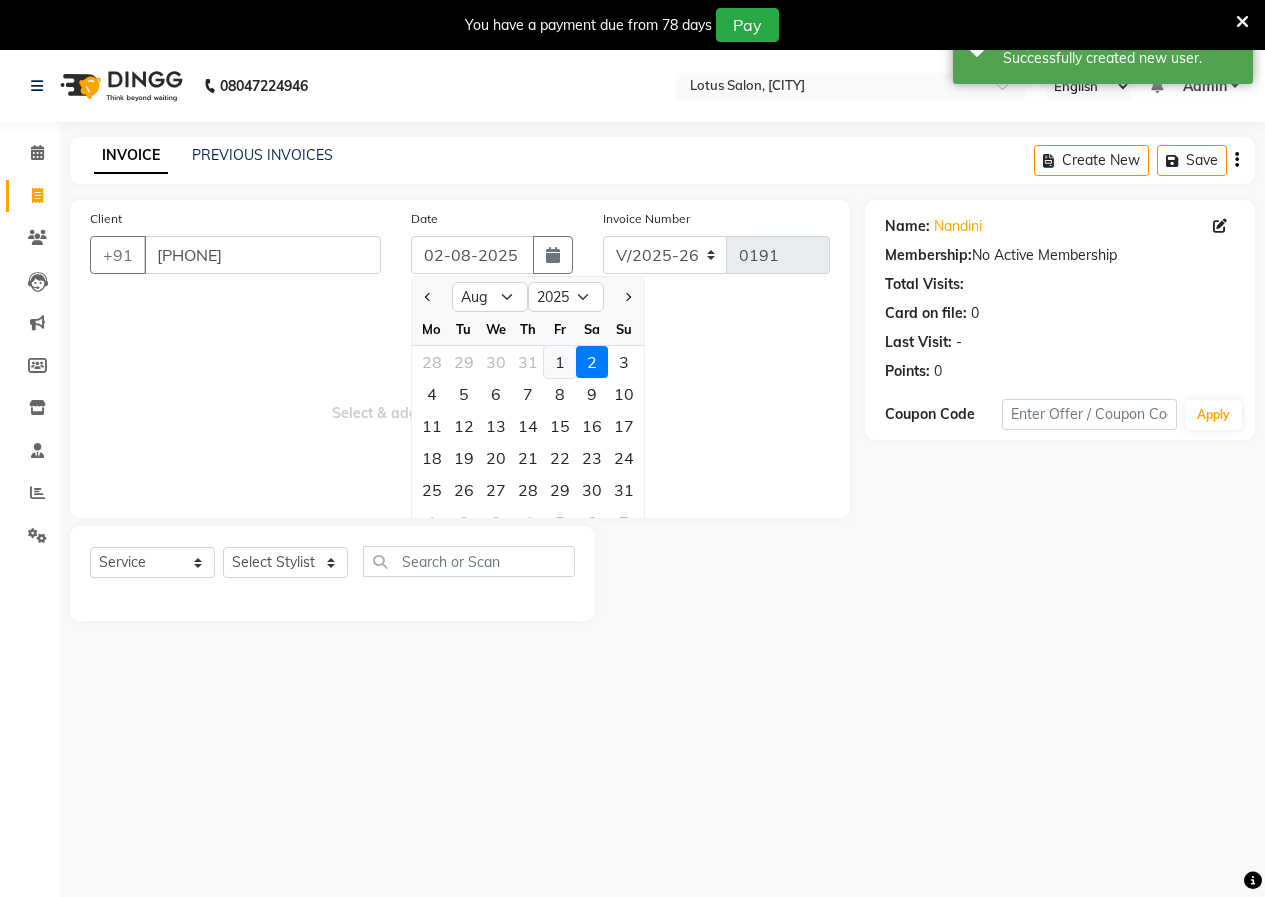 type on "01-08-2025" 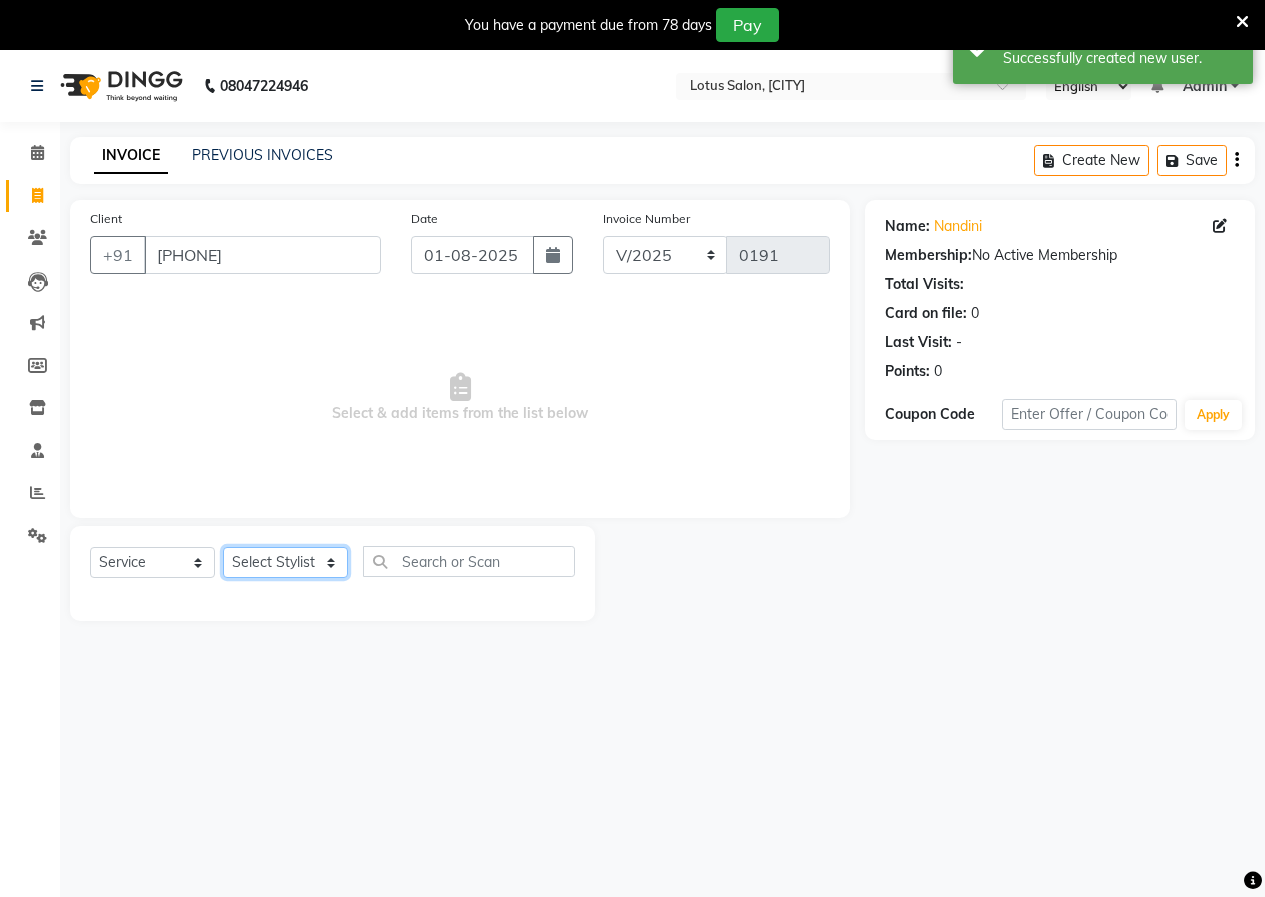 click on "Select Stylist [NAME], [NAME], [NAME], [NAME], [NAME]" 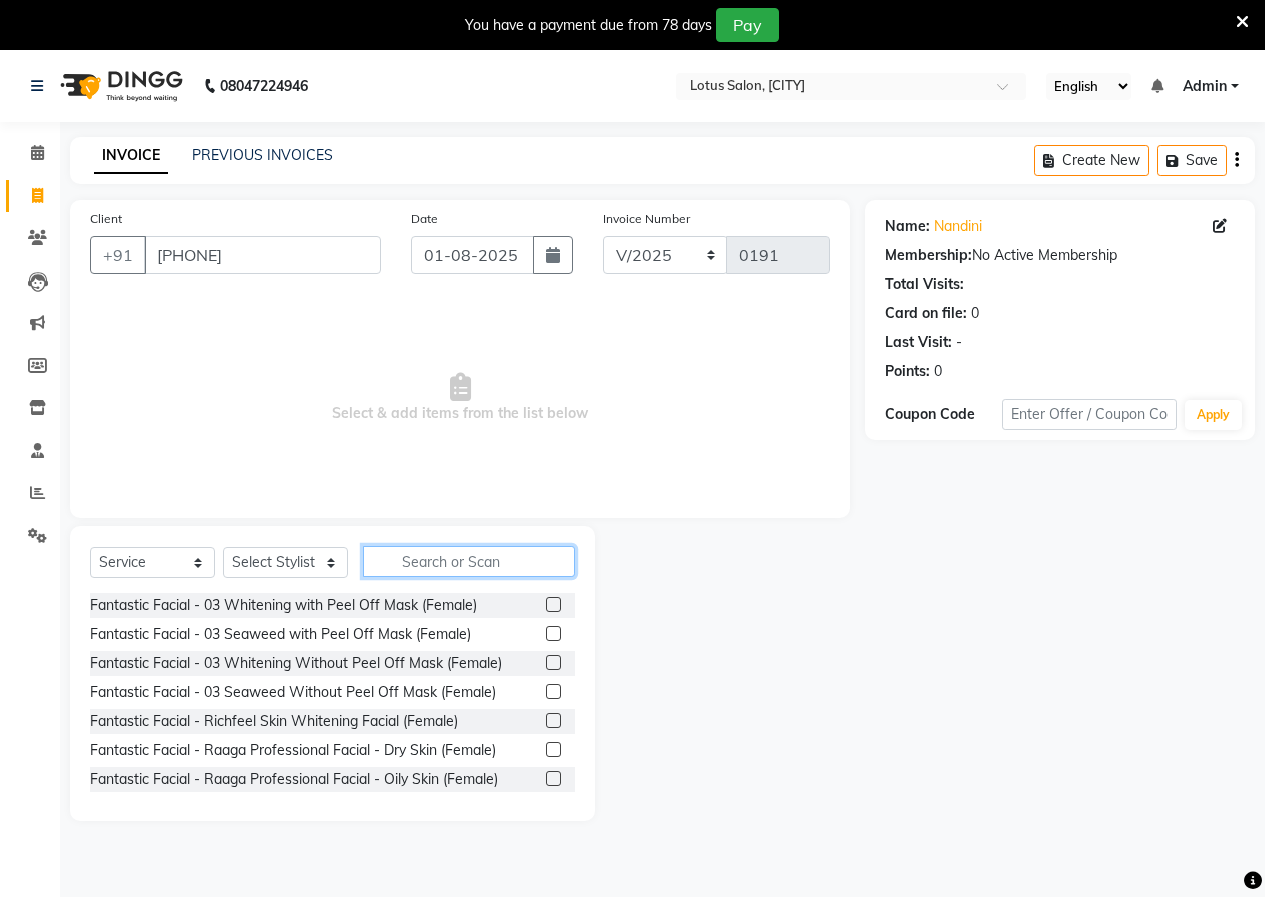 click 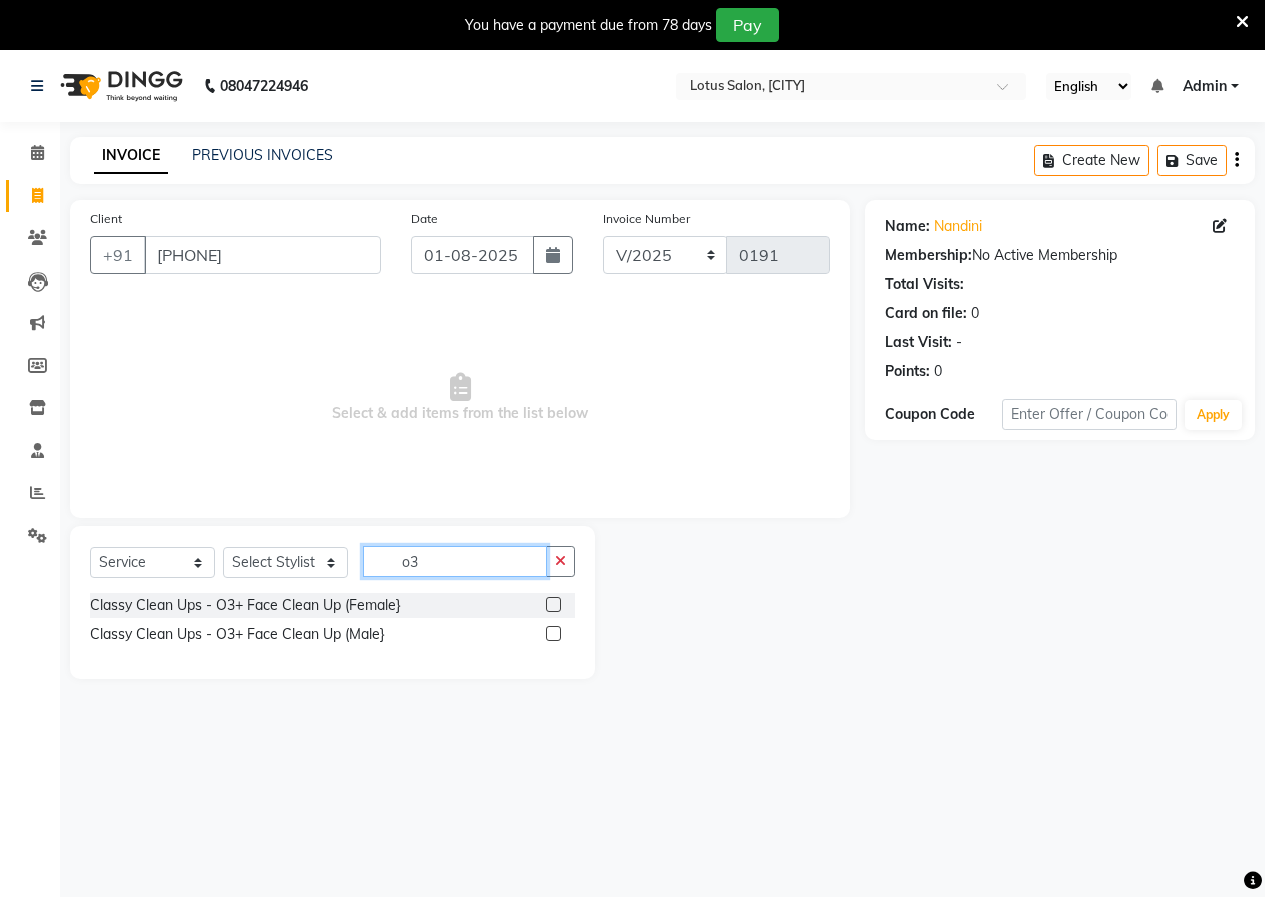 type on "o" 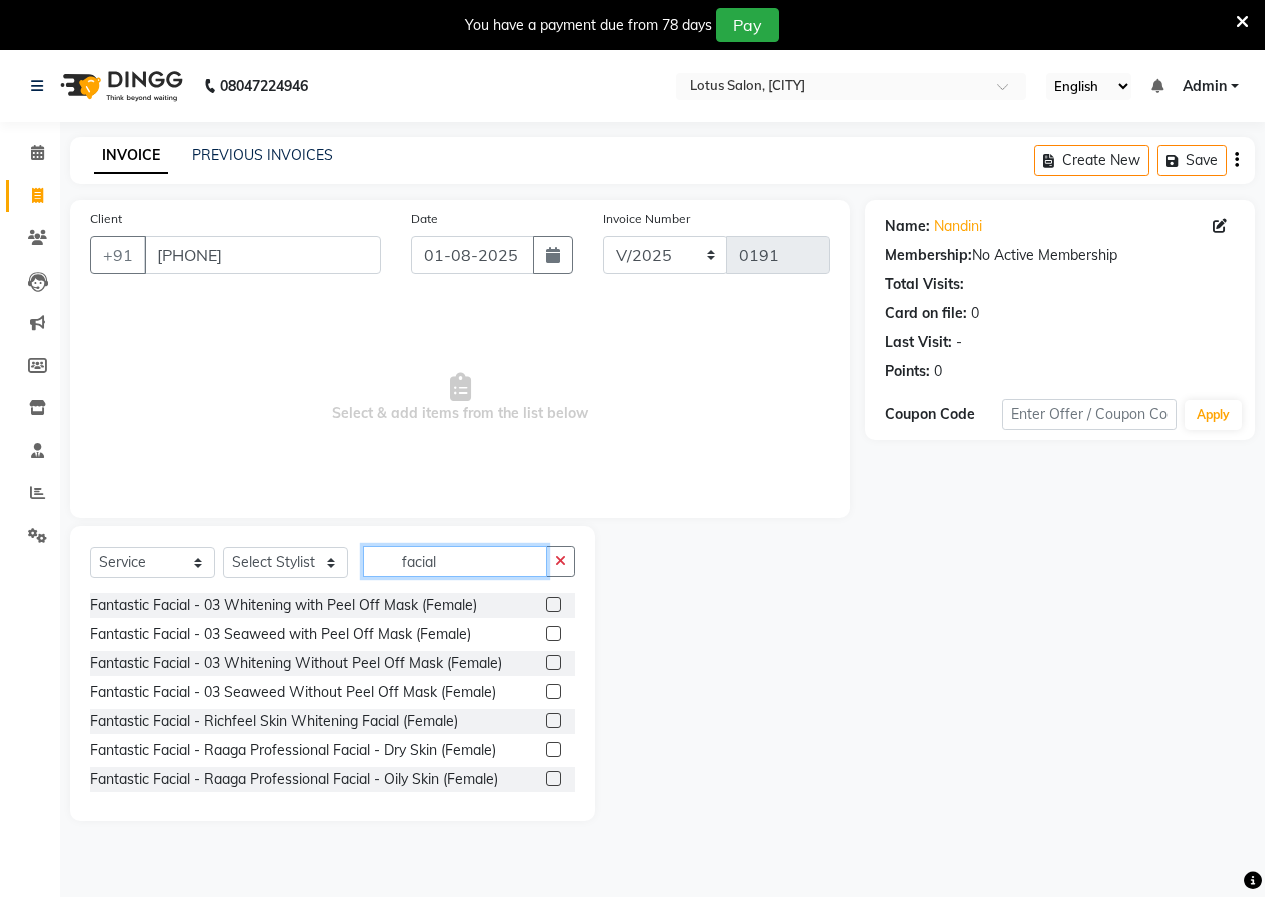 type on "facial" 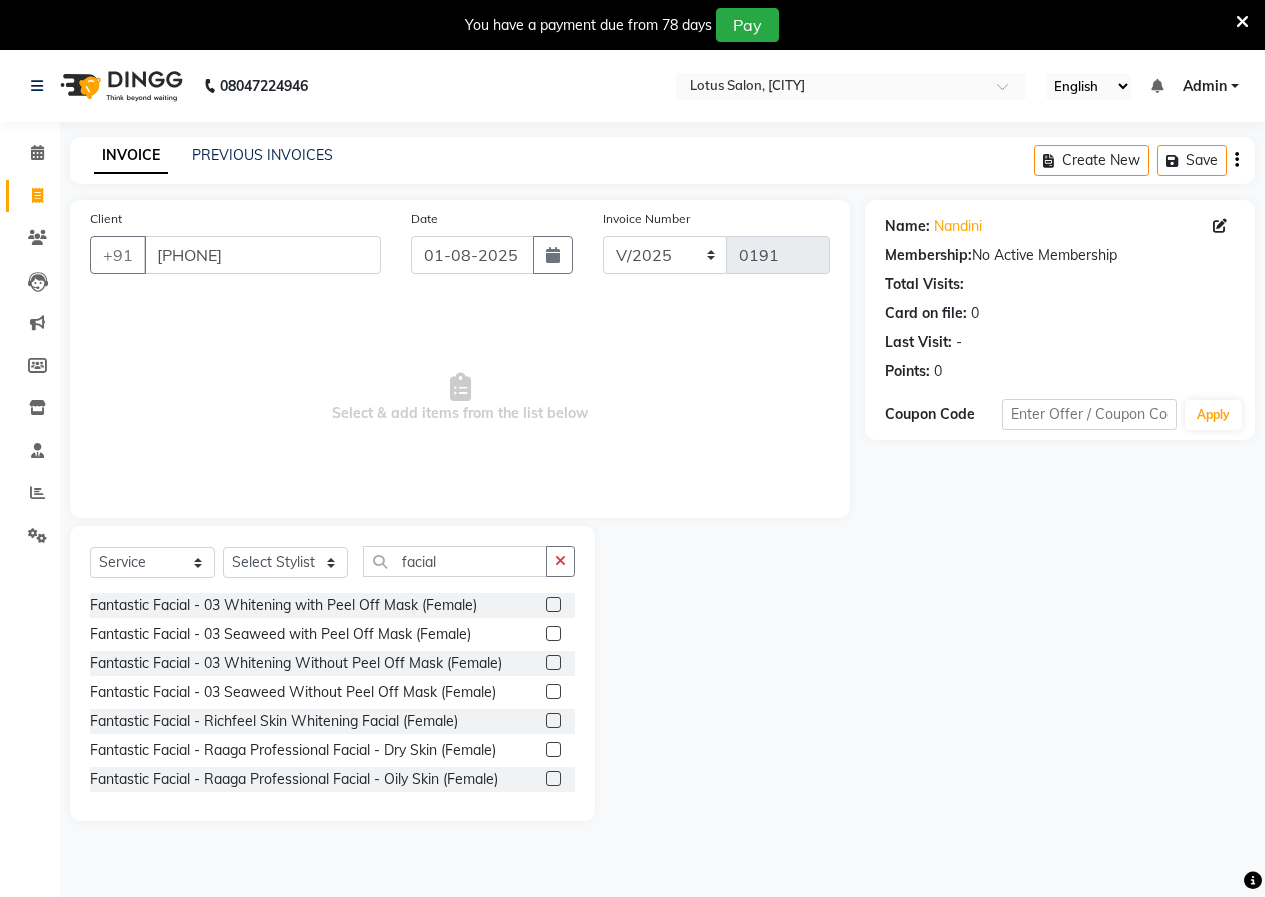 click 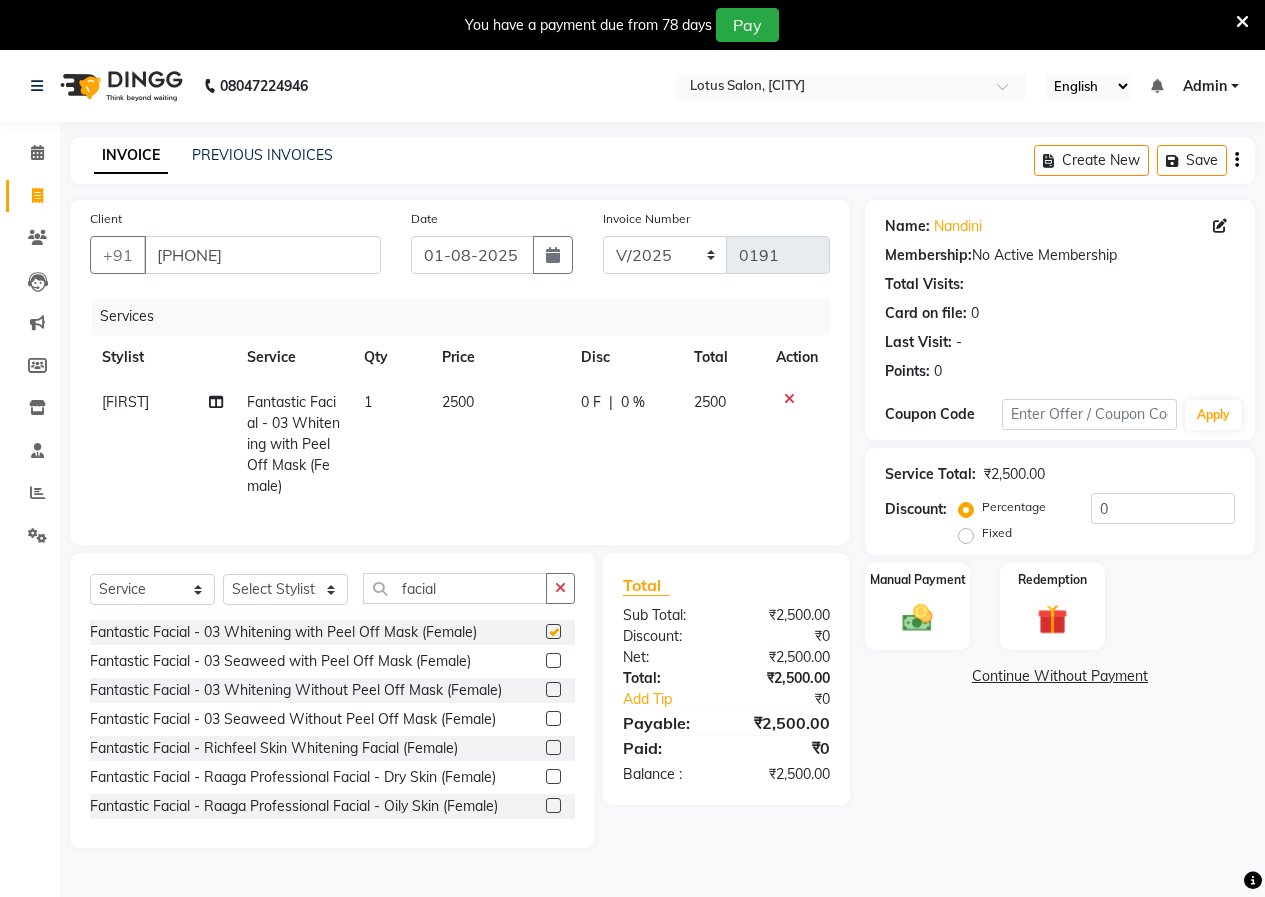checkbox on "false" 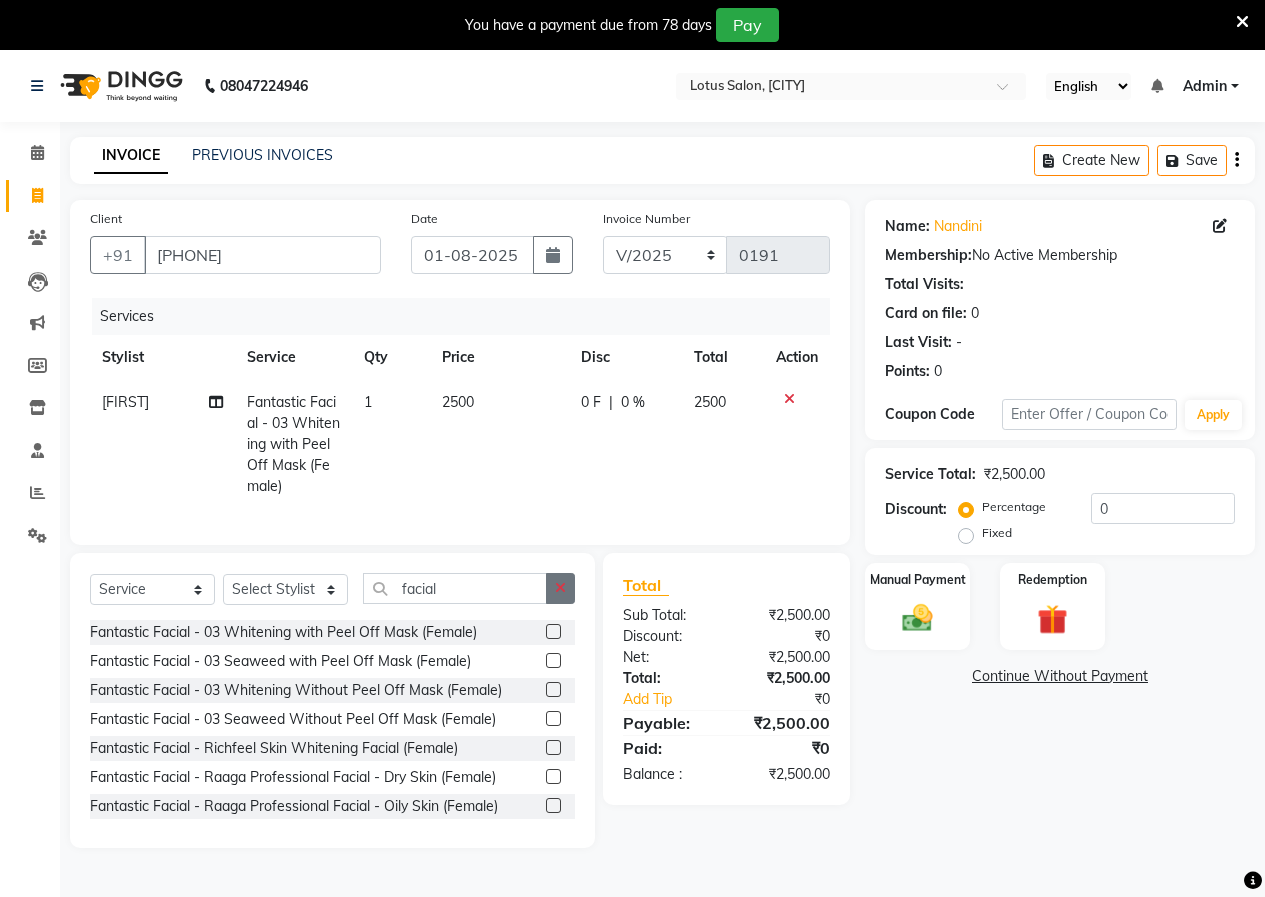 click 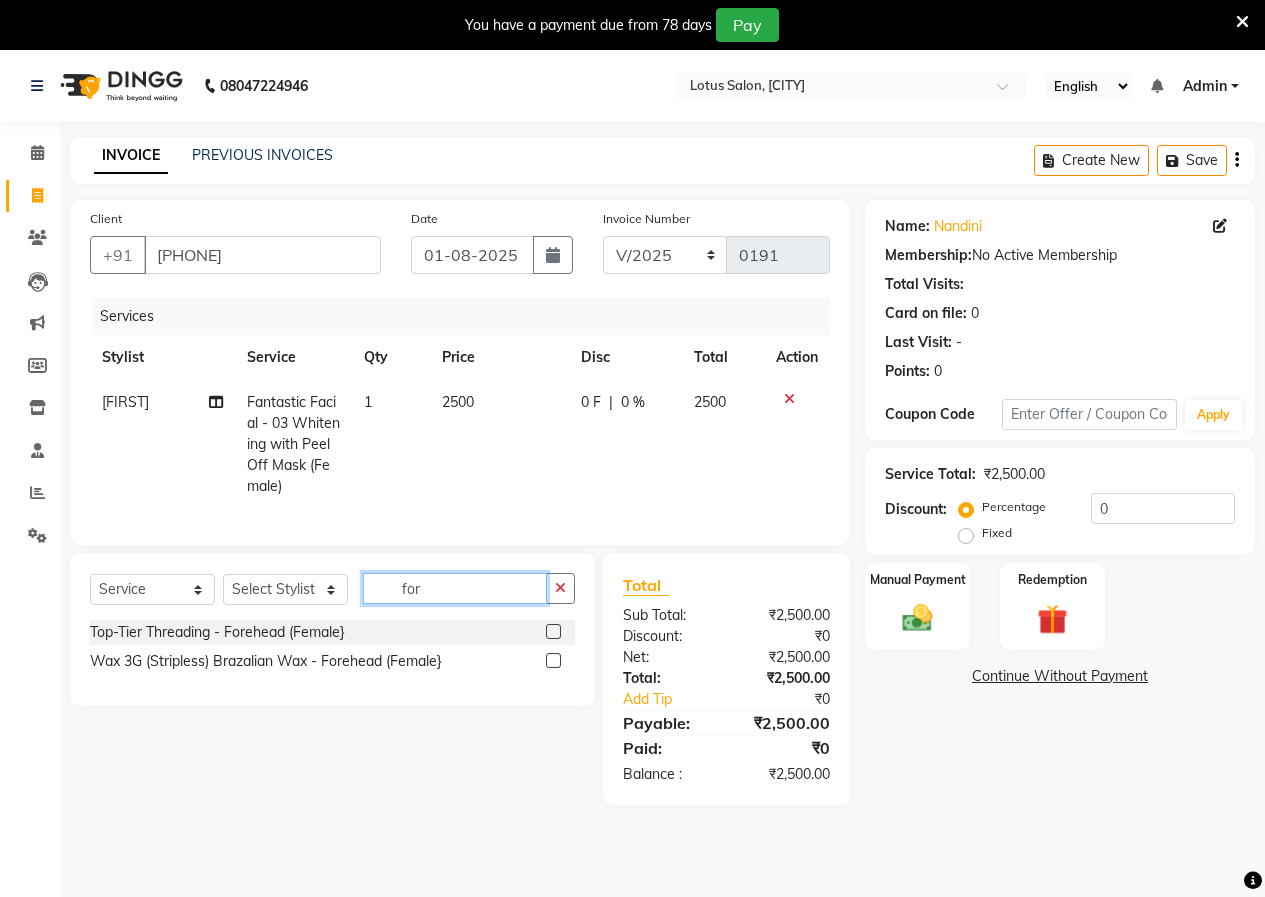 type on "for" 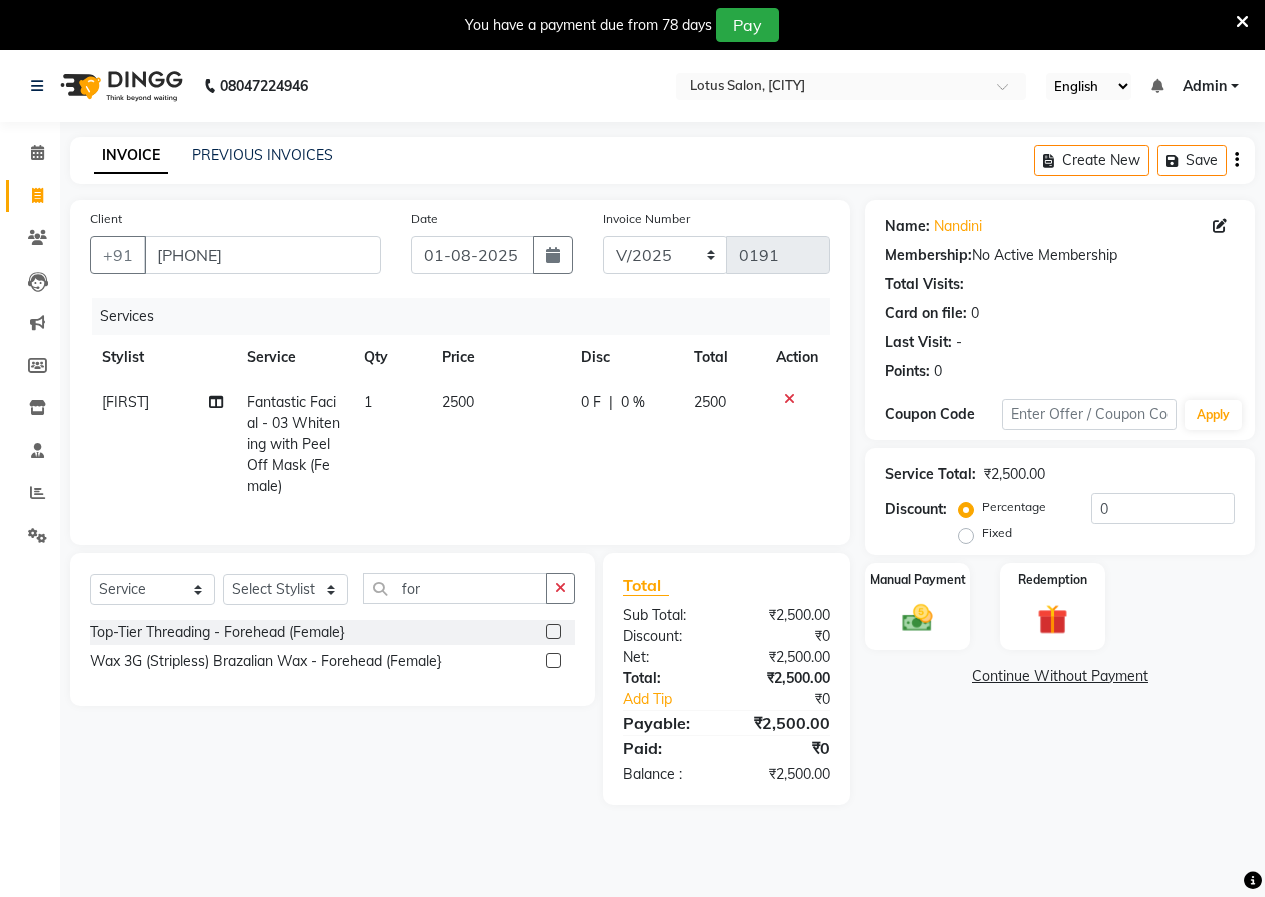 click 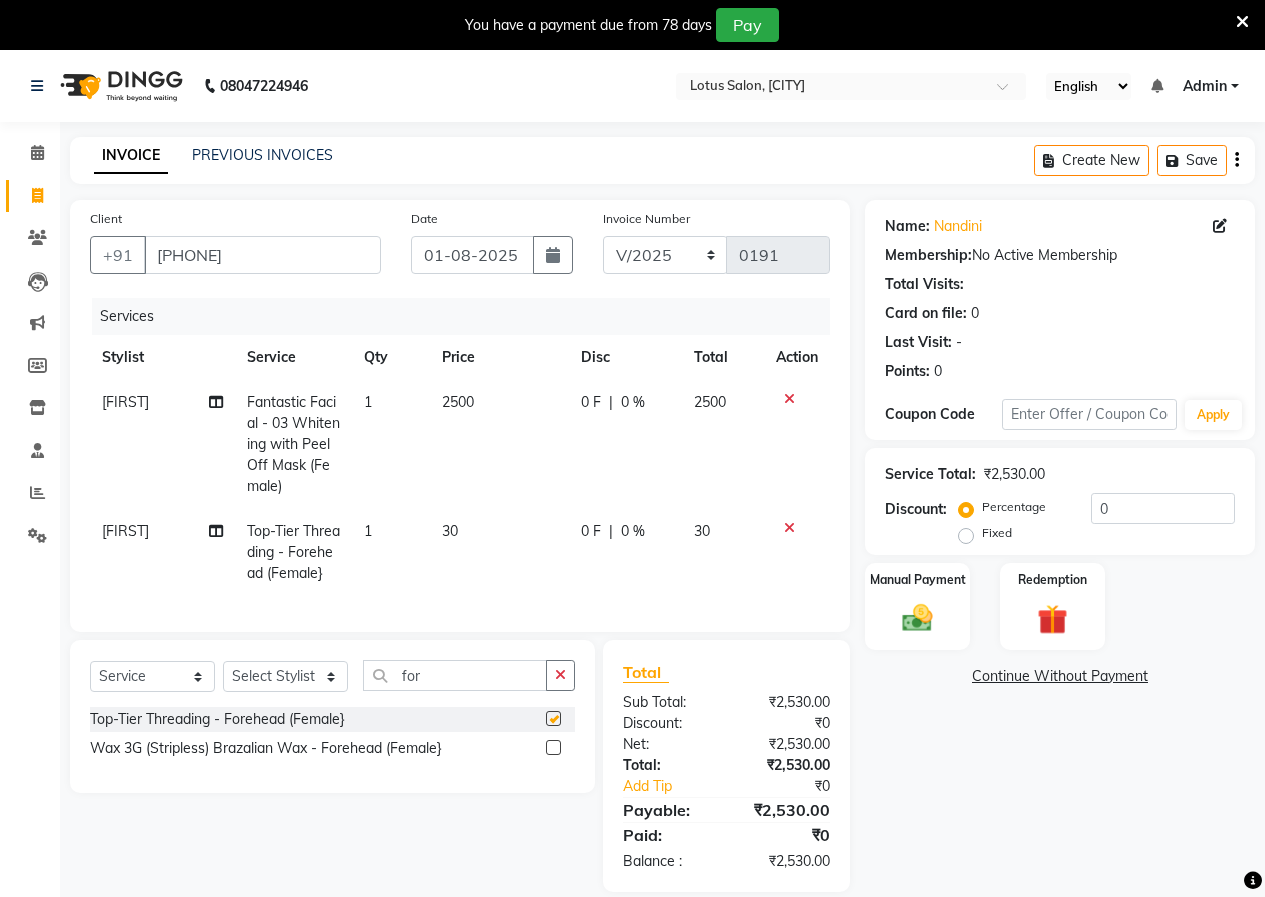 checkbox on "false" 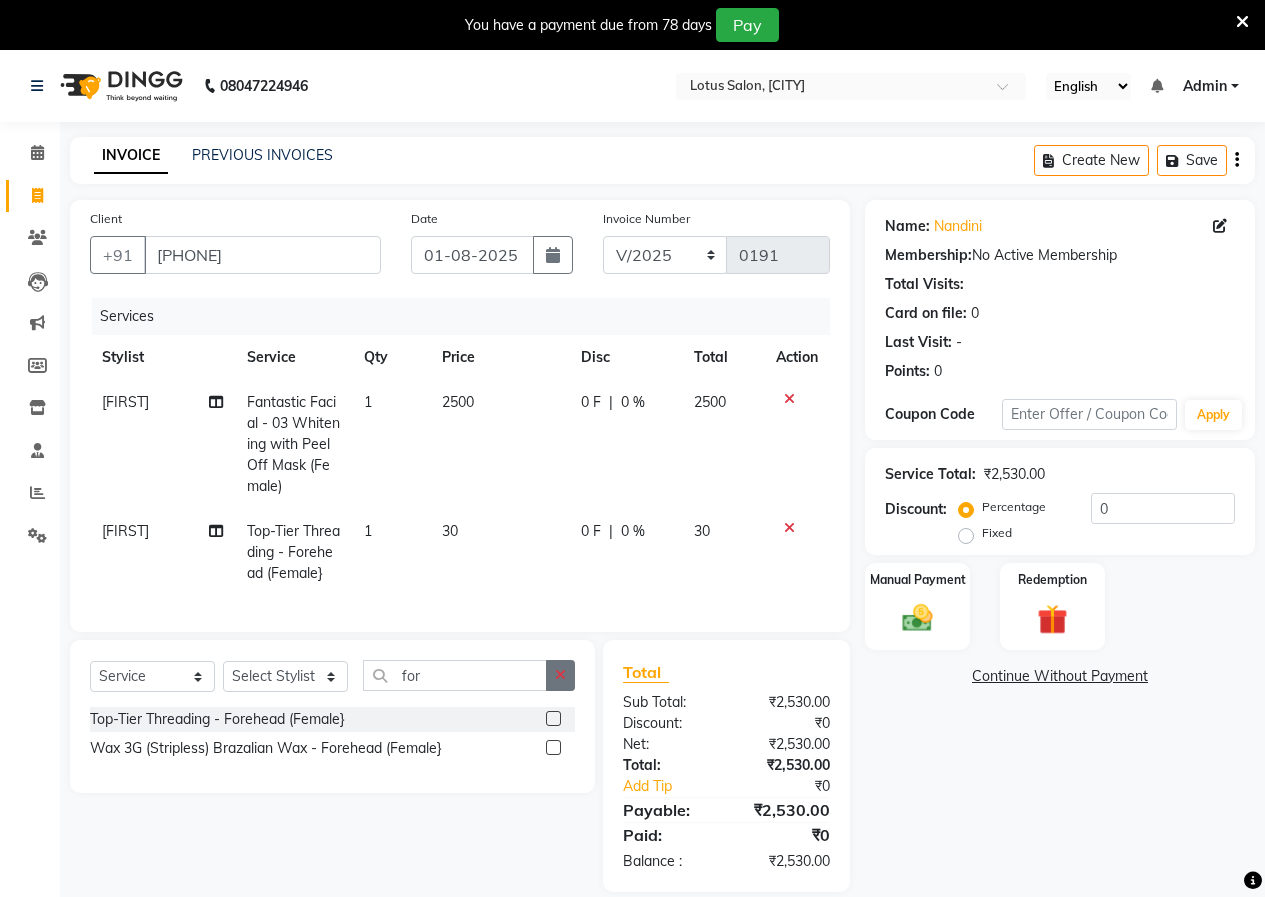 click 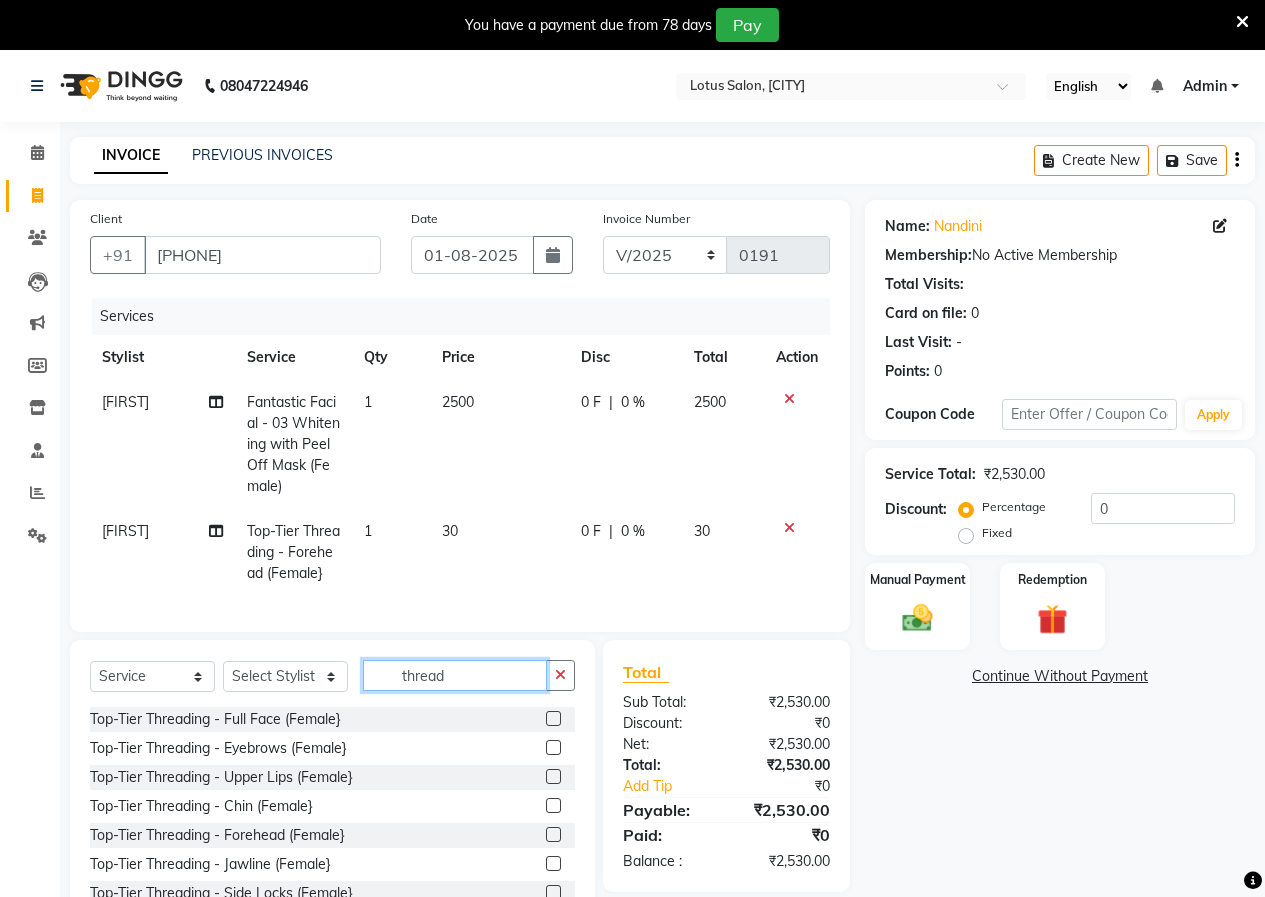 type on "thread" 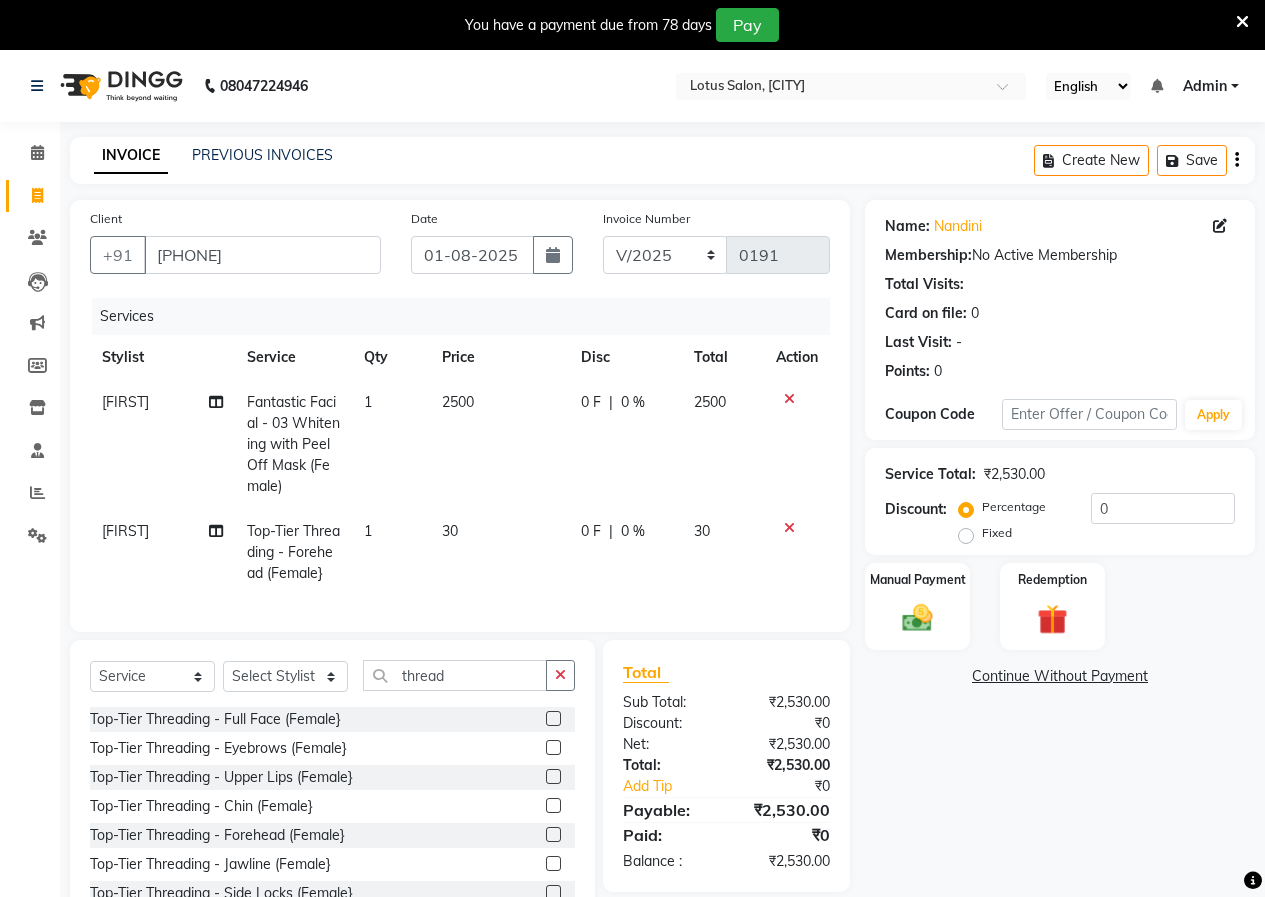 click 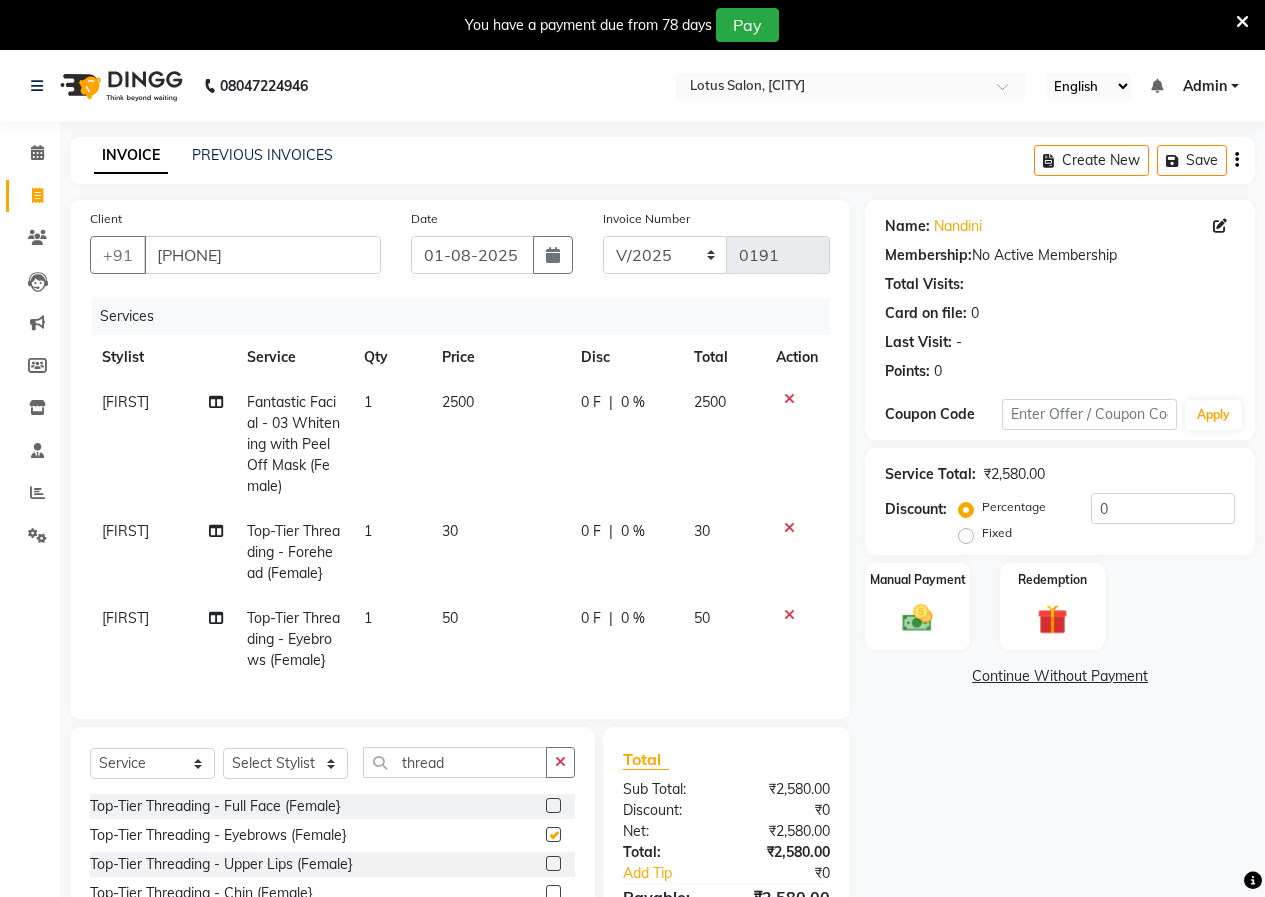 checkbox on "false" 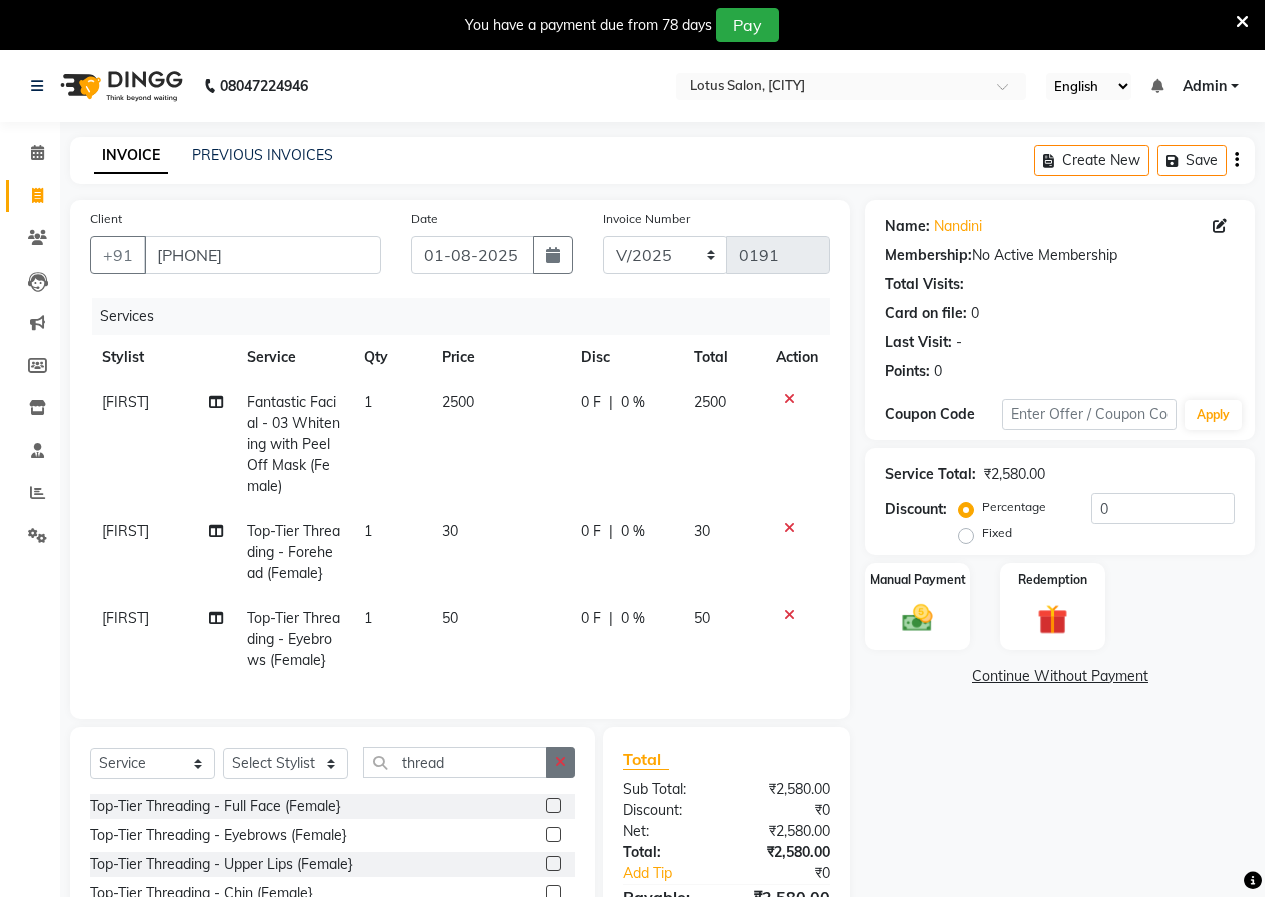 click 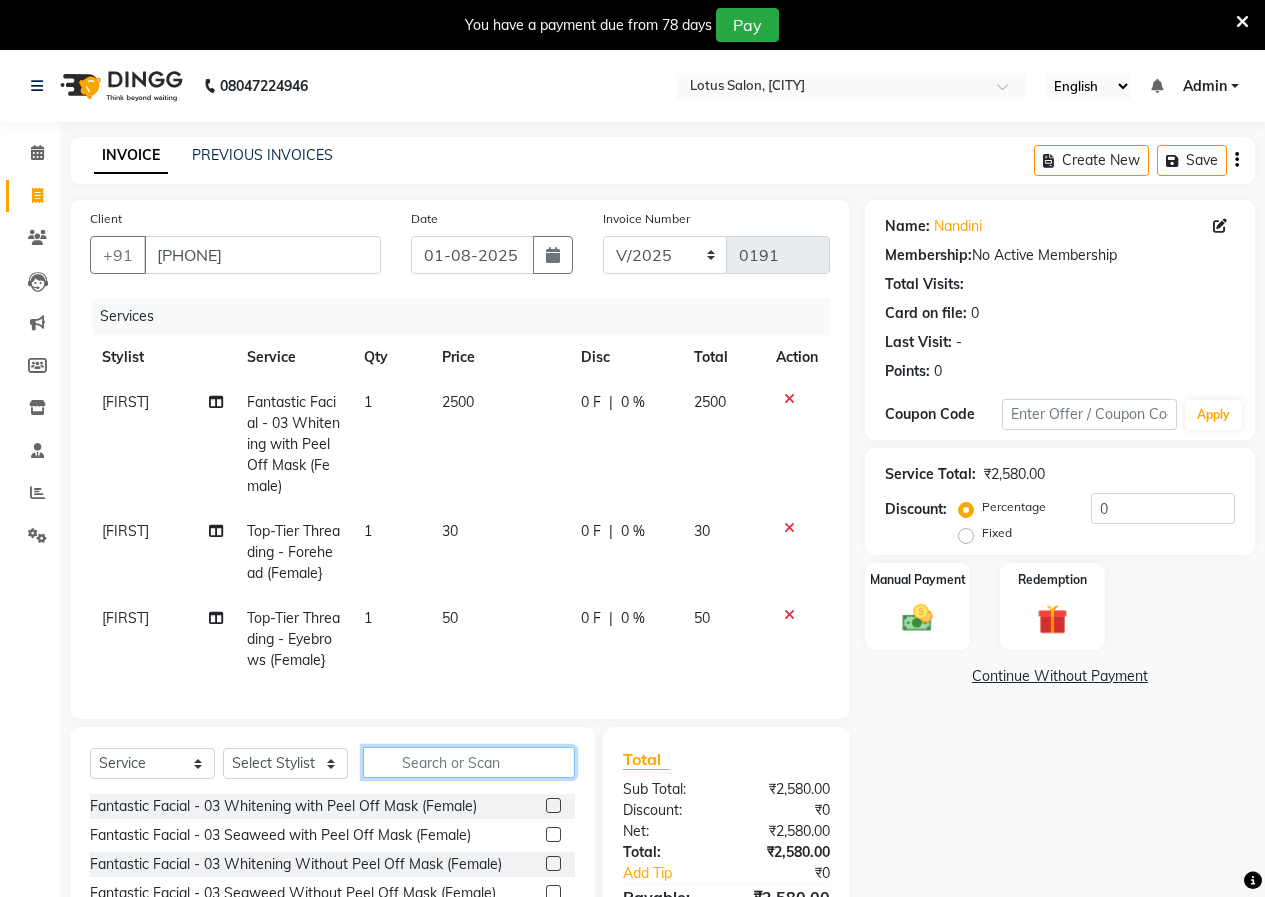 click 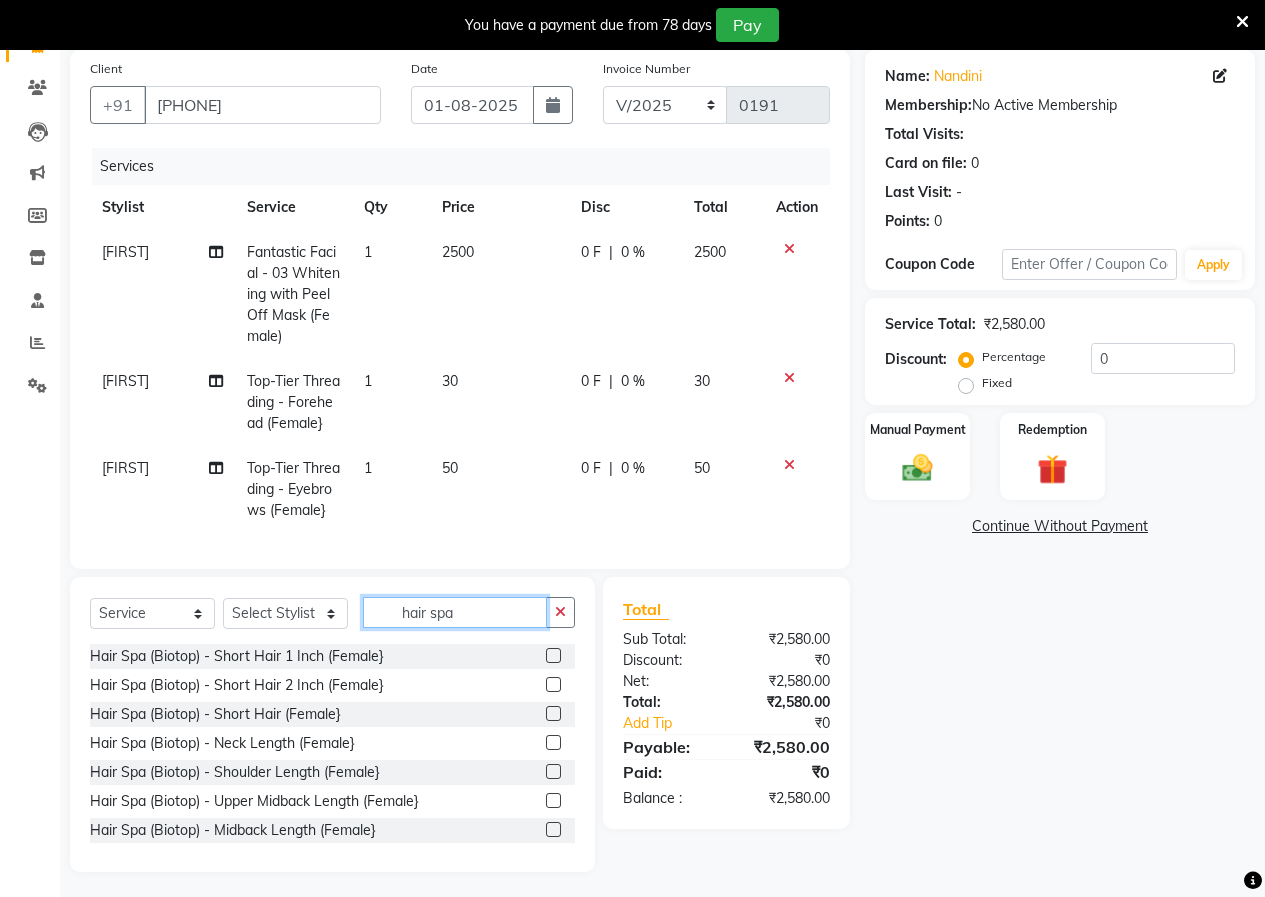 scroll, scrollTop: 170, scrollLeft: 0, axis: vertical 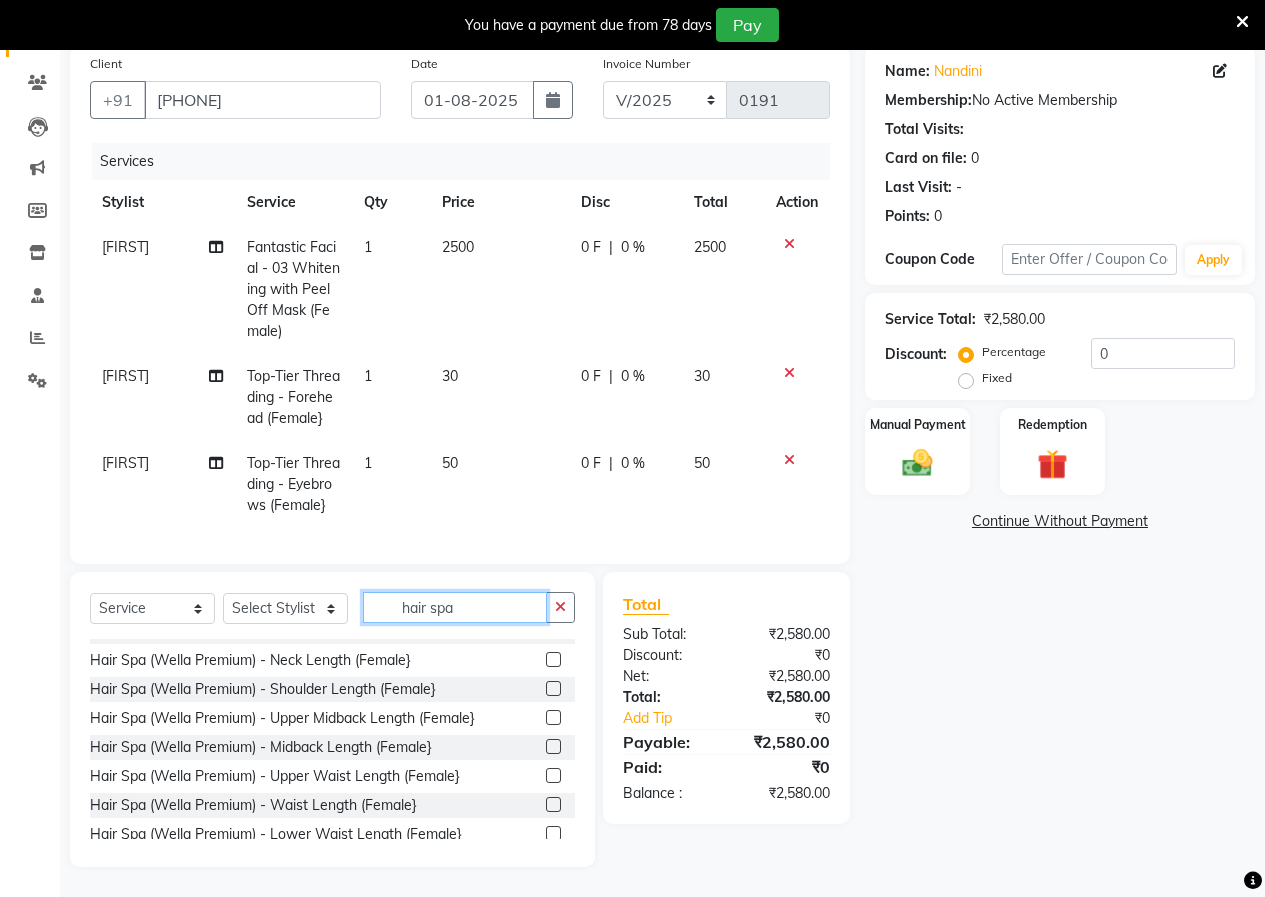 type on "hair spa" 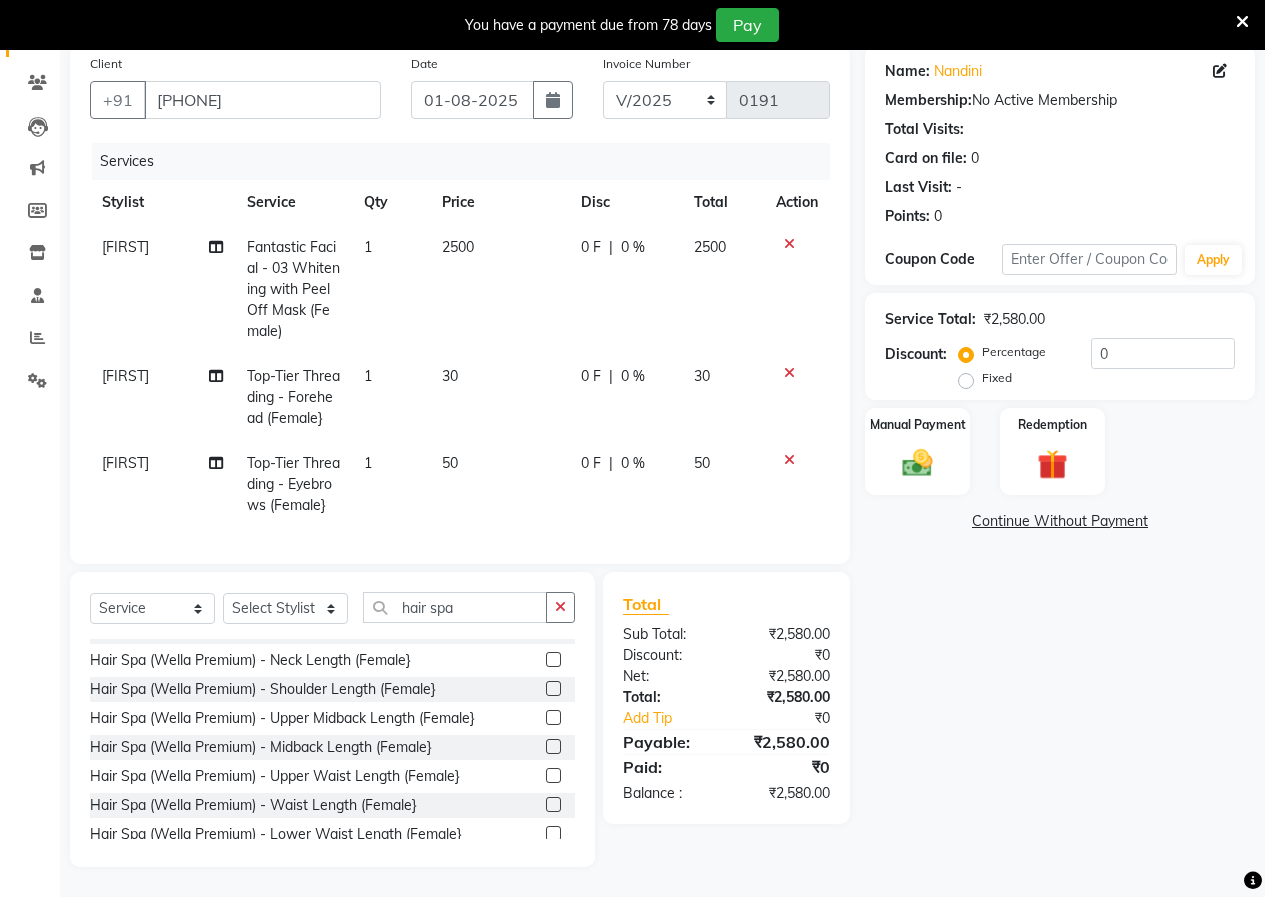 click 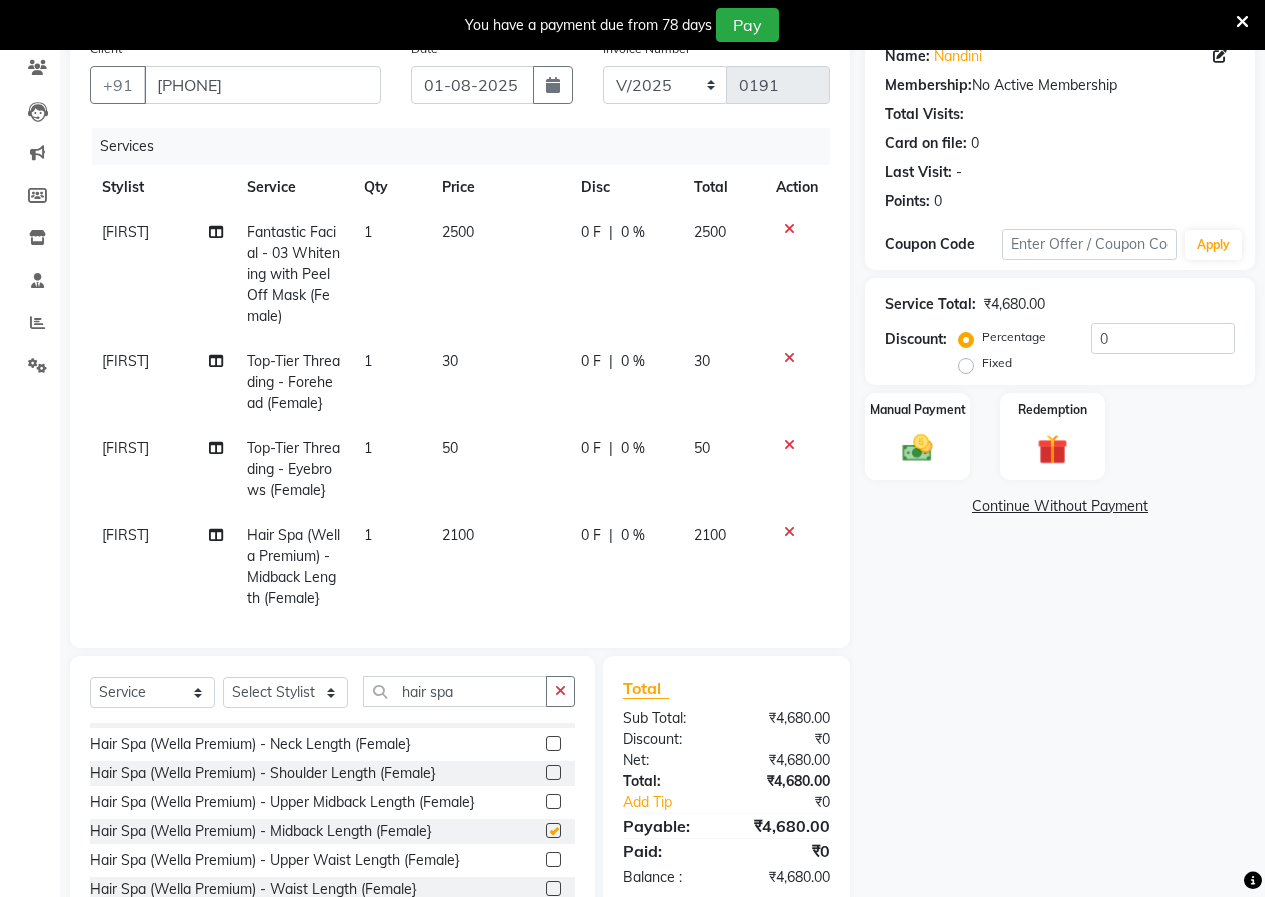 checkbox on "false" 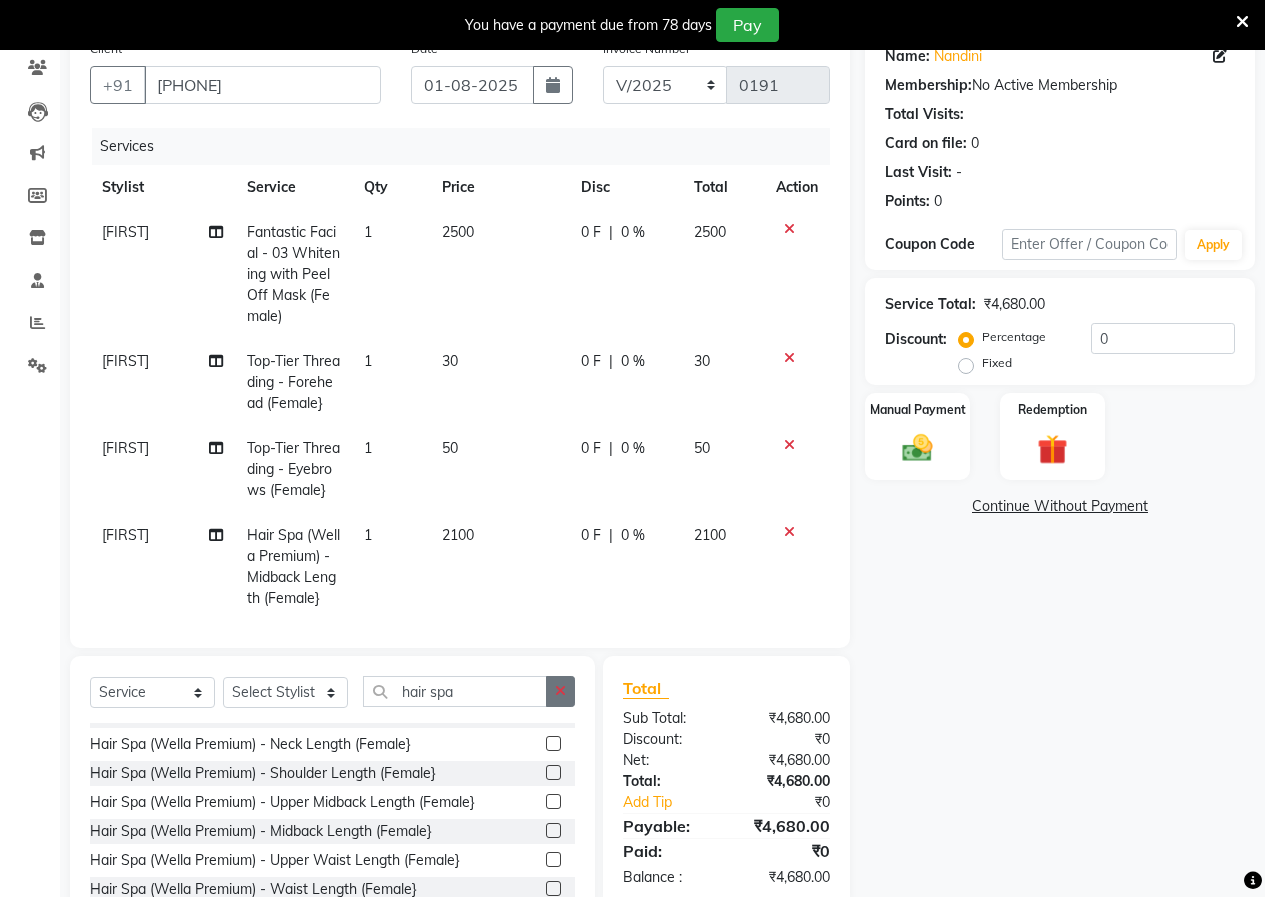 click 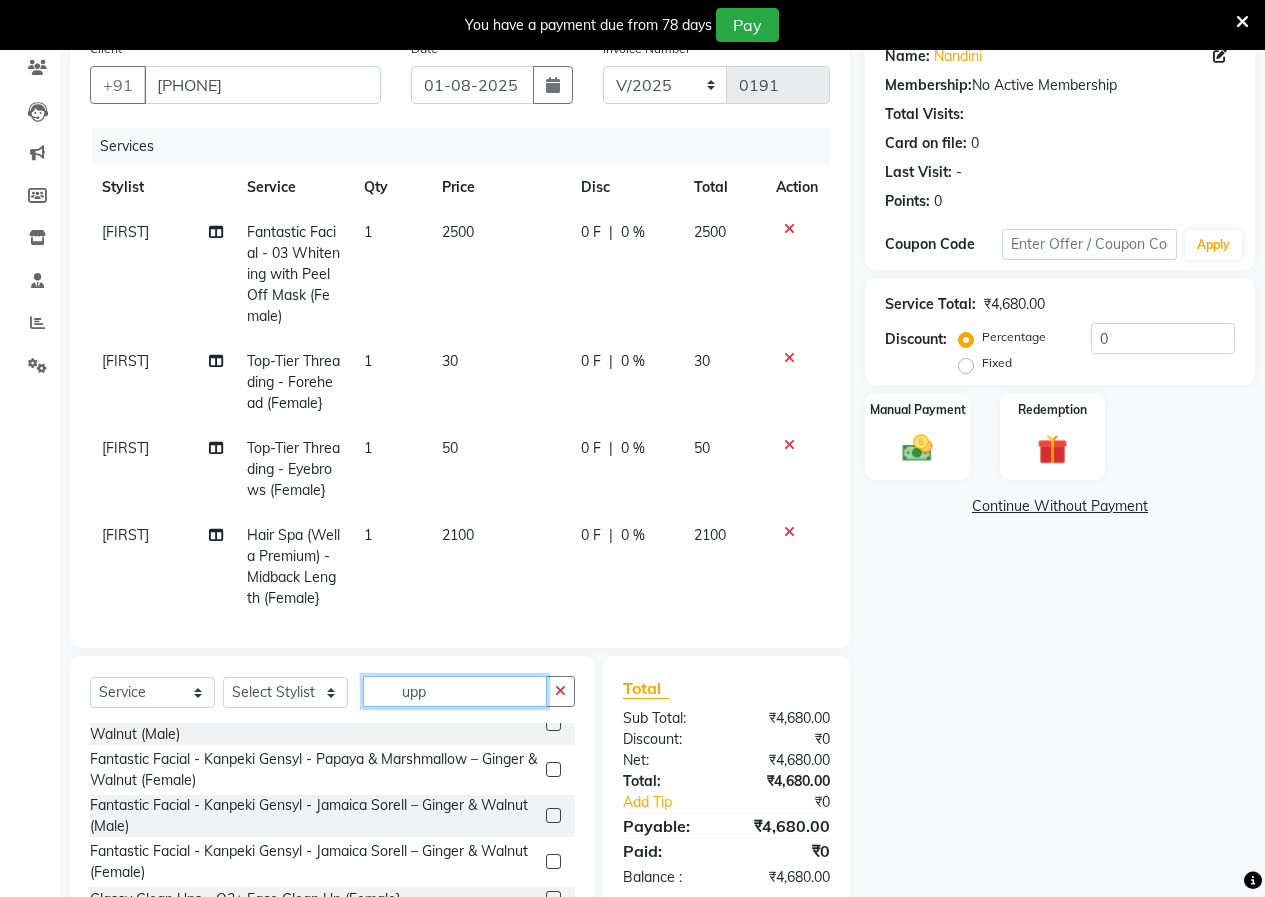 scroll, scrollTop: 0, scrollLeft: 0, axis: both 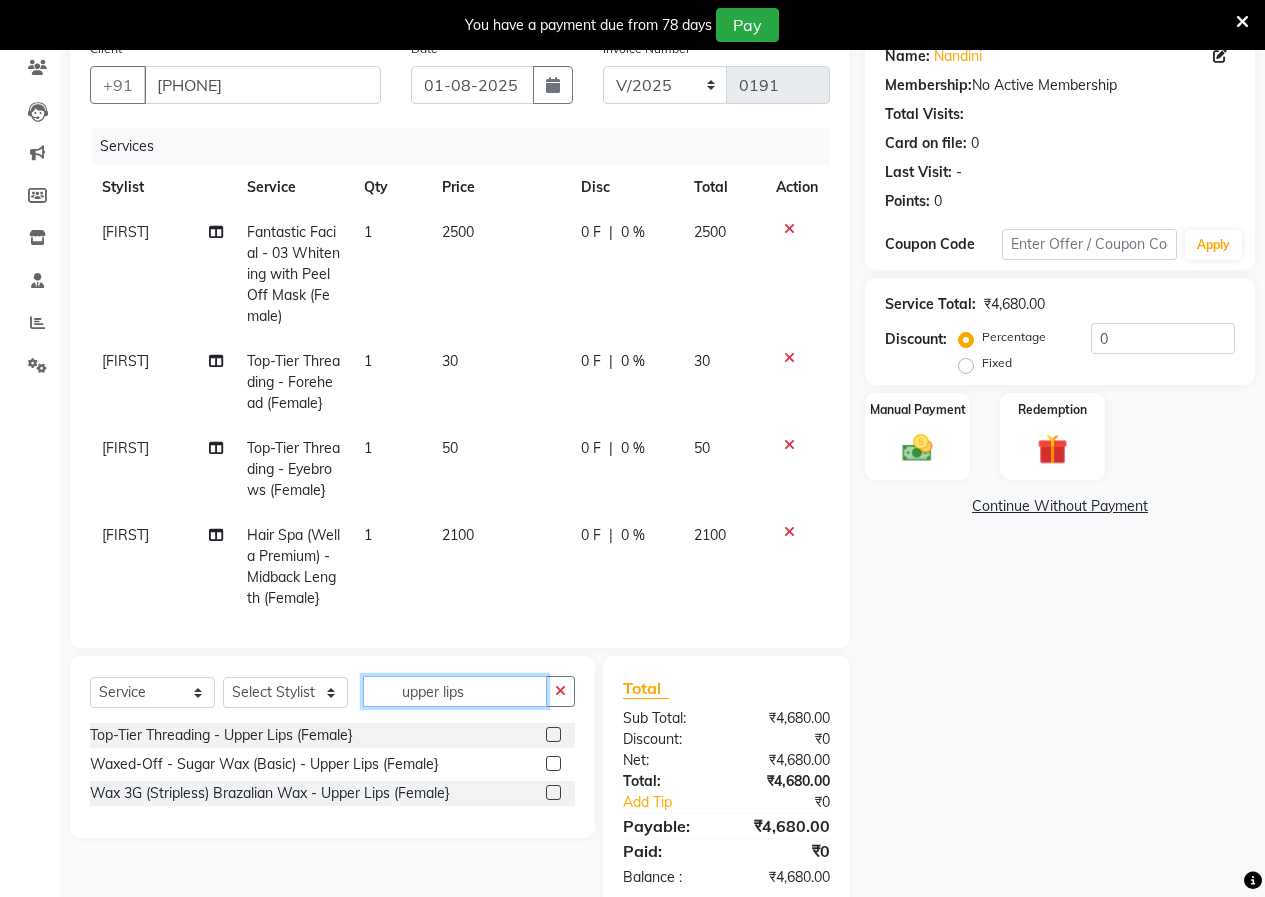 type on "upper lips" 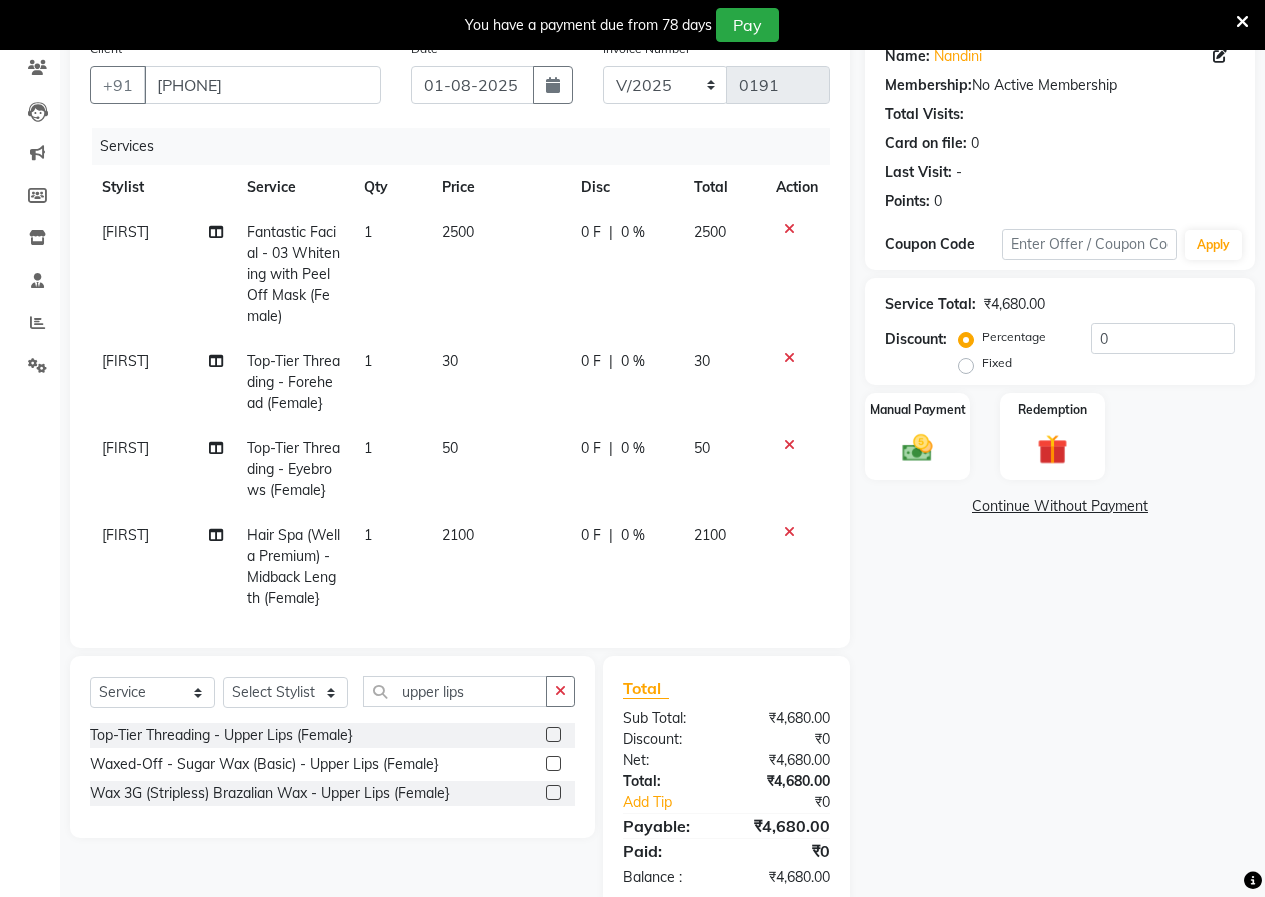 click 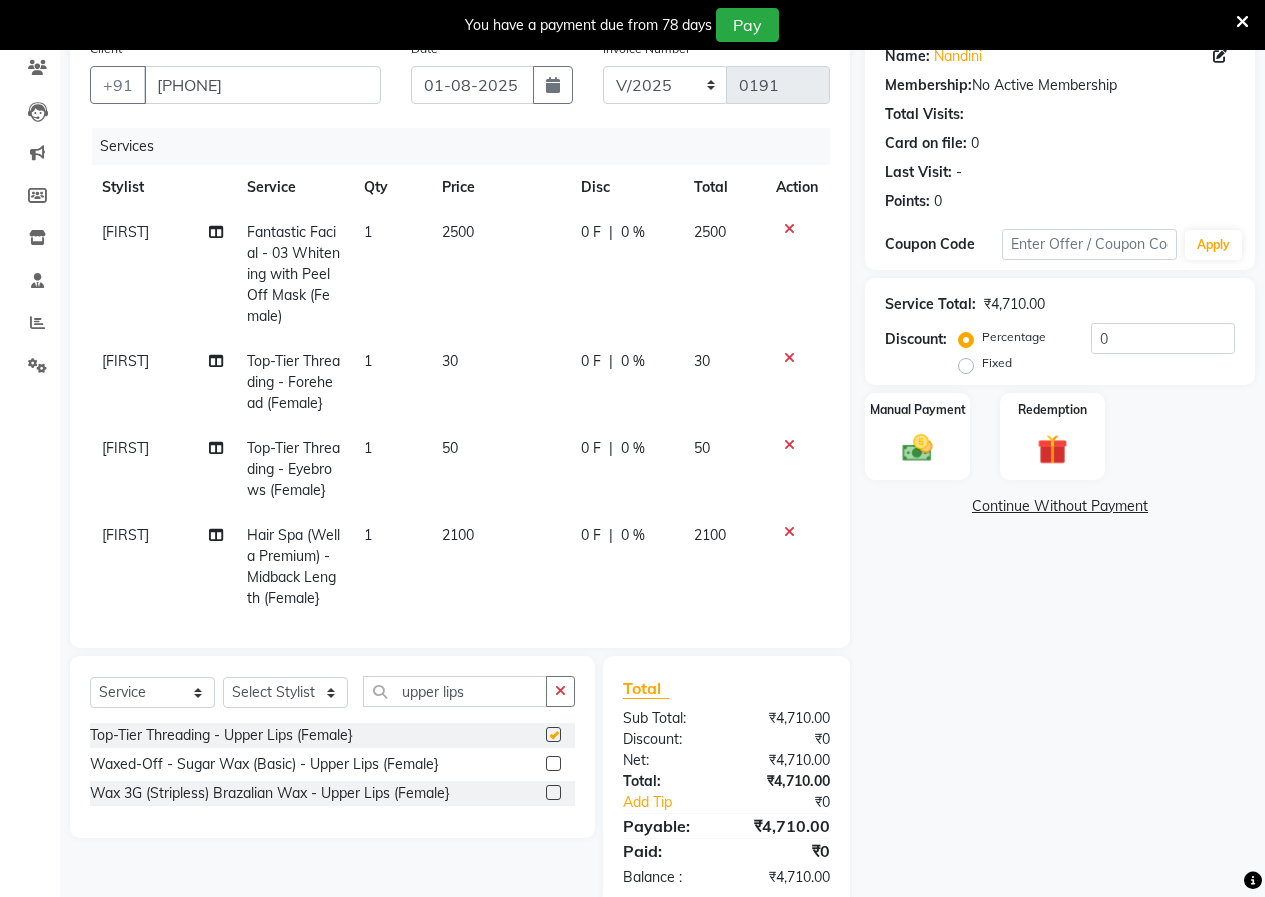 checkbox on "false" 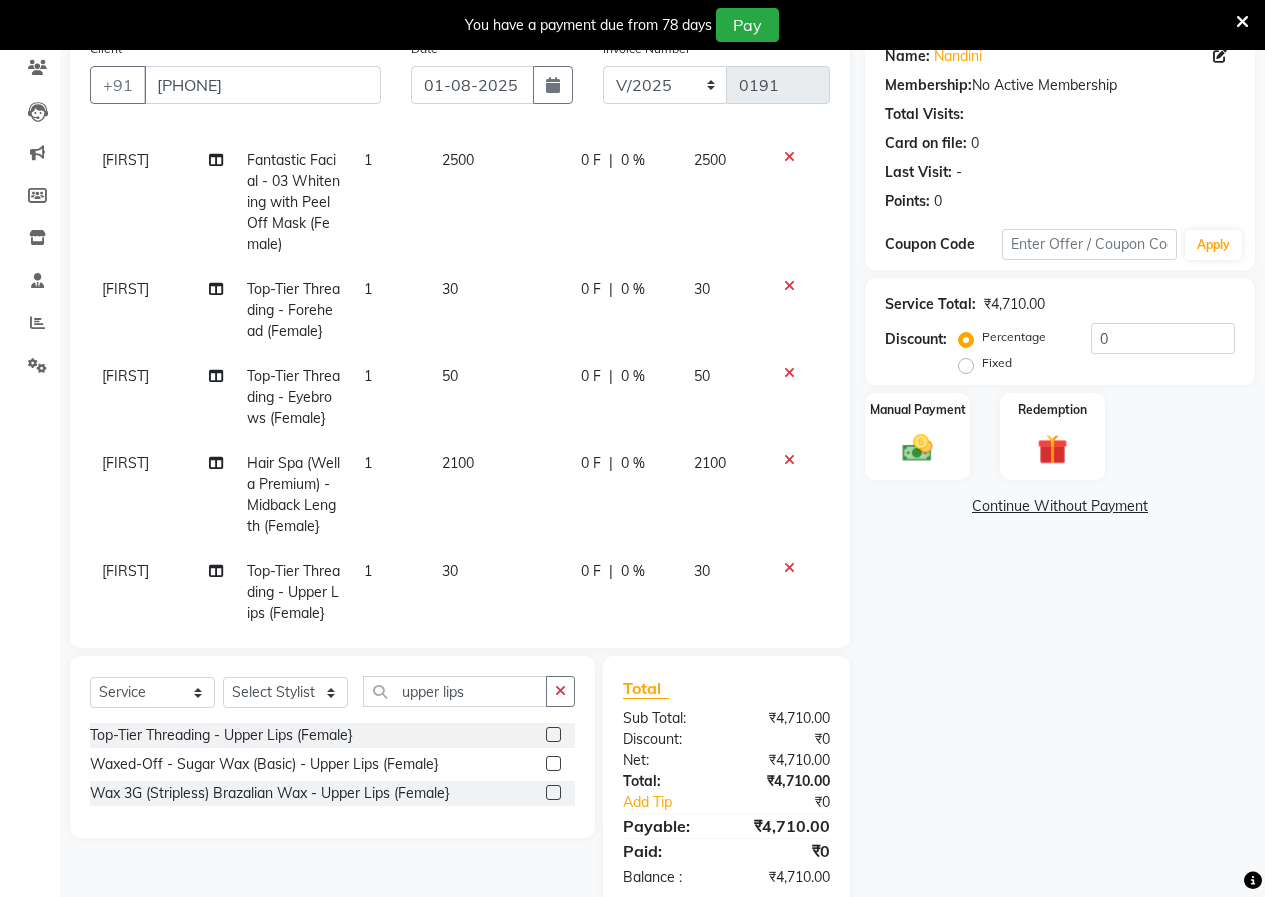scroll, scrollTop: 111, scrollLeft: 0, axis: vertical 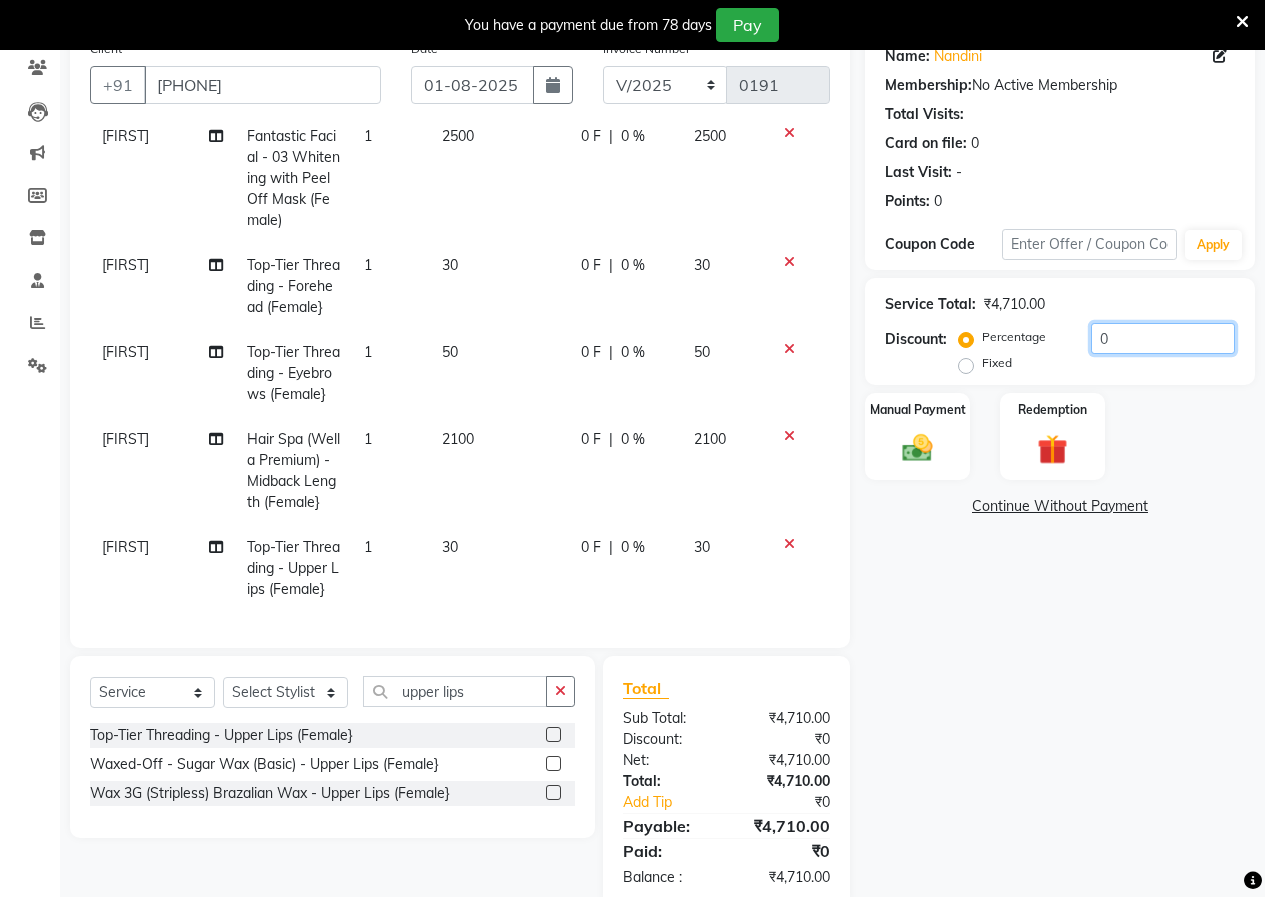 click on "0" 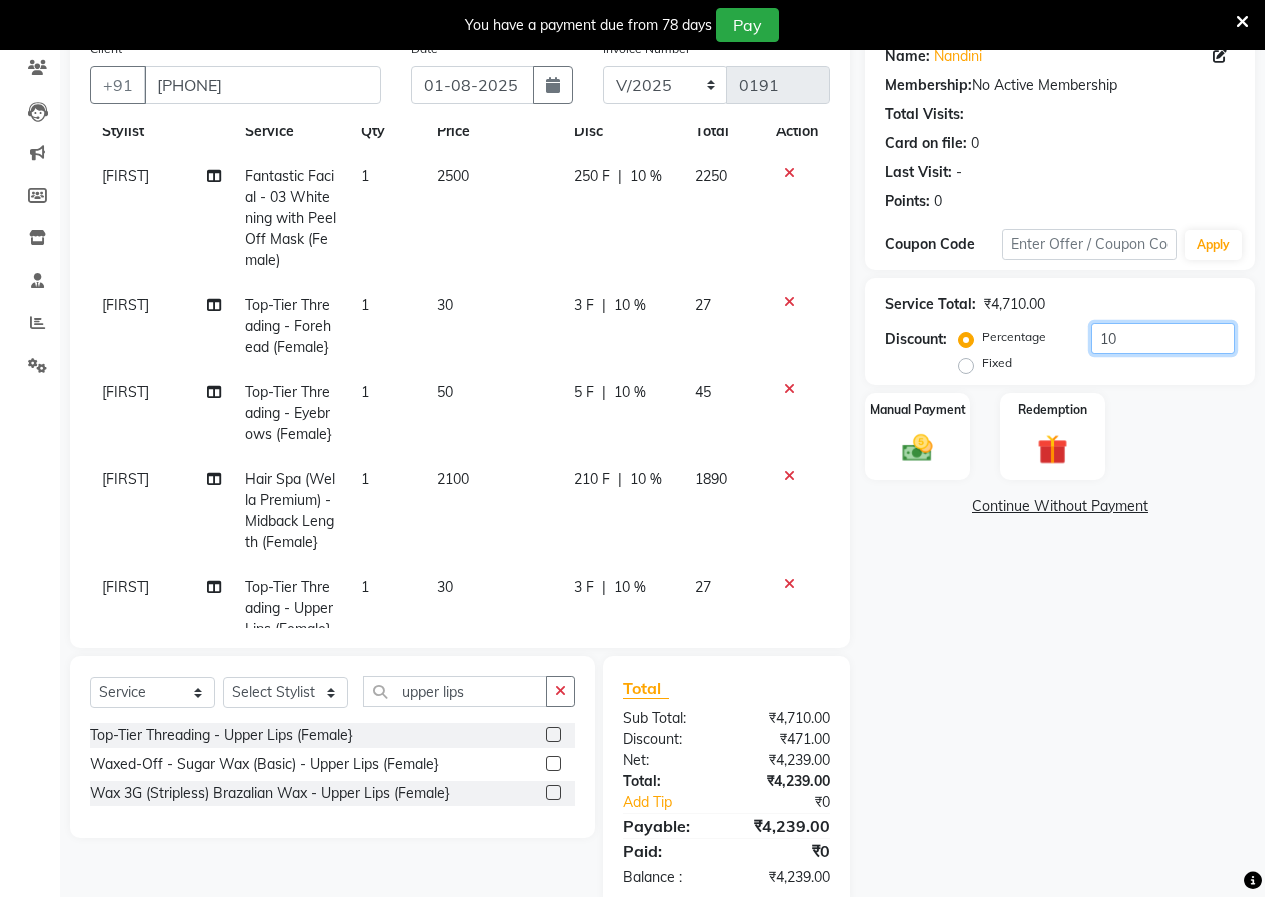 scroll, scrollTop: 100, scrollLeft: 0, axis: vertical 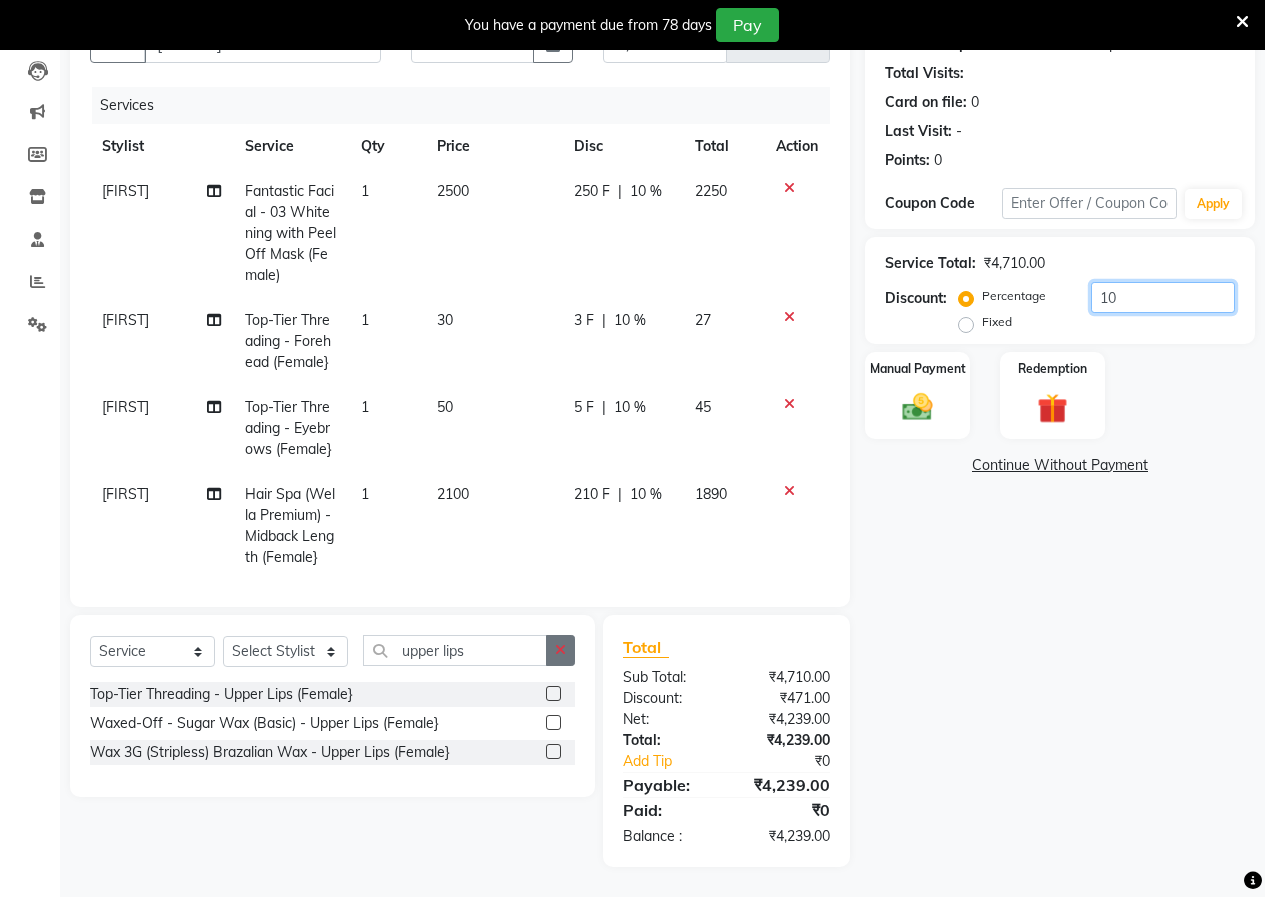 type on "10" 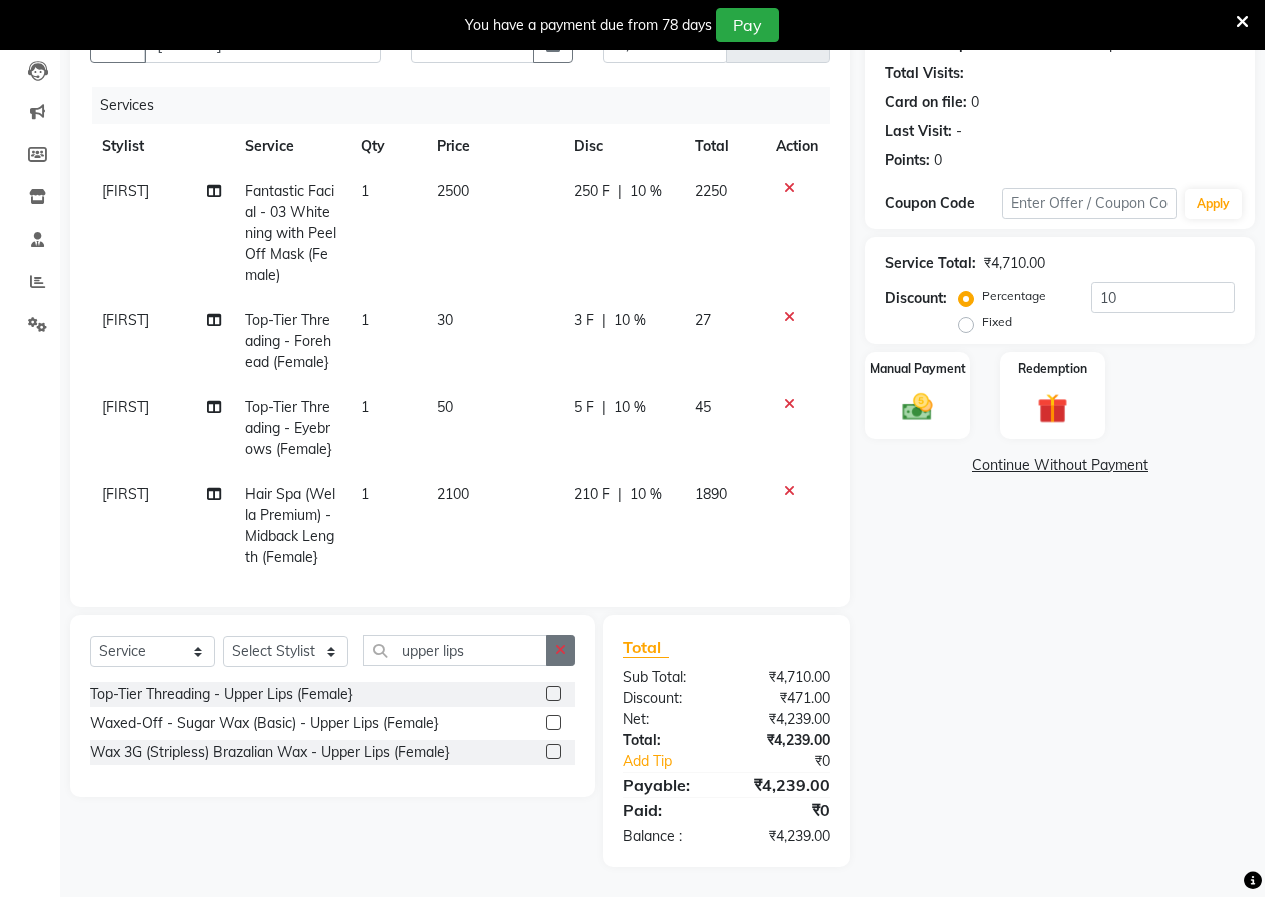 click 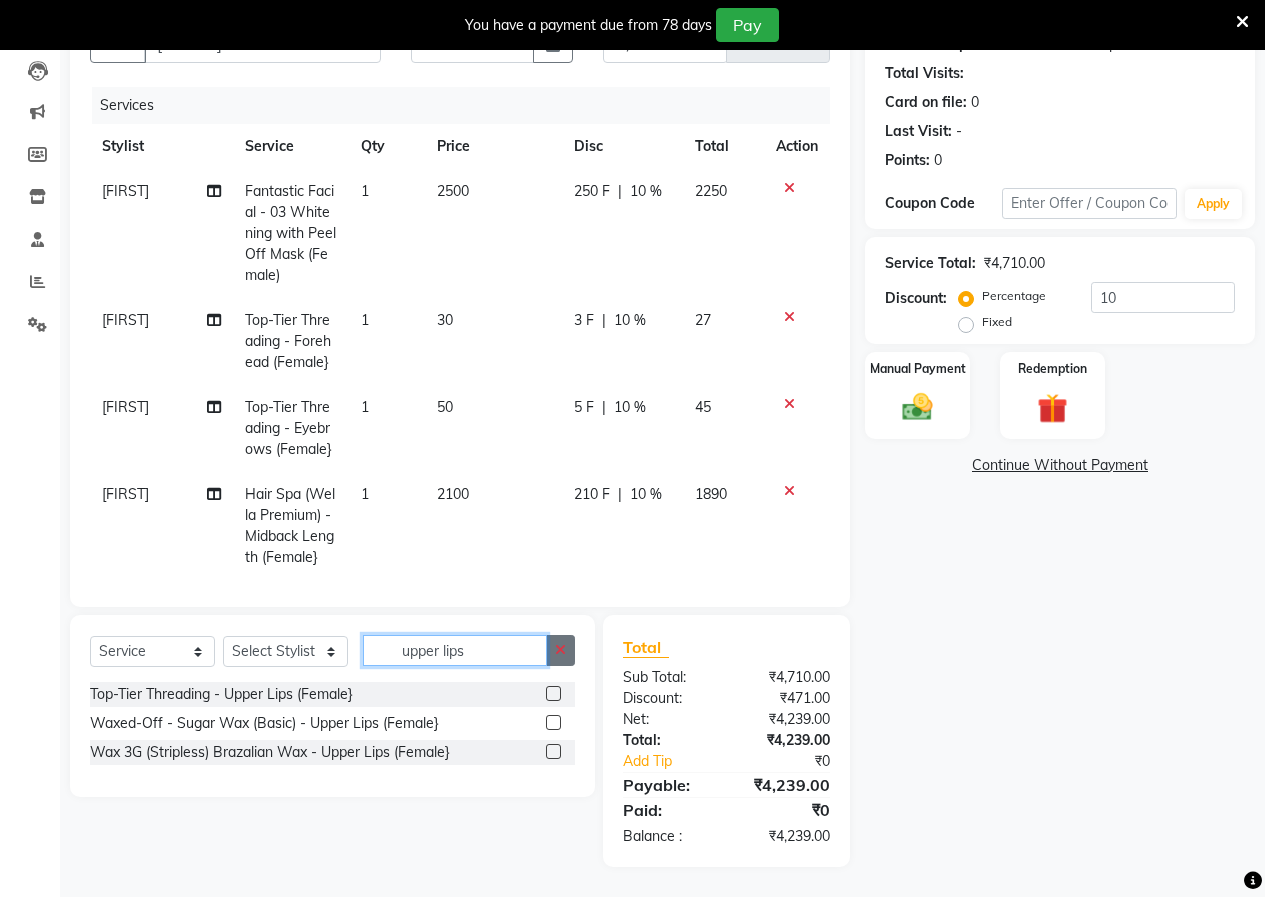 type 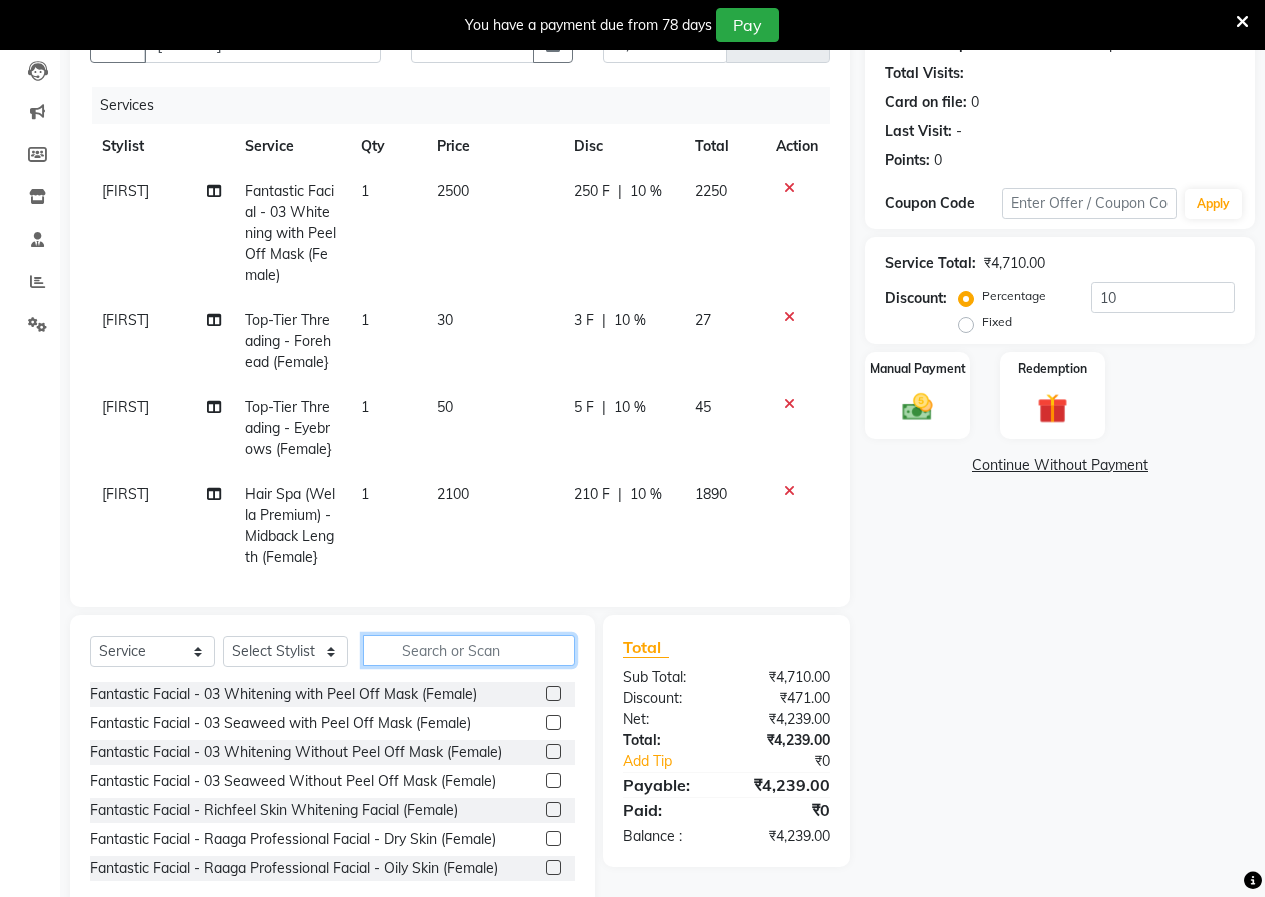 click 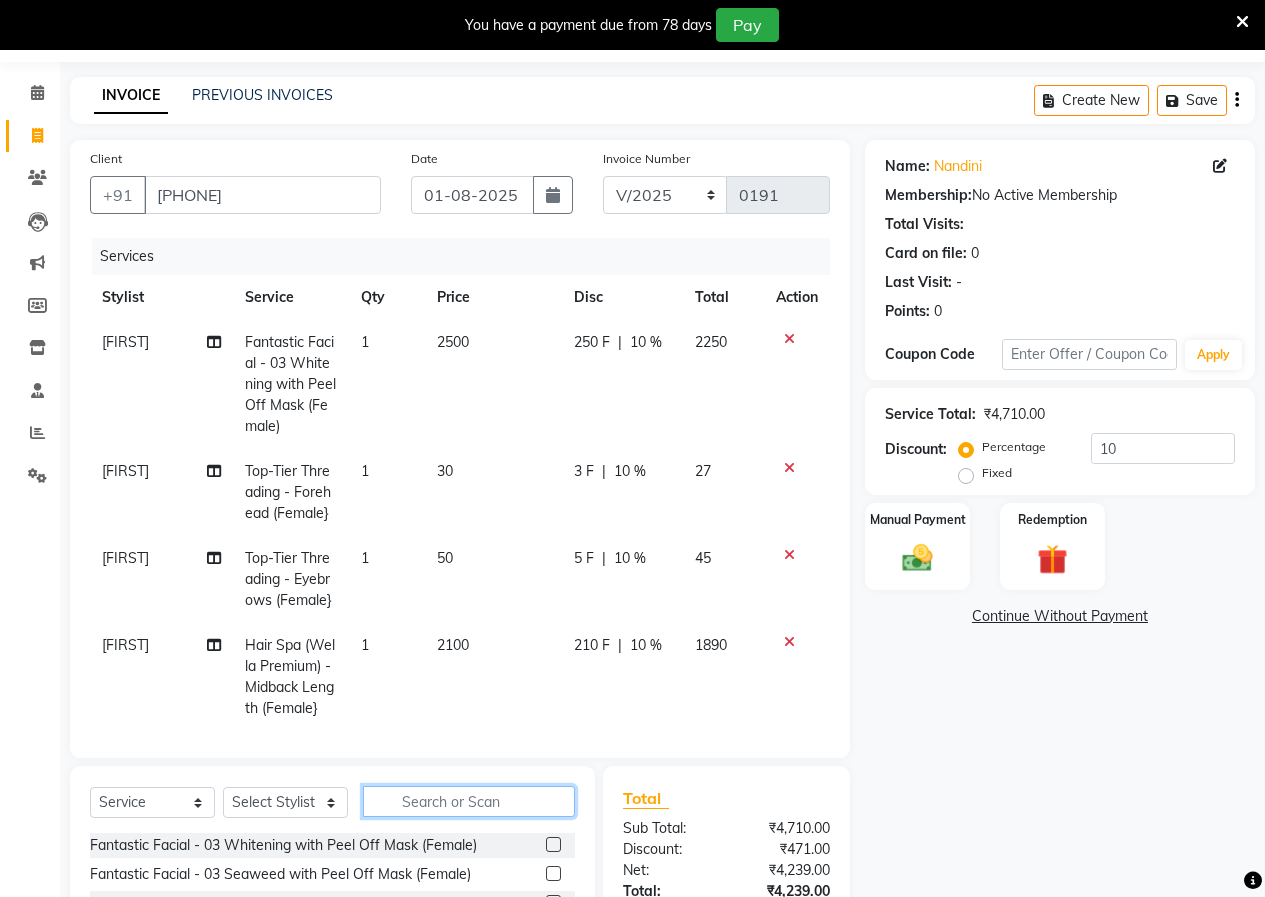 scroll, scrollTop: 254, scrollLeft: 0, axis: vertical 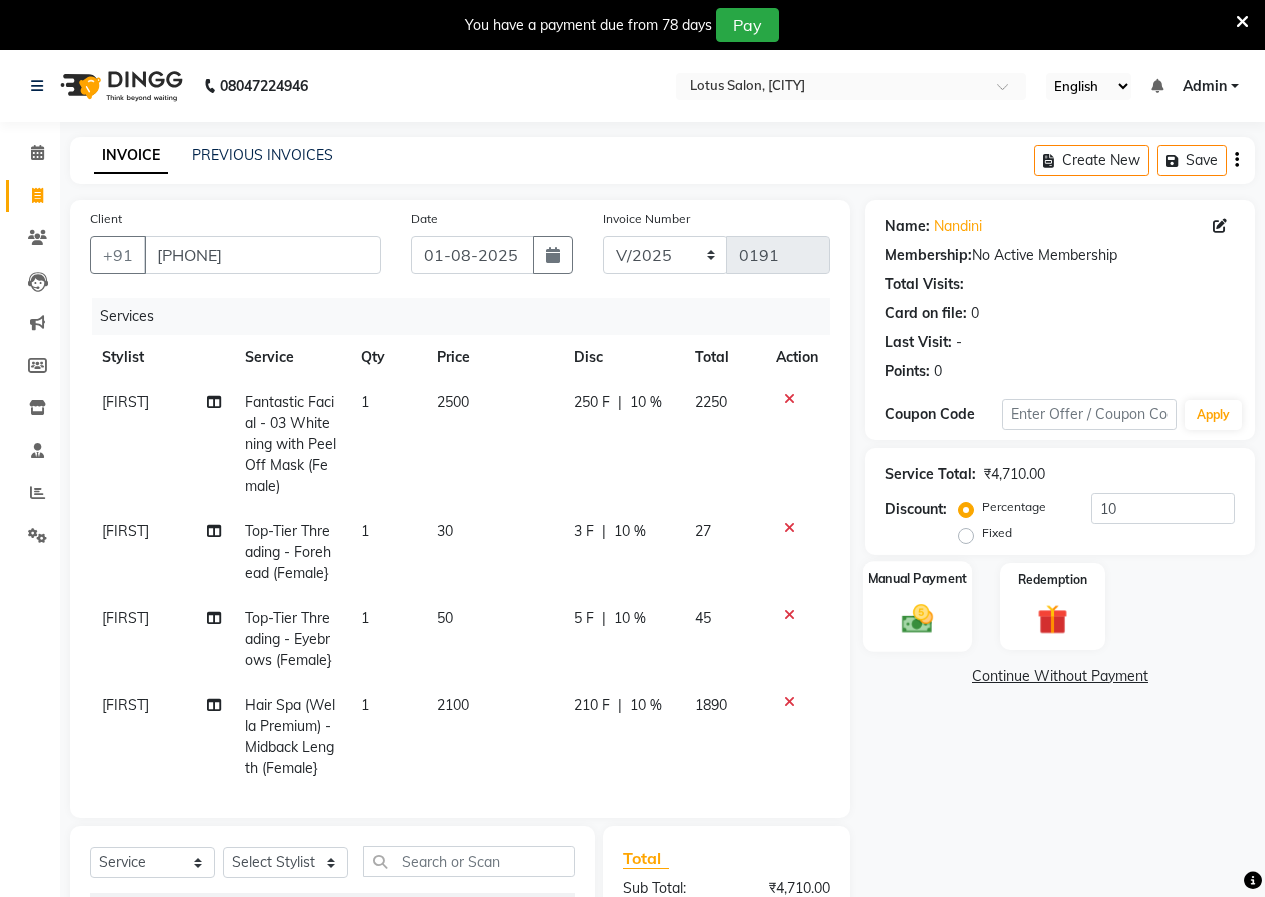 click on "Manual Payment" 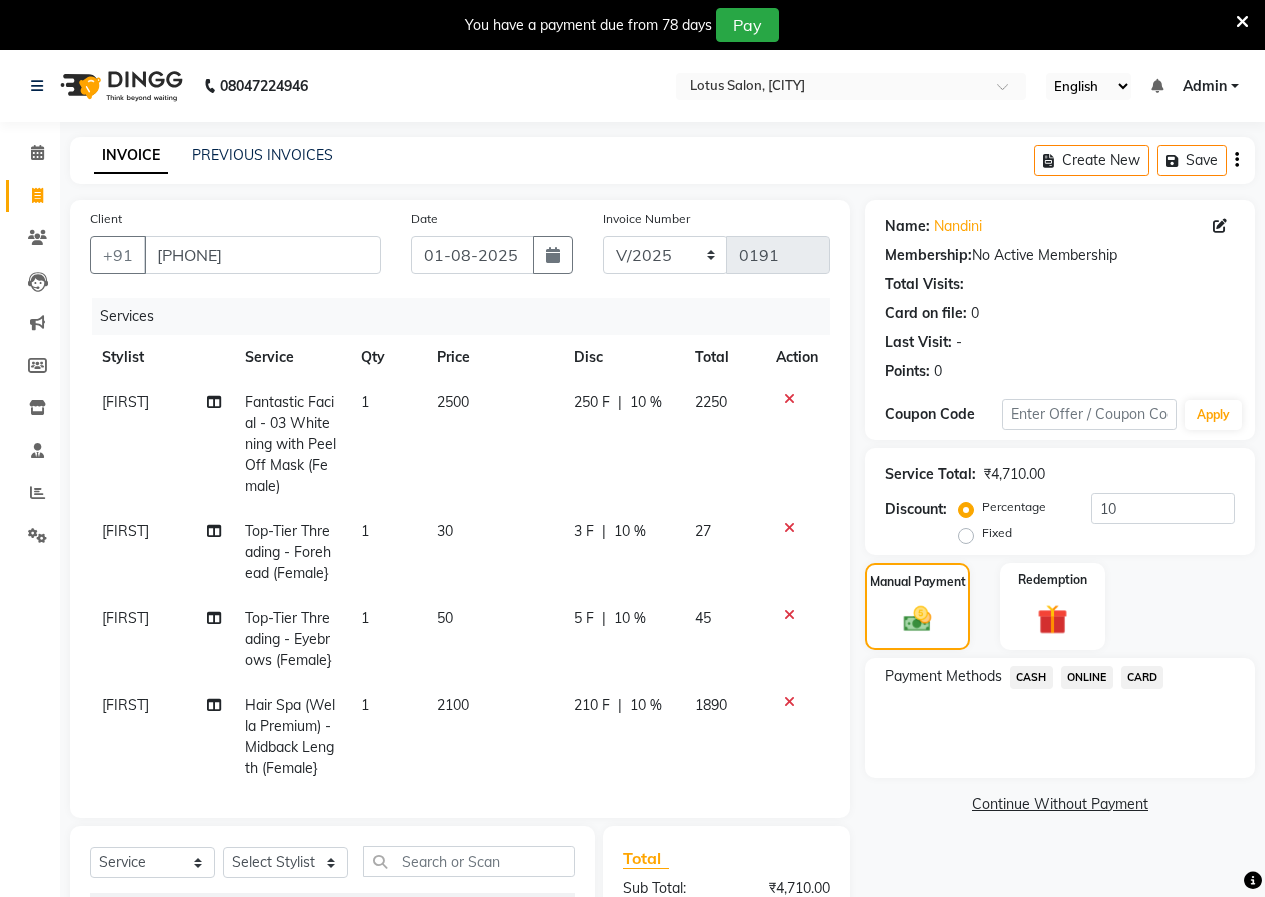 click on "ONLINE" 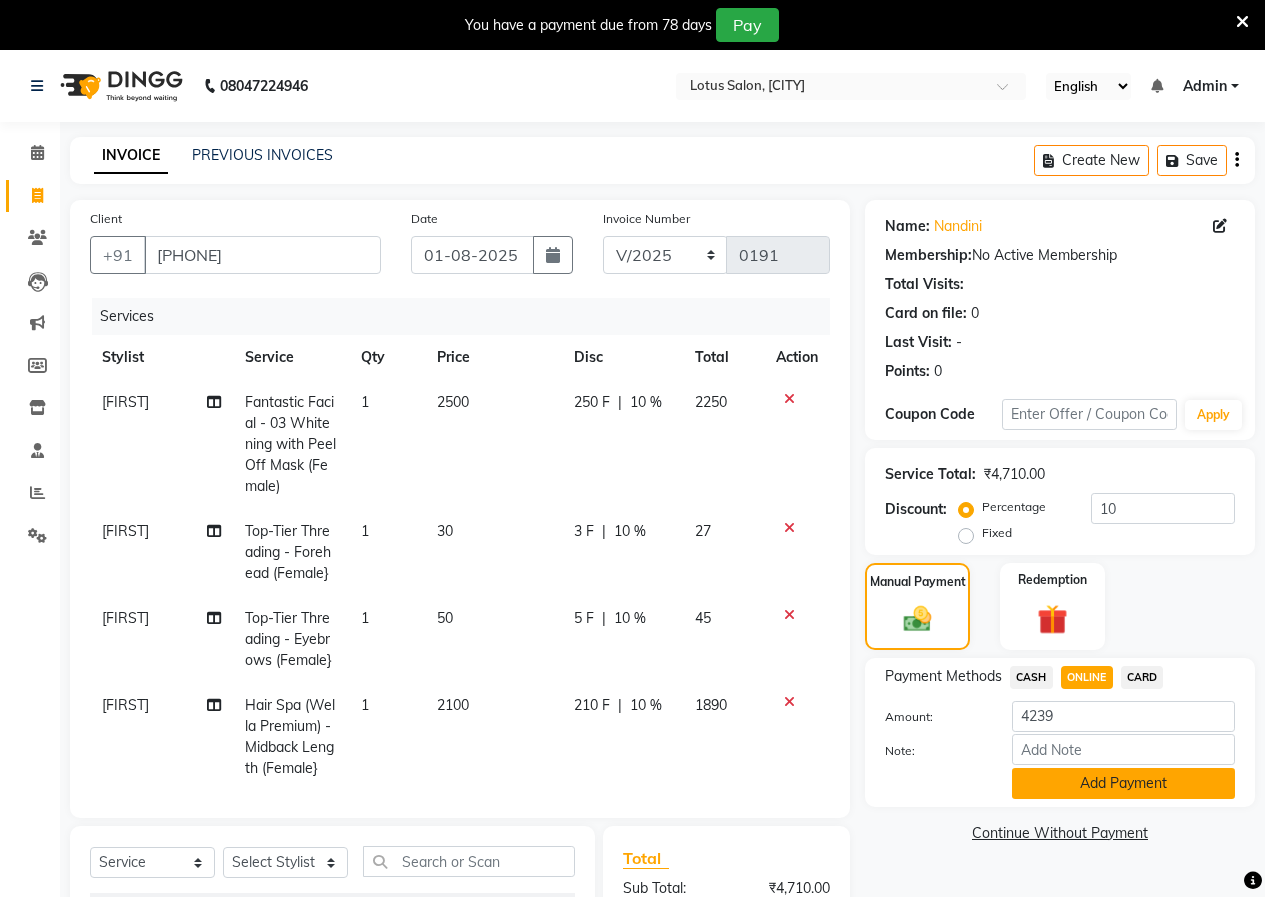 click on "Add Payment" 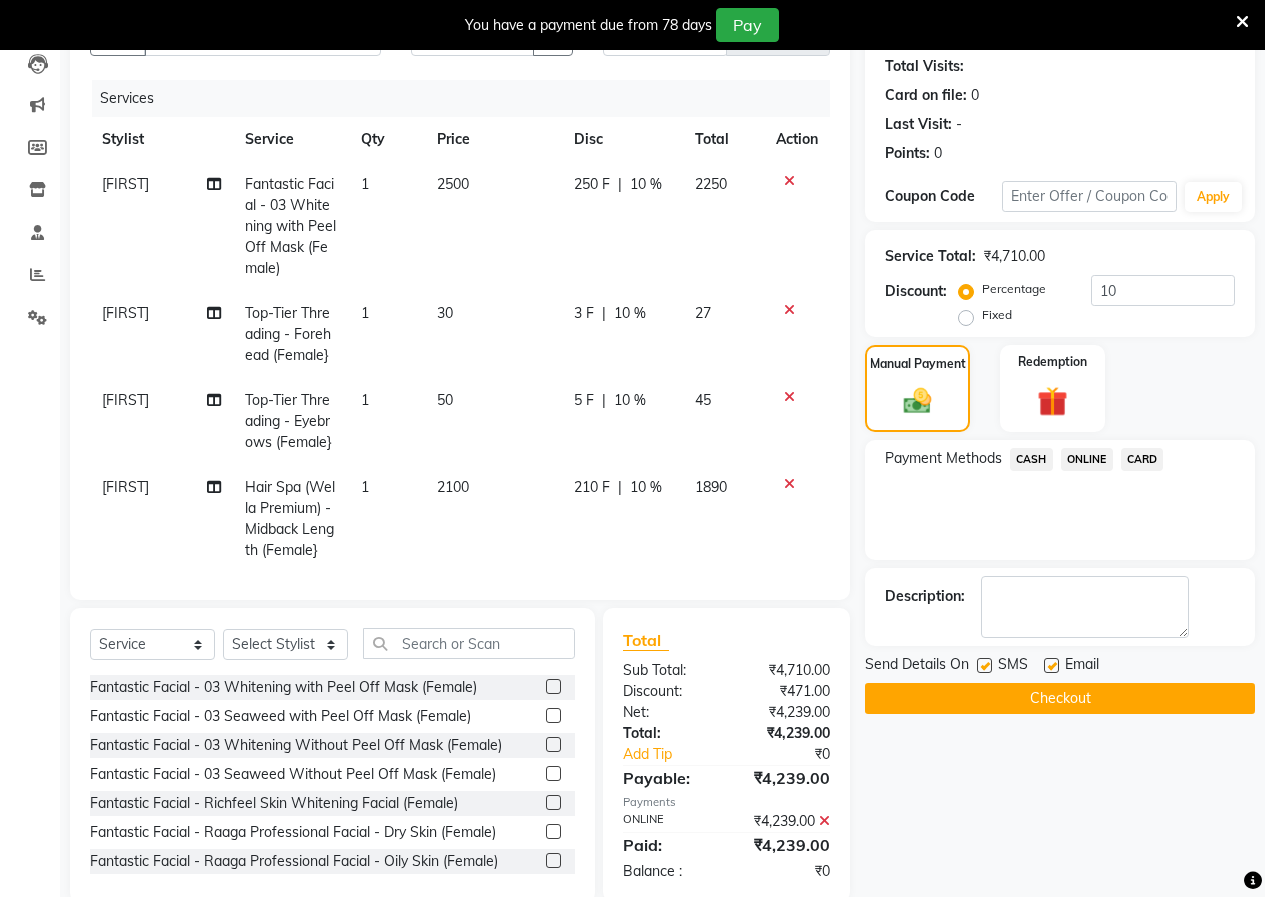 scroll, scrollTop: 254, scrollLeft: 0, axis: vertical 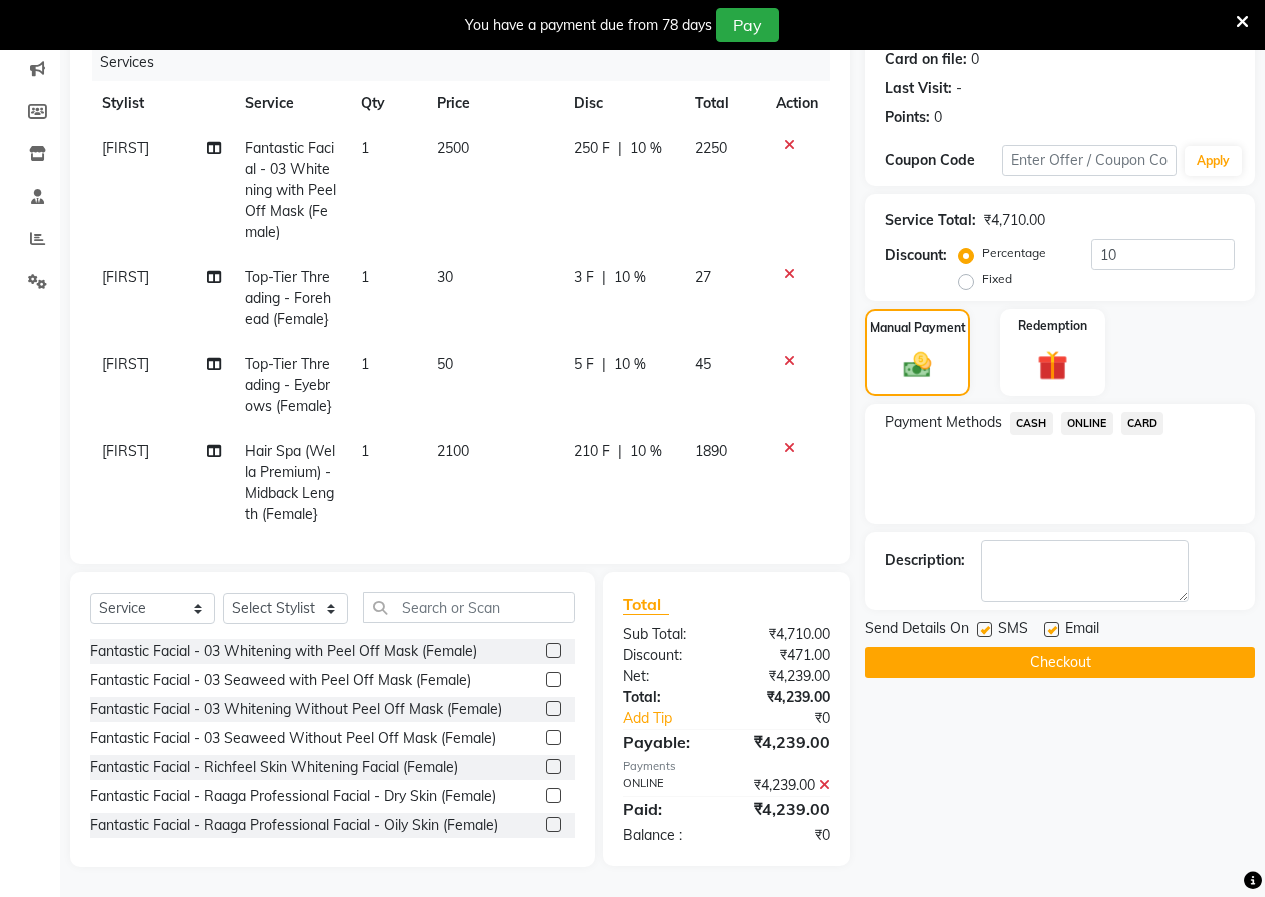 click 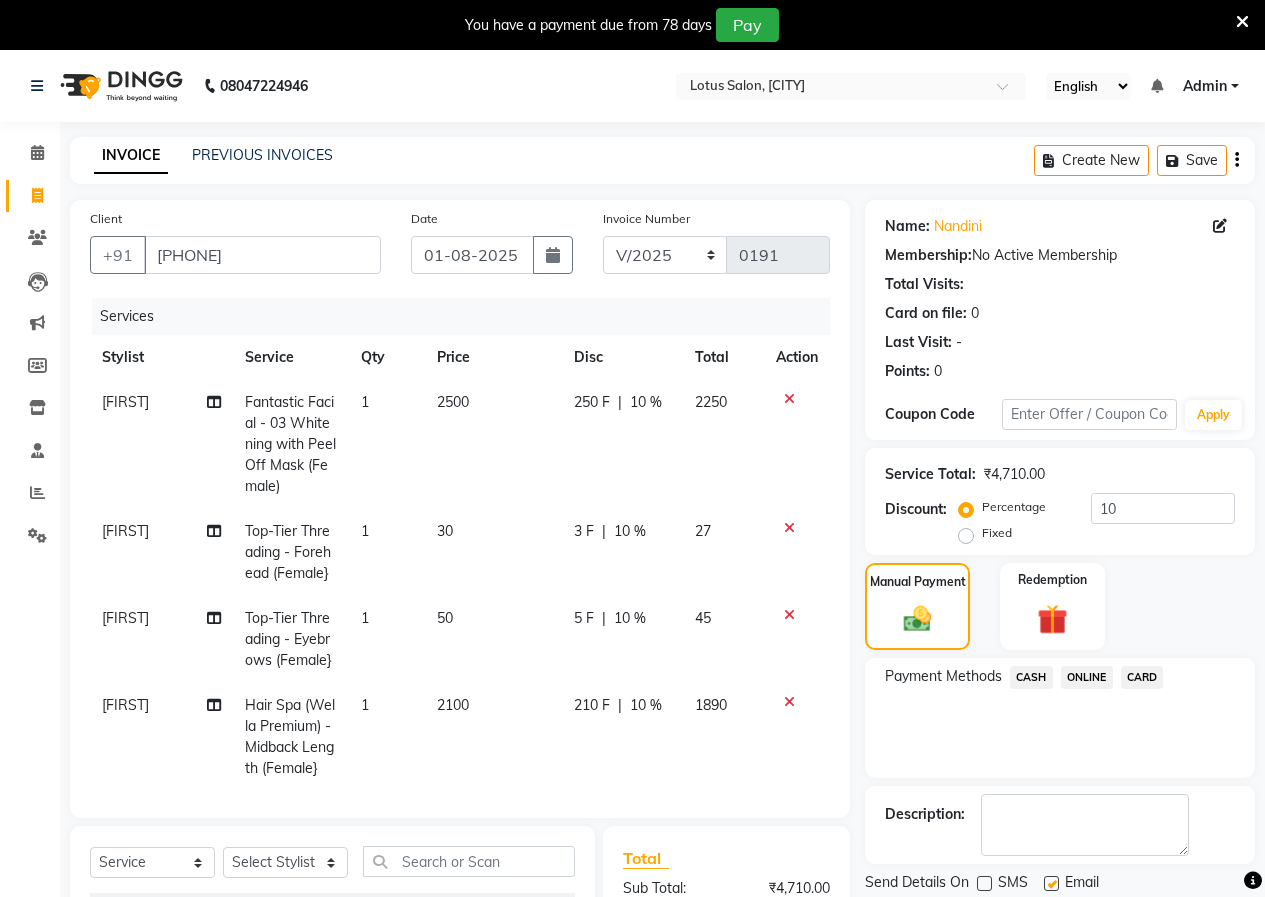 scroll, scrollTop: 254, scrollLeft: 0, axis: vertical 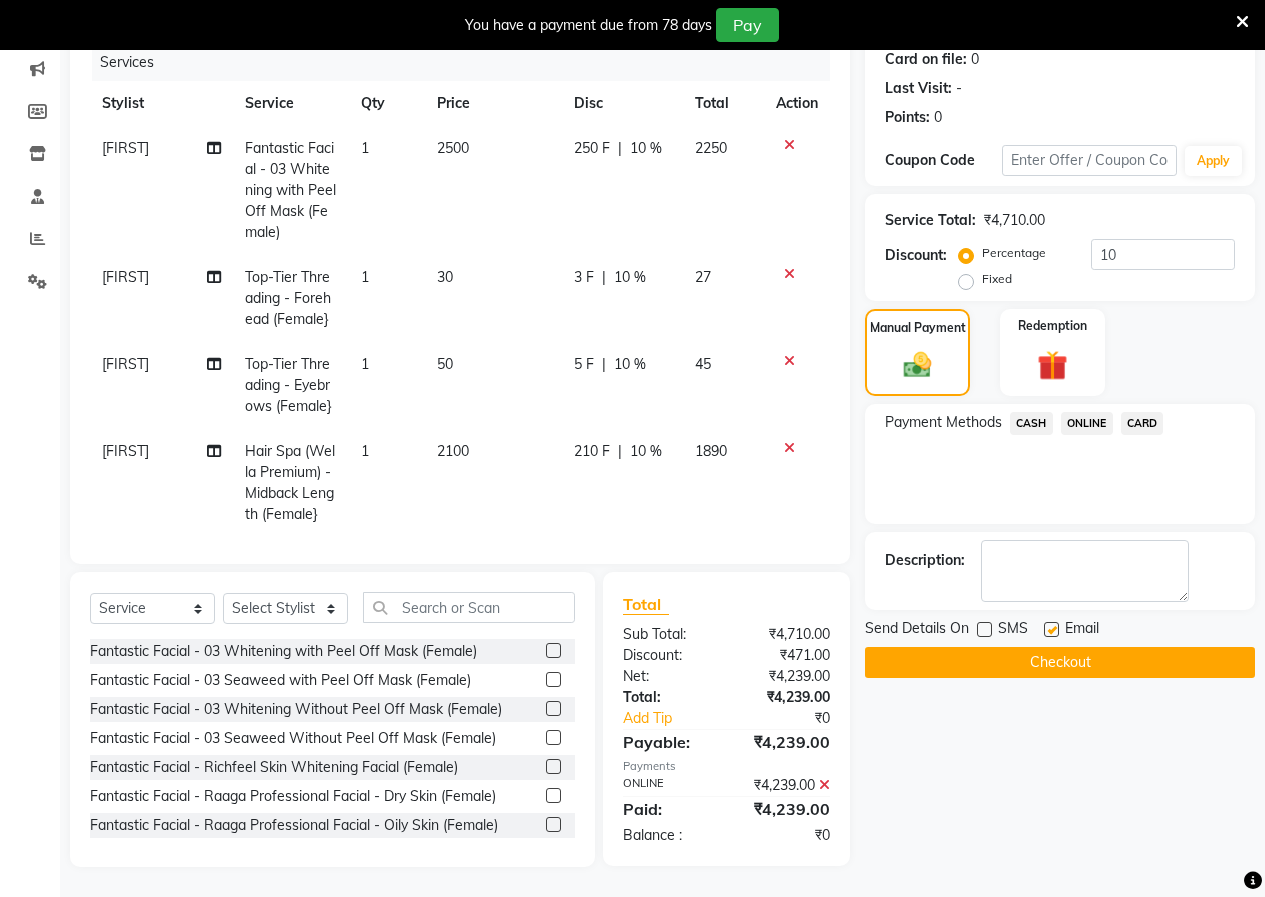 click on "Checkout" 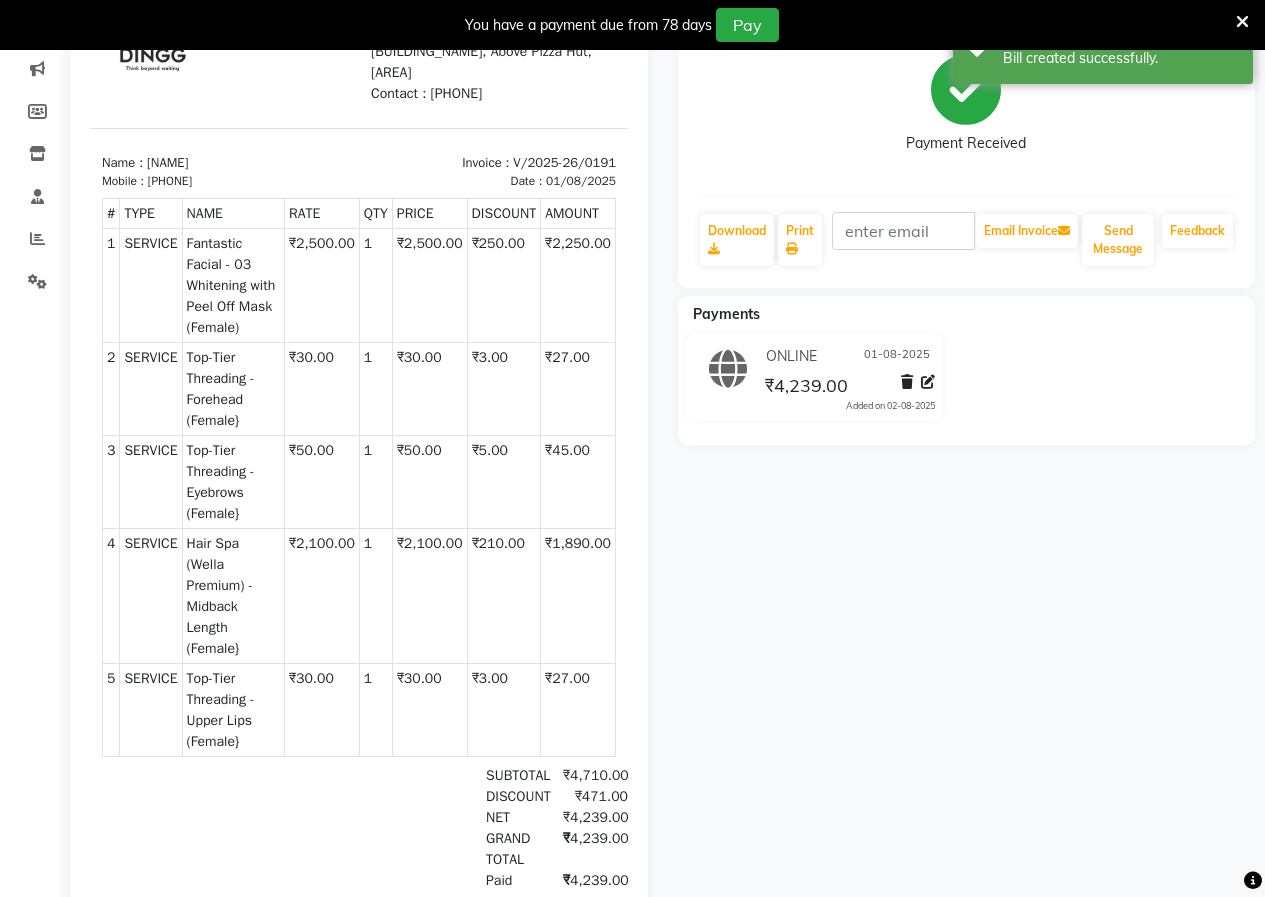 scroll, scrollTop: 0, scrollLeft: 0, axis: both 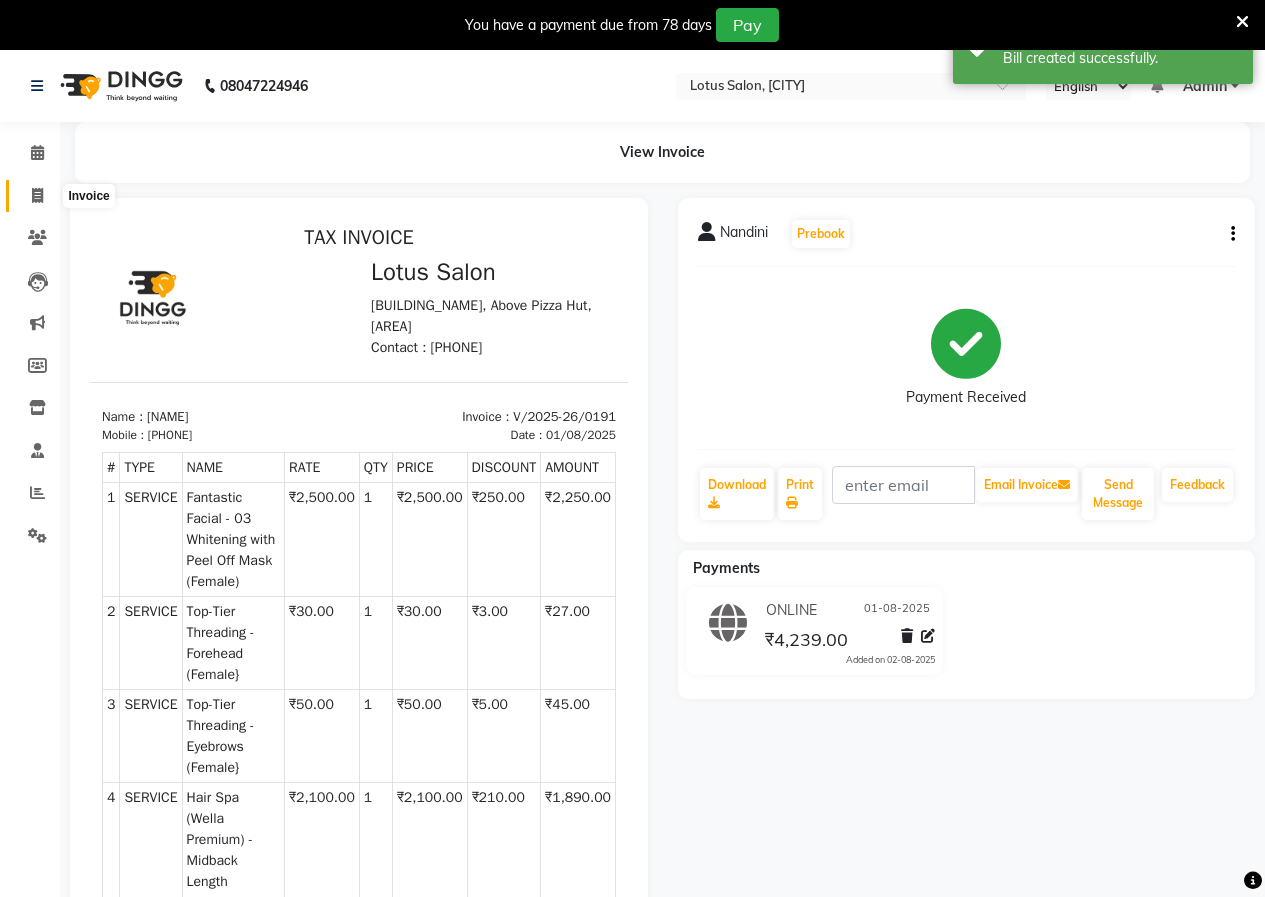 click 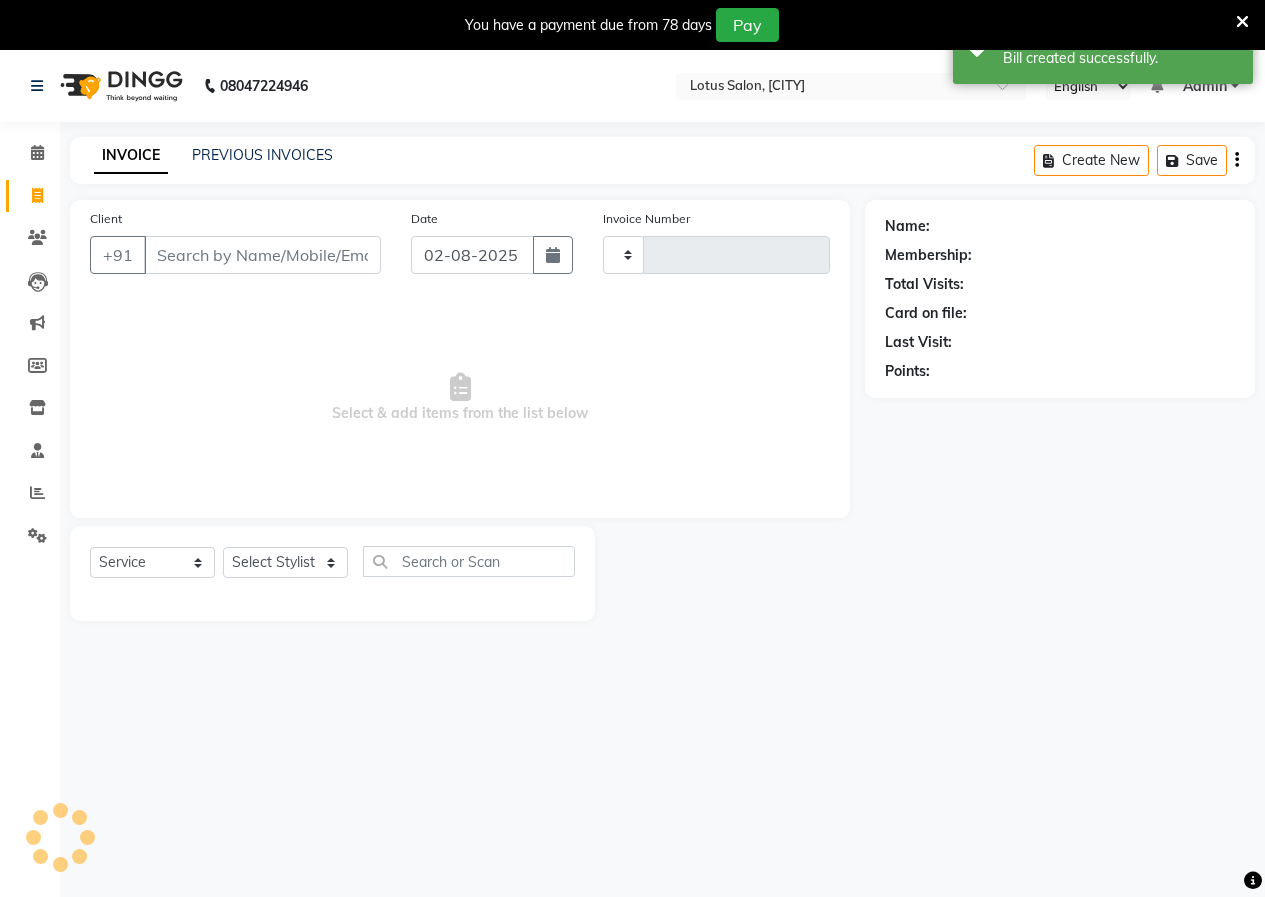 scroll, scrollTop: 50, scrollLeft: 0, axis: vertical 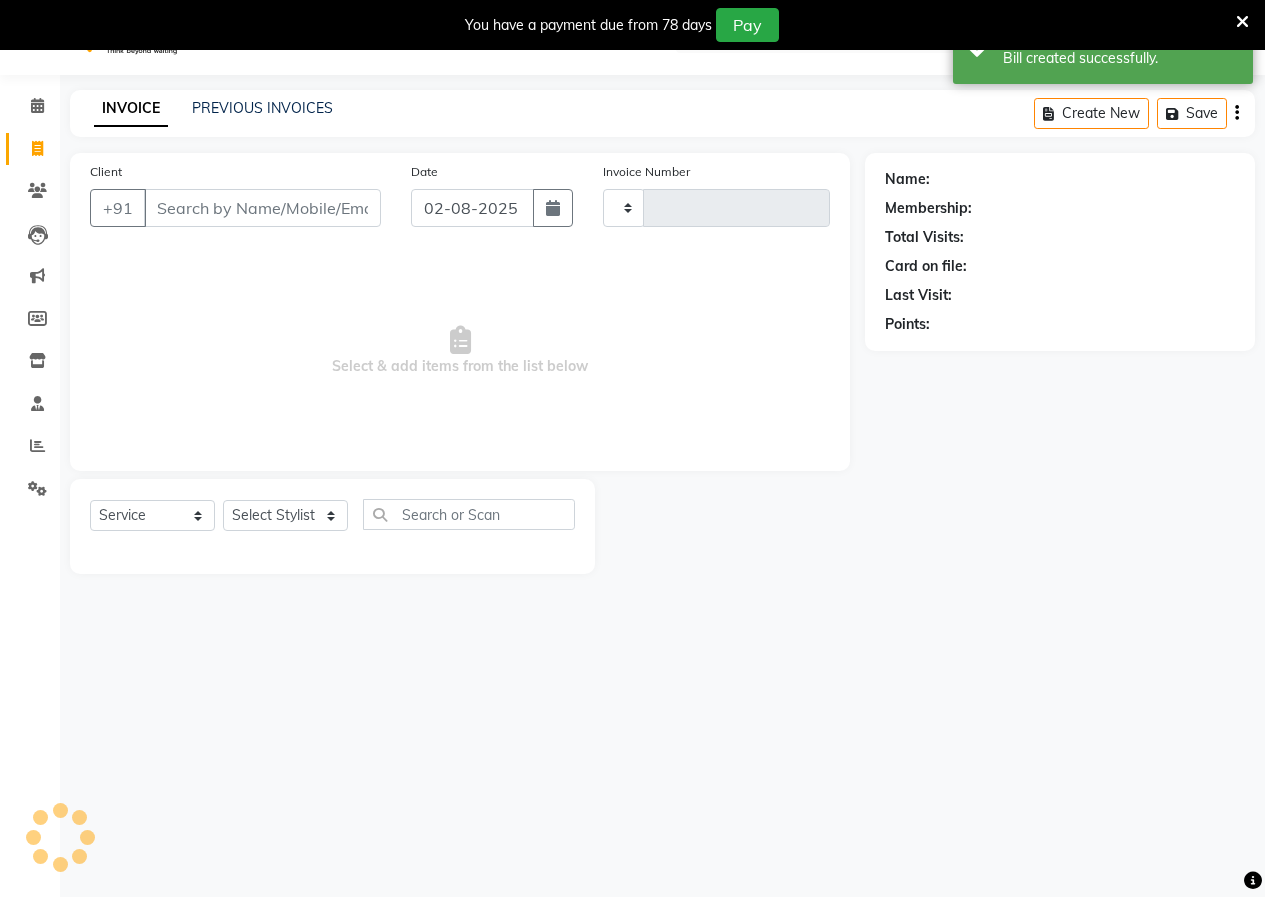 type on "0192" 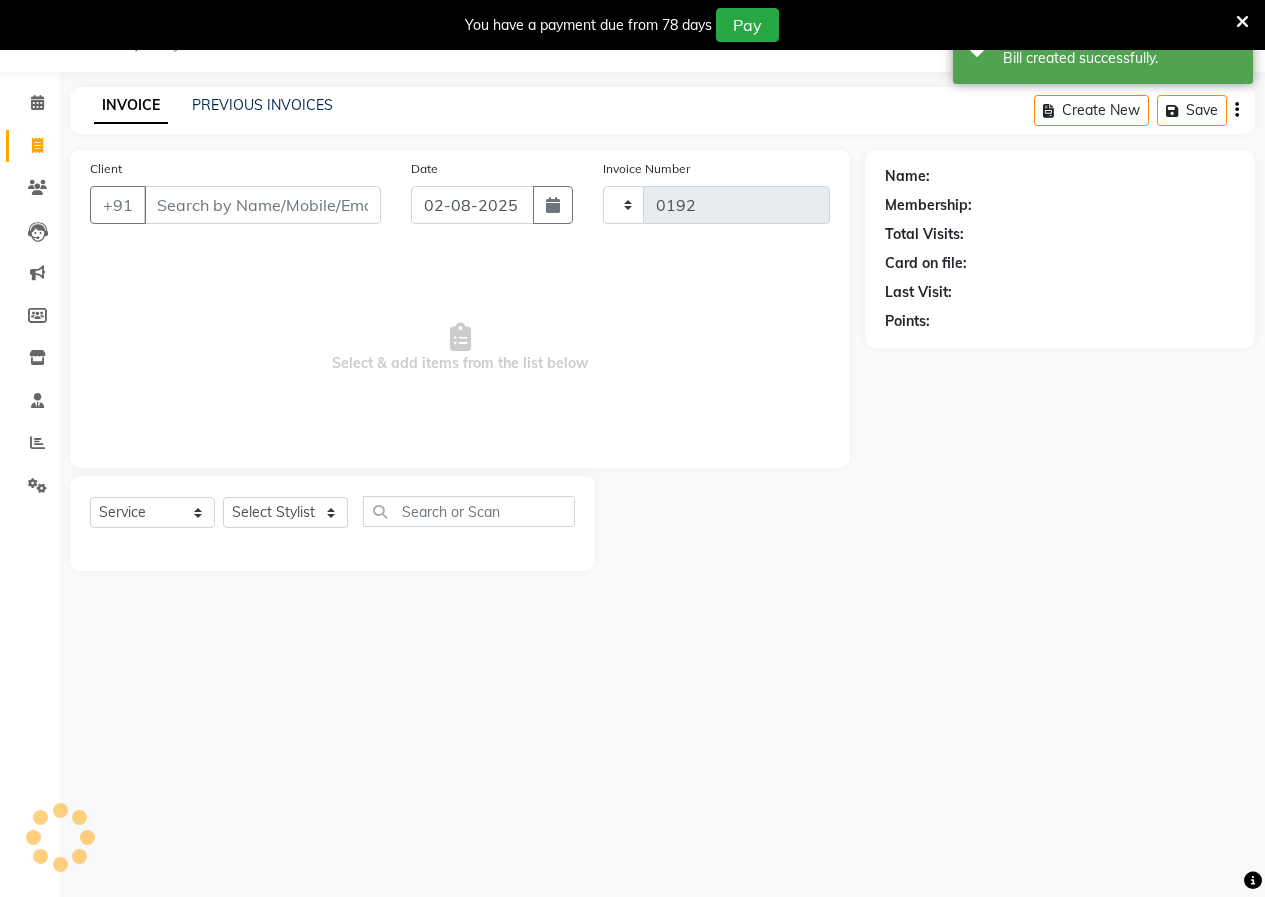 select on "8290" 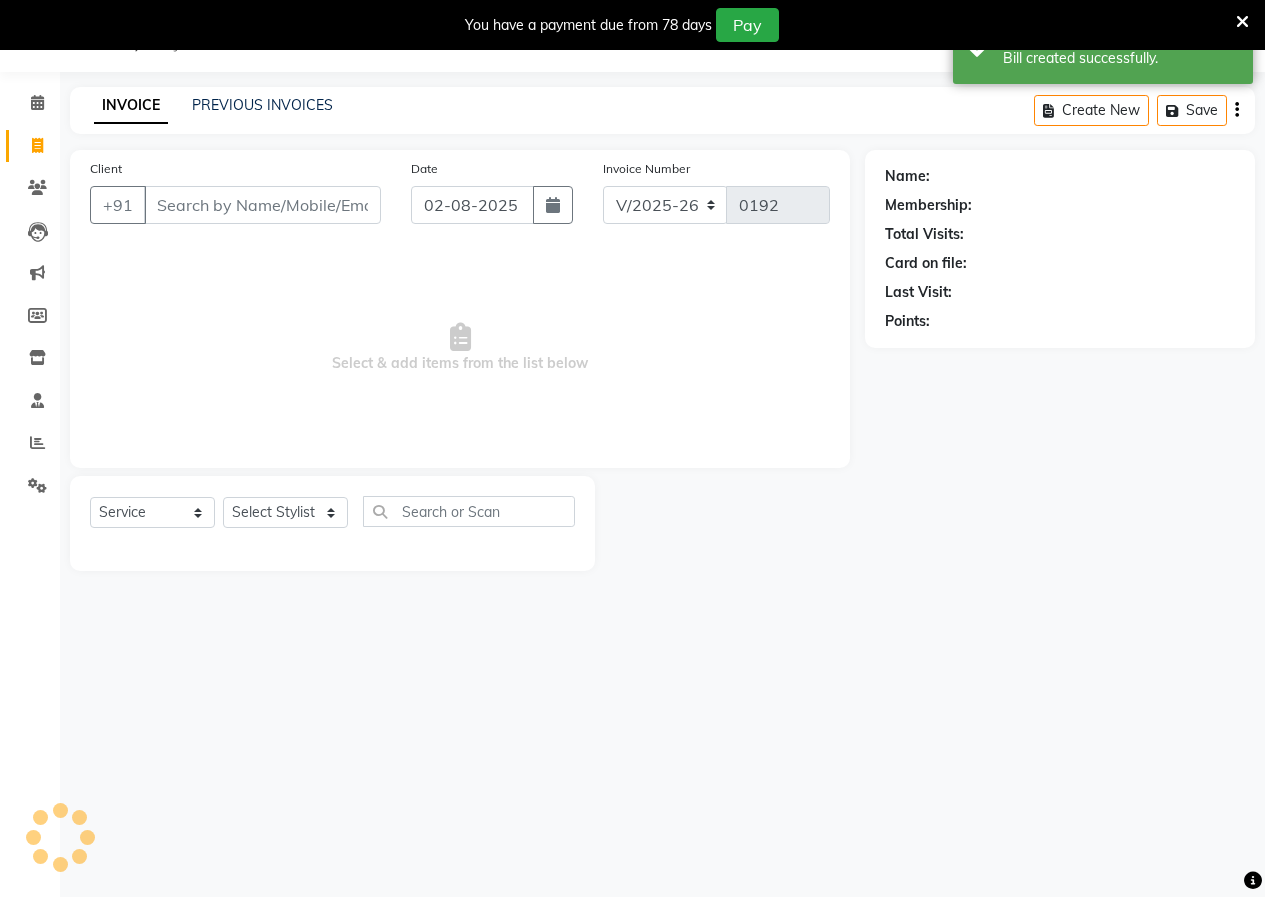 click on "Client" at bounding box center [262, 205] 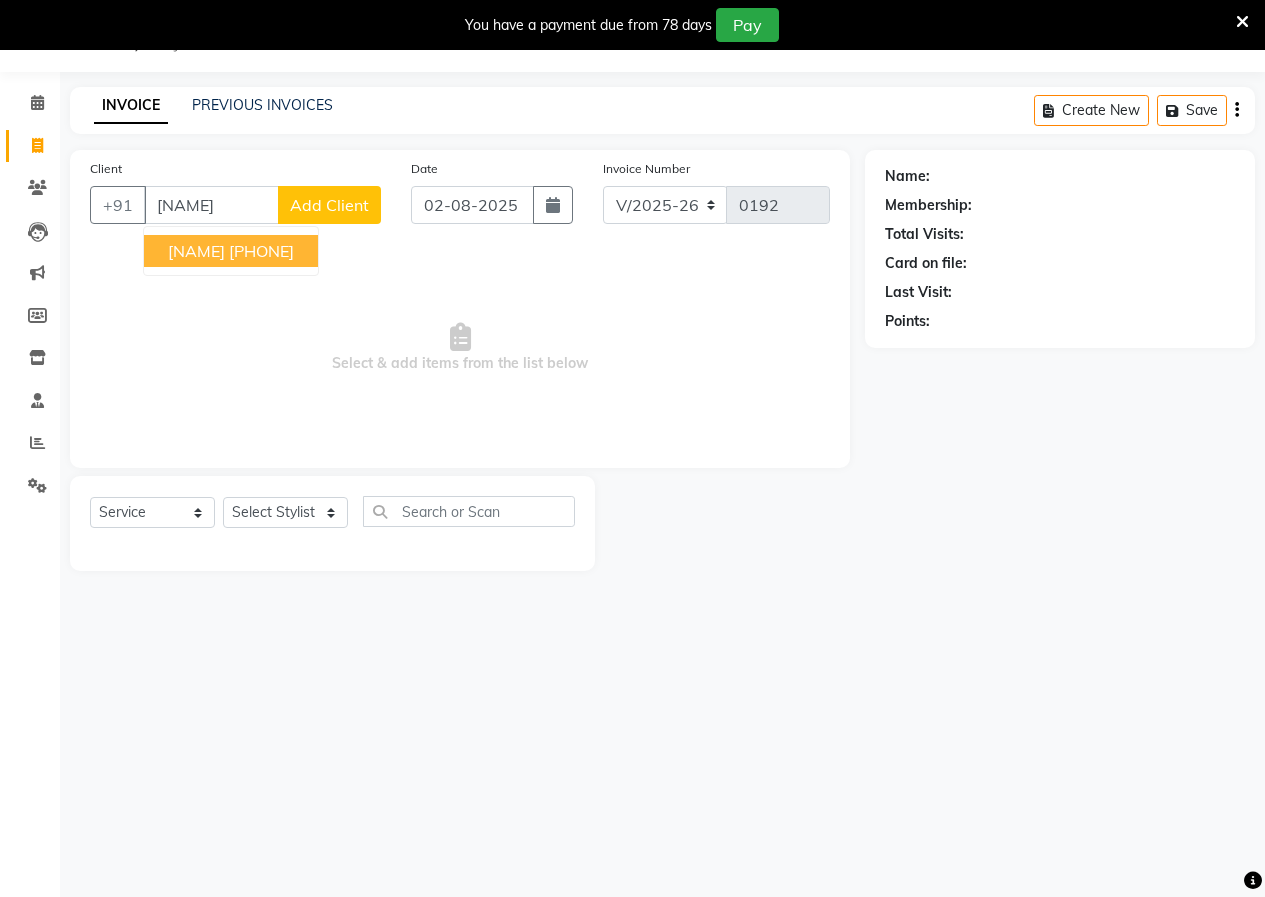 click on "[NAME] Rainbow" at bounding box center (196, 251) 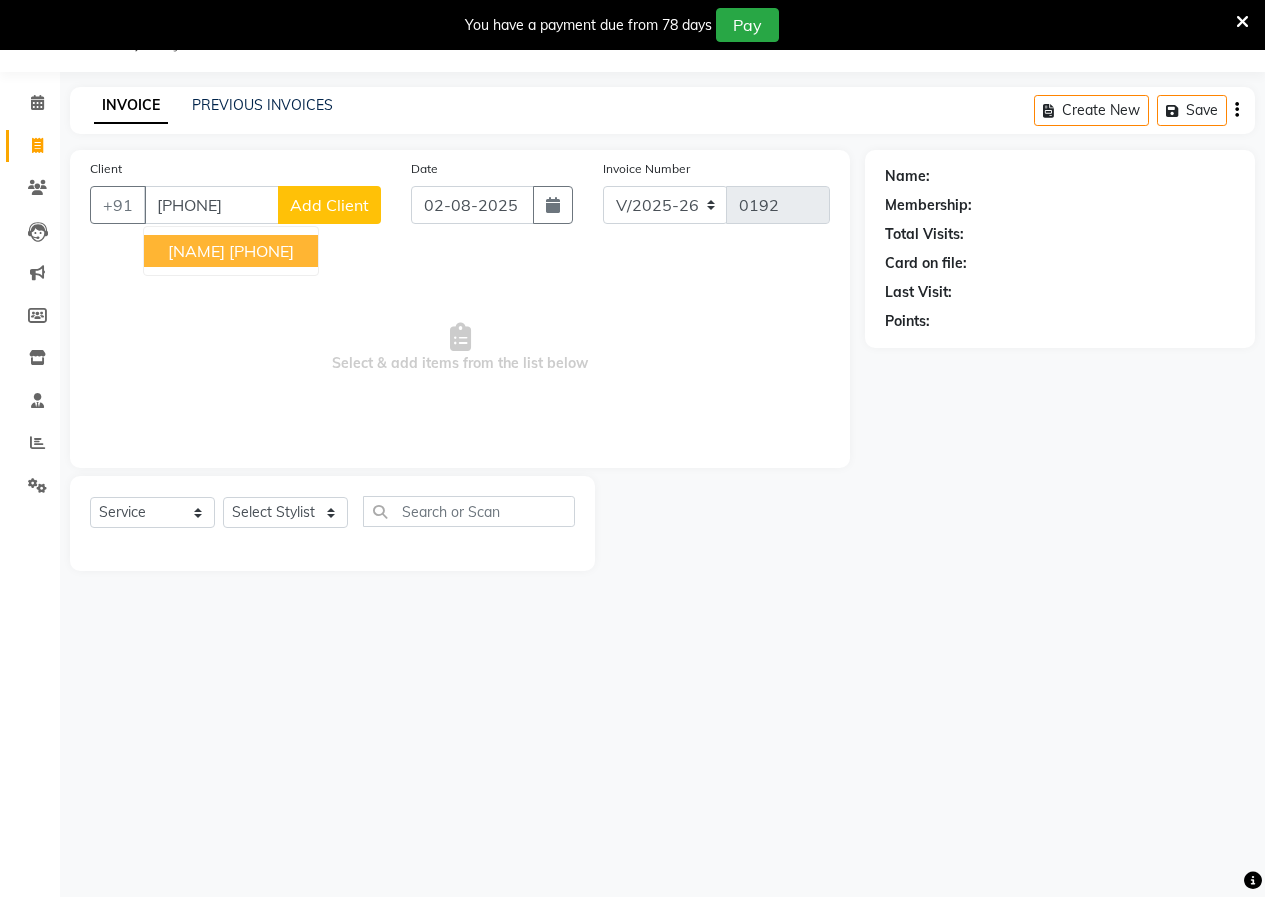 type on "[PHONE]" 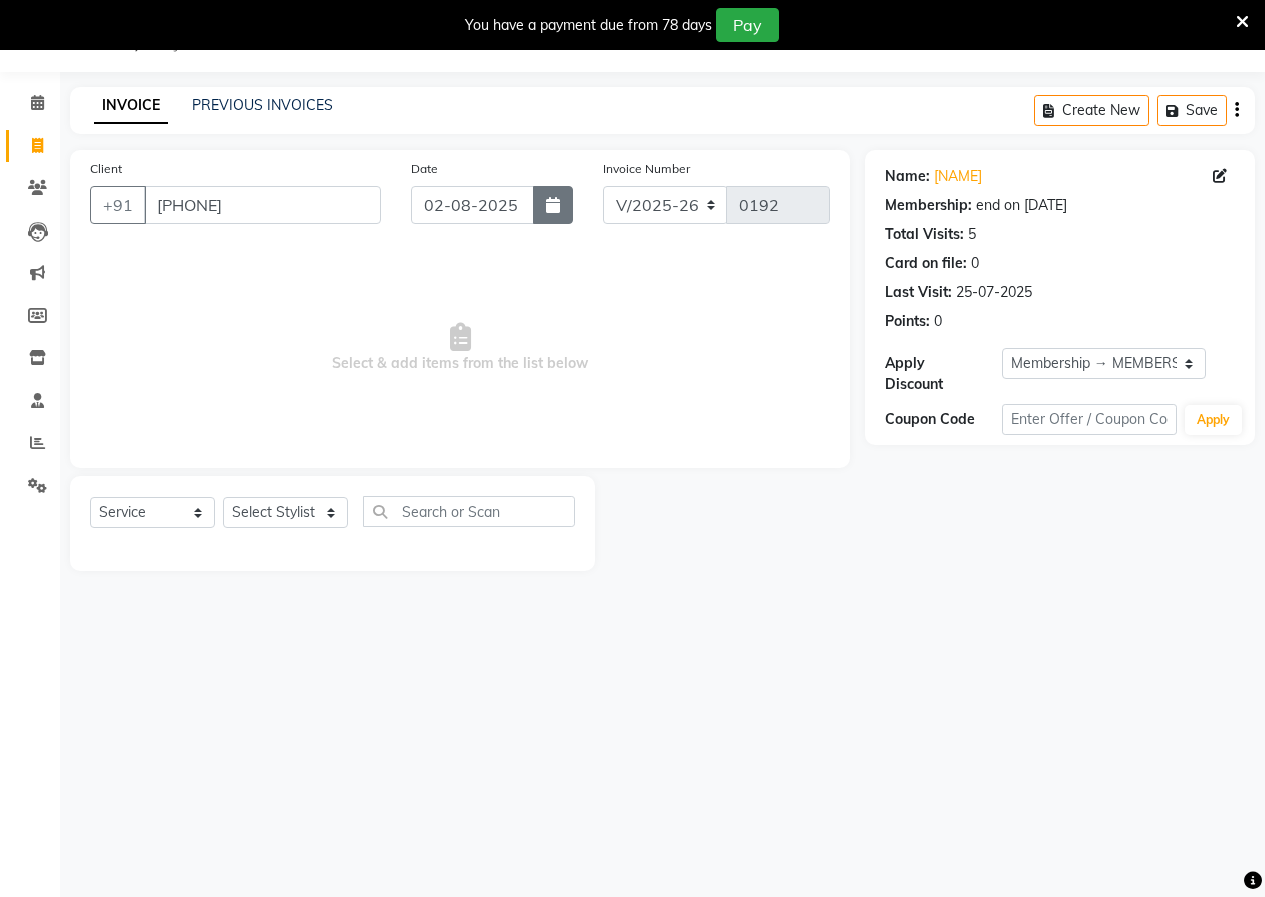 click 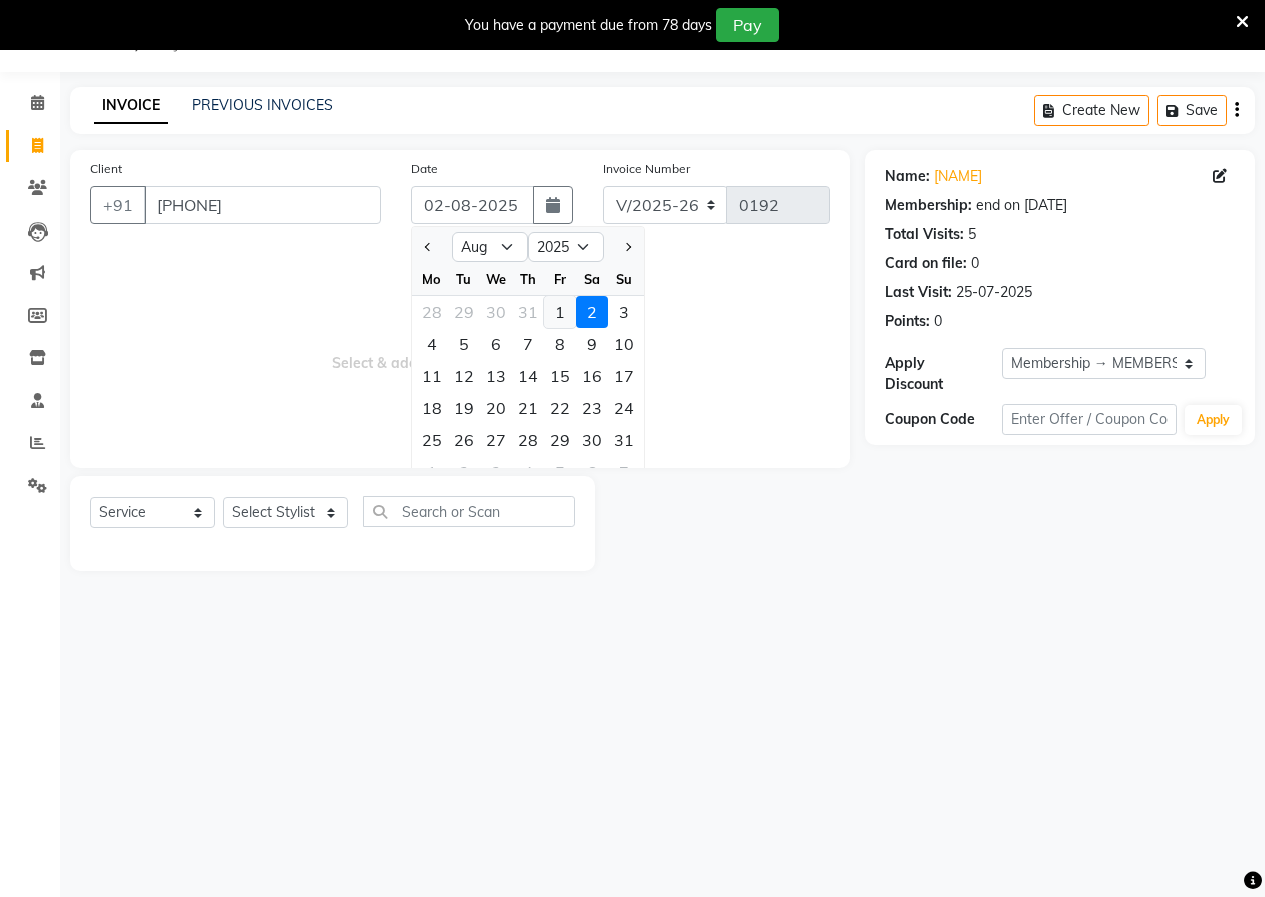 click on "1" 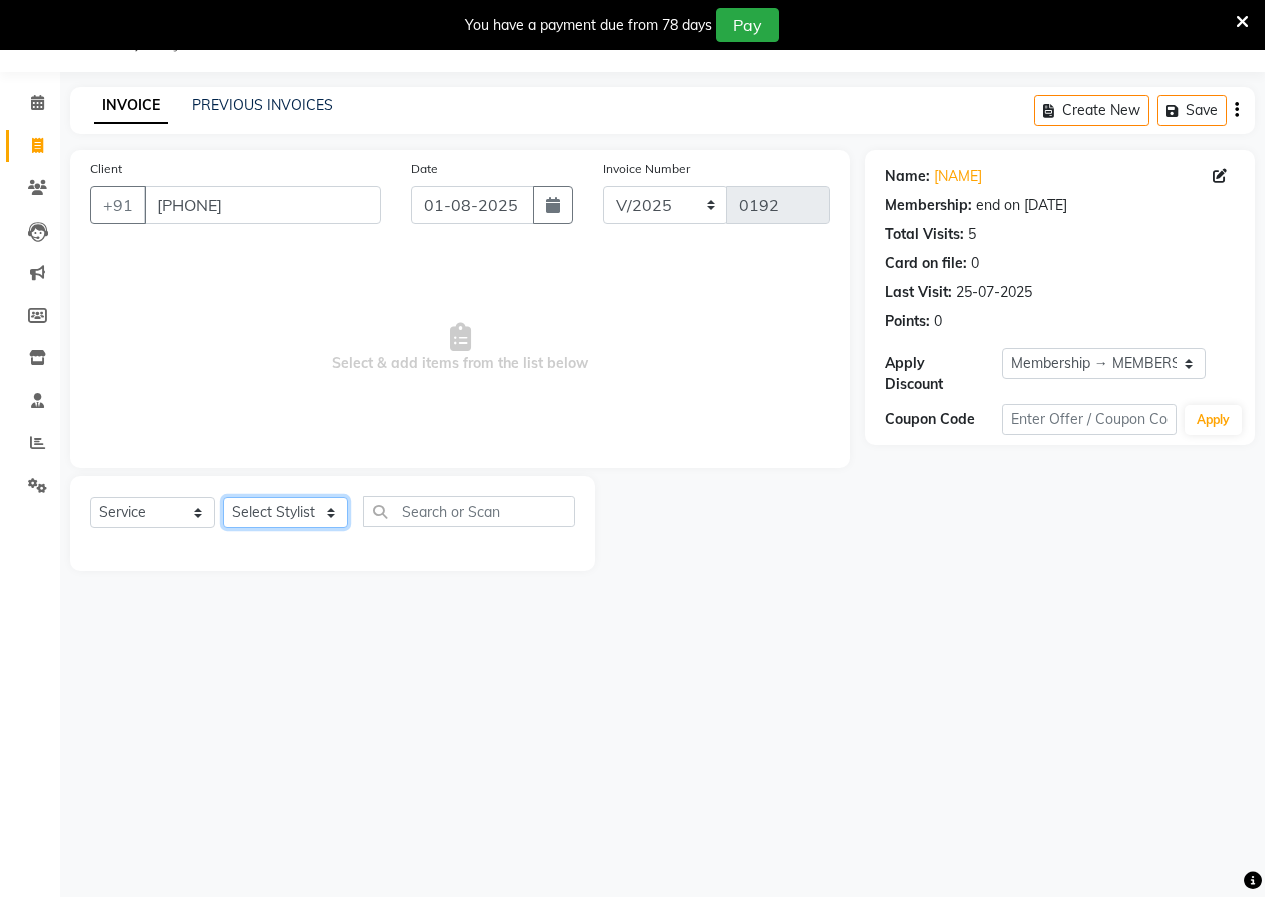 click on "Select Stylist" 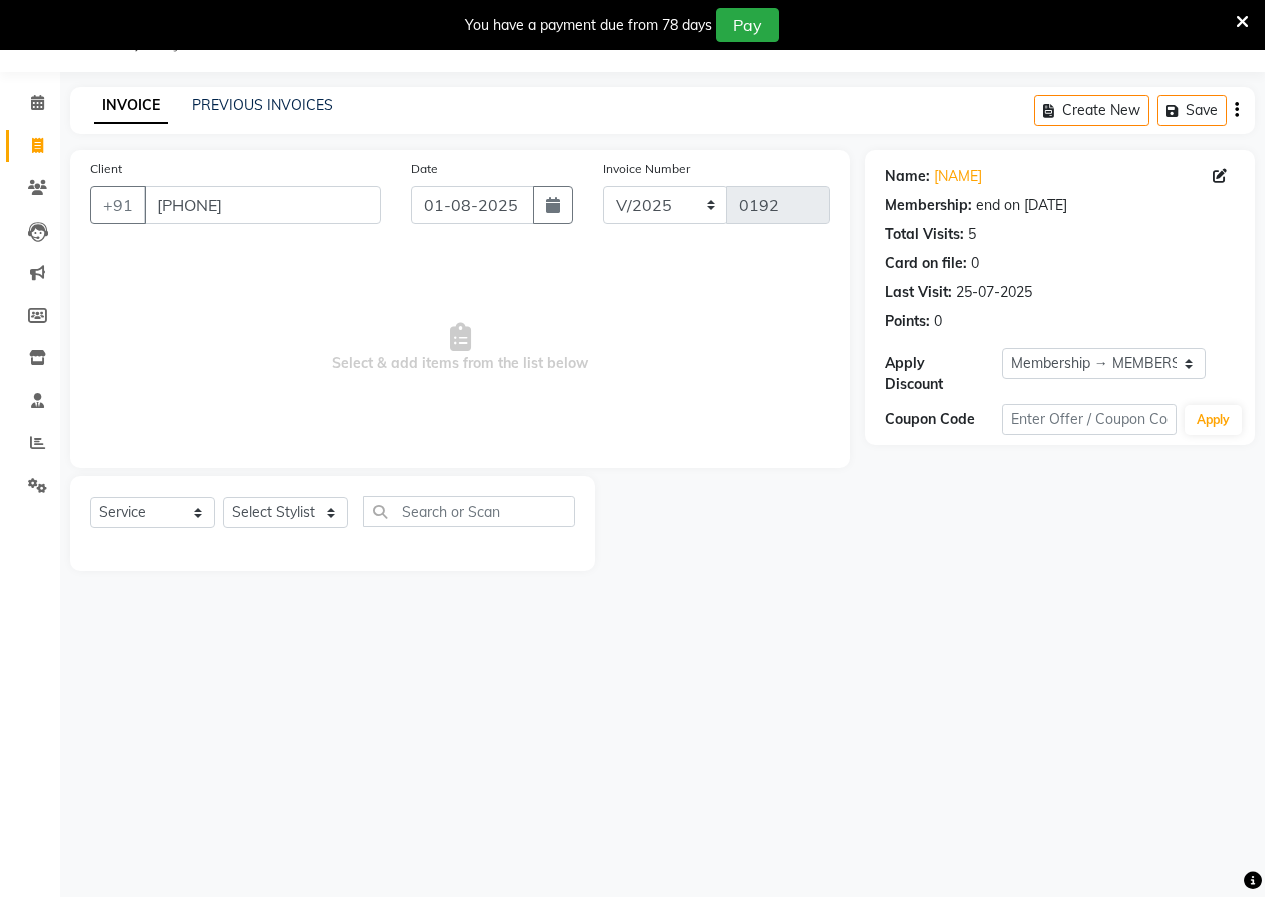 click on "INVOICE PREVIOUS INVOICES Create New   Save  Client +91 9871224081 Date 01-08-2025 Invoice Number V/2025 V/2025-26 0192  Select & add items from the list below  Select  Service  Product  Membership  Package Voucher Prepaid Gift Card  Select Stylist Name: Srishti Rainbow Membership: end on 01-06-2026 Total Visits:  5 Card on file:  0 Last Visit:   25-07-2025 Points:   0  Apply Discount Select Membership → MEMBERSHIP CARD Coupon Code Apply" 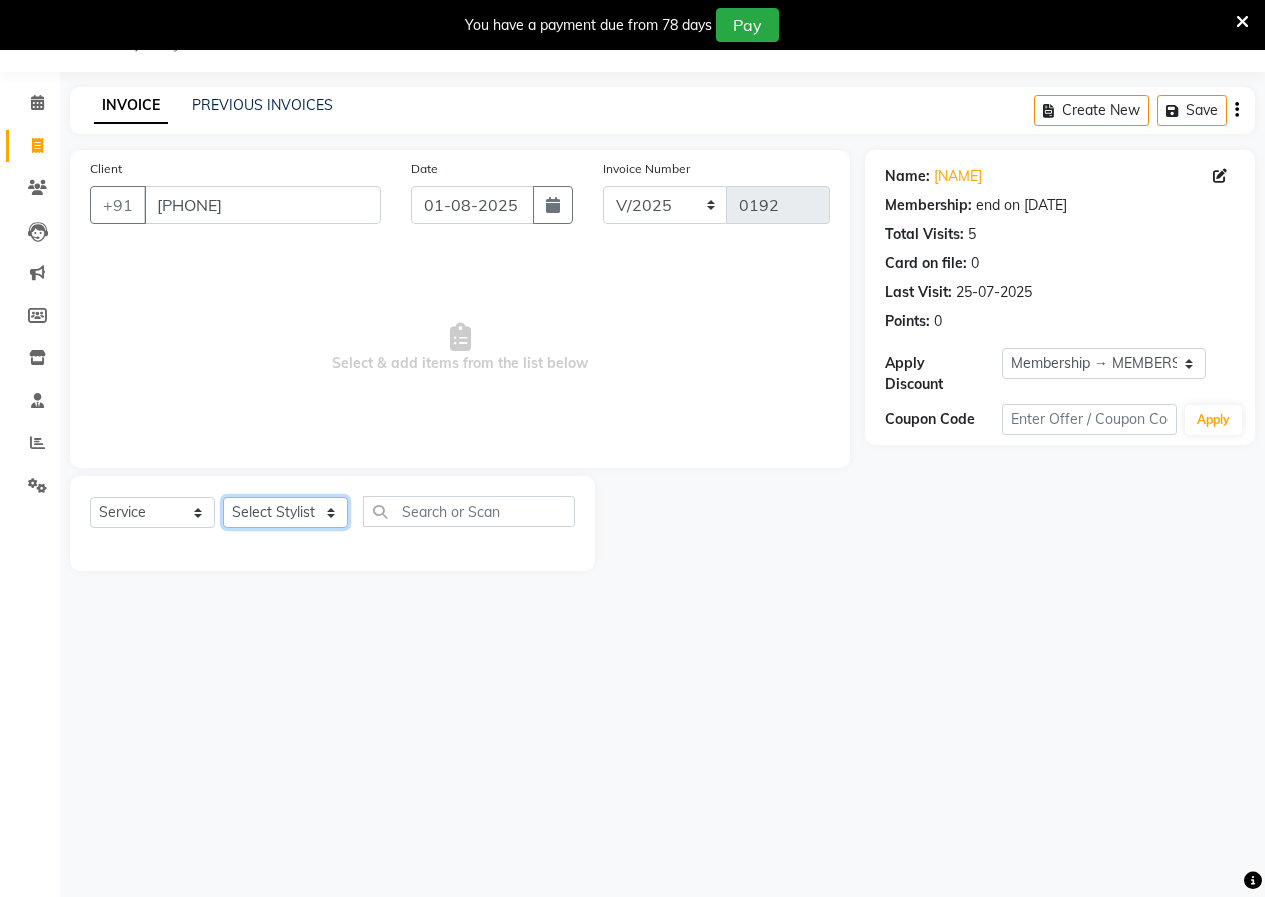 click on "Select Stylist" 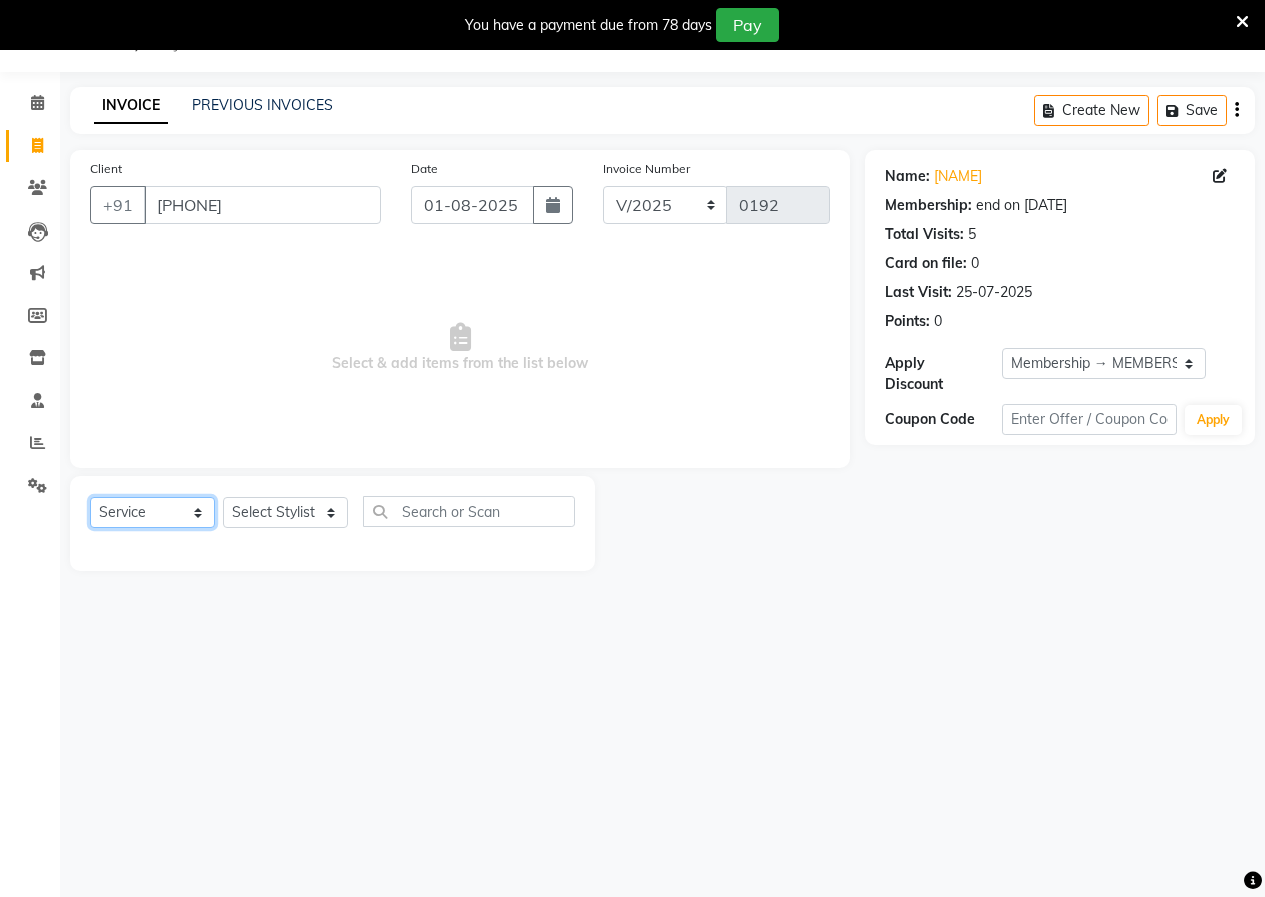 click on "Select  Service  Product  Membership  Package Voucher Prepaid Gift Card" 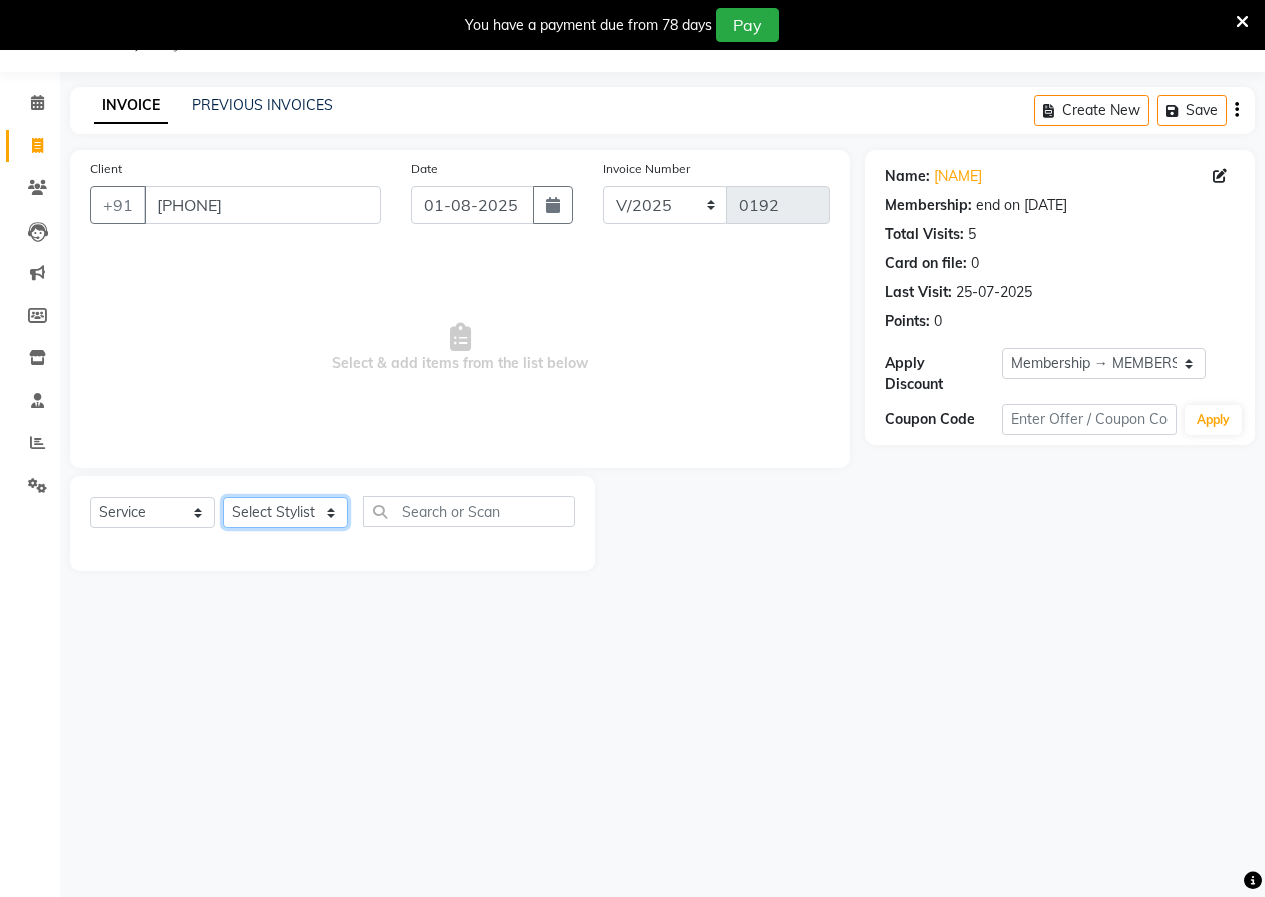 click on "Select Stylist" 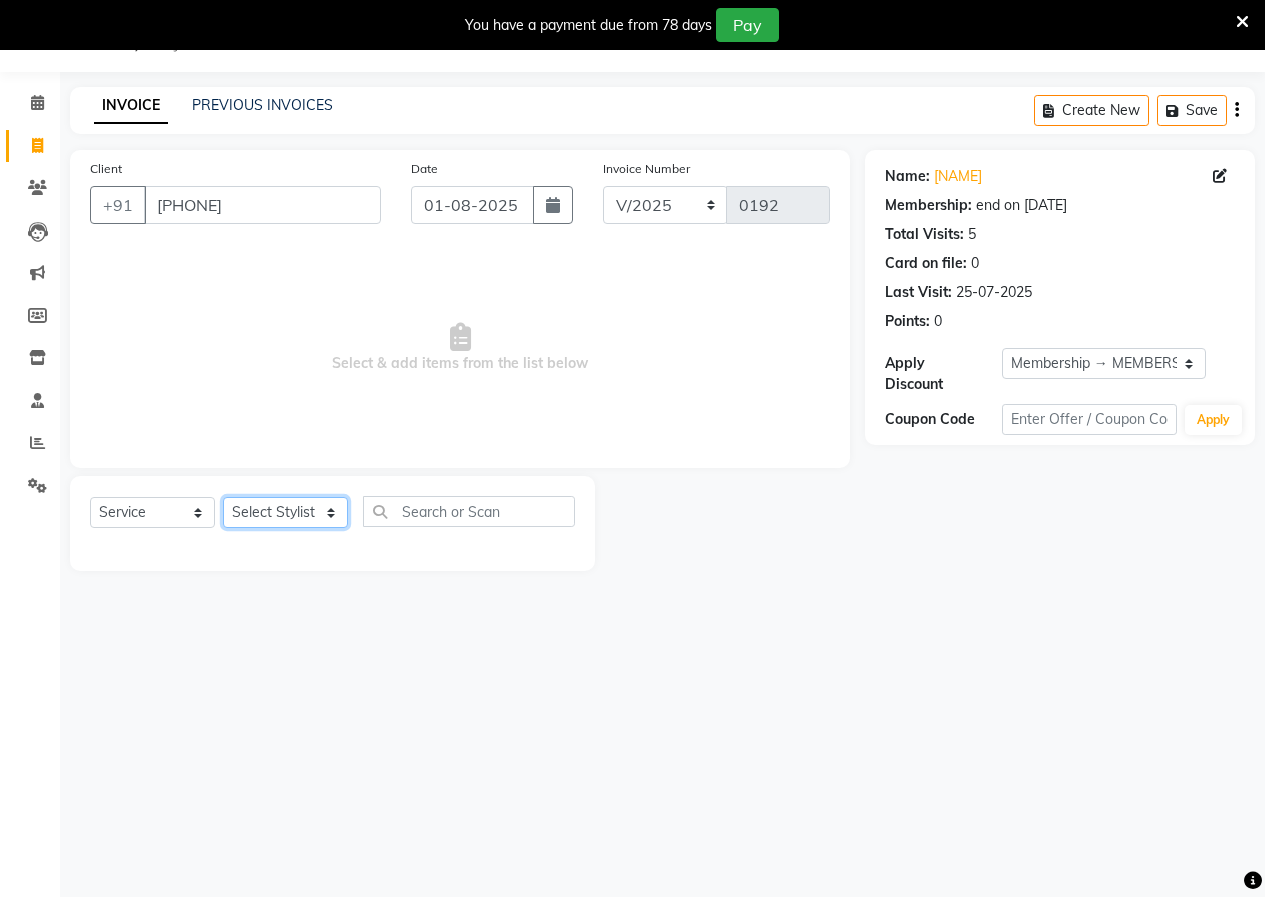 drag, startPoint x: 315, startPoint y: 516, endPoint x: 297, endPoint y: 478, distance: 42.047592 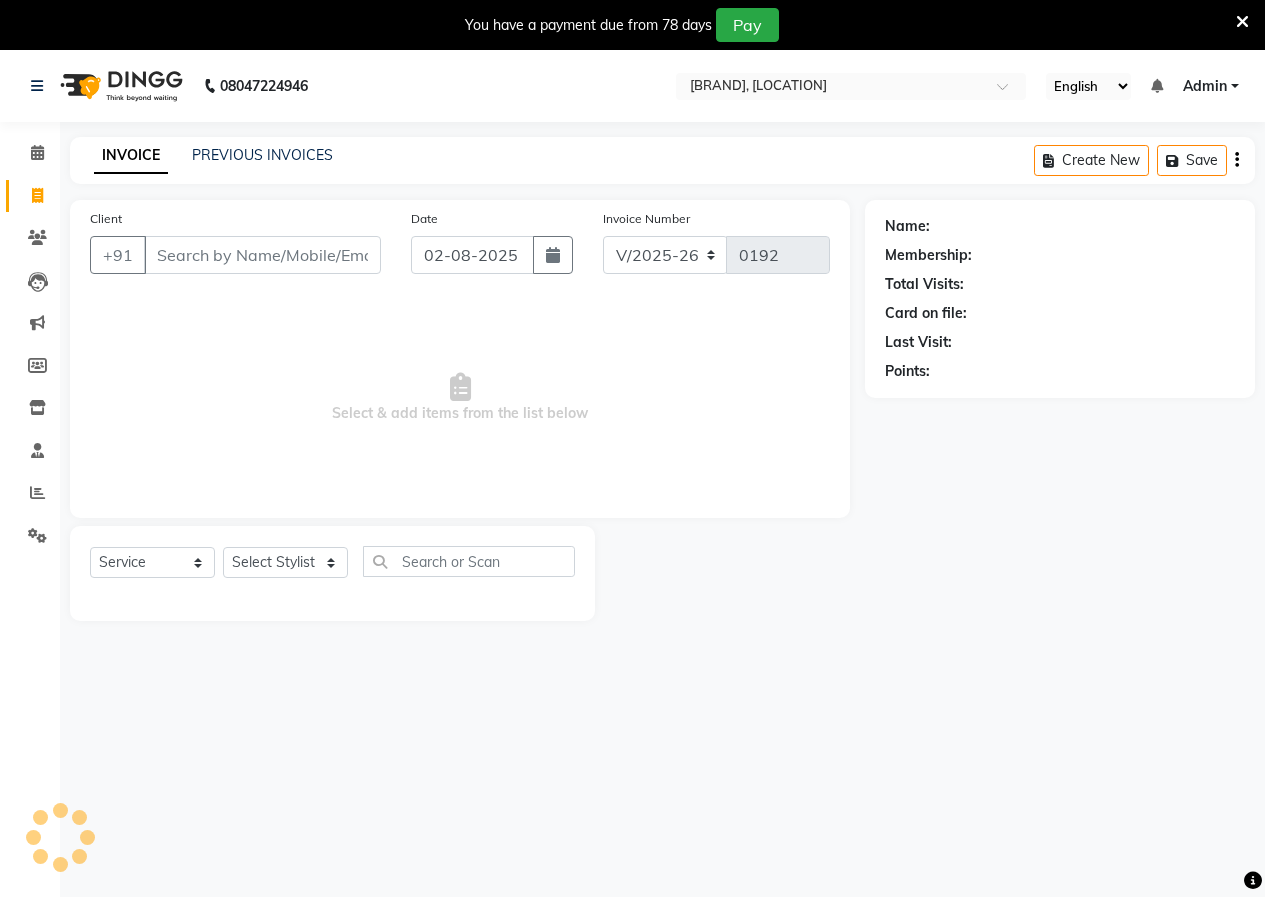 select on "8290" 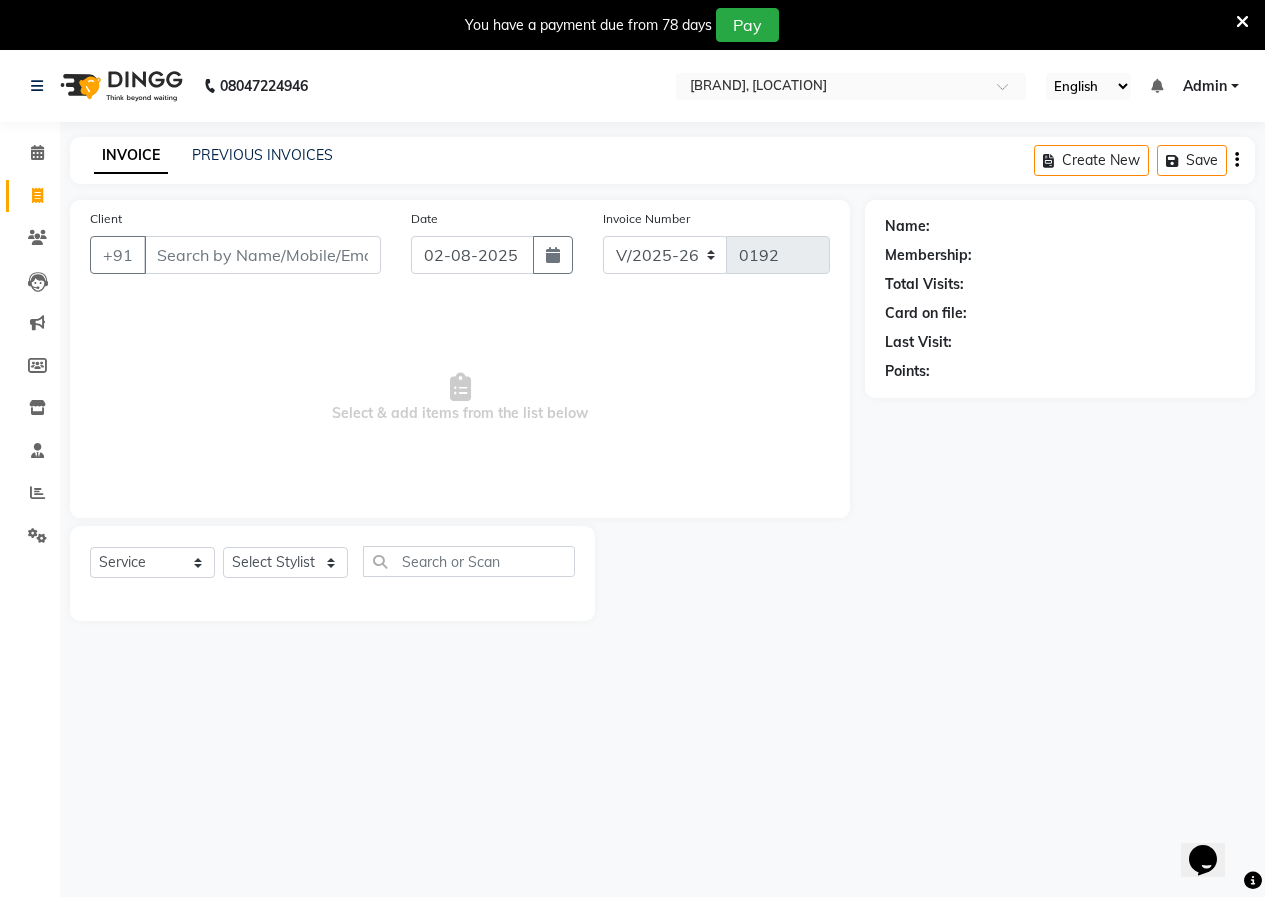 scroll, scrollTop: 0, scrollLeft: 0, axis: both 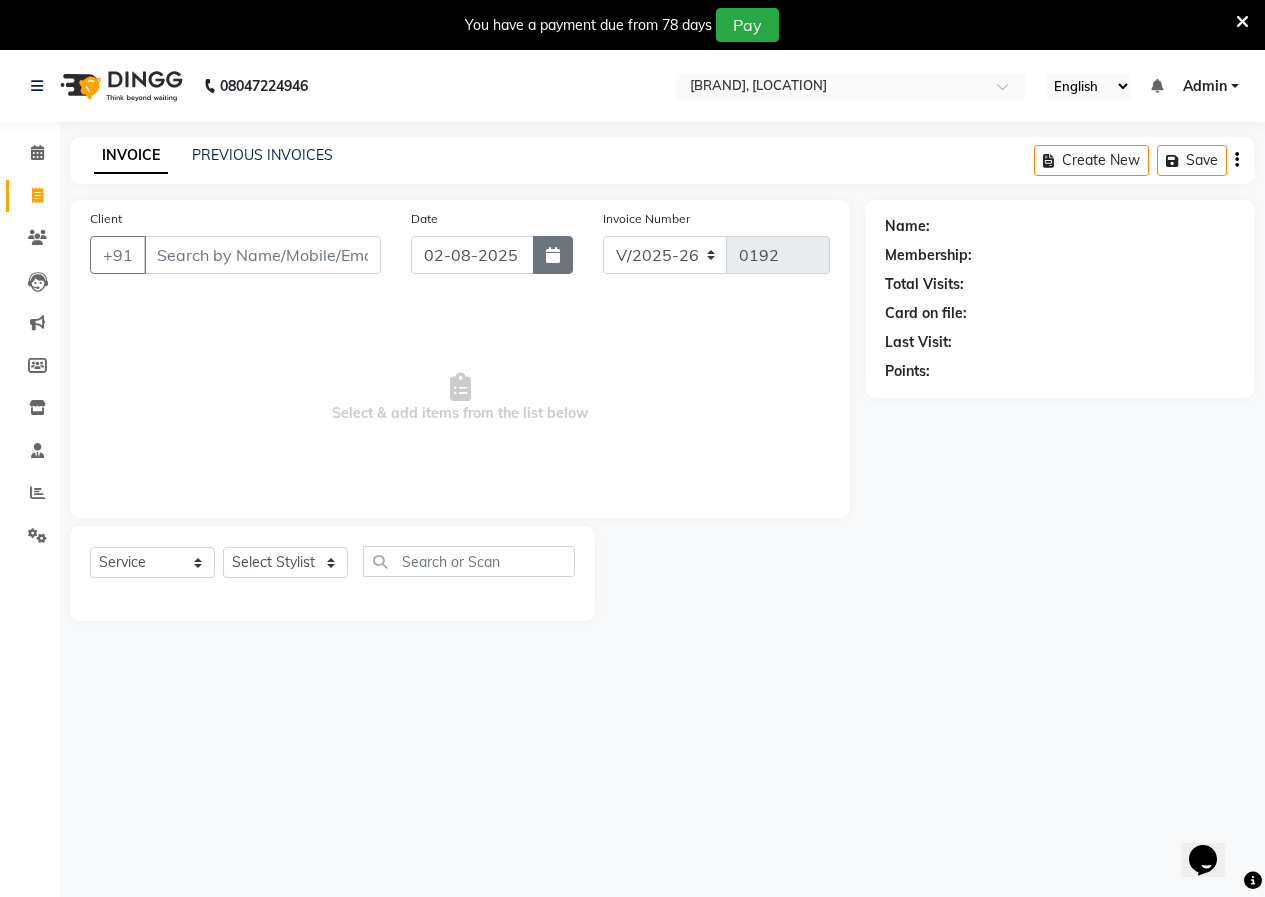 click 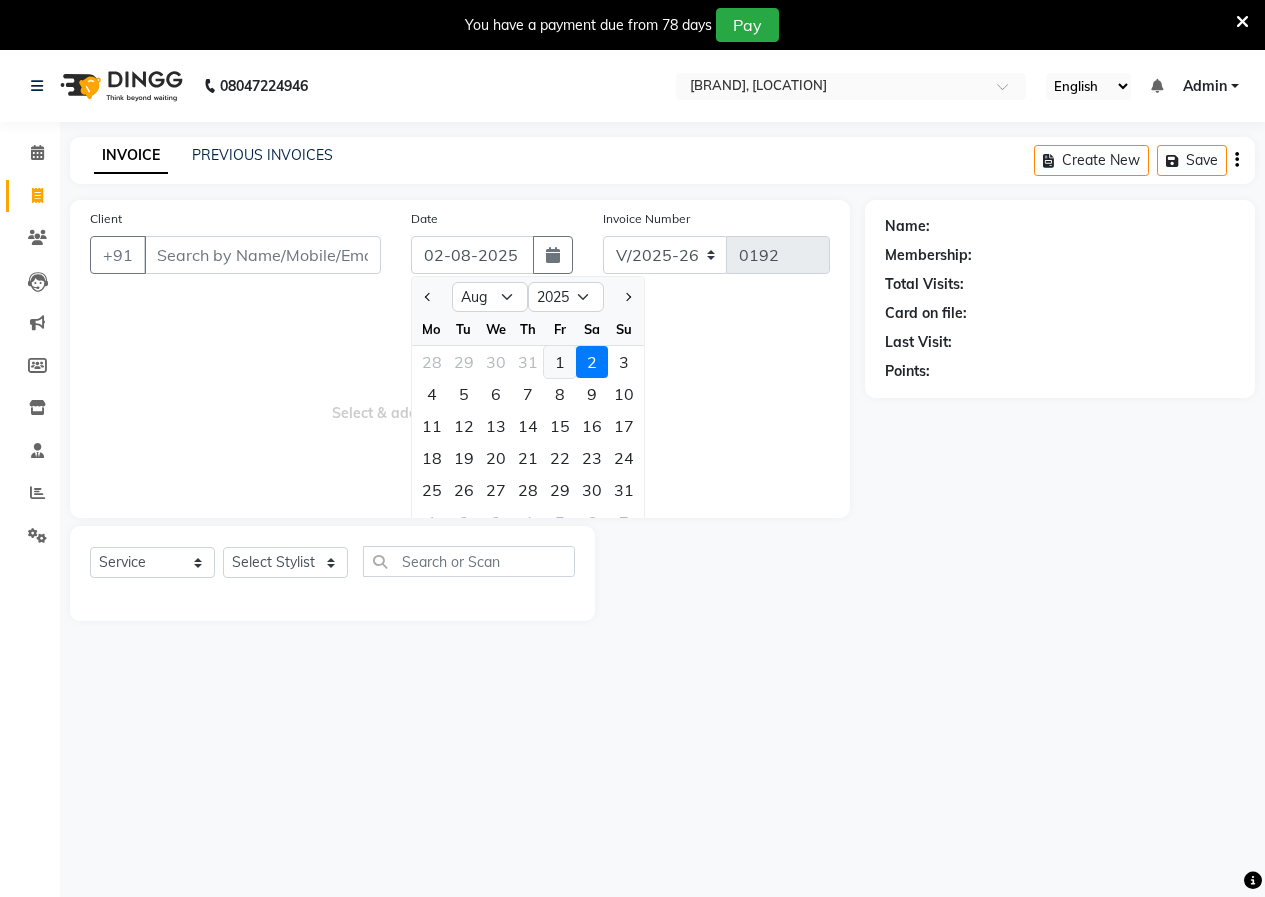 click on "1" 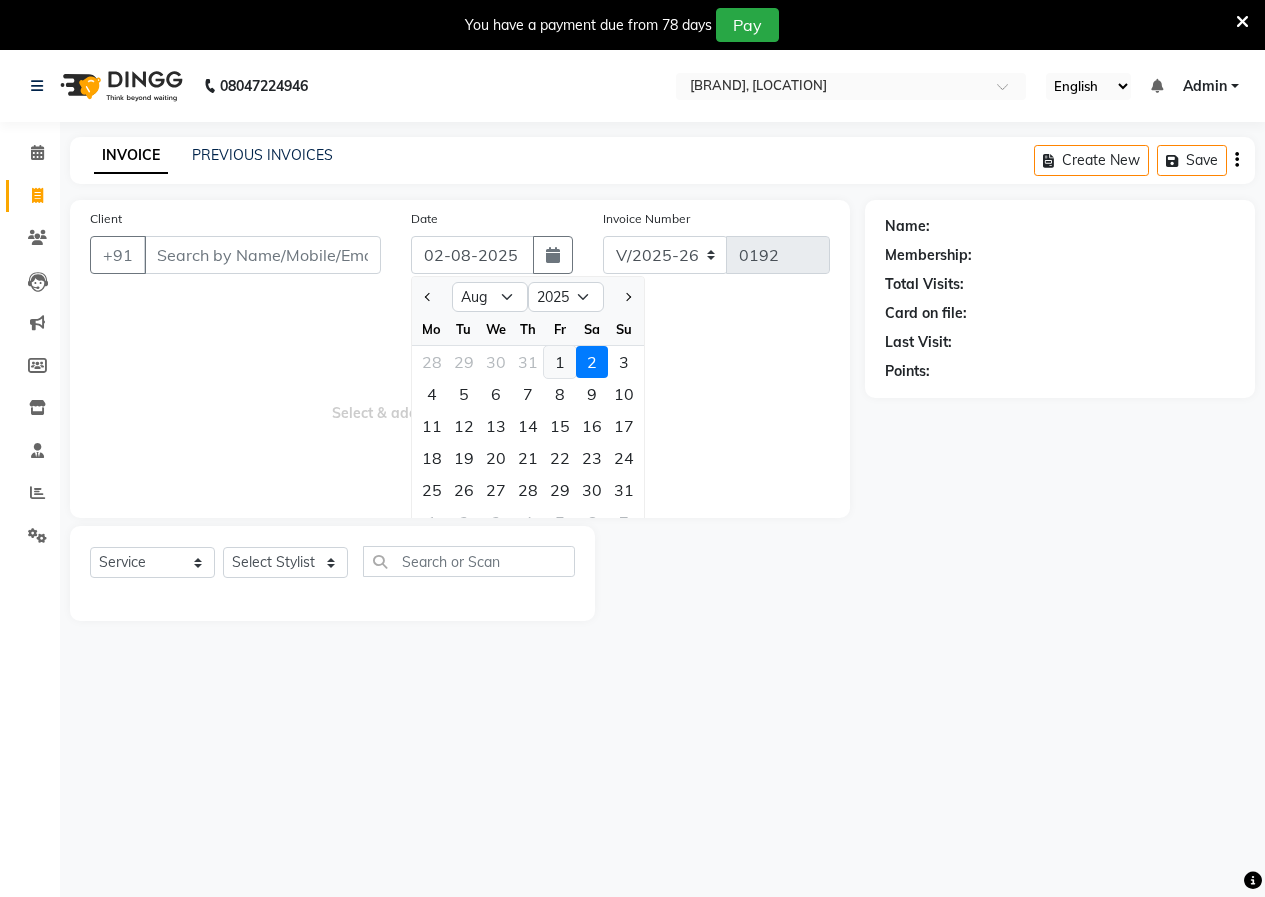 type on "01-08-2025" 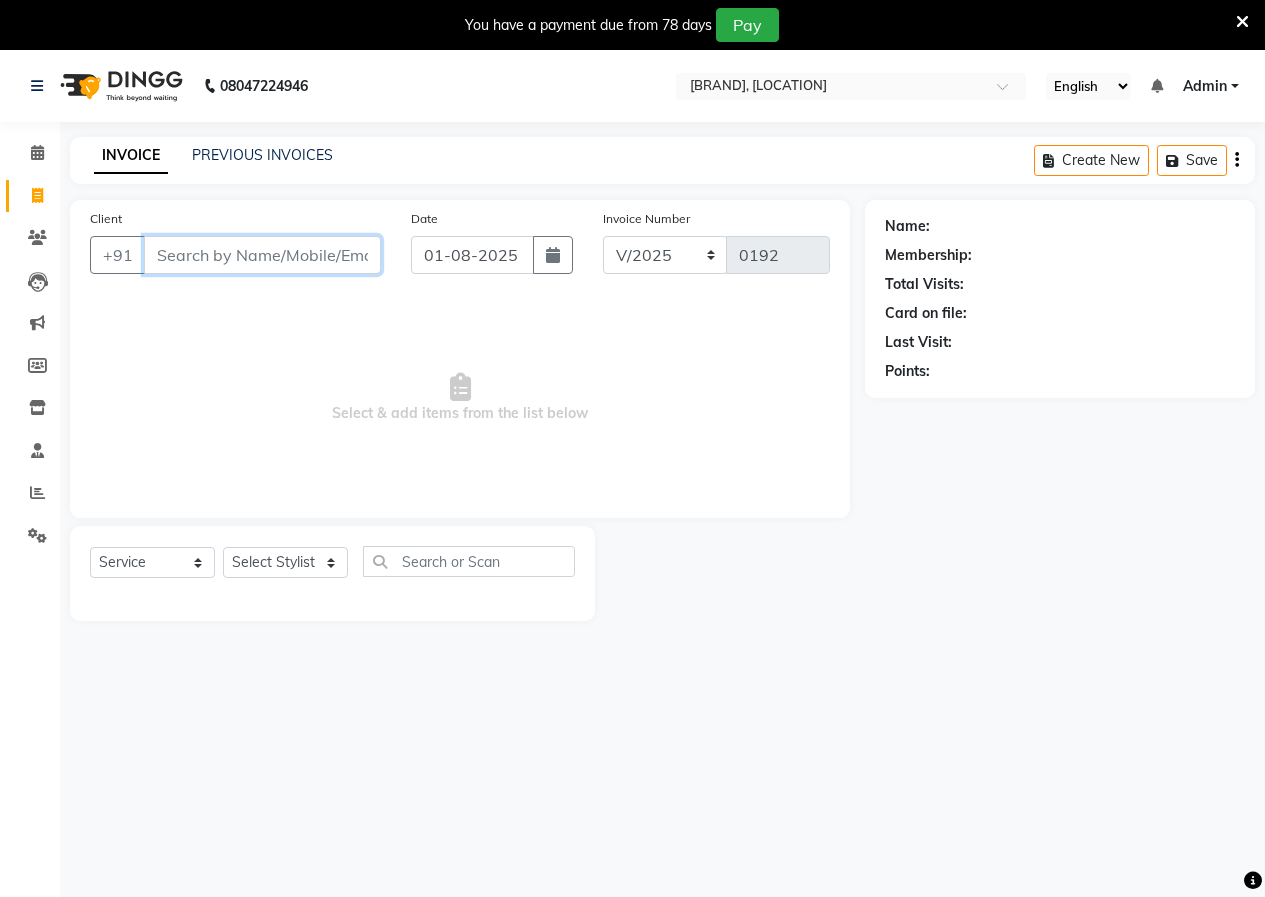 click on "Client" at bounding box center (262, 255) 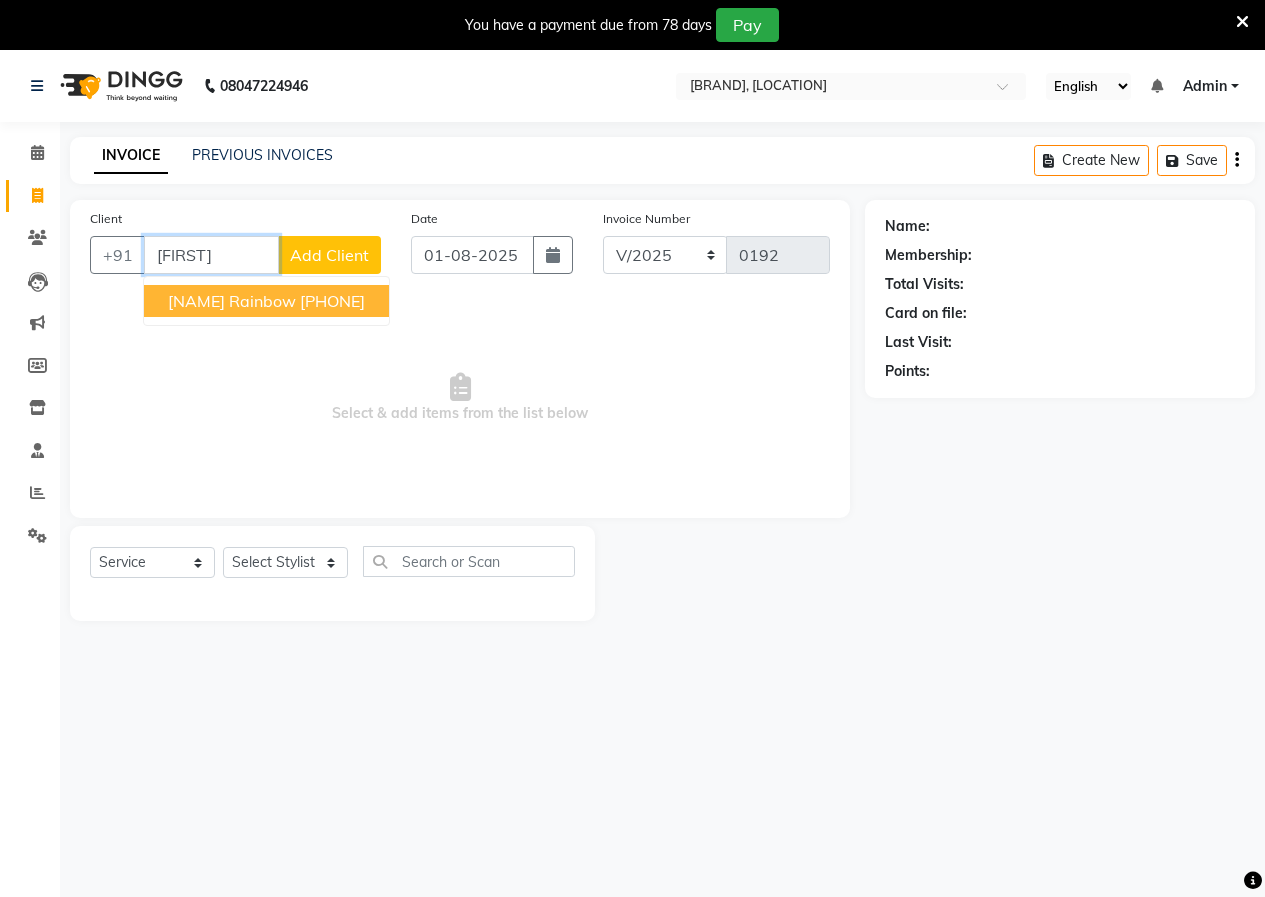 click on "[PHONE]" at bounding box center (332, 301) 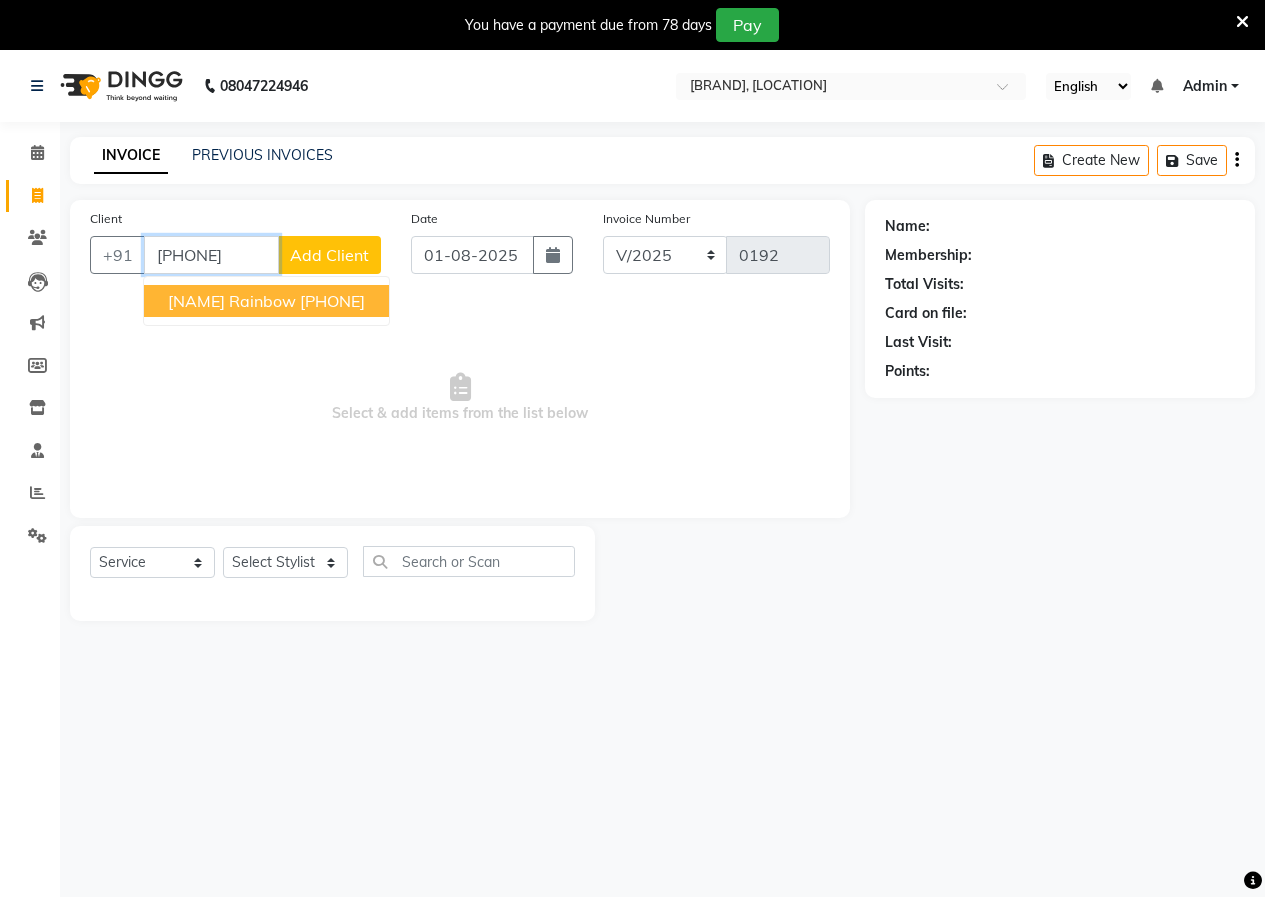 type on "[PHONE]" 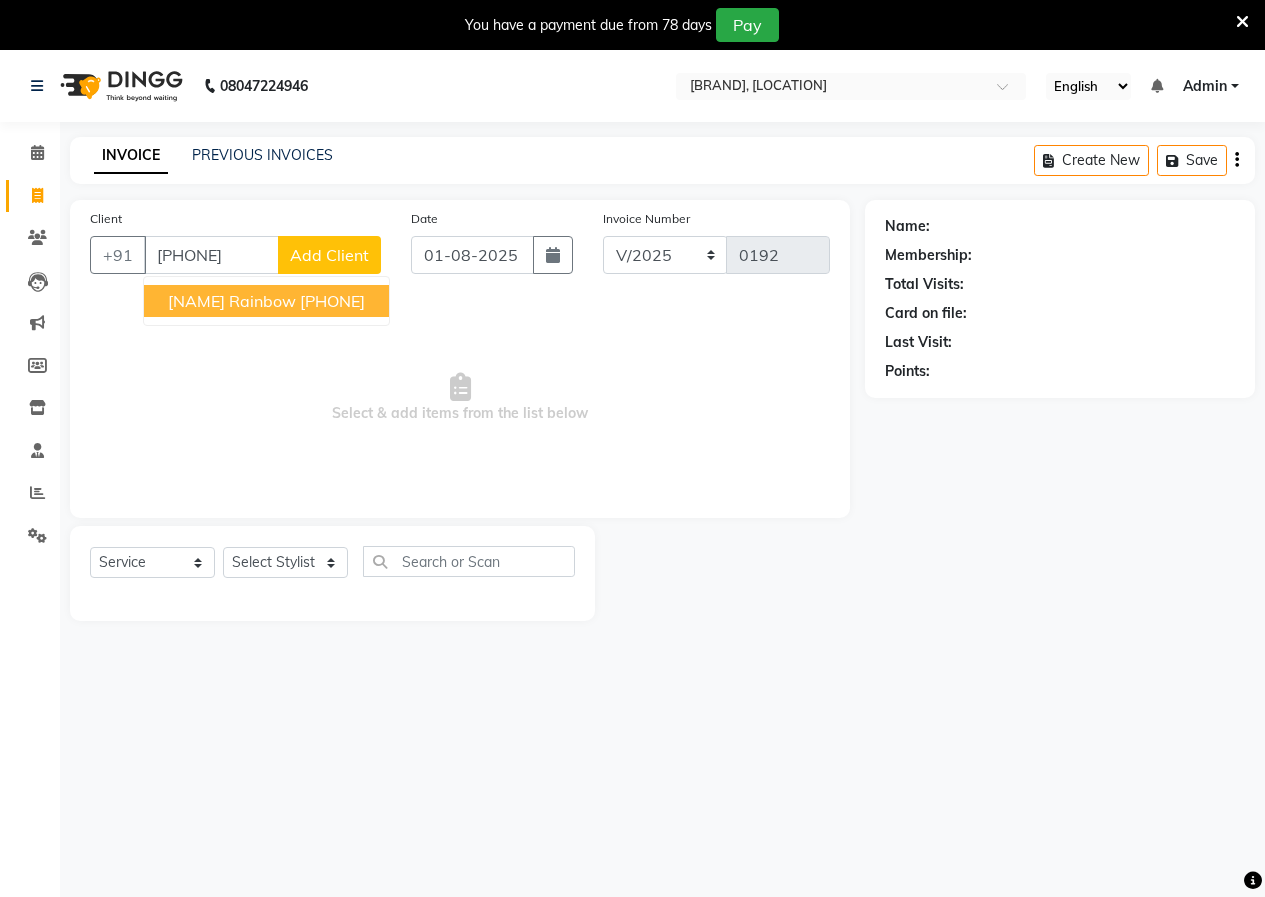select on "1: Object" 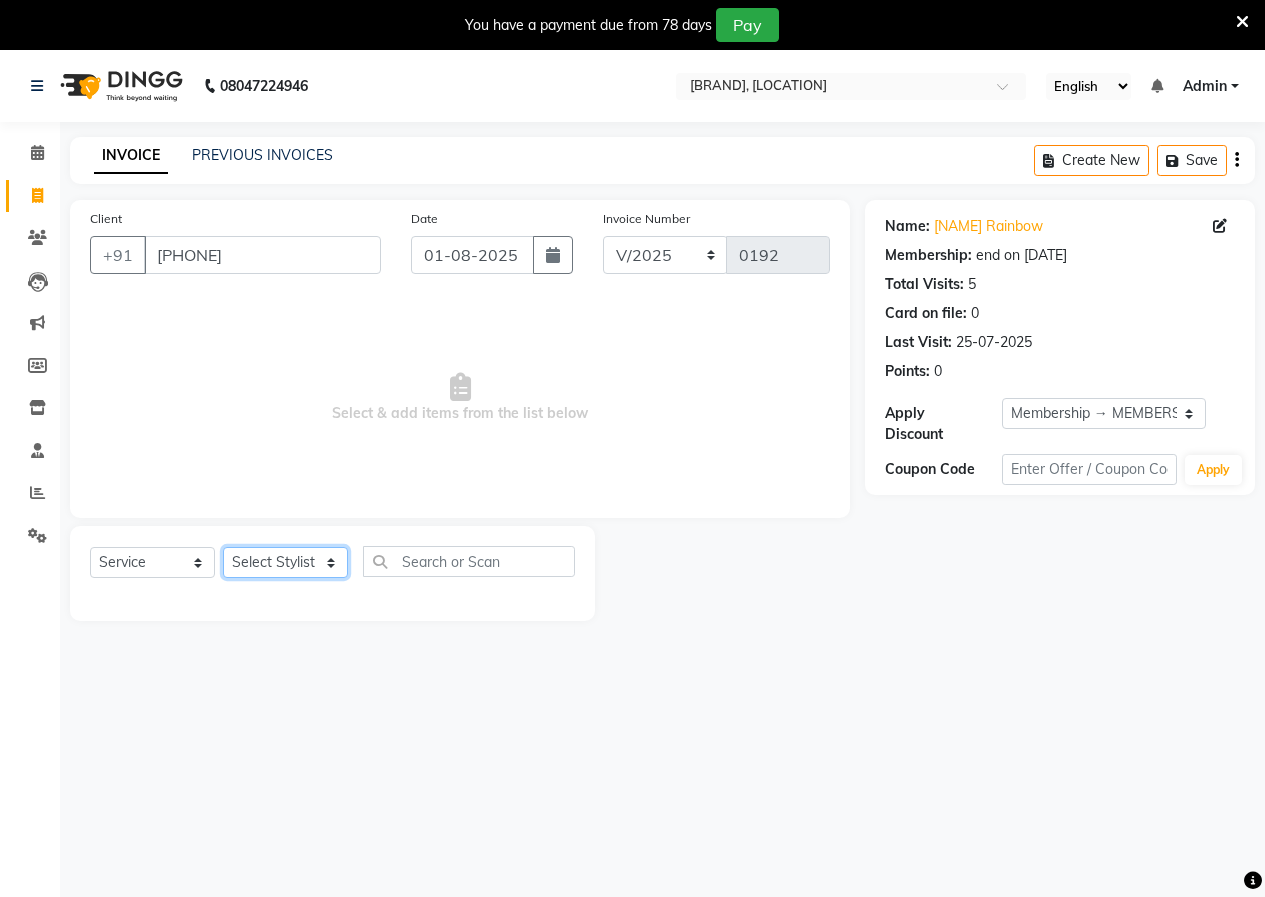 click on "Select Stylist [NAME], [NAME], [NAME], [NAME], [NAME]" 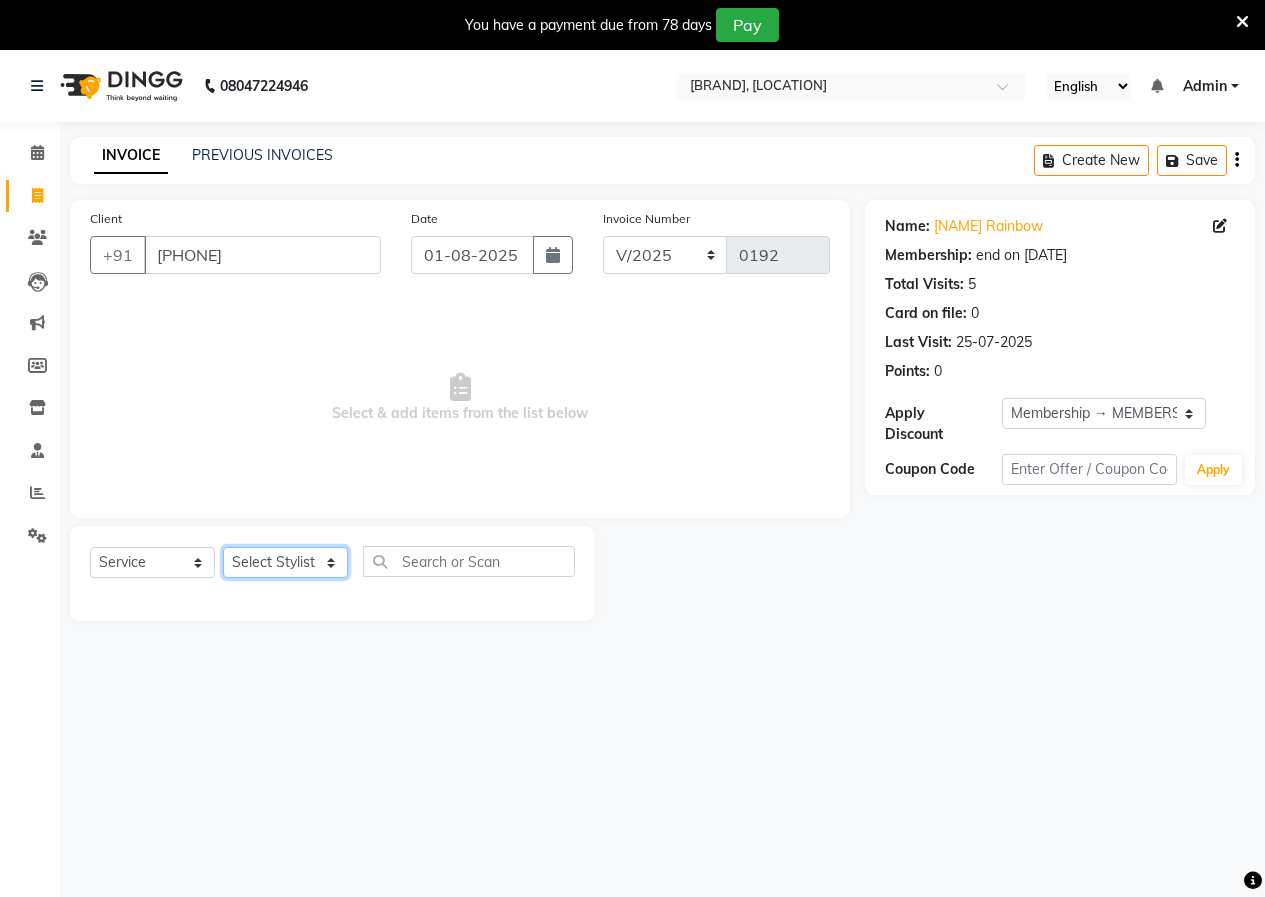 select on "80347" 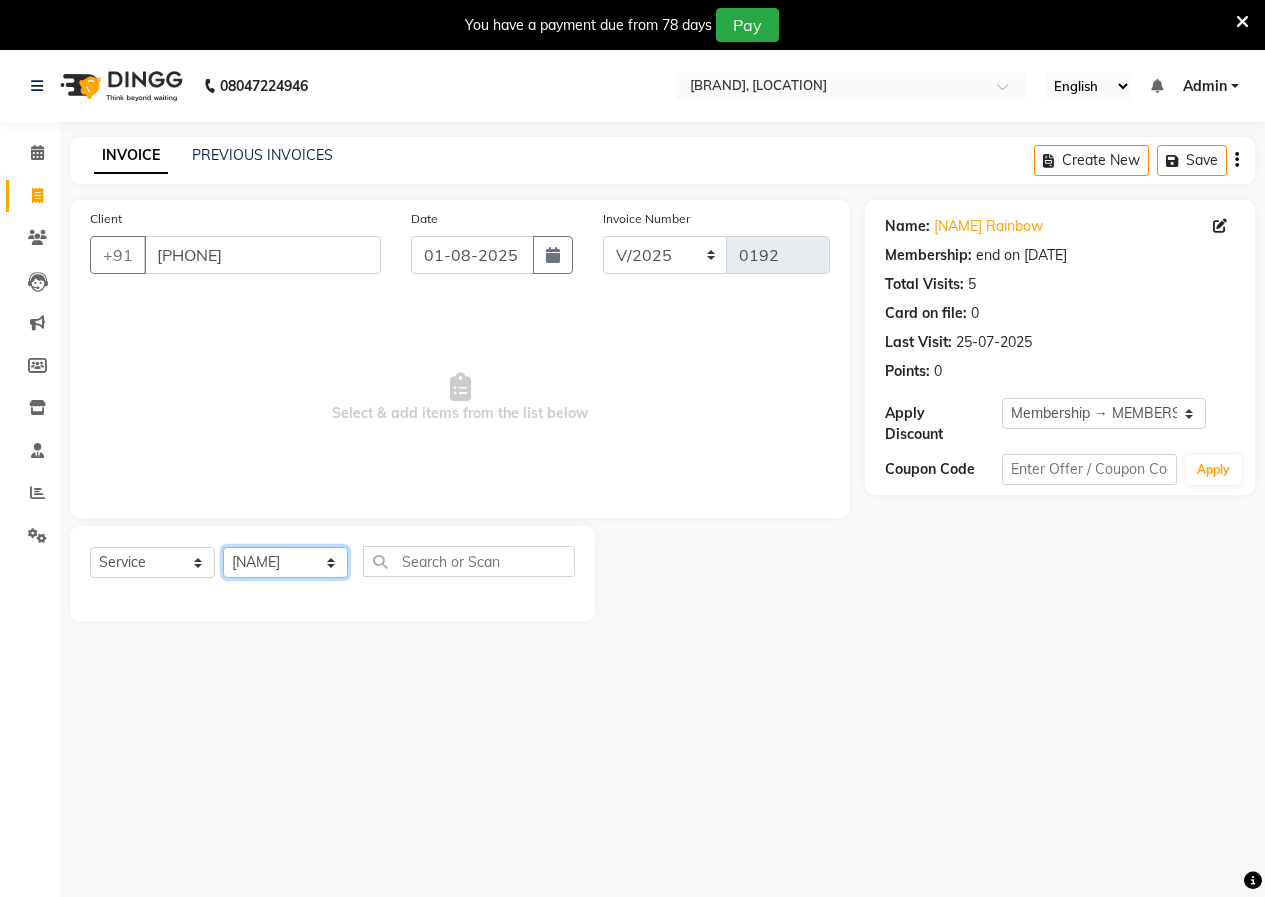 click on "Select Stylist [NAME], [NAME], [NAME], [NAME], [NAME]" 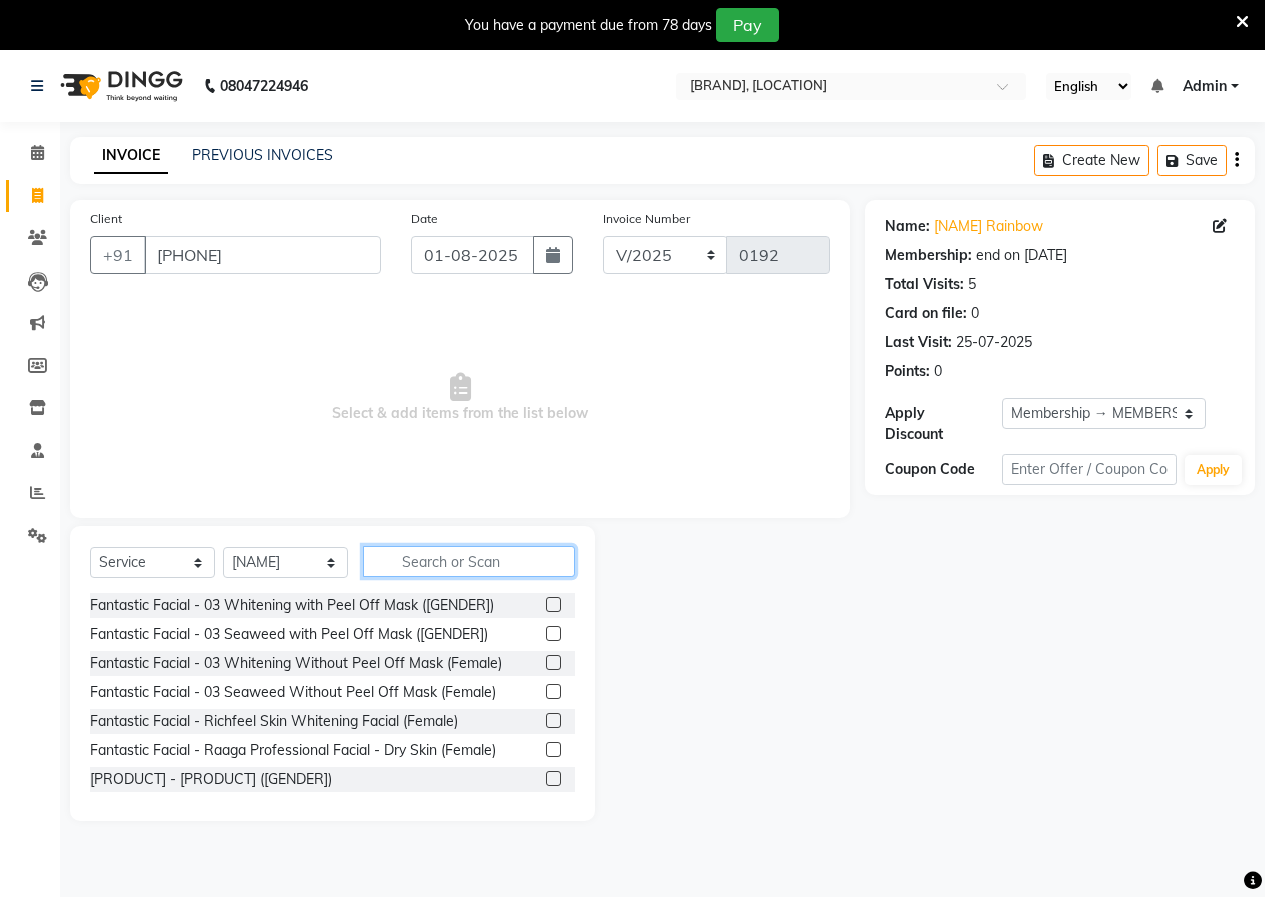 click 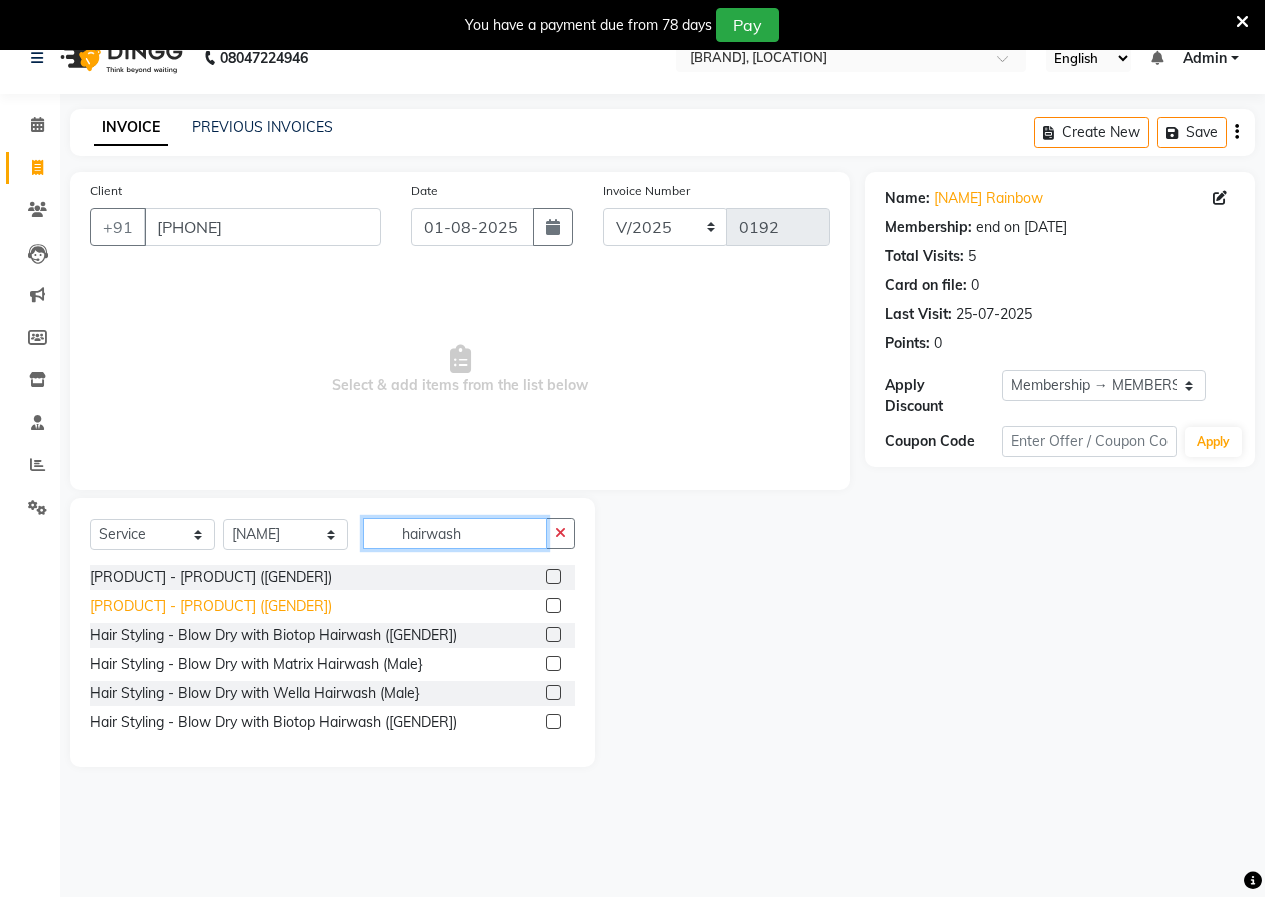 scroll, scrollTop: 50, scrollLeft: 0, axis: vertical 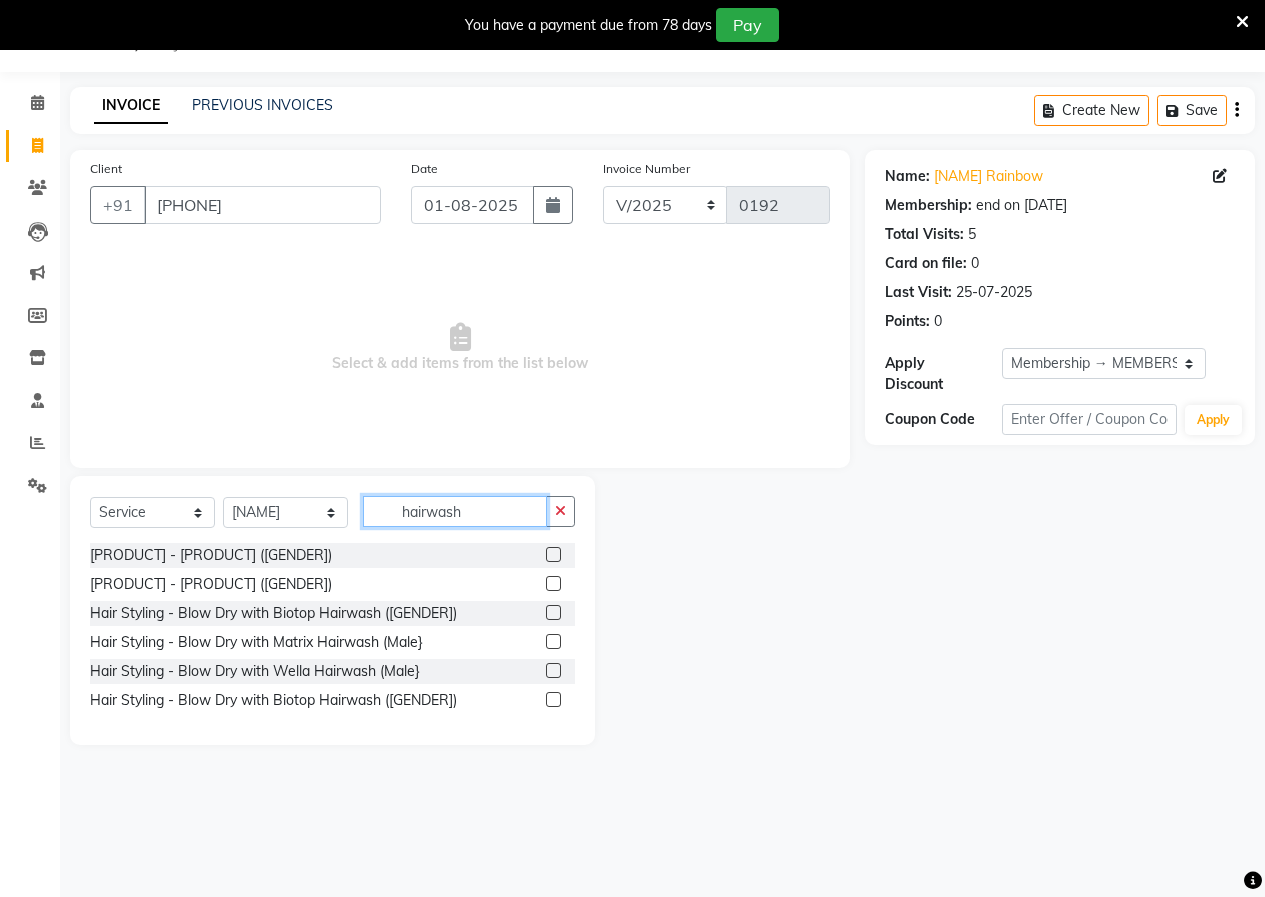 type on "hairwash" 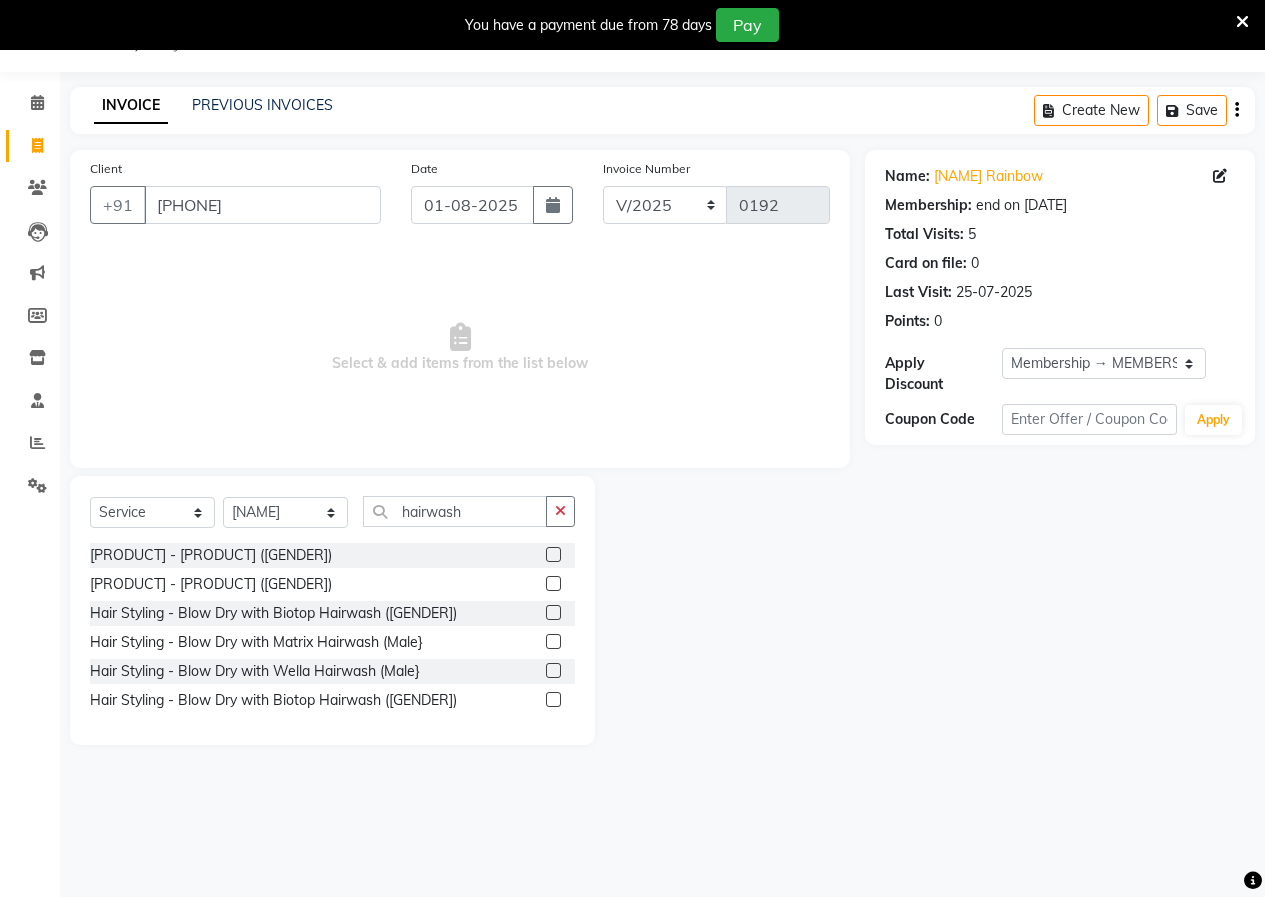 click 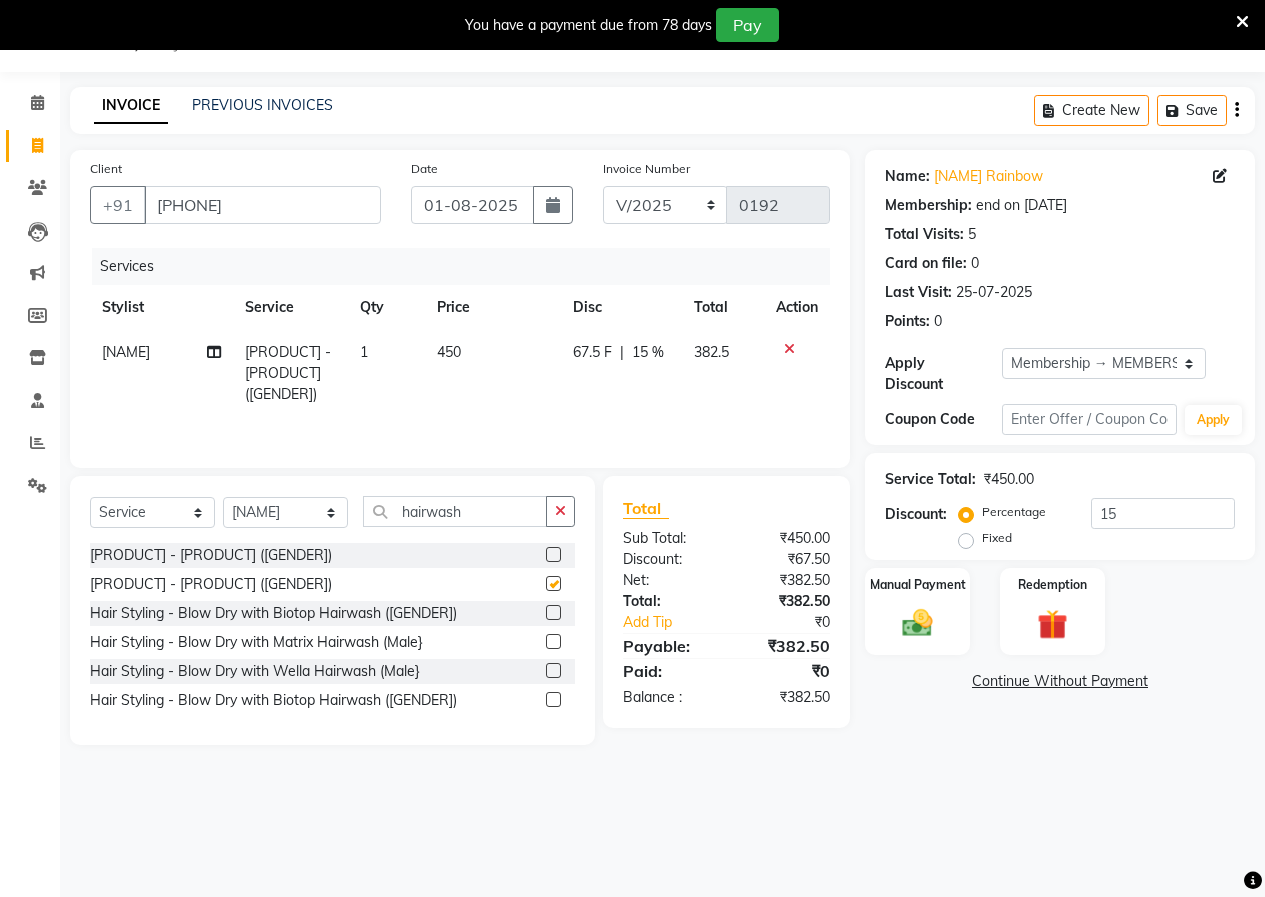 checkbox on "false" 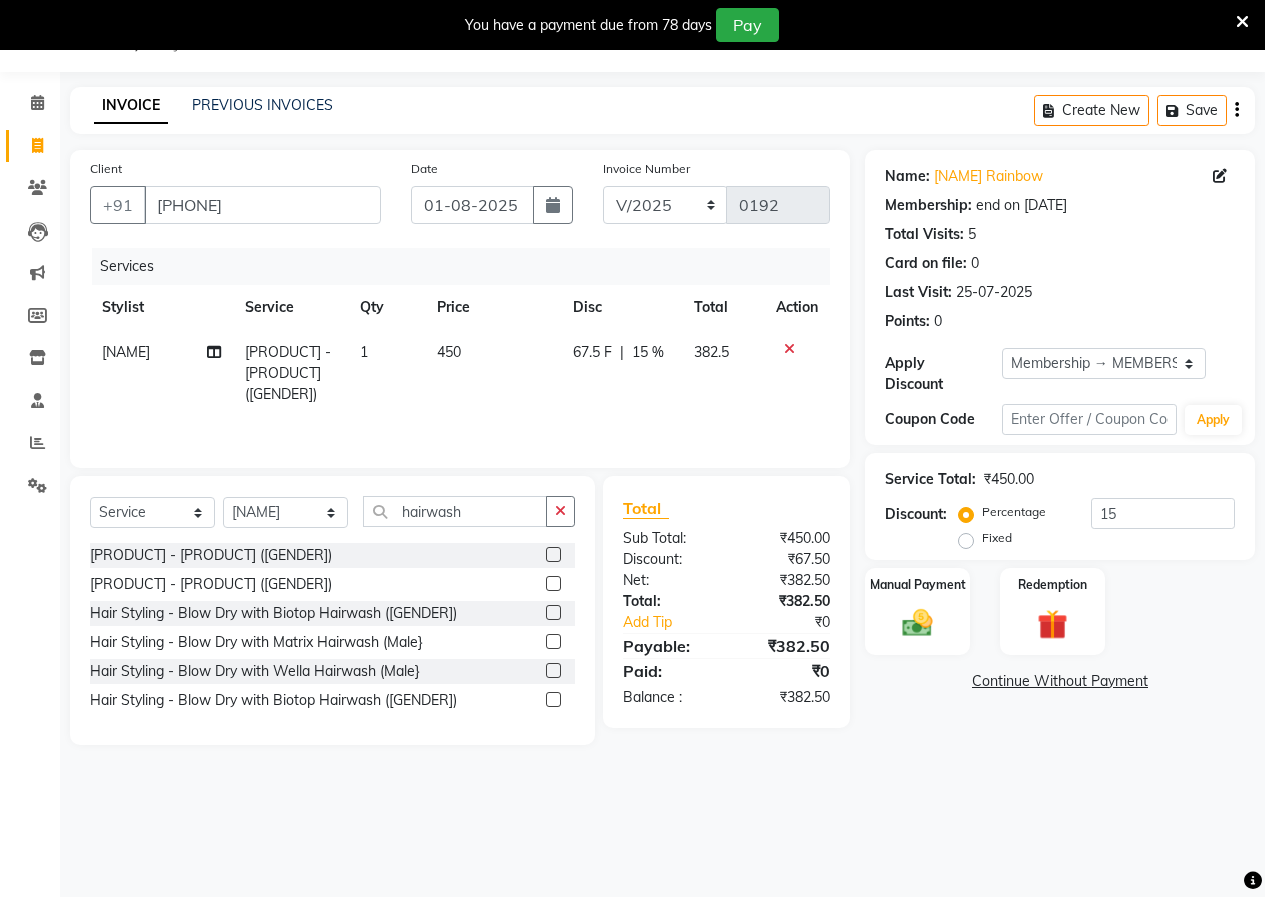 click 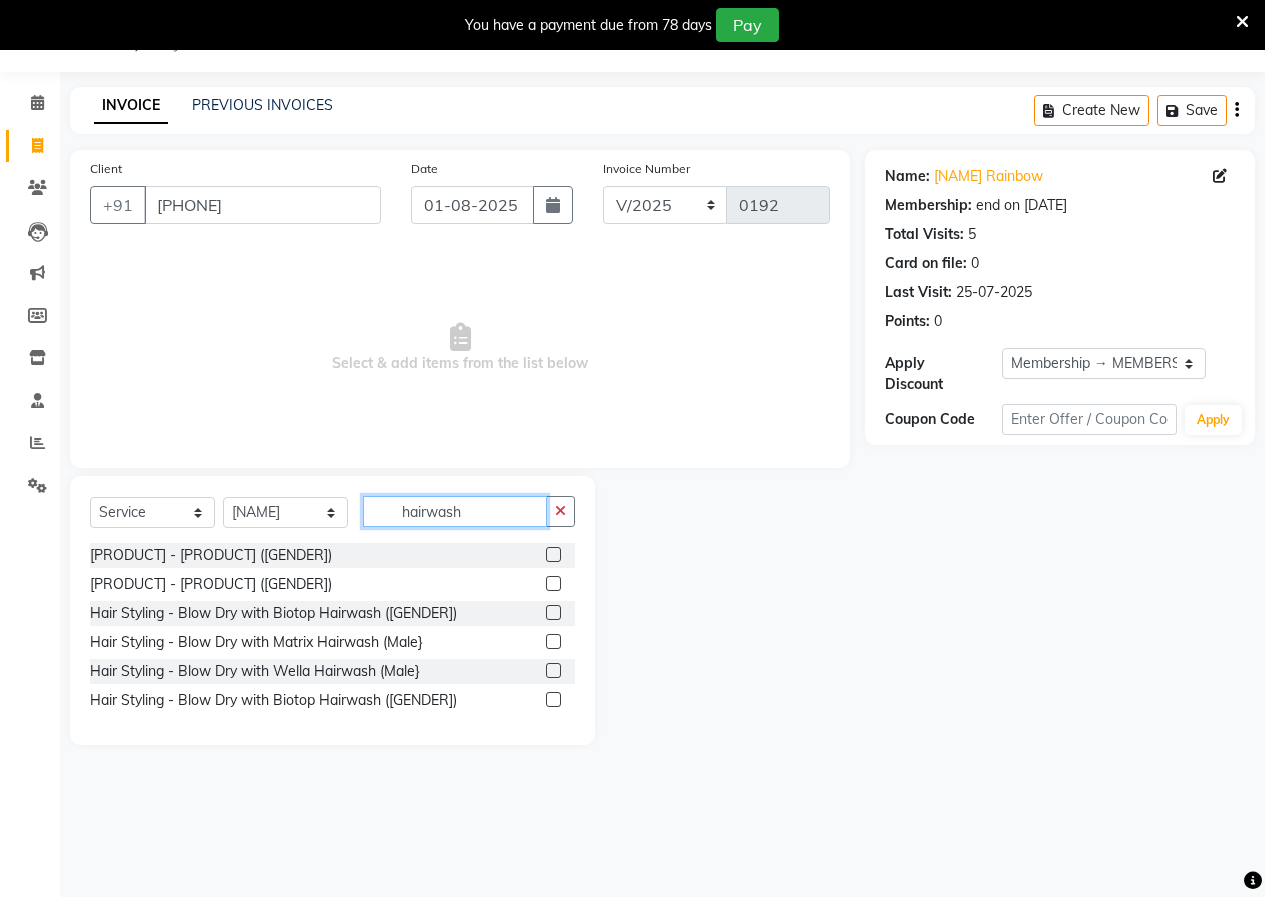 click on "hairwash" 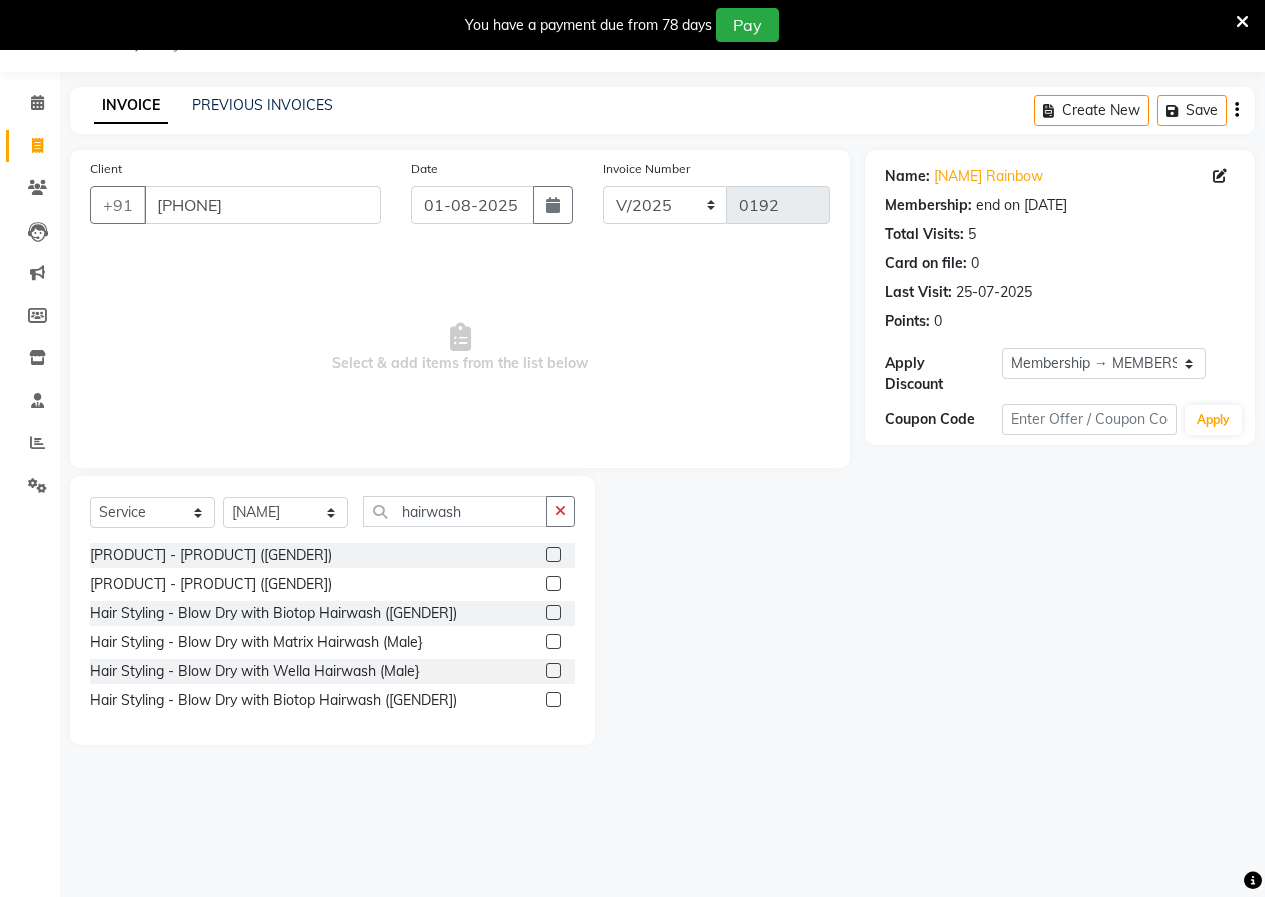 click 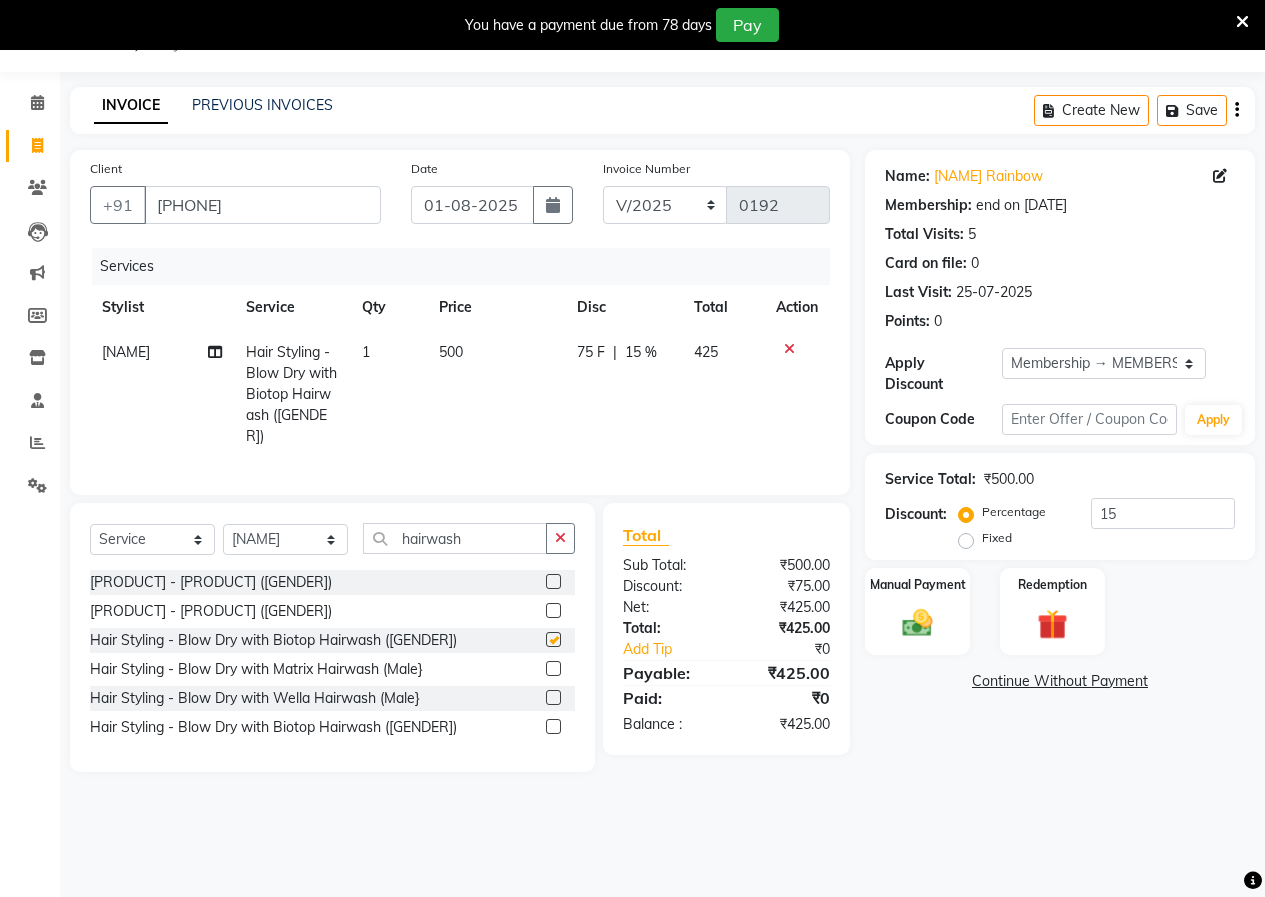 checkbox on "false" 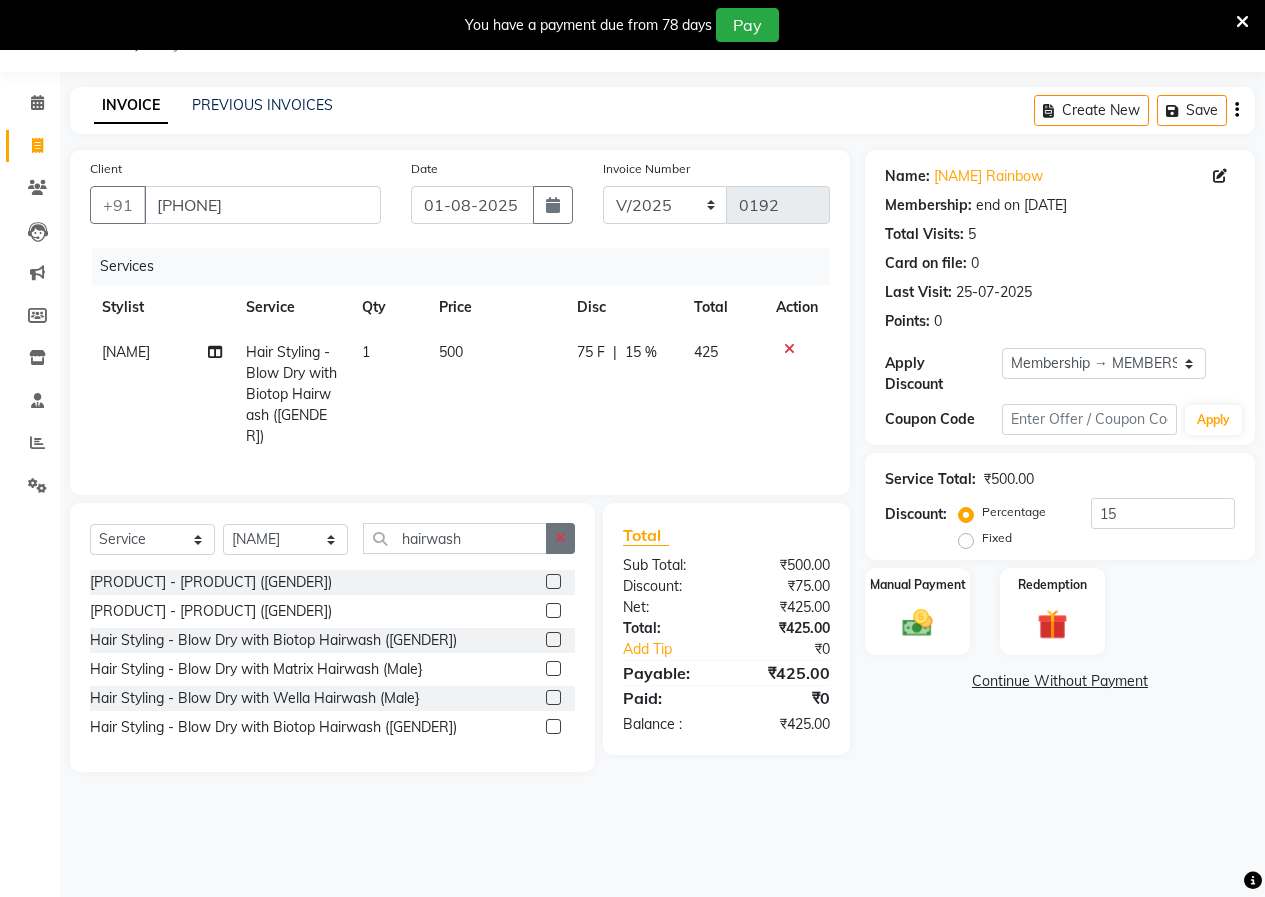 click 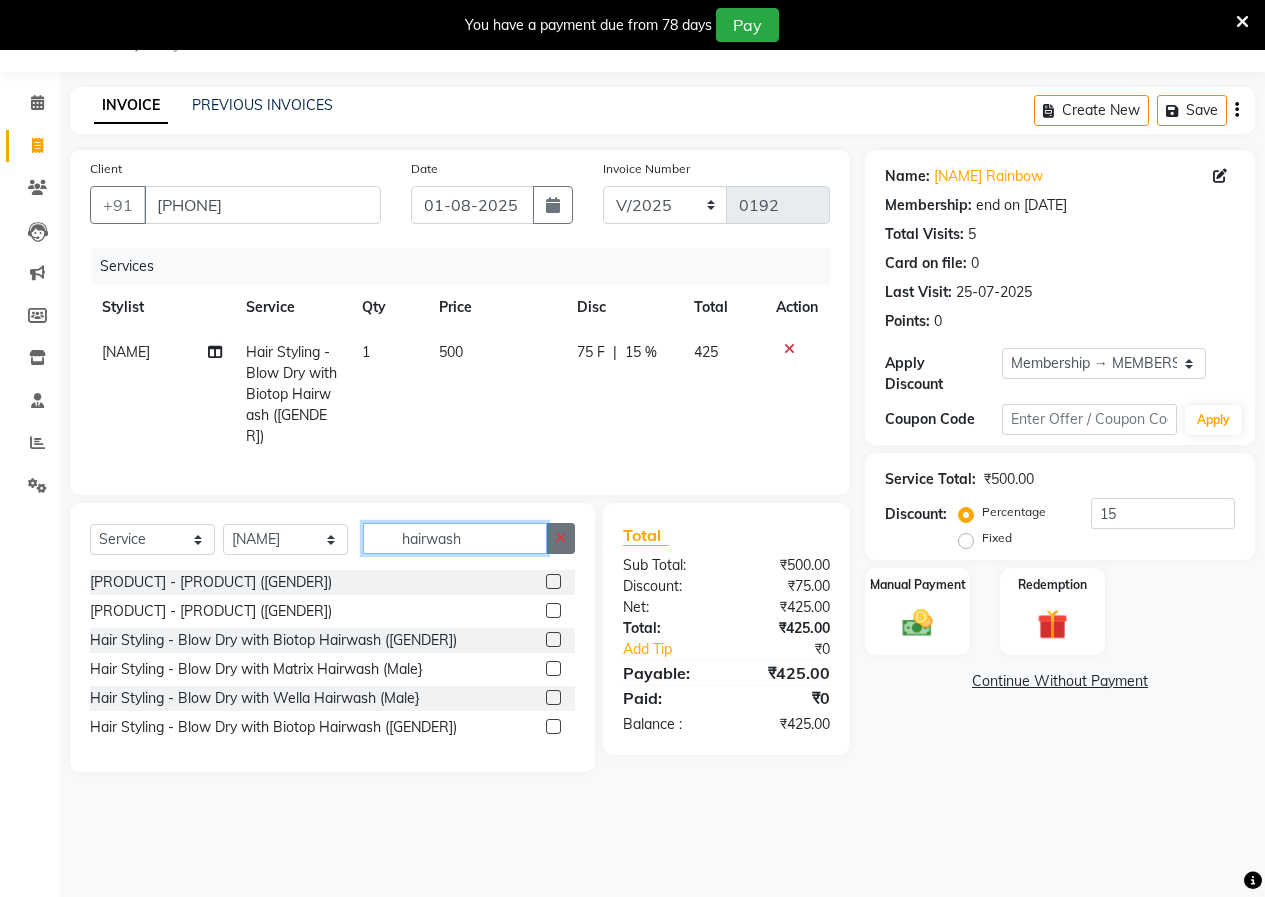 type 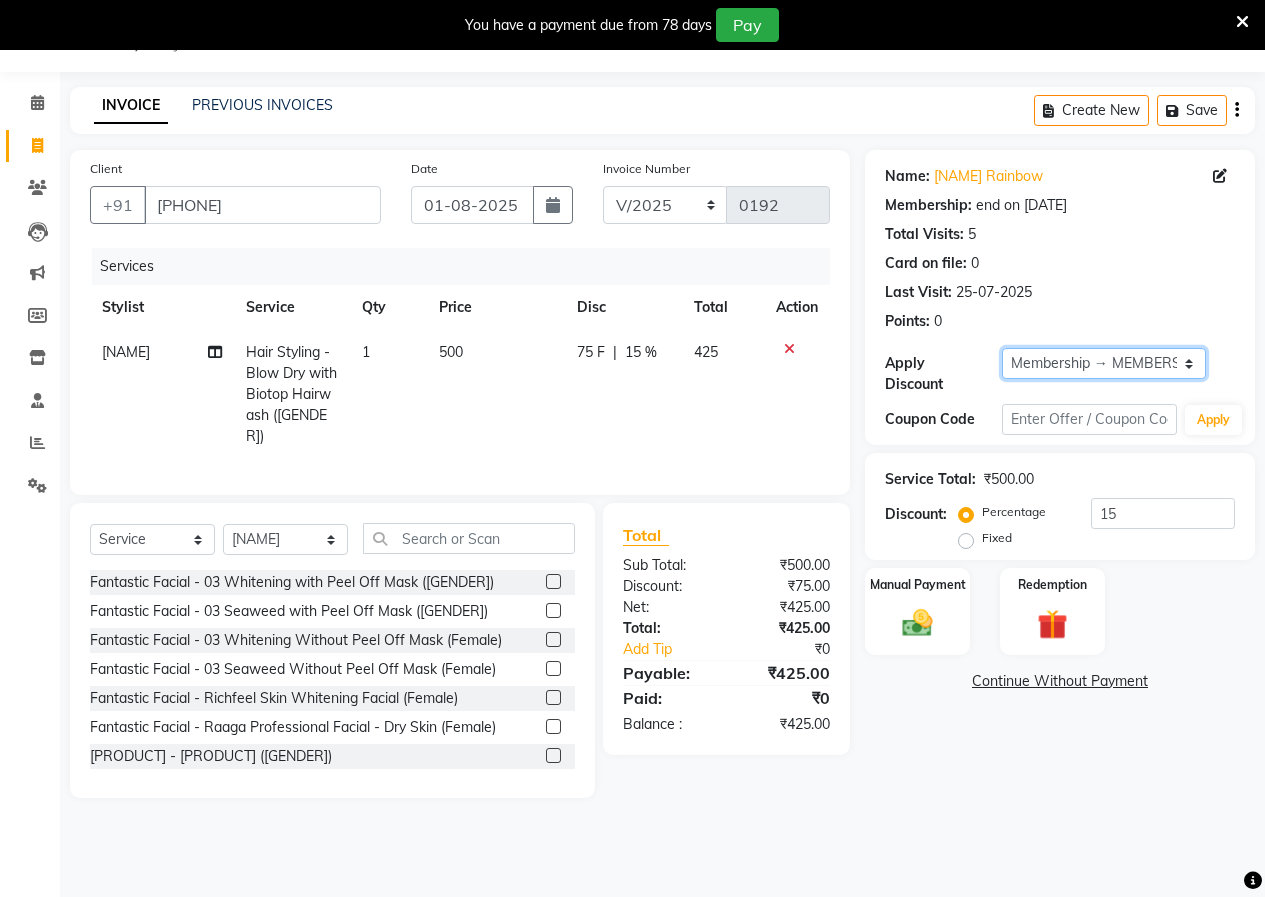 click on "Select Membership → MEMBERSHIP CARD" 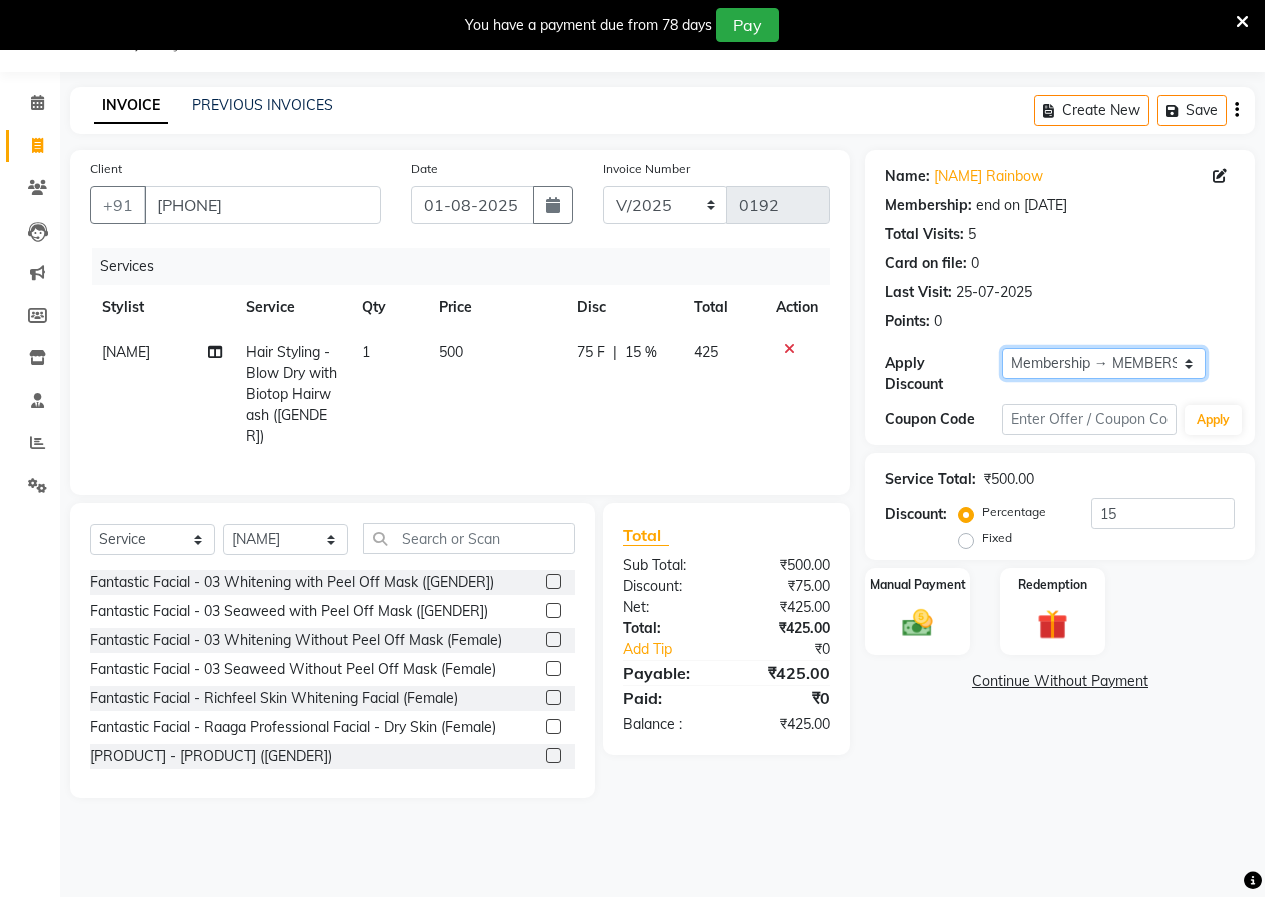 select on "0:" 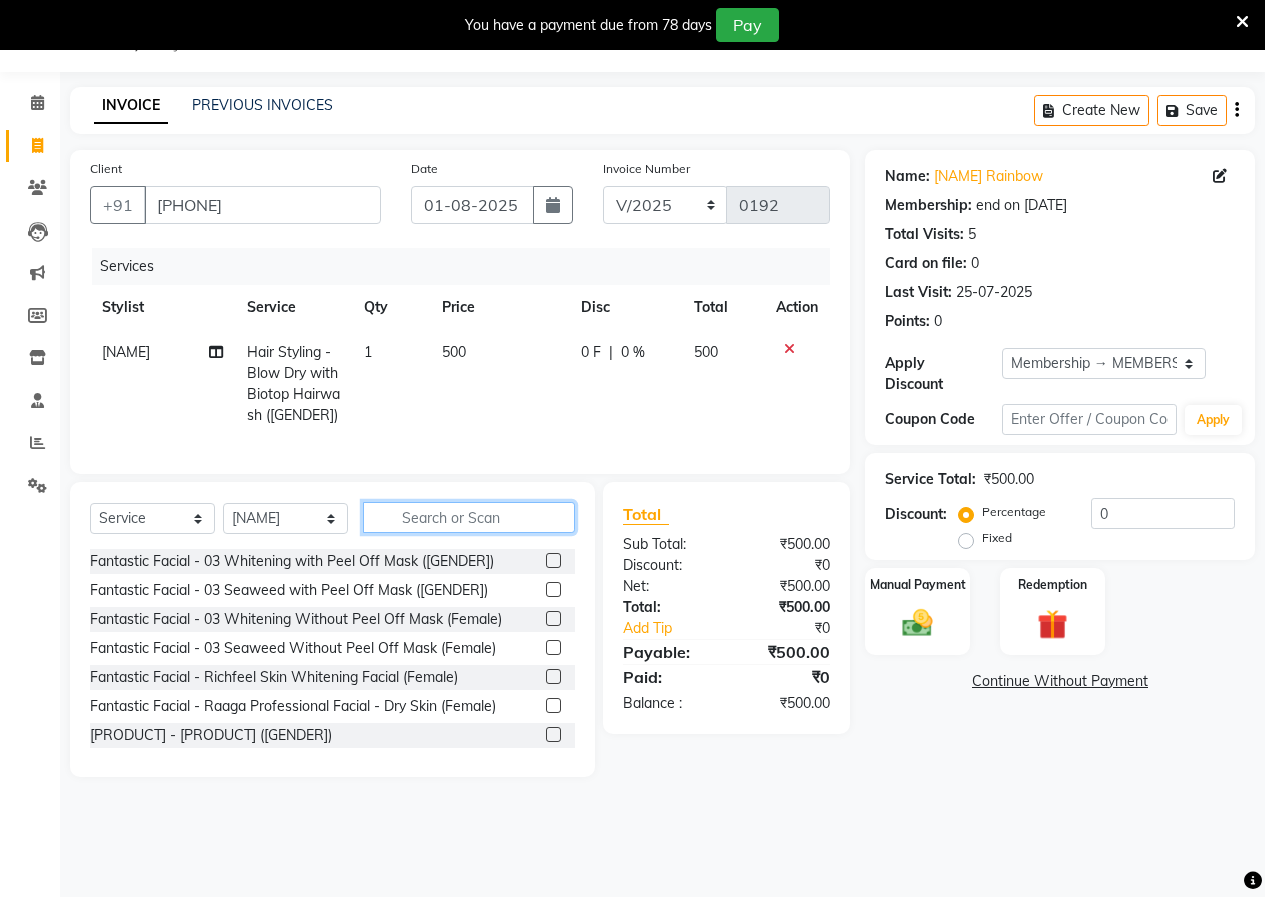 click 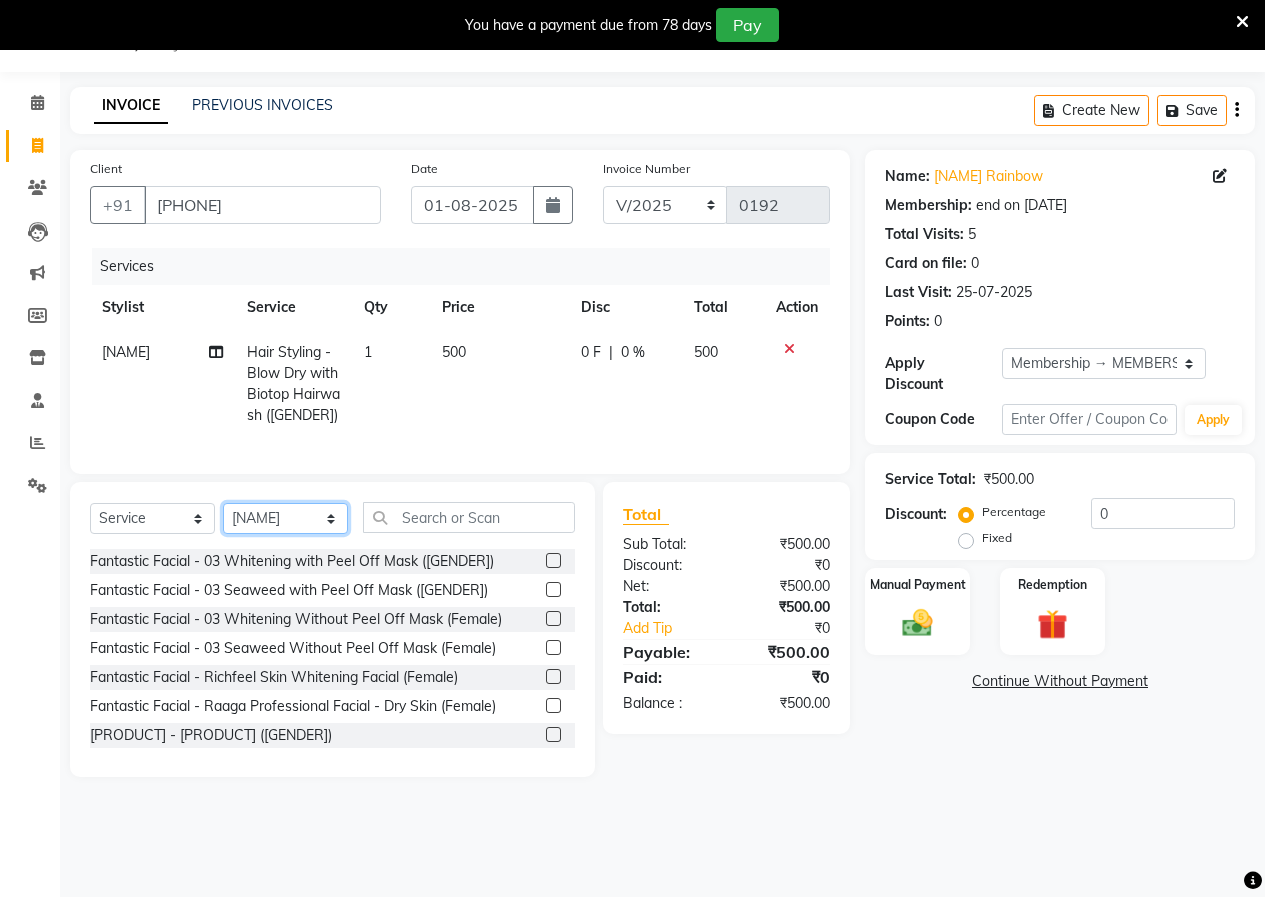 click on "Select Stylist [NAME], [NAME], [NAME], [NAME], [NAME]" 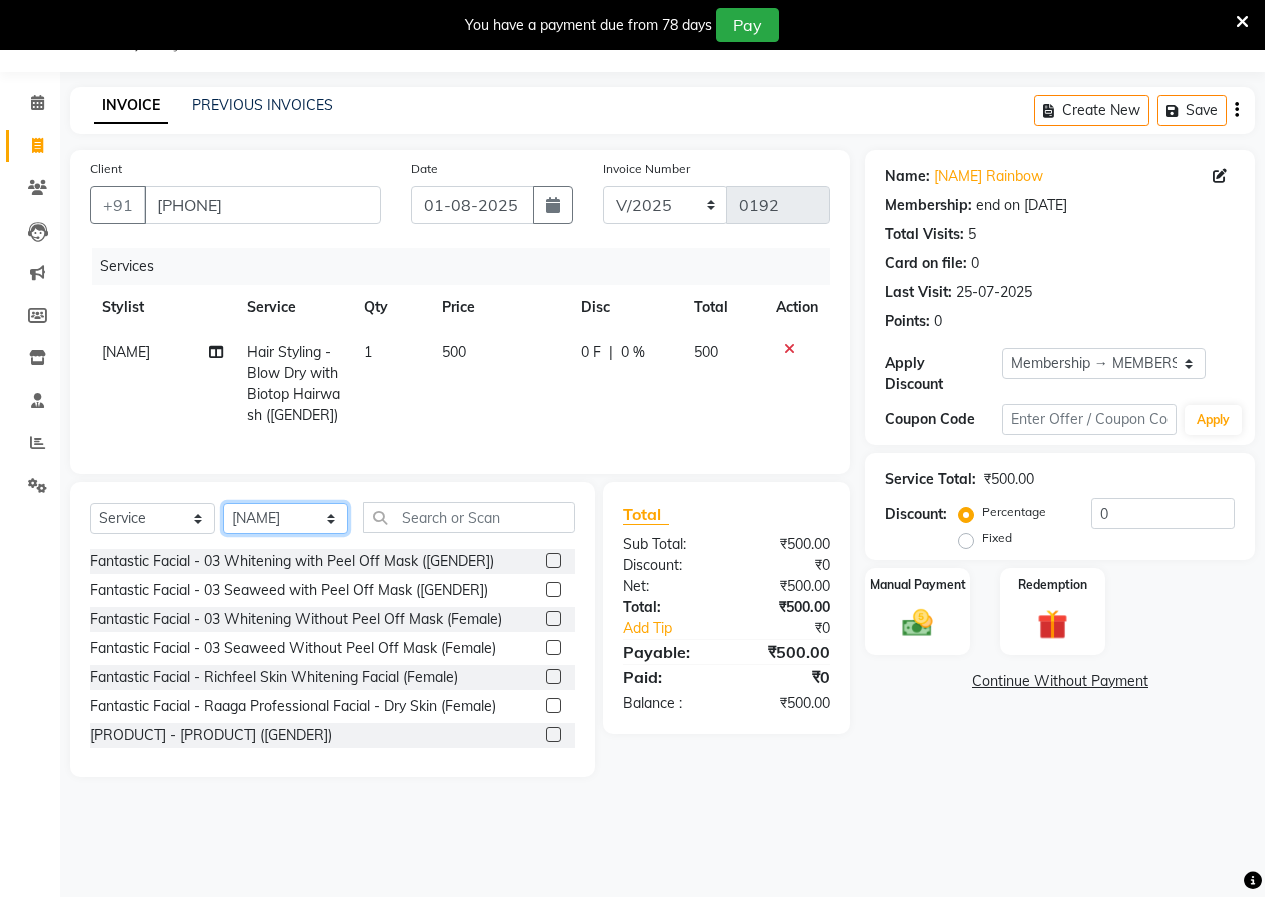 select on "80346" 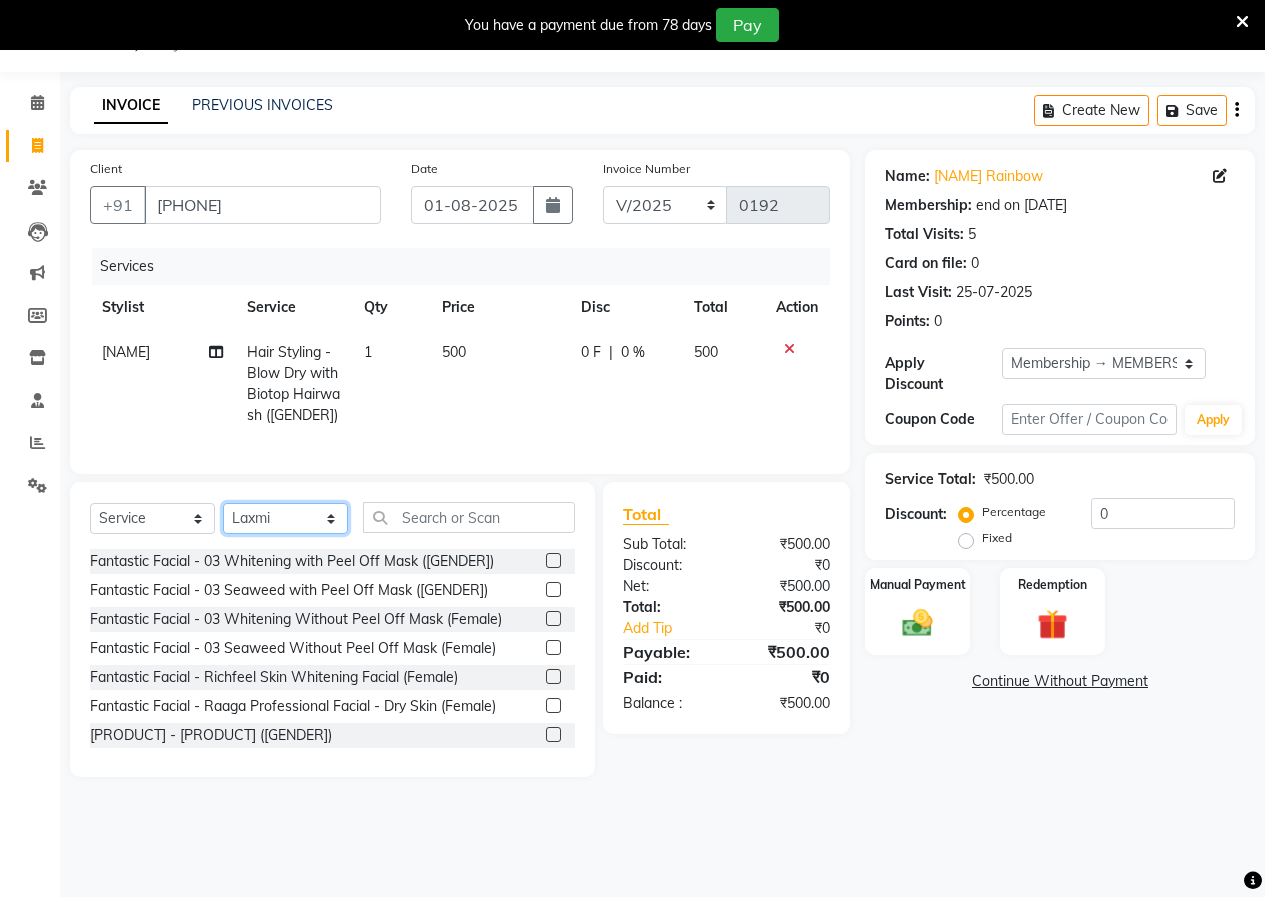 click on "Select Stylist [NAME], [NAME], [NAME], [NAME], [NAME]" 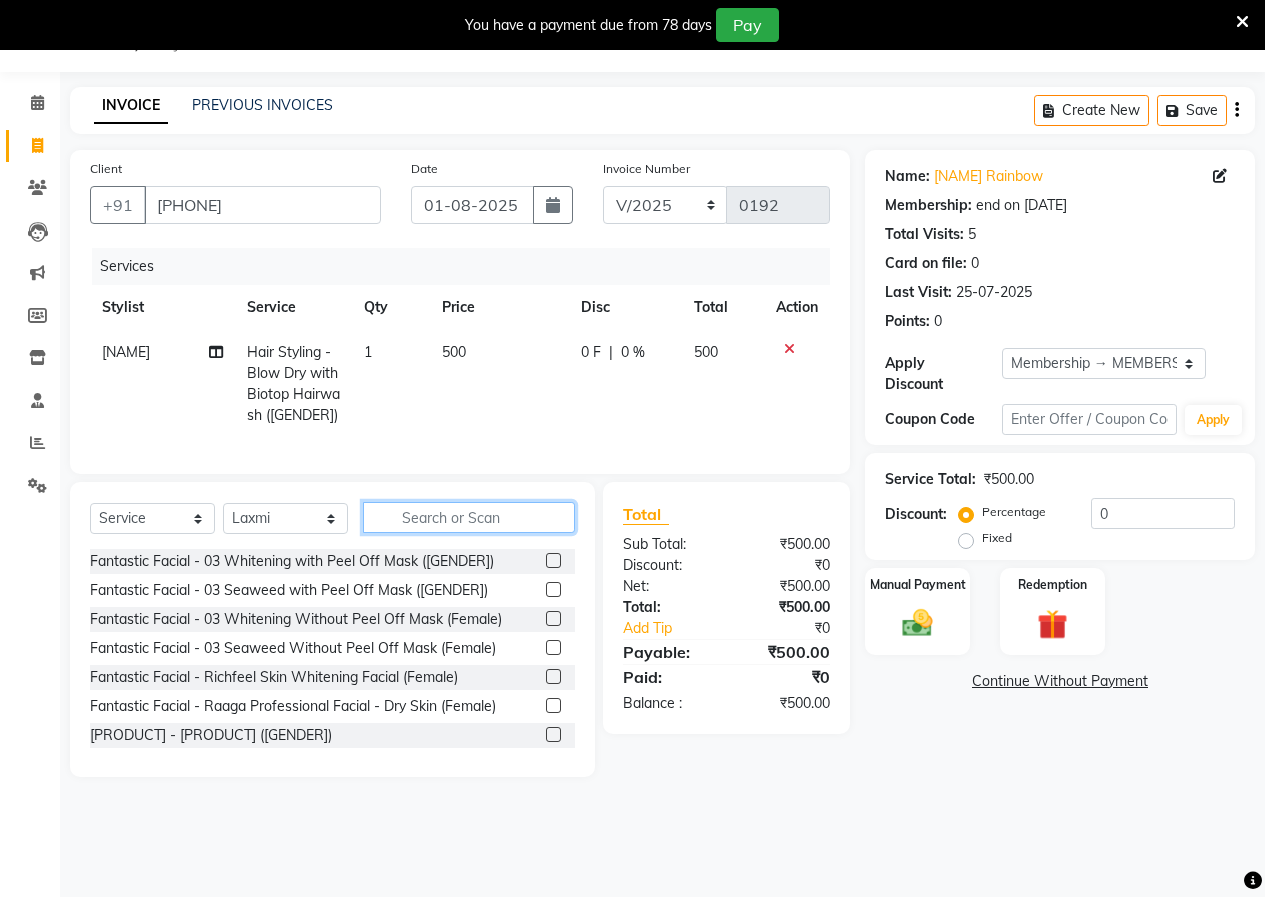 click 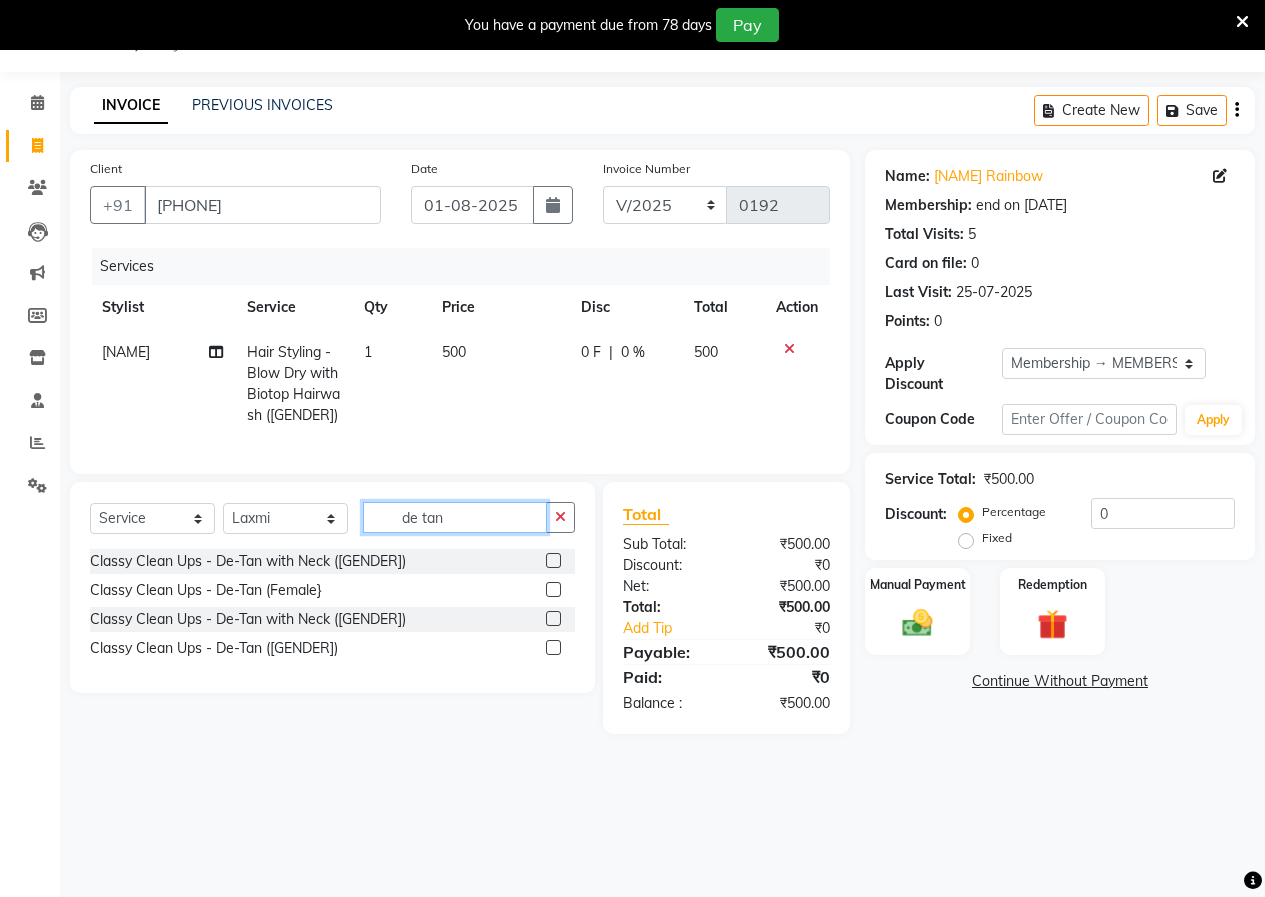 type on "de tan" 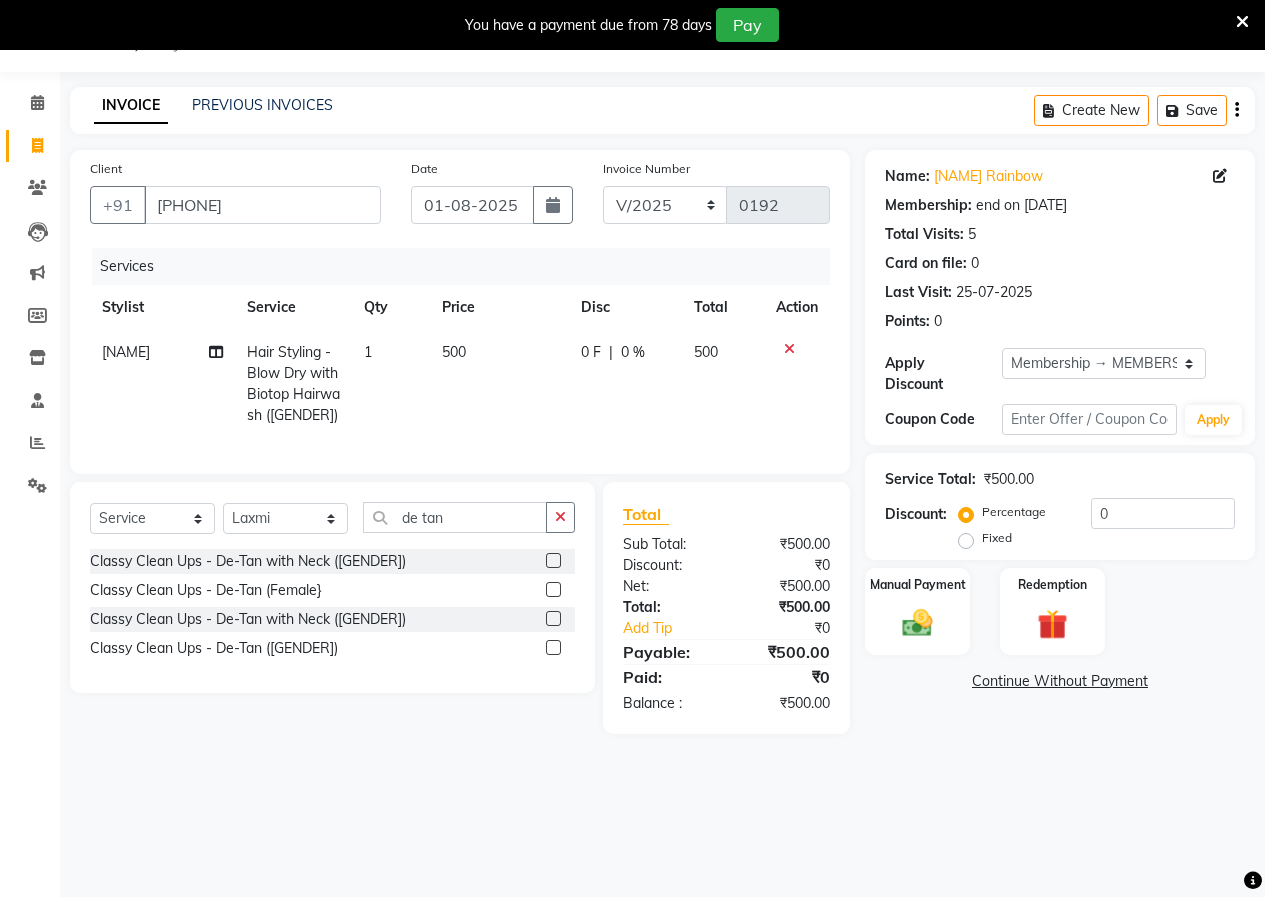 click 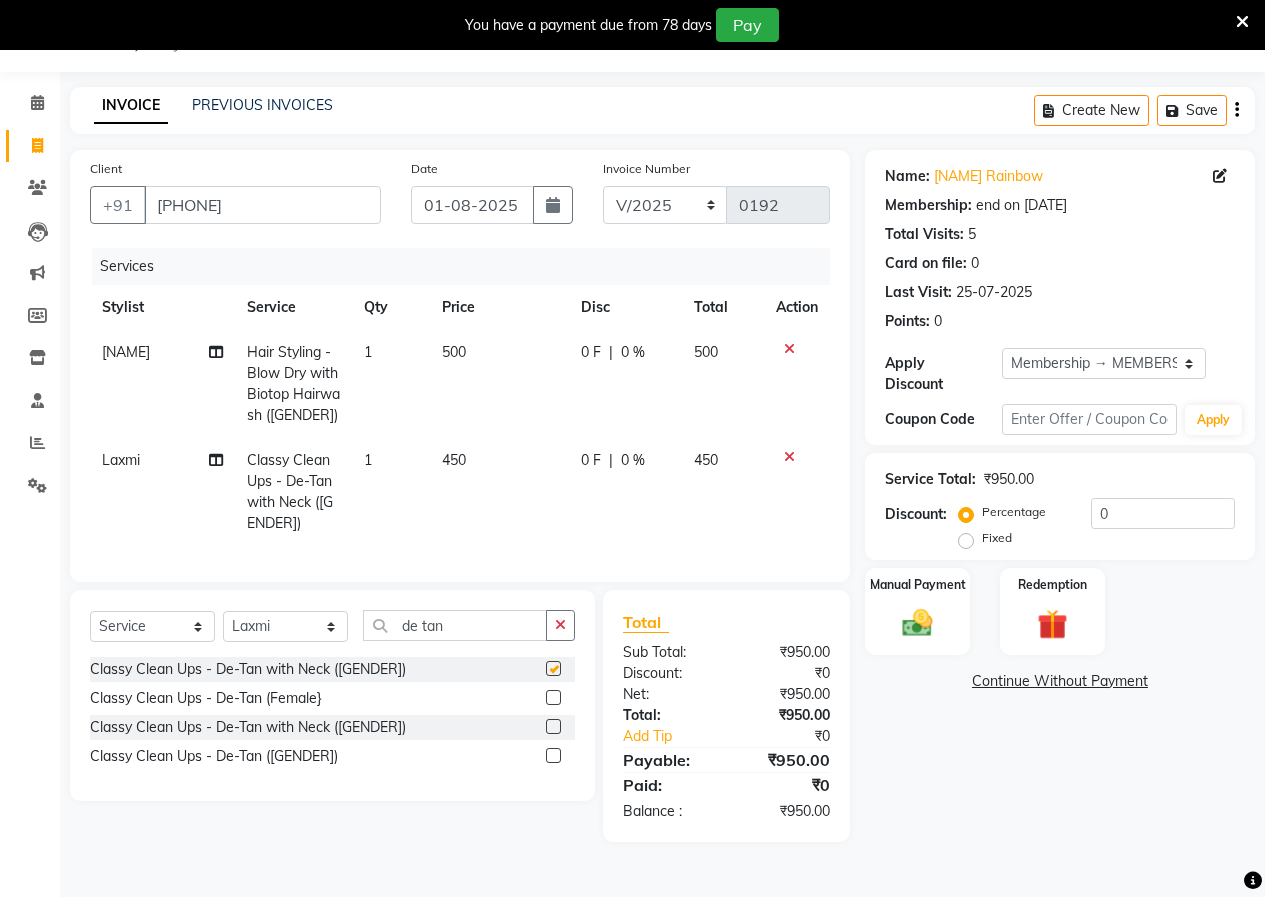 checkbox on "false" 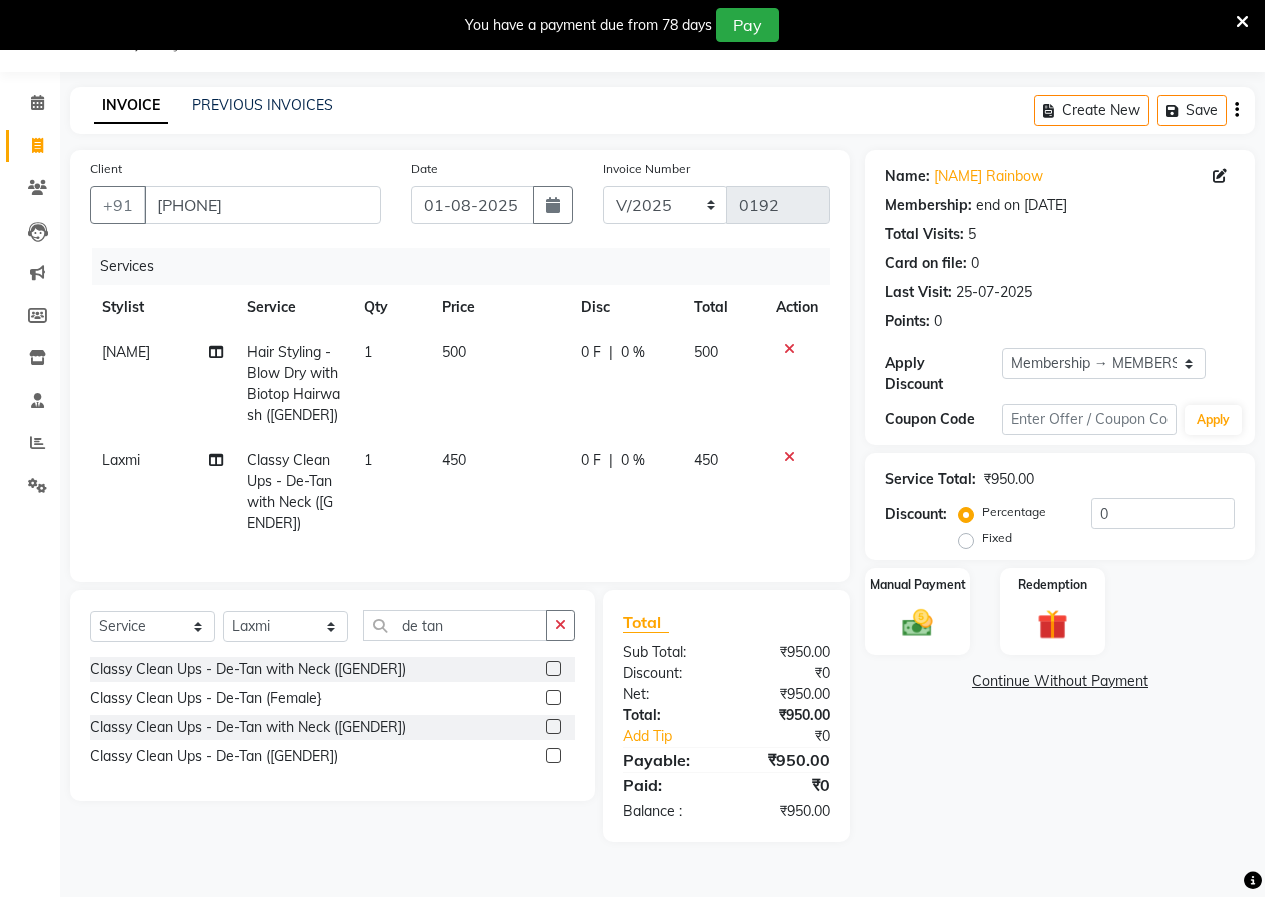 click 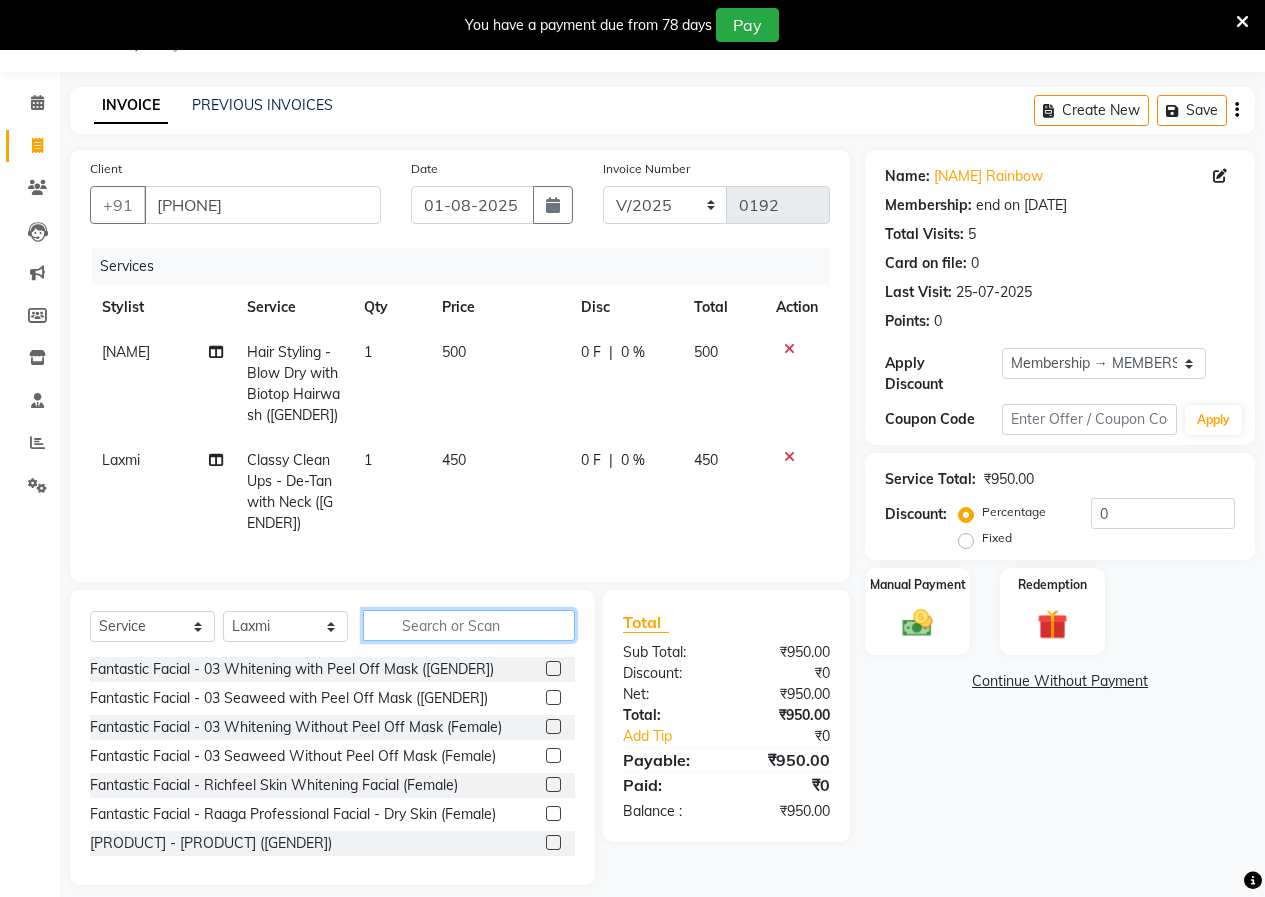 click 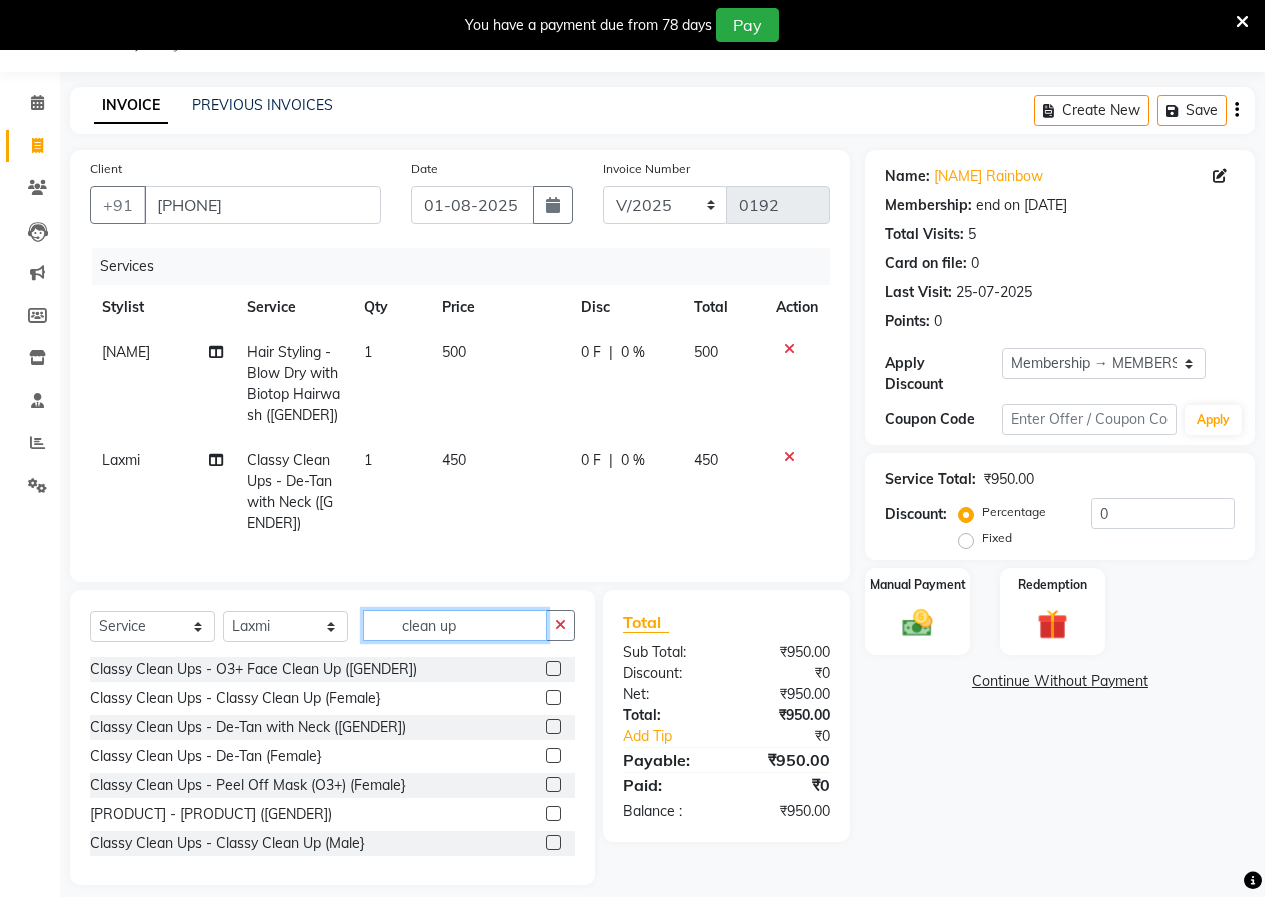 type on "clean up" 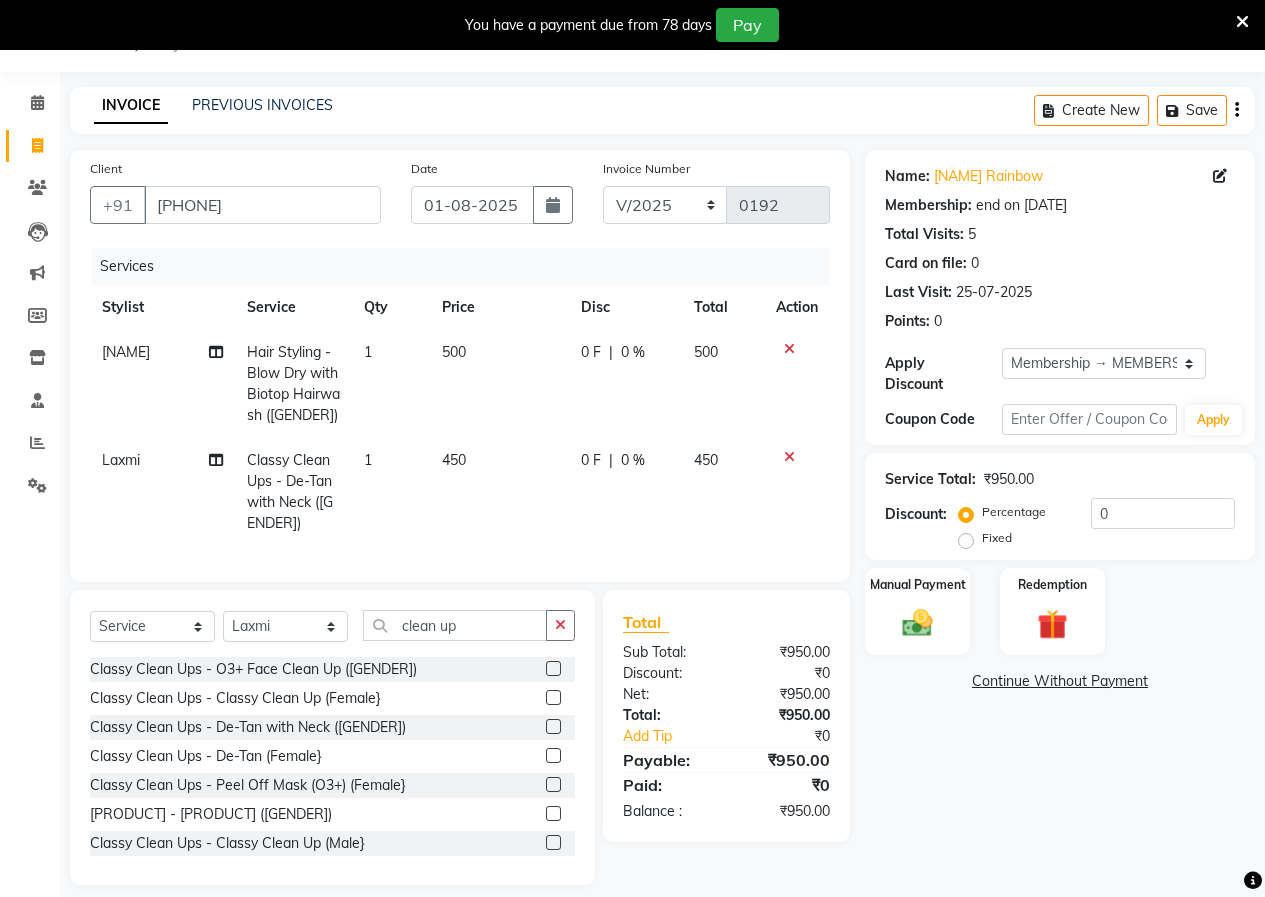 click 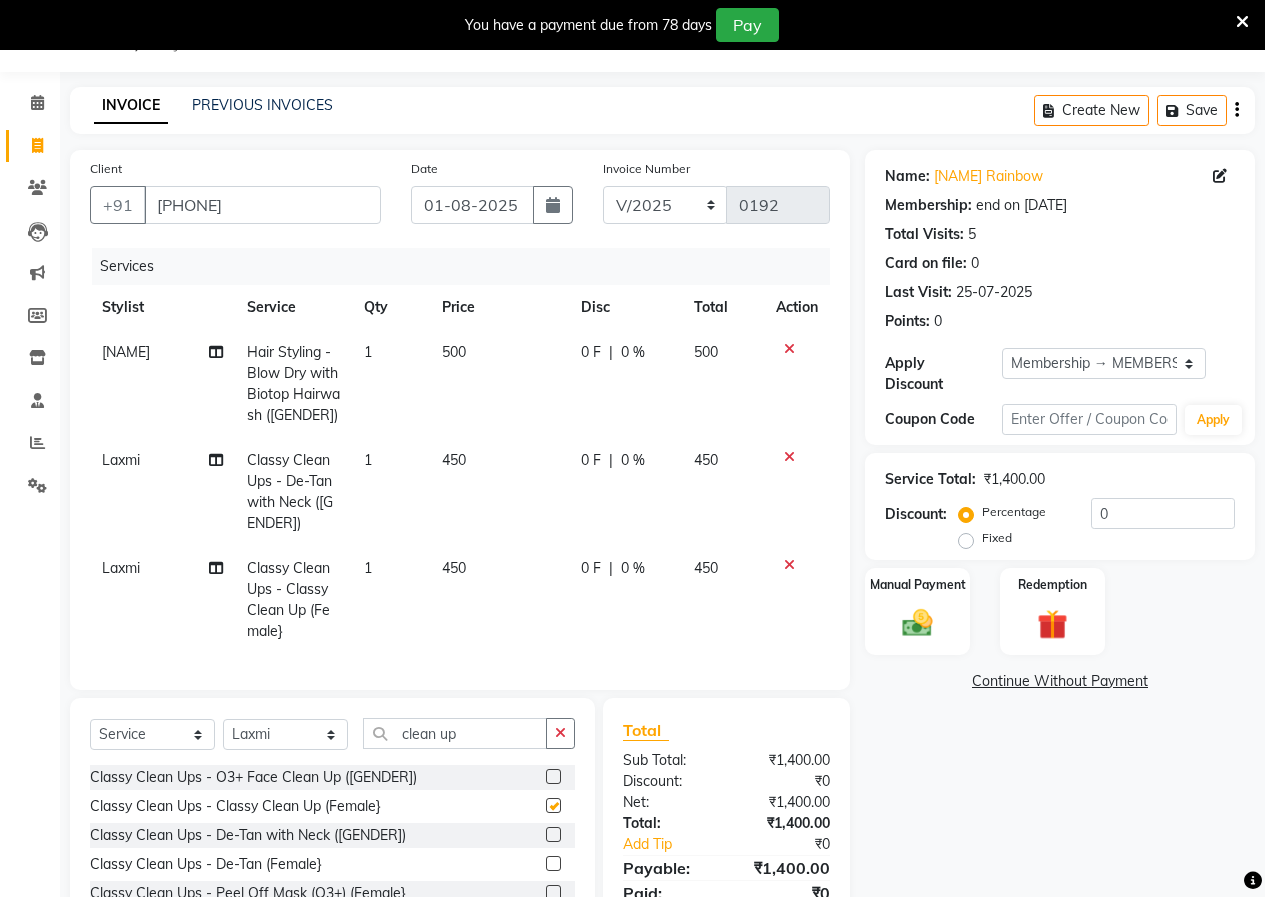 checkbox on "false" 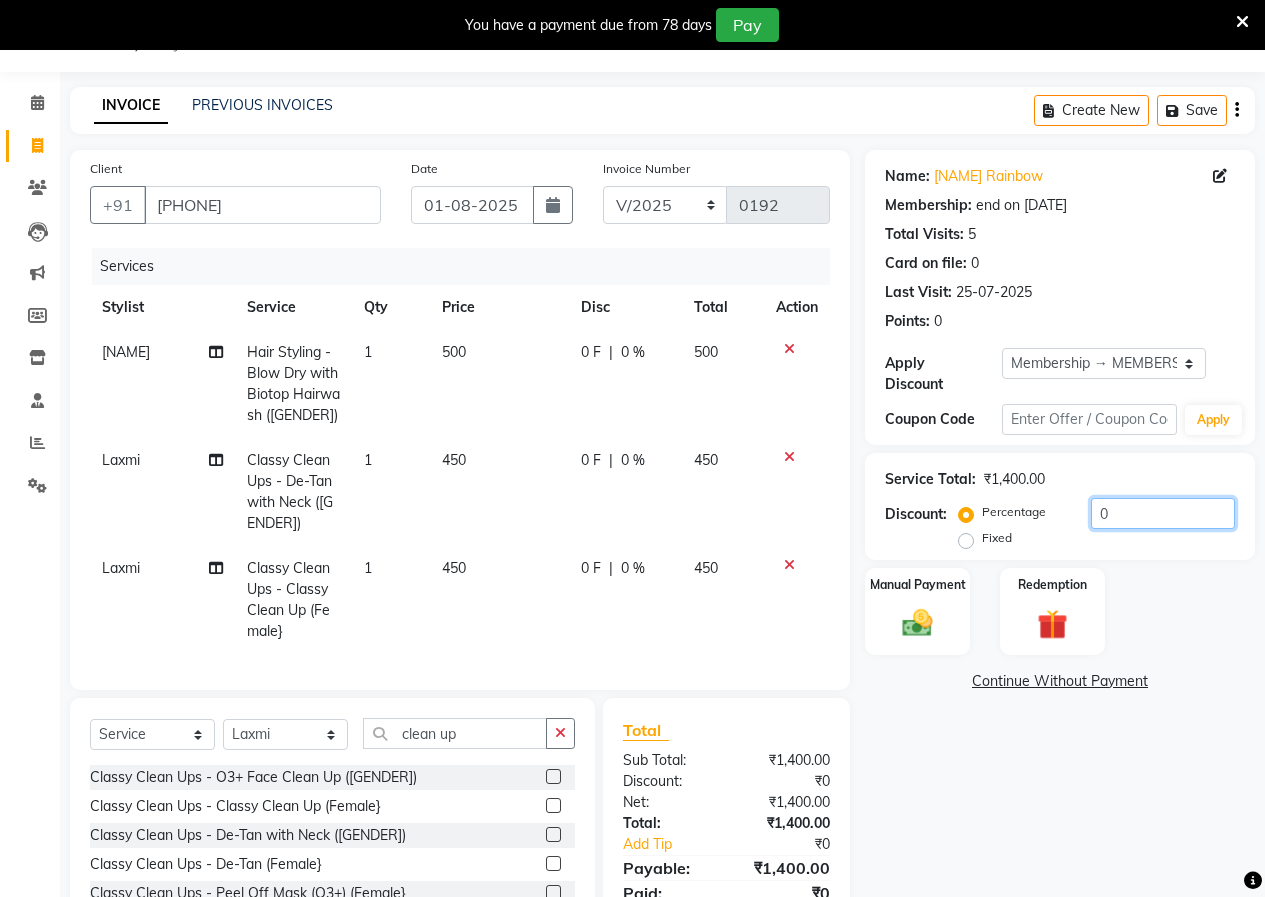 click on "0" 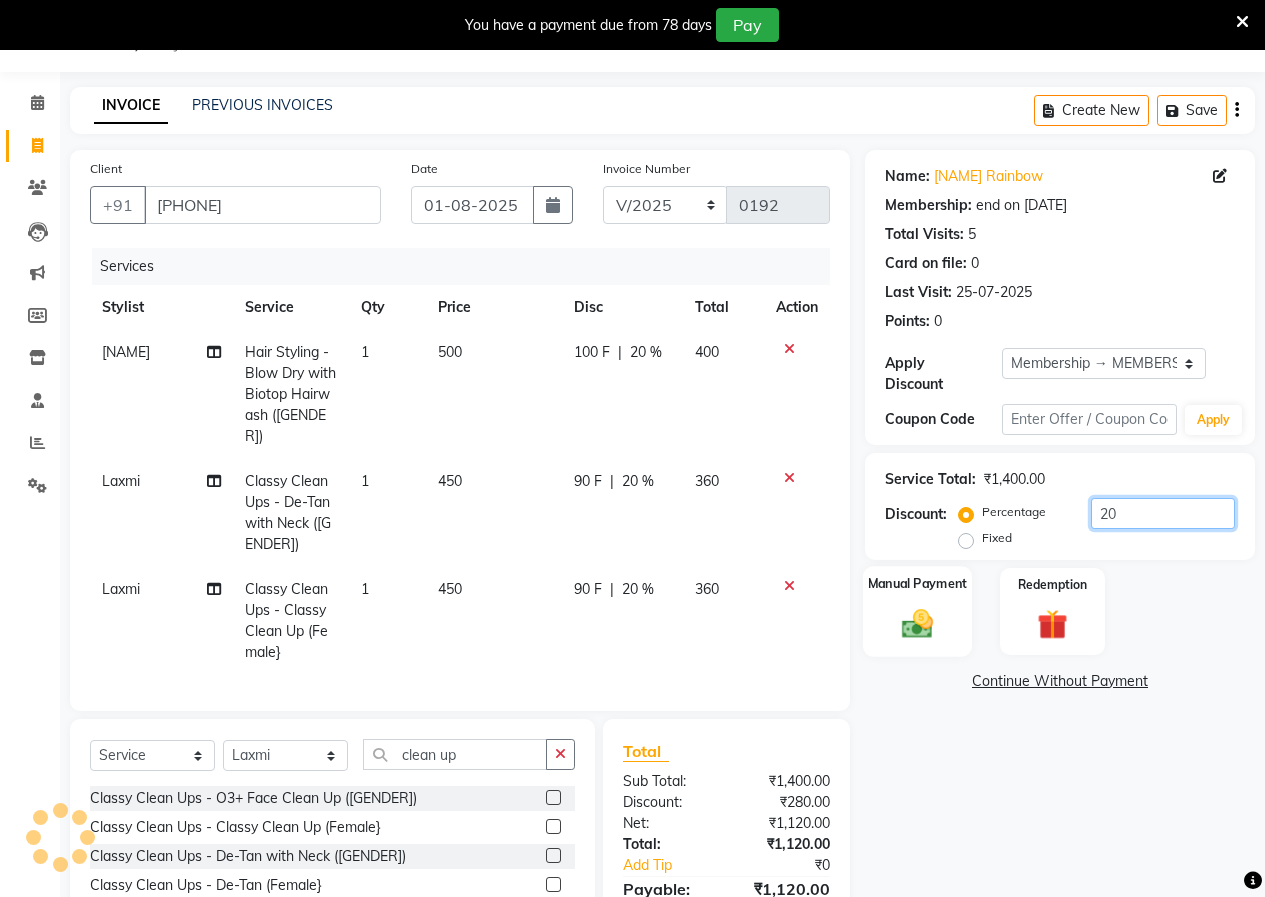 type on "20" 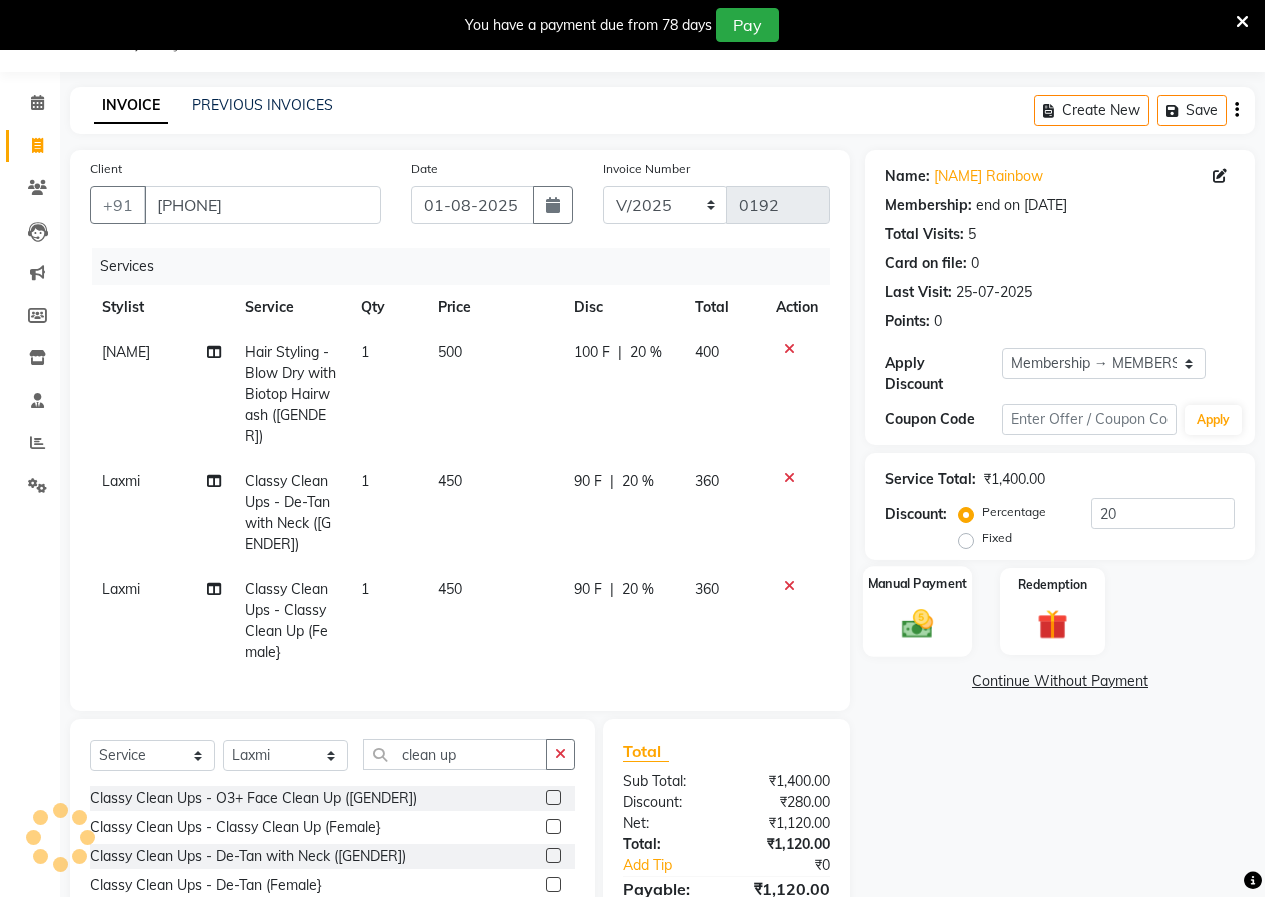 click 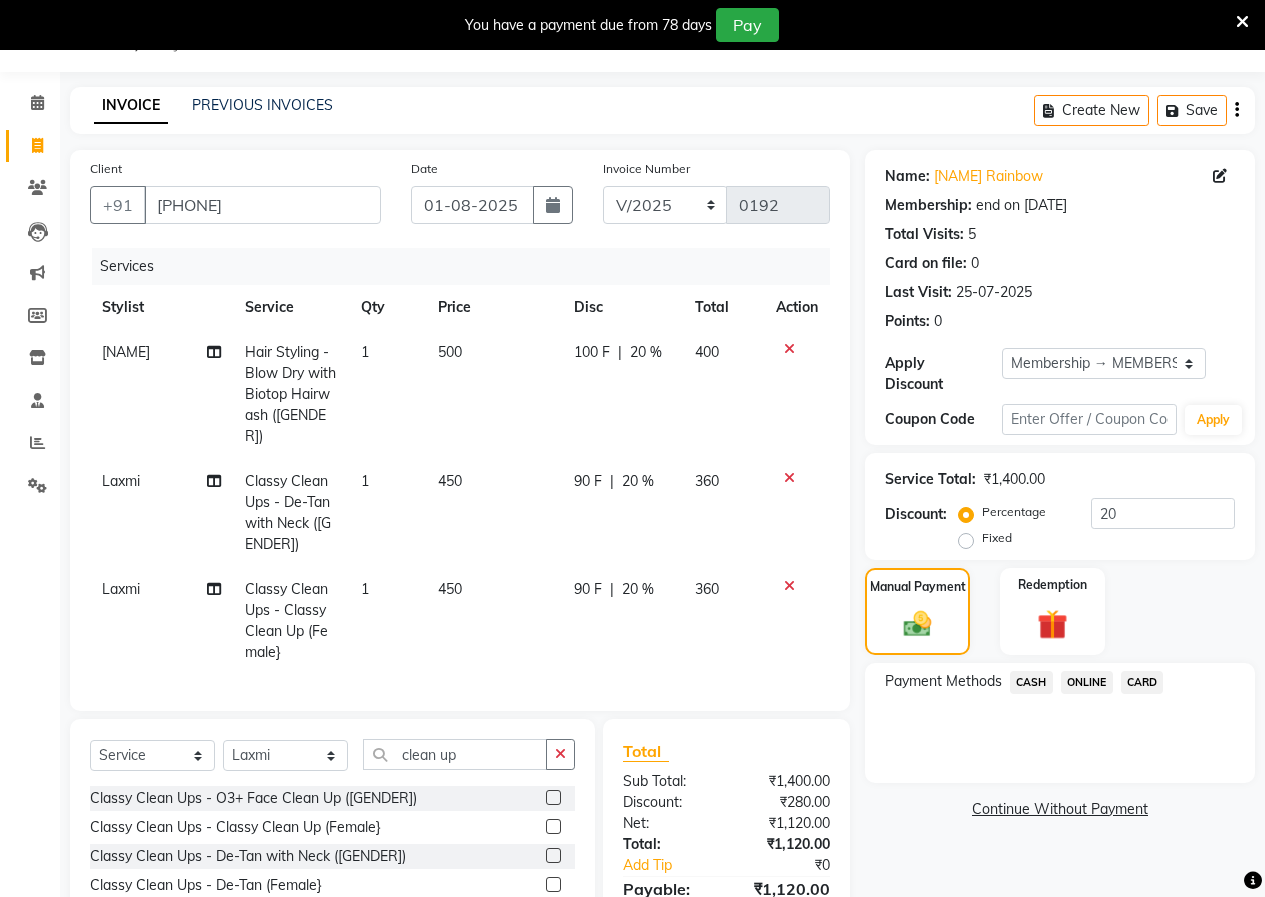 click on "ONLINE" 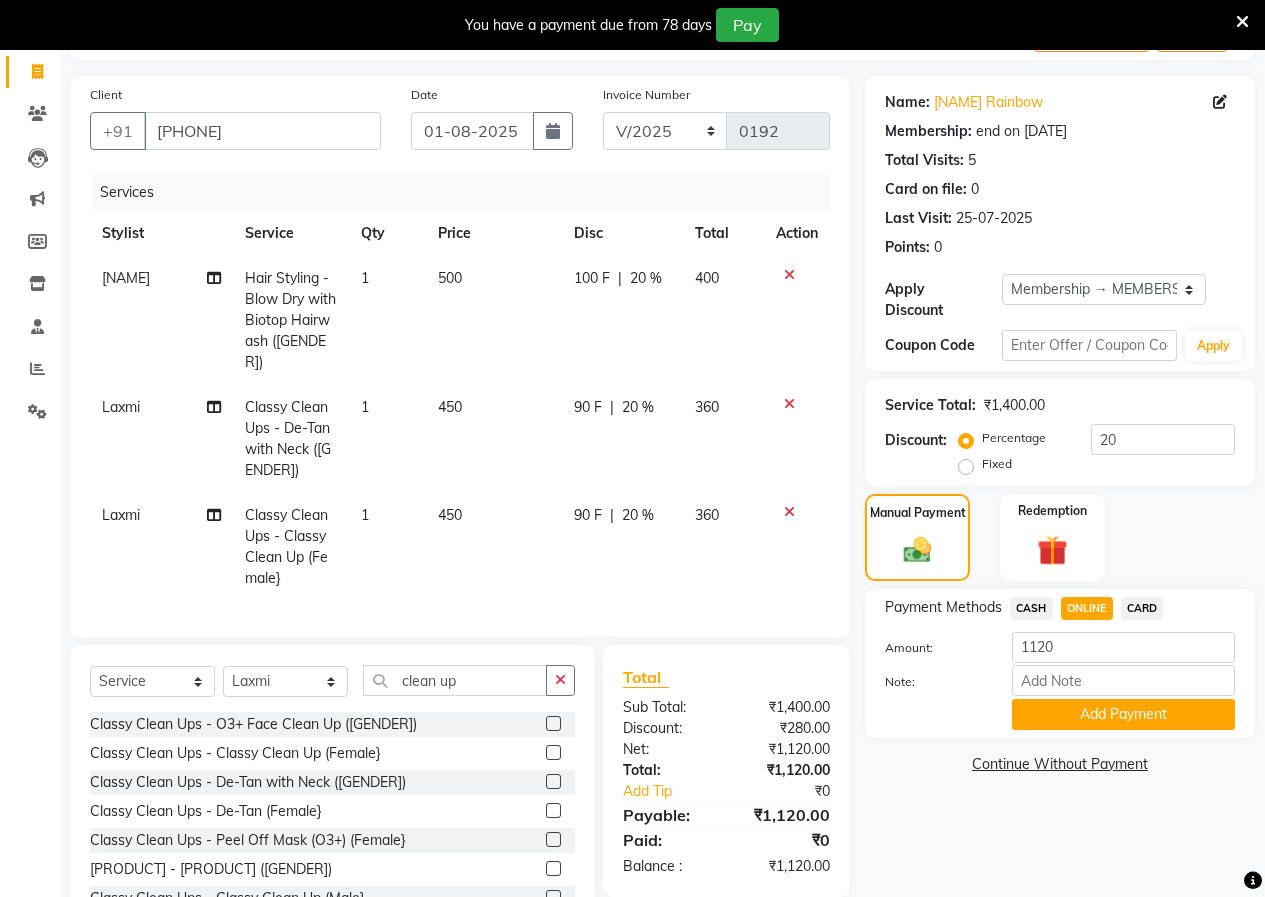 scroll, scrollTop: 212, scrollLeft: 0, axis: vertical 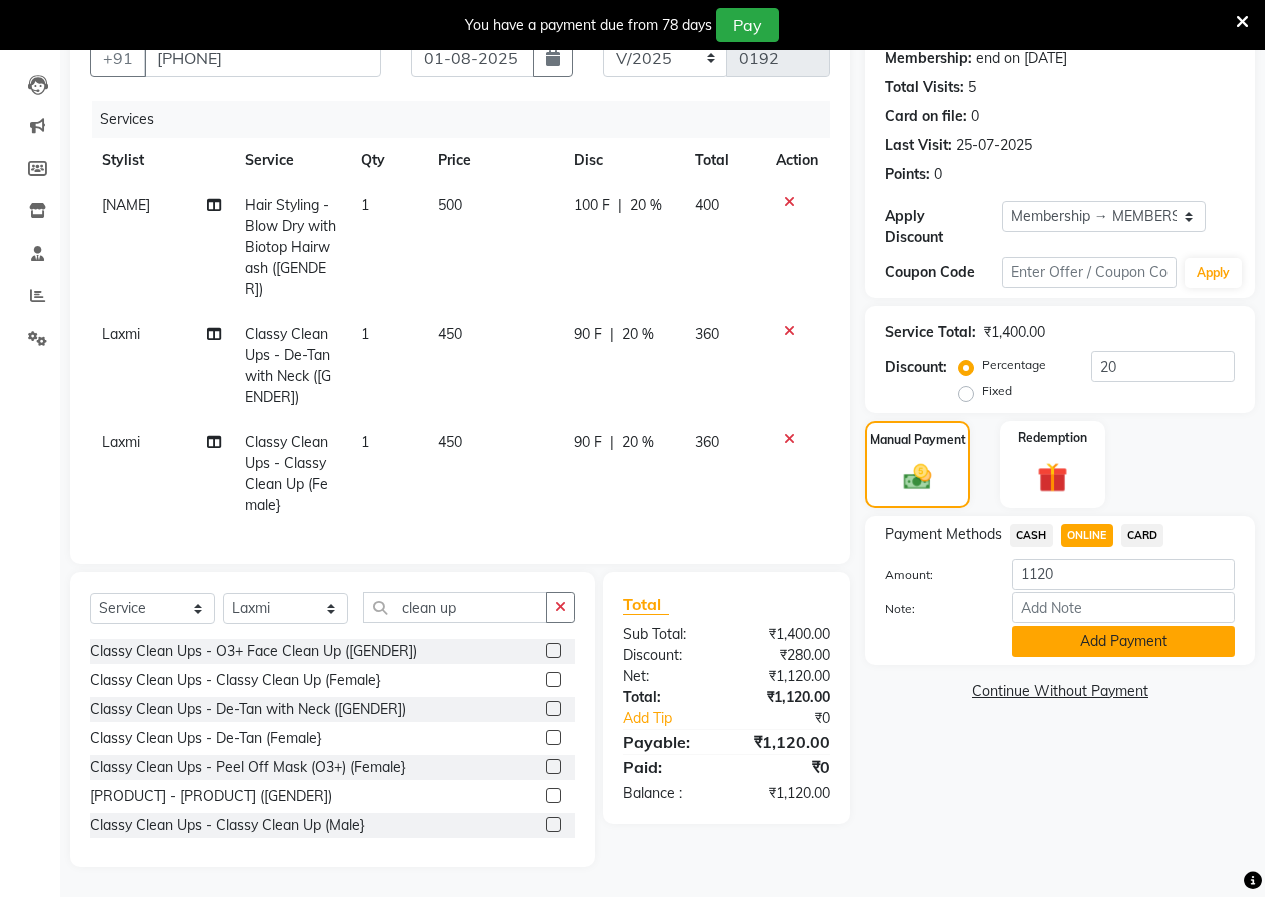 click on "Add Payment" 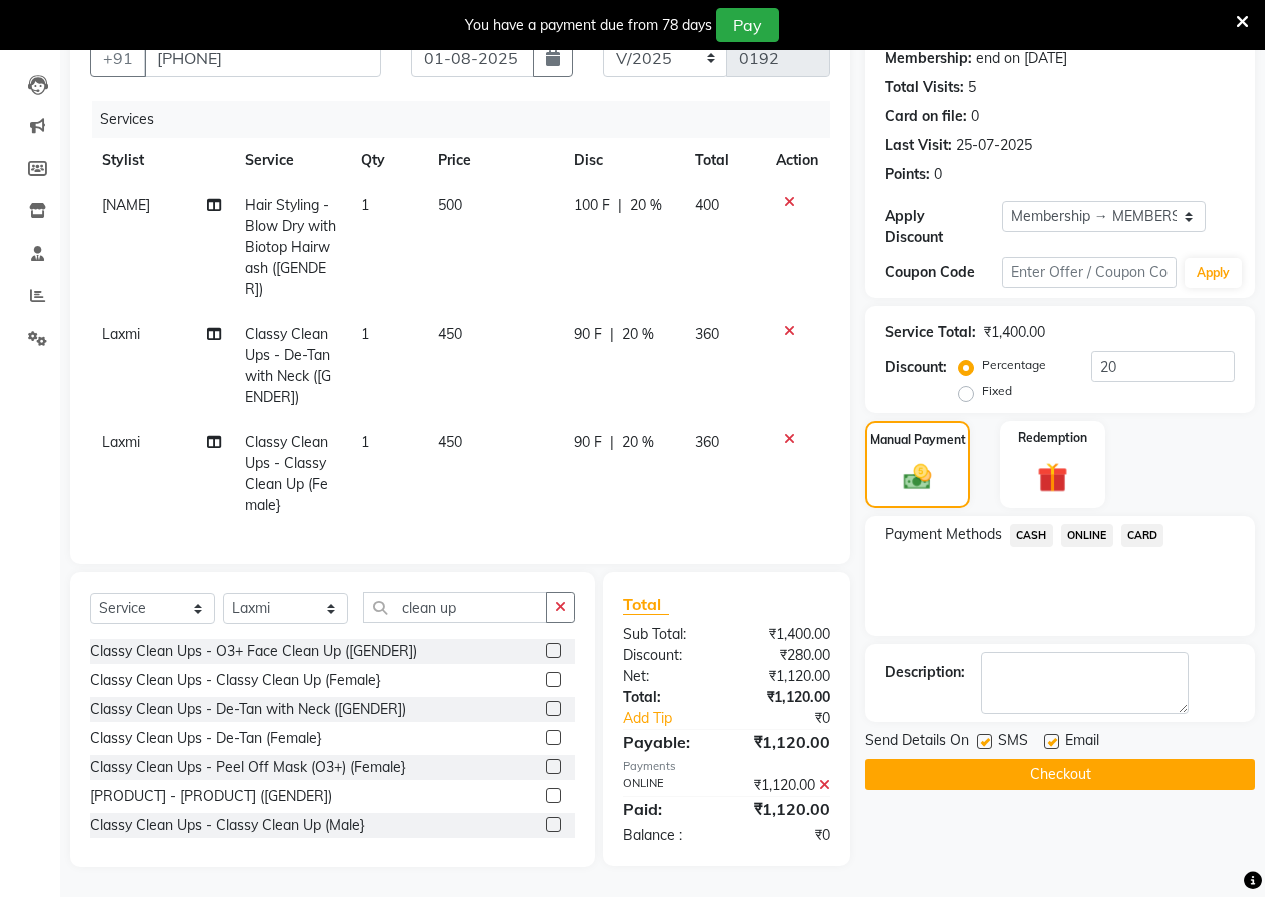 click on "Checkout" 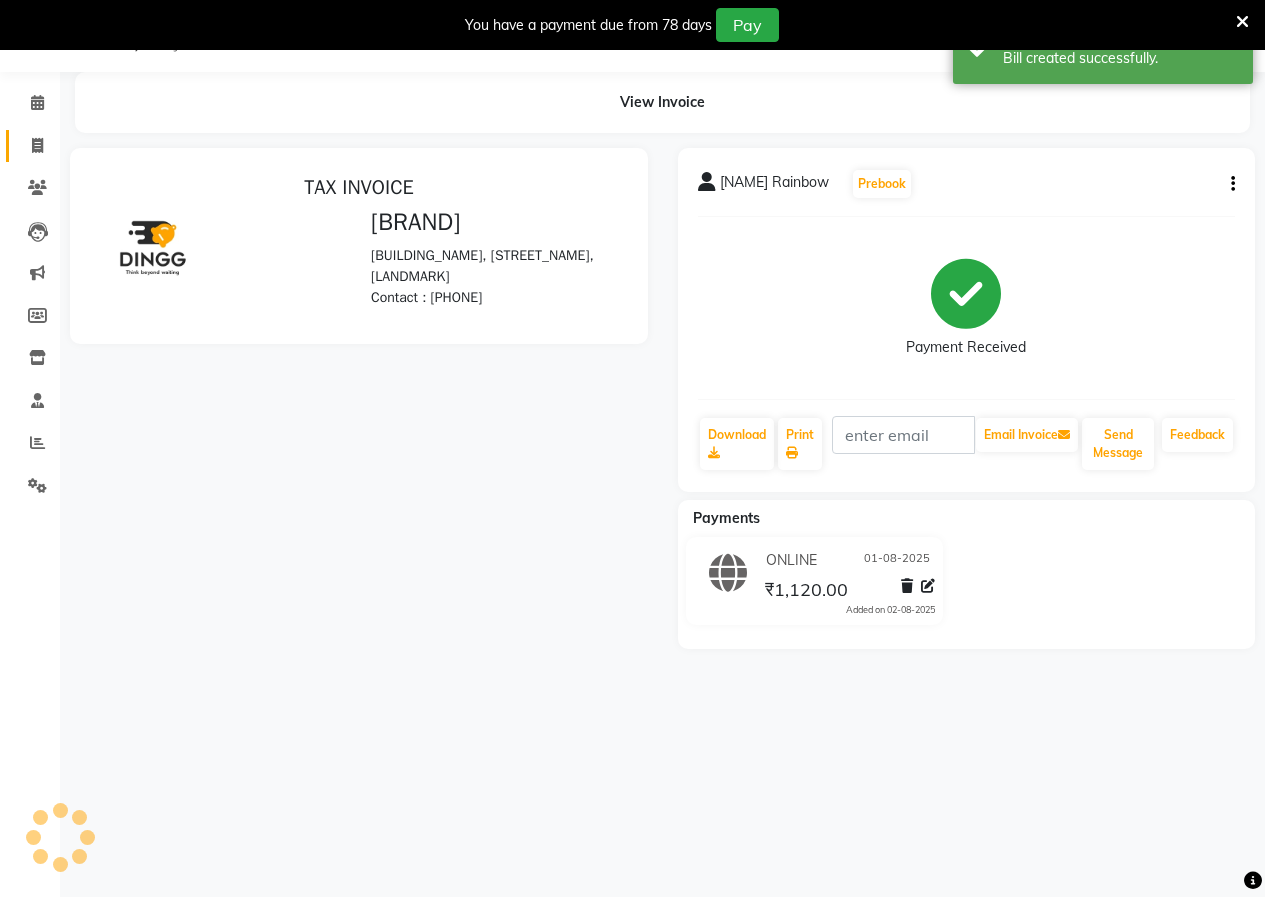 scroll, scrollTop: 0, scrollLeft: 0, axis: both 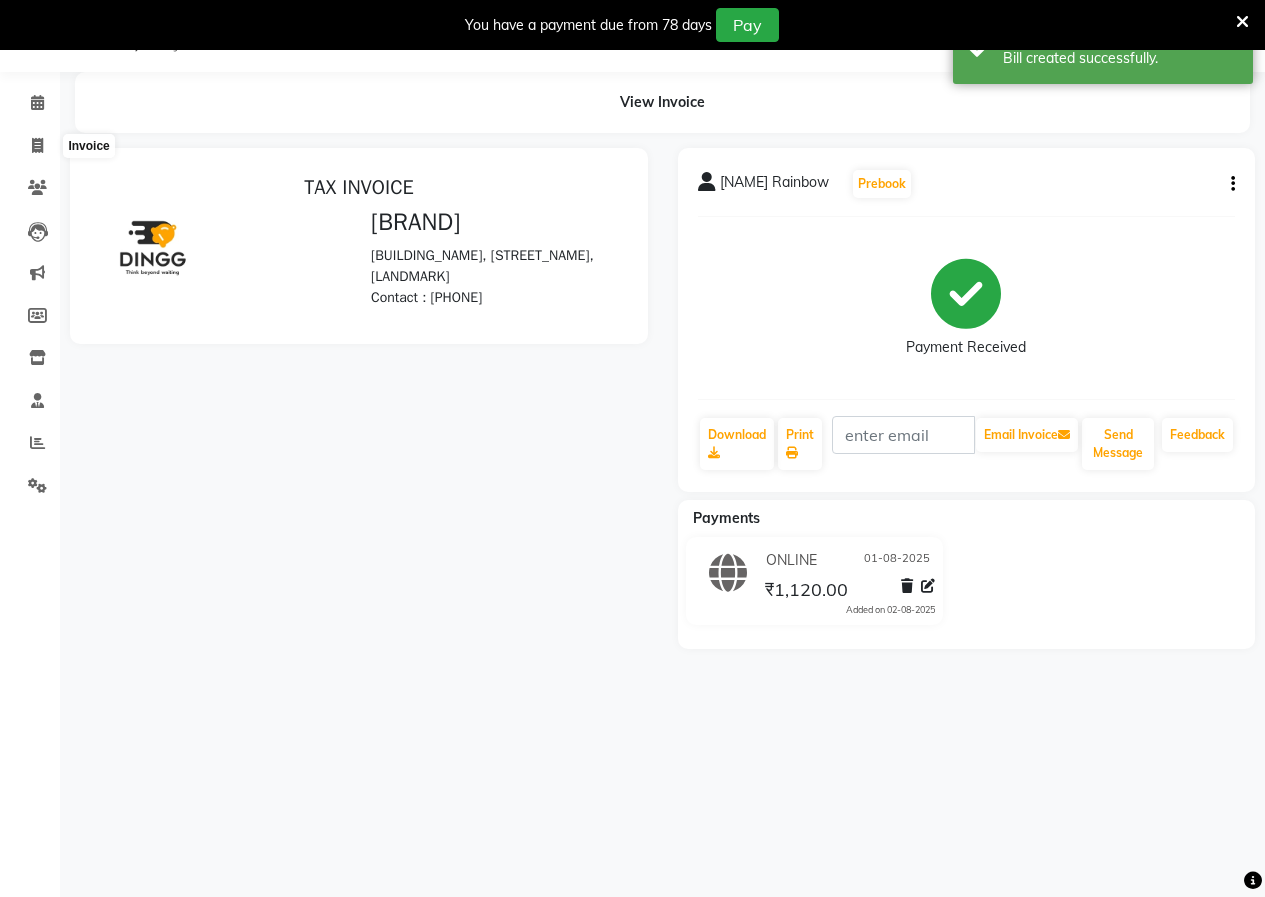 click on "Leads" 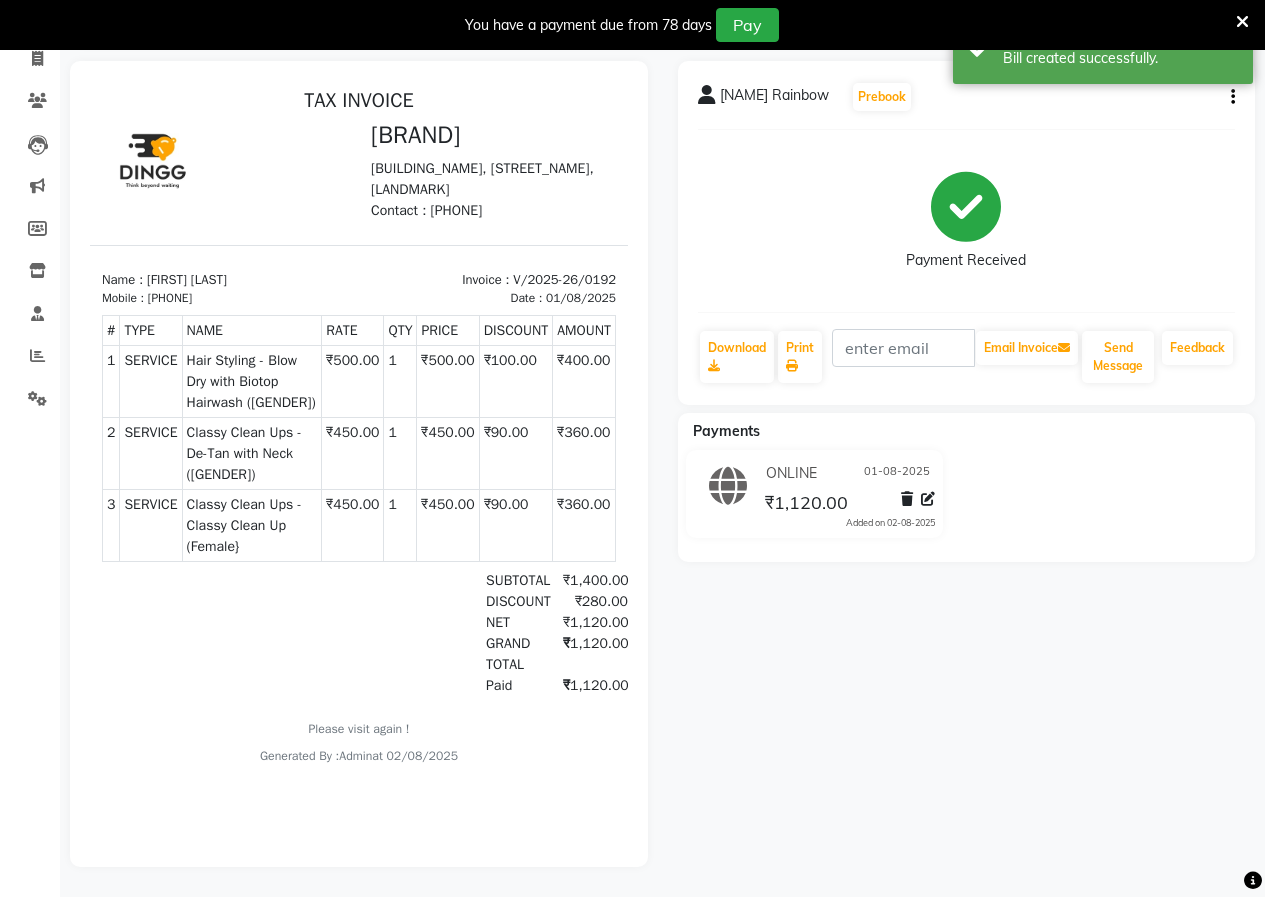 scroll, scrollTop: 0, scrollLeft: 0, axis: both 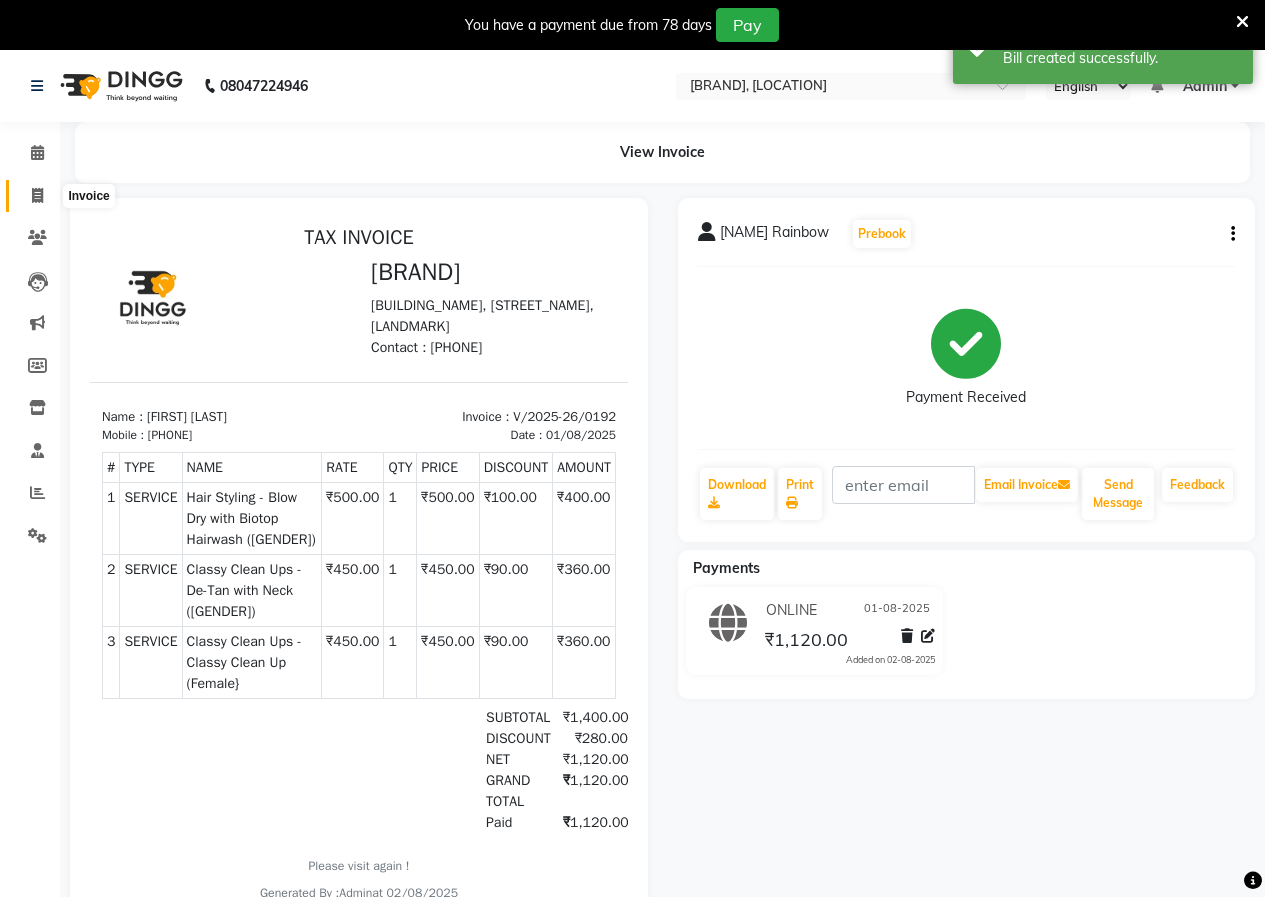 click 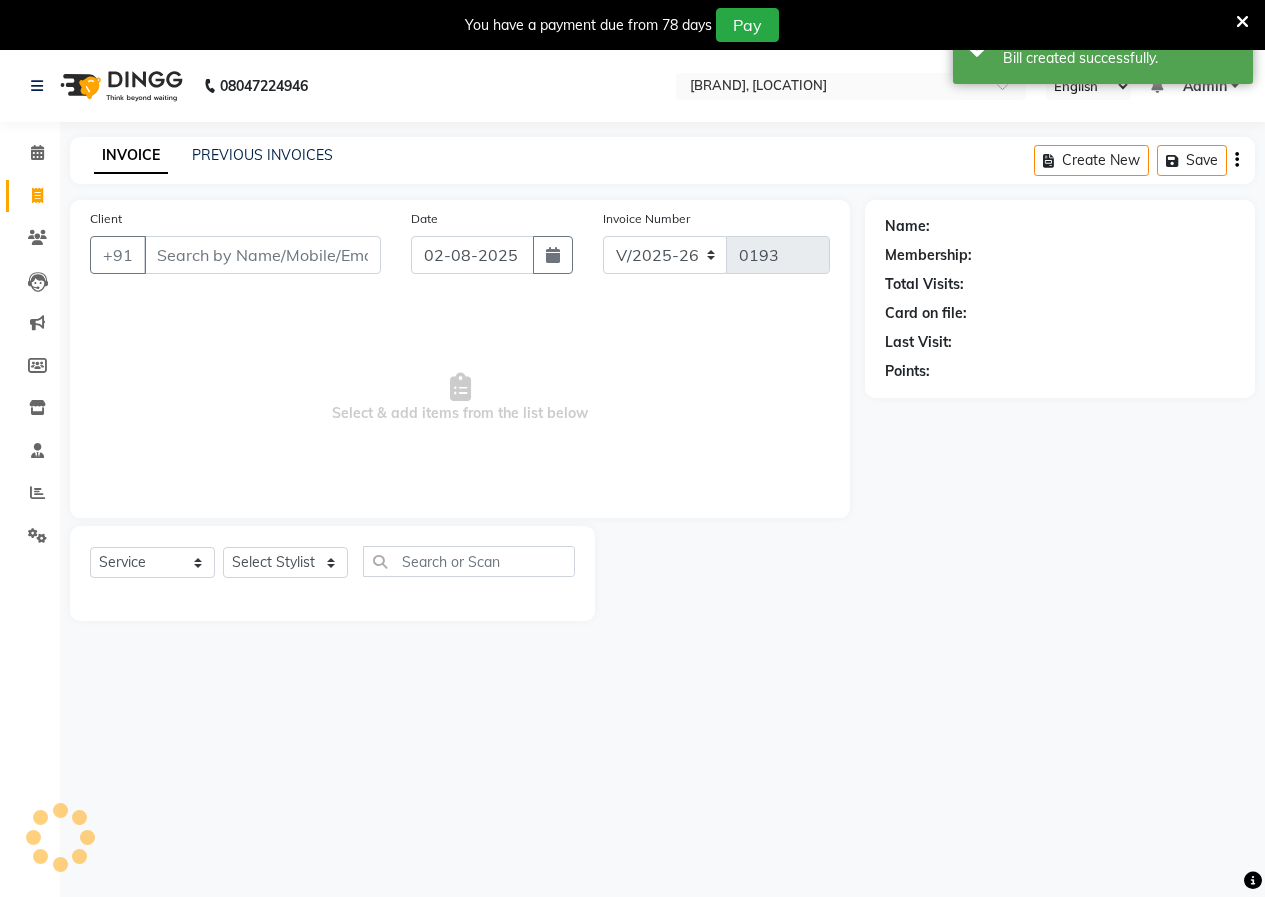 scroll, scrollTop: 50, scrollLeft: 0, axis: vertical 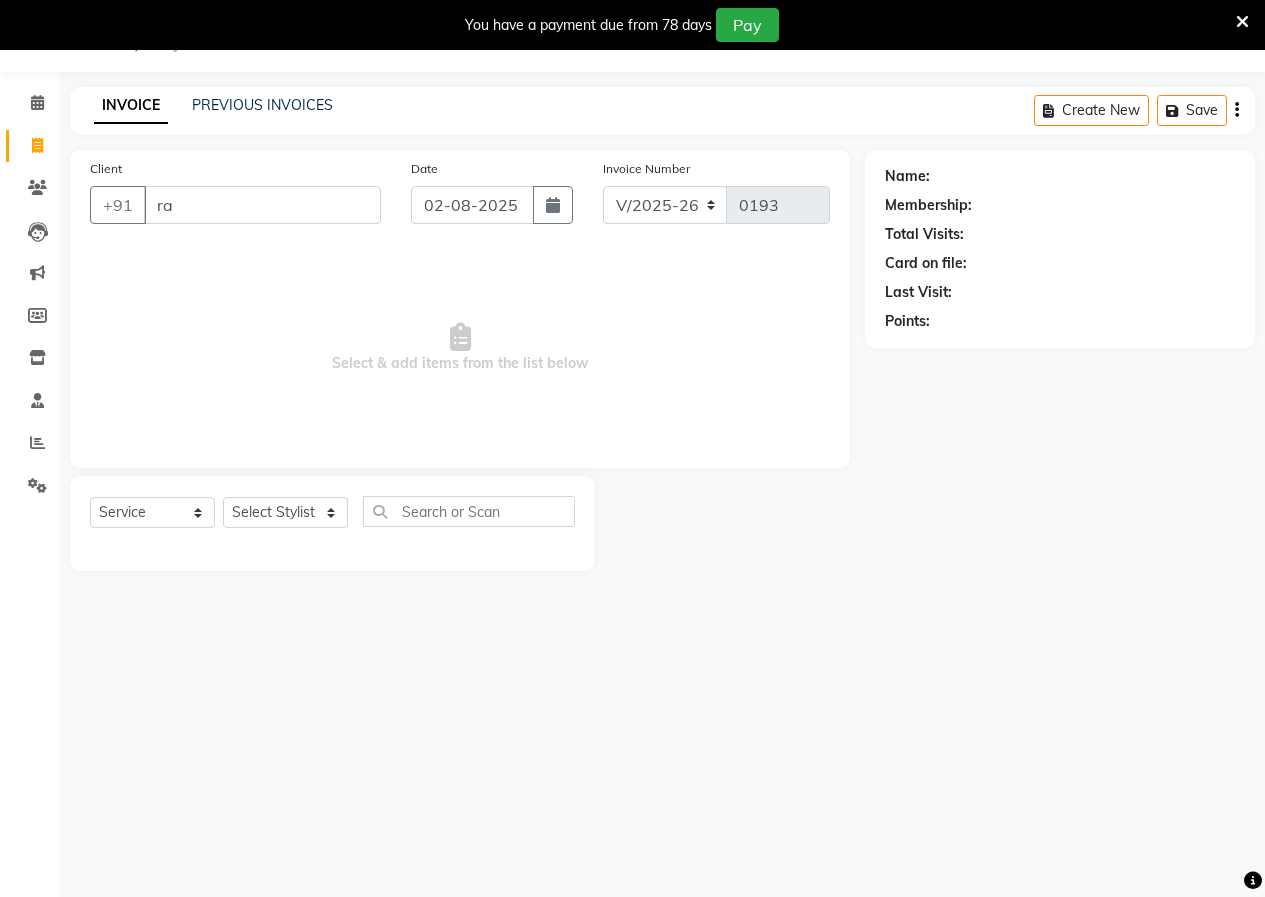type on "r" 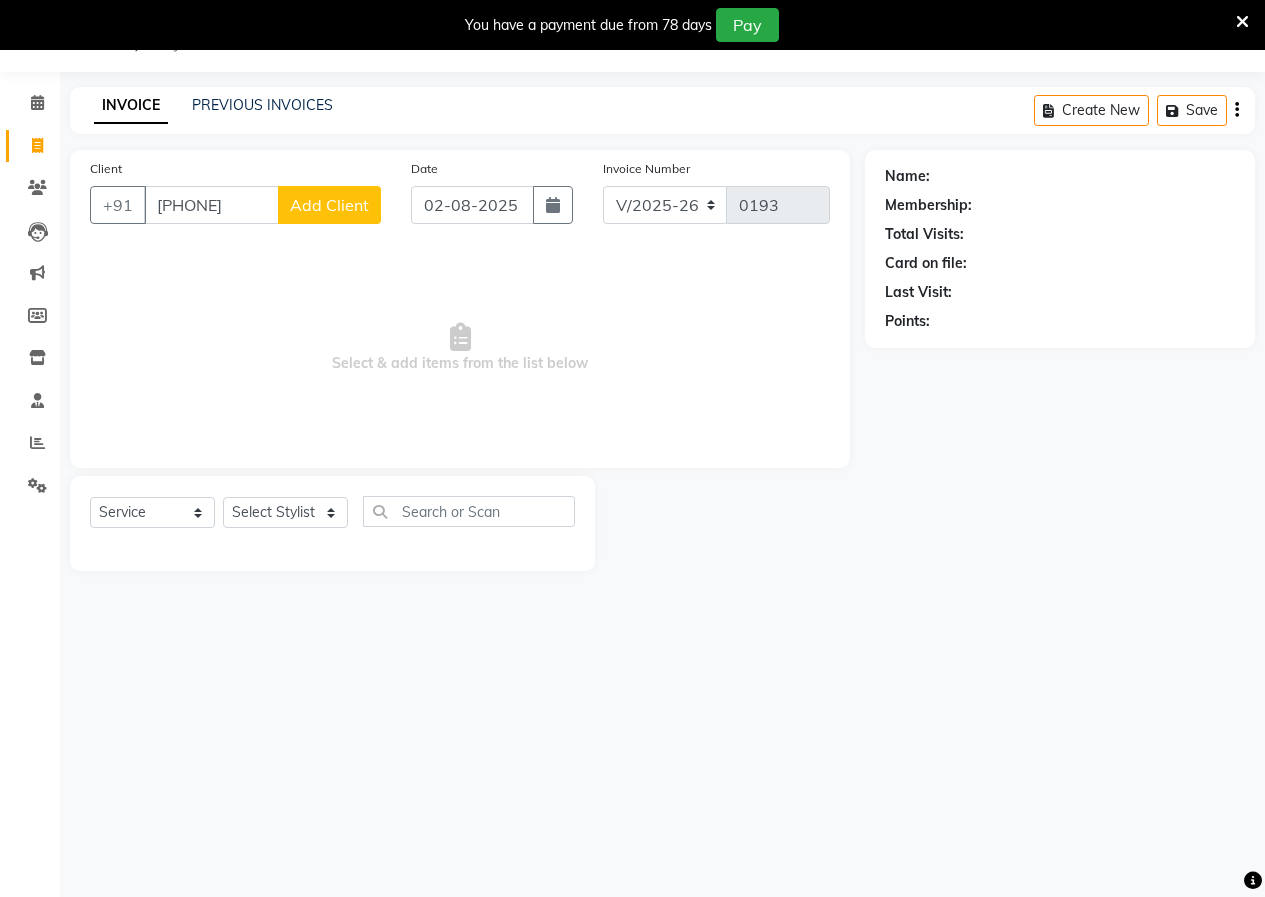 type on "[PHONE]" 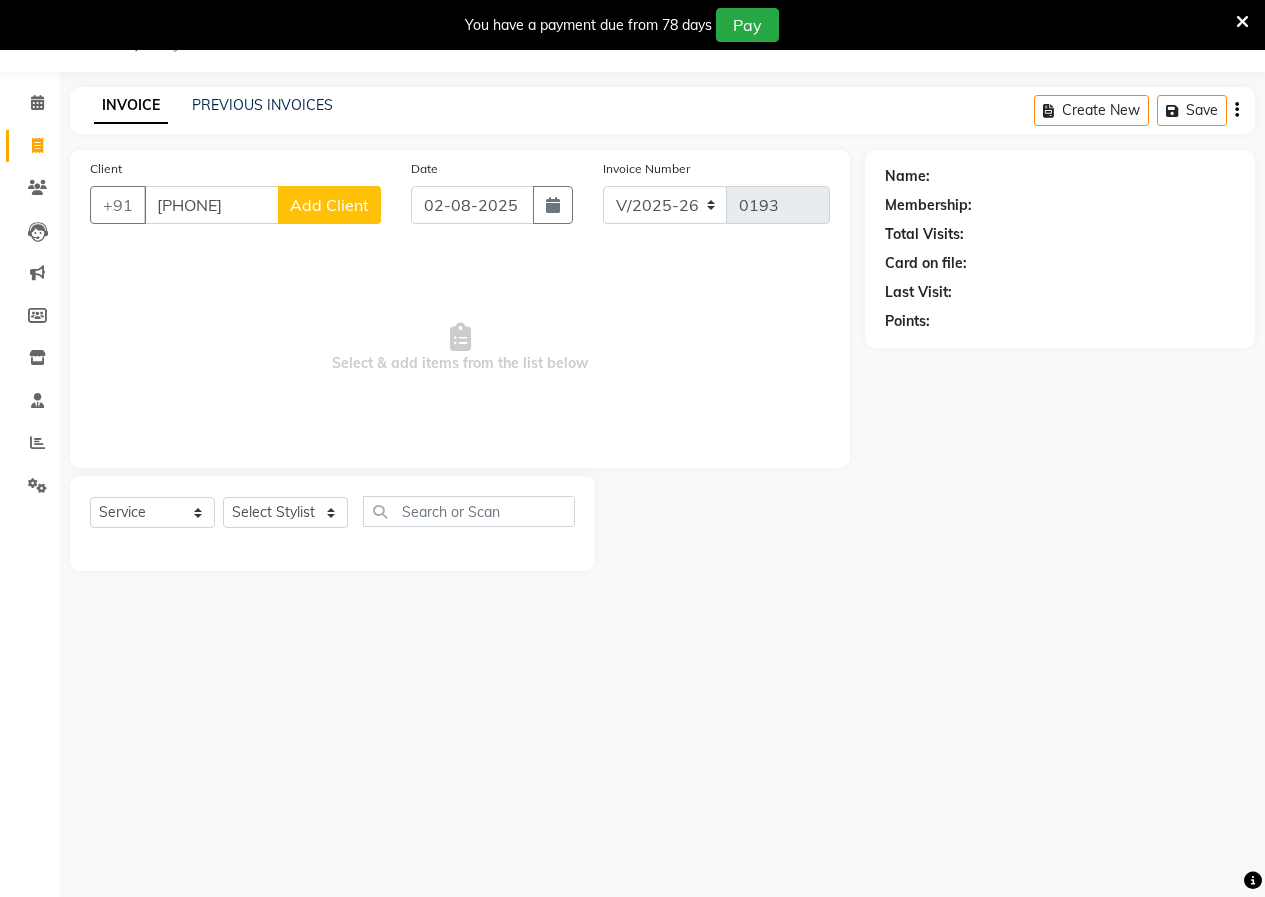 click on "Add Client" 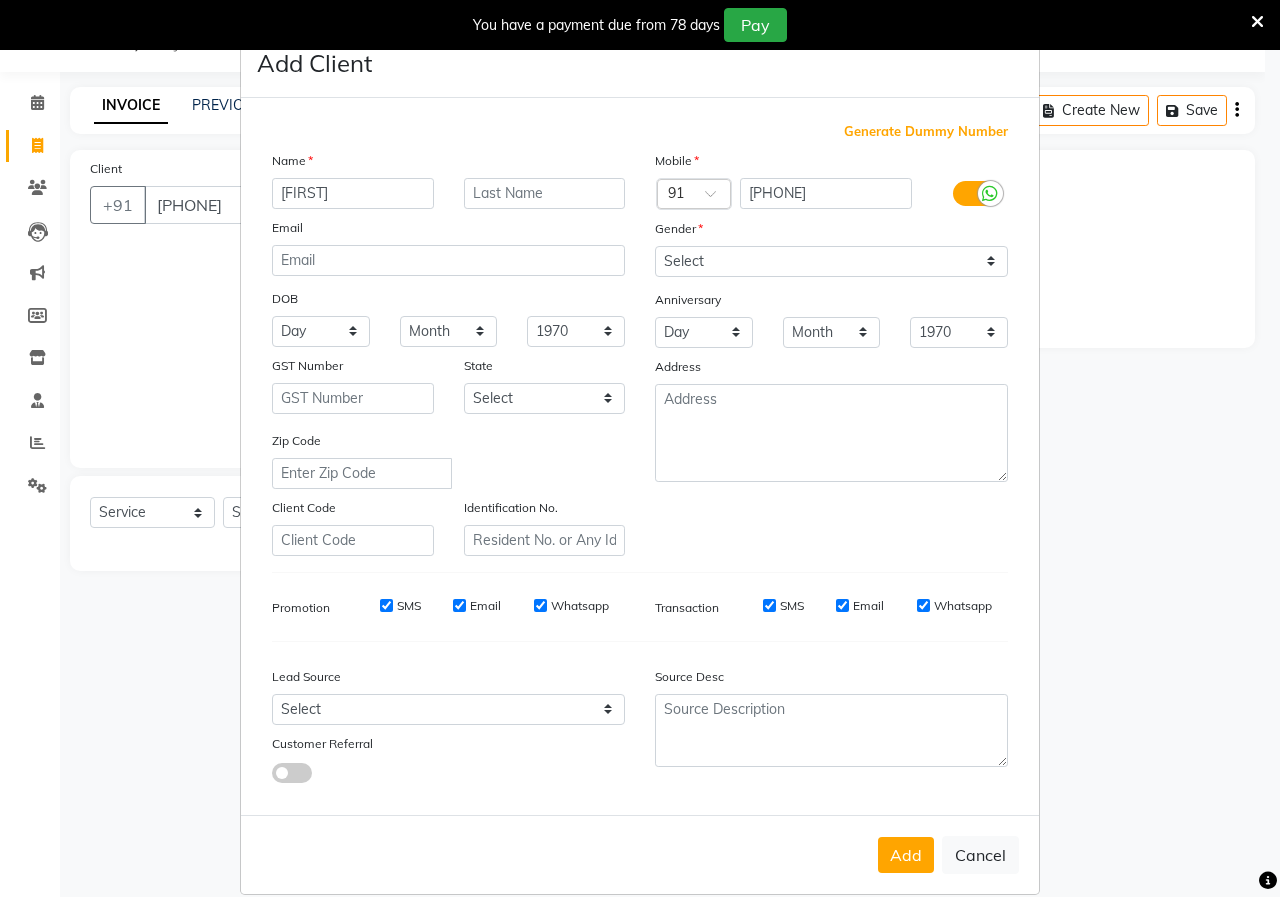 type on "[FIRST]" 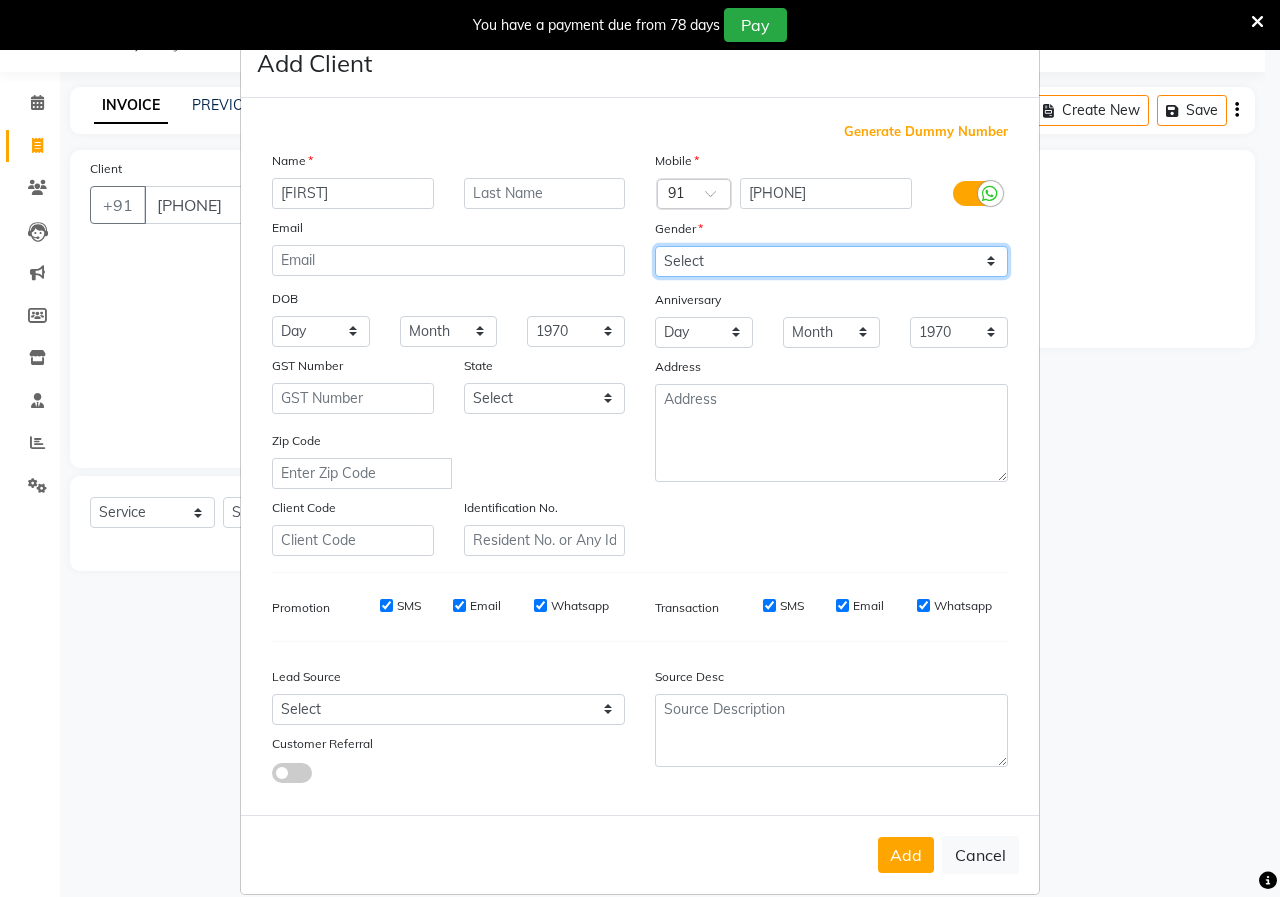 click on "Select Male Female Other Prefer Not To Say" at bounding box center (831, 261) 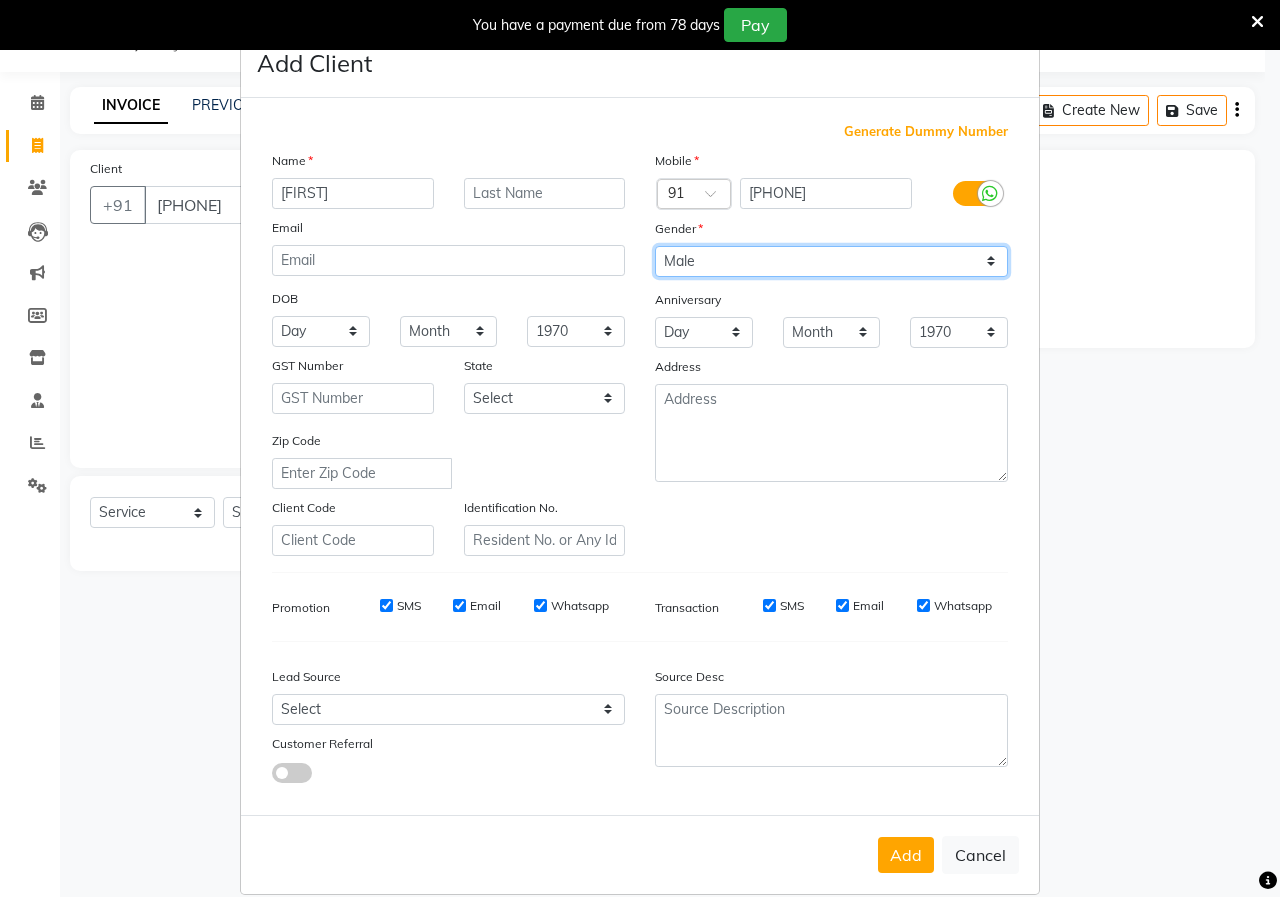 click on "Select Male Female Other Prefer Not To Say" at bounding box center (831, 261) 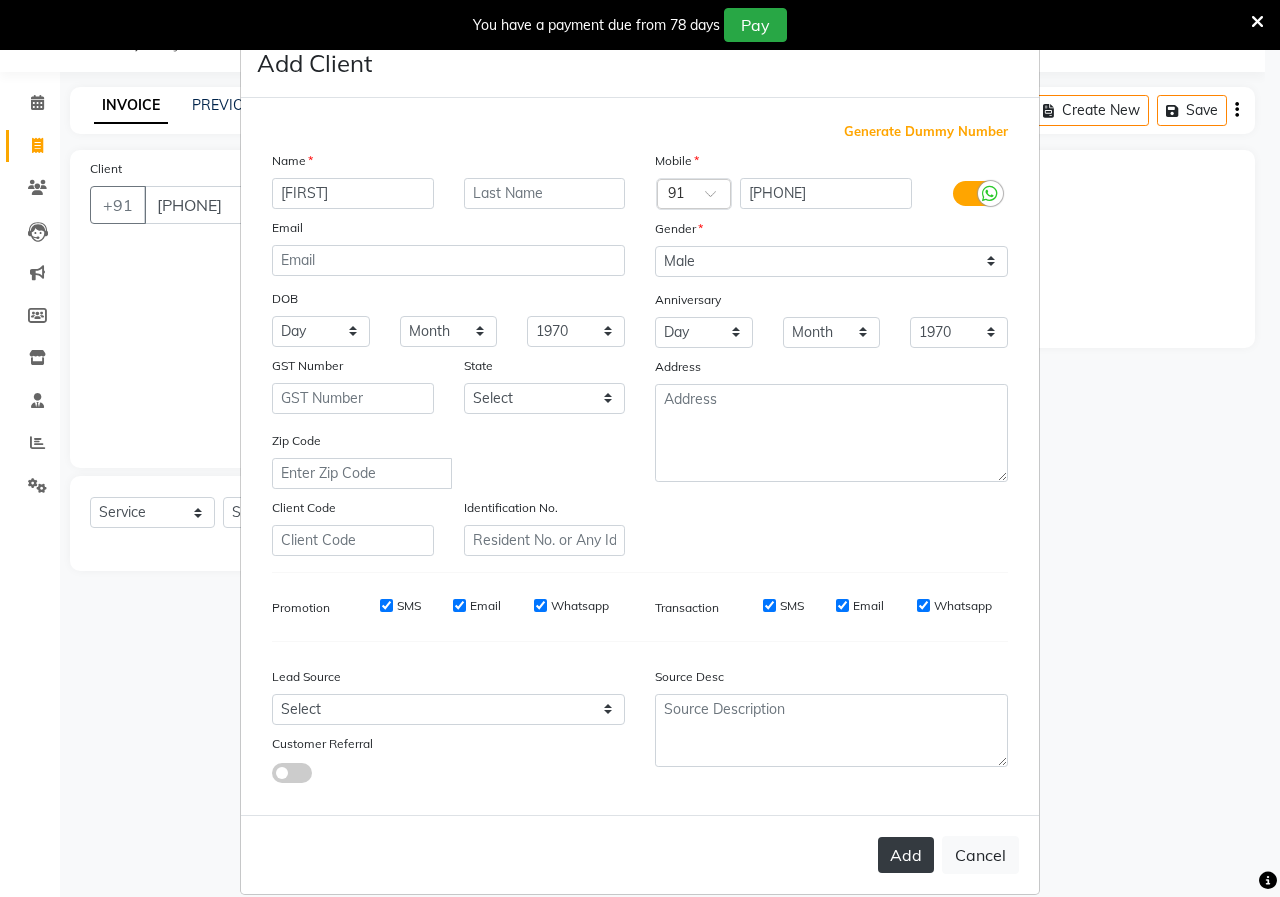 click on "Add" at bounding box center (906, 855) 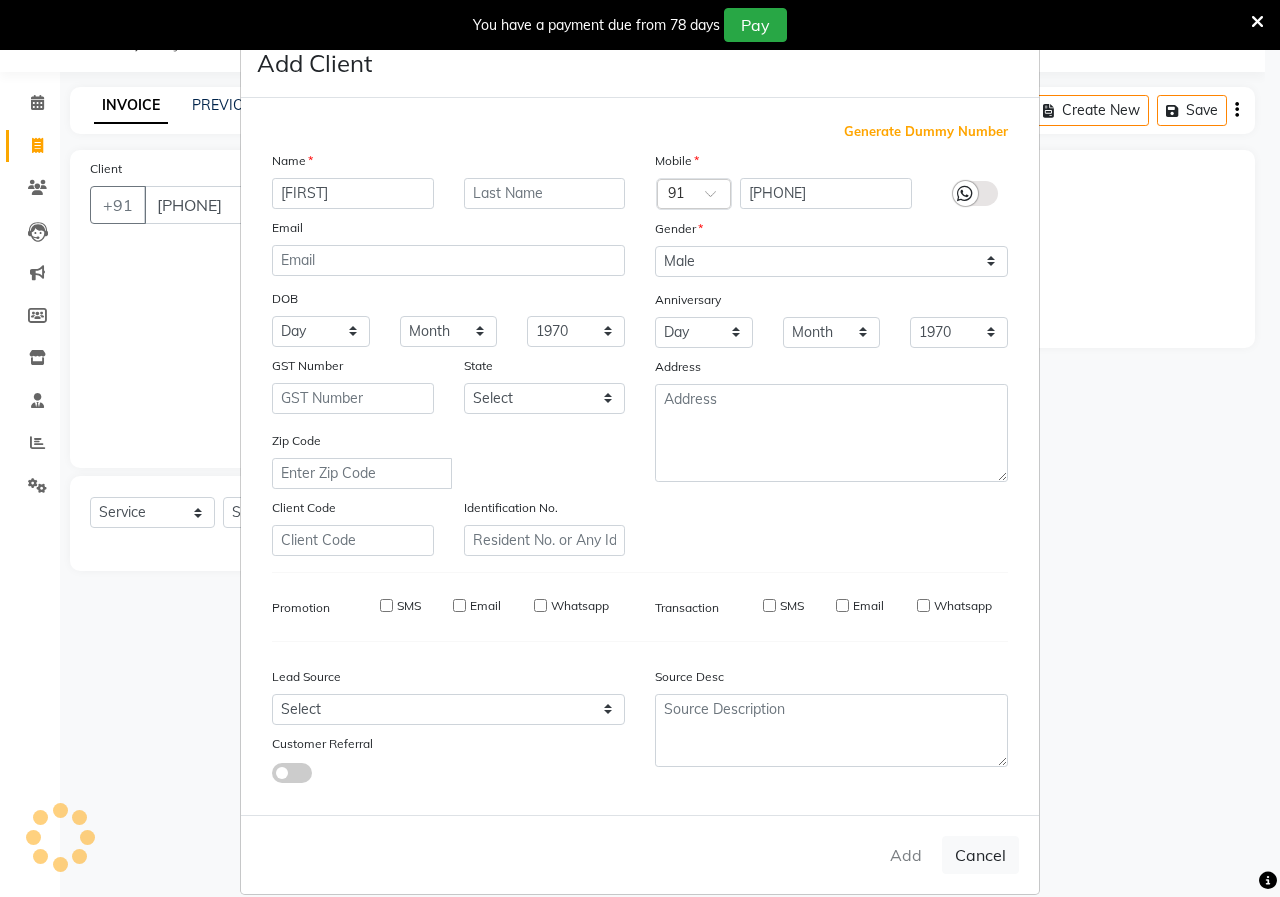 type 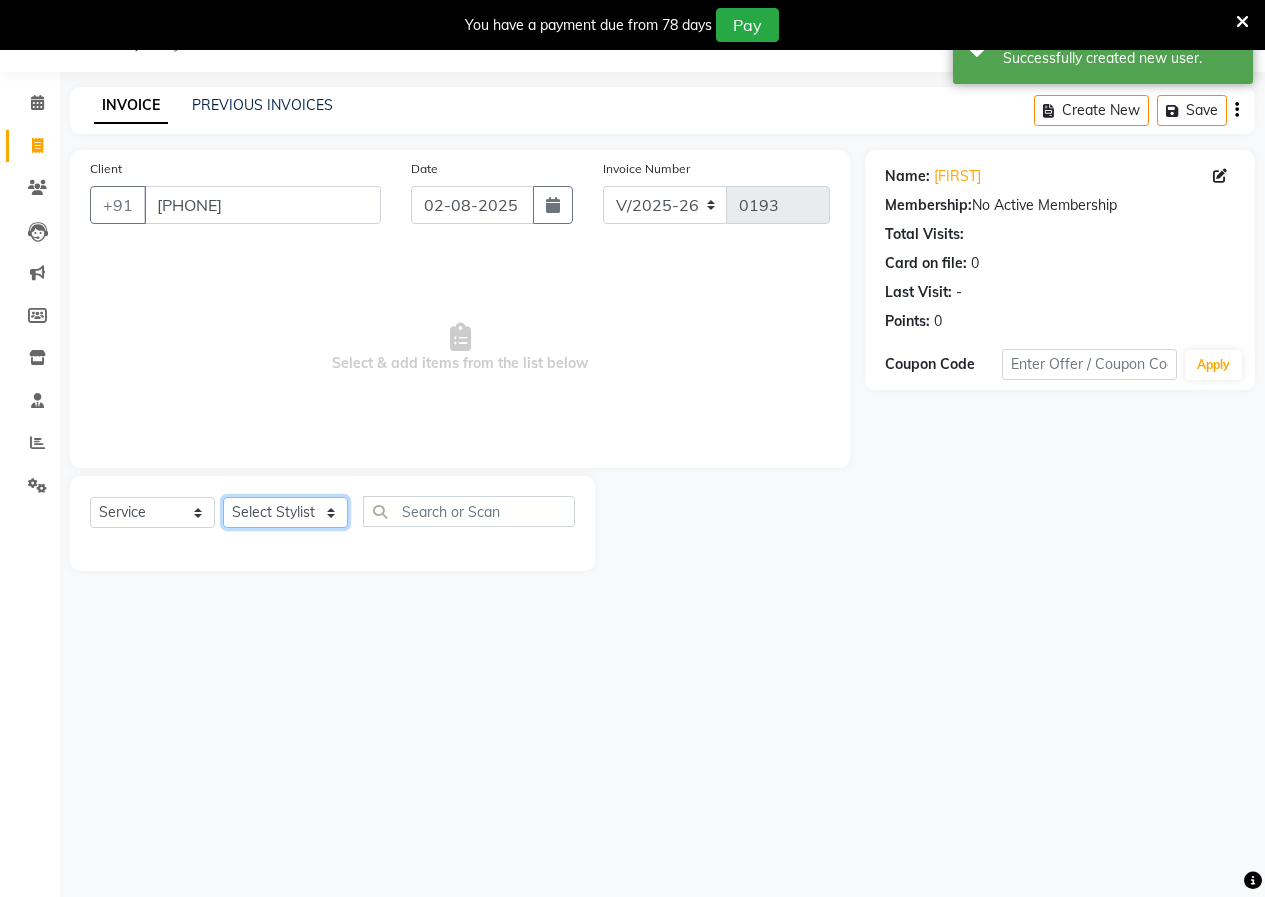 click on "Select Stylist [NAME], [NAME], [NAME], [NAME], [NAME]" 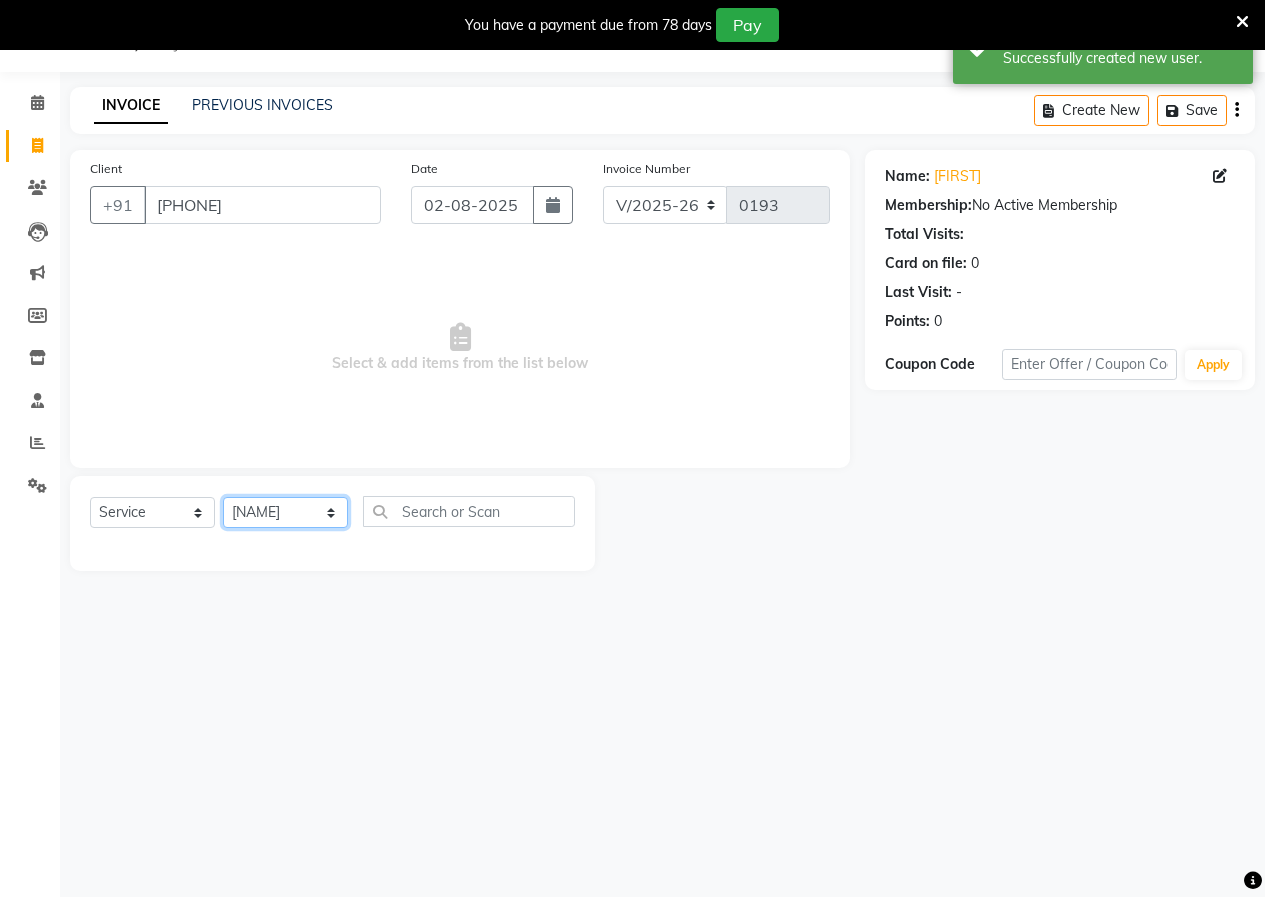 click on "Select Stylist [NAME], [NAME], [NAME], [NAME], [NAME]" 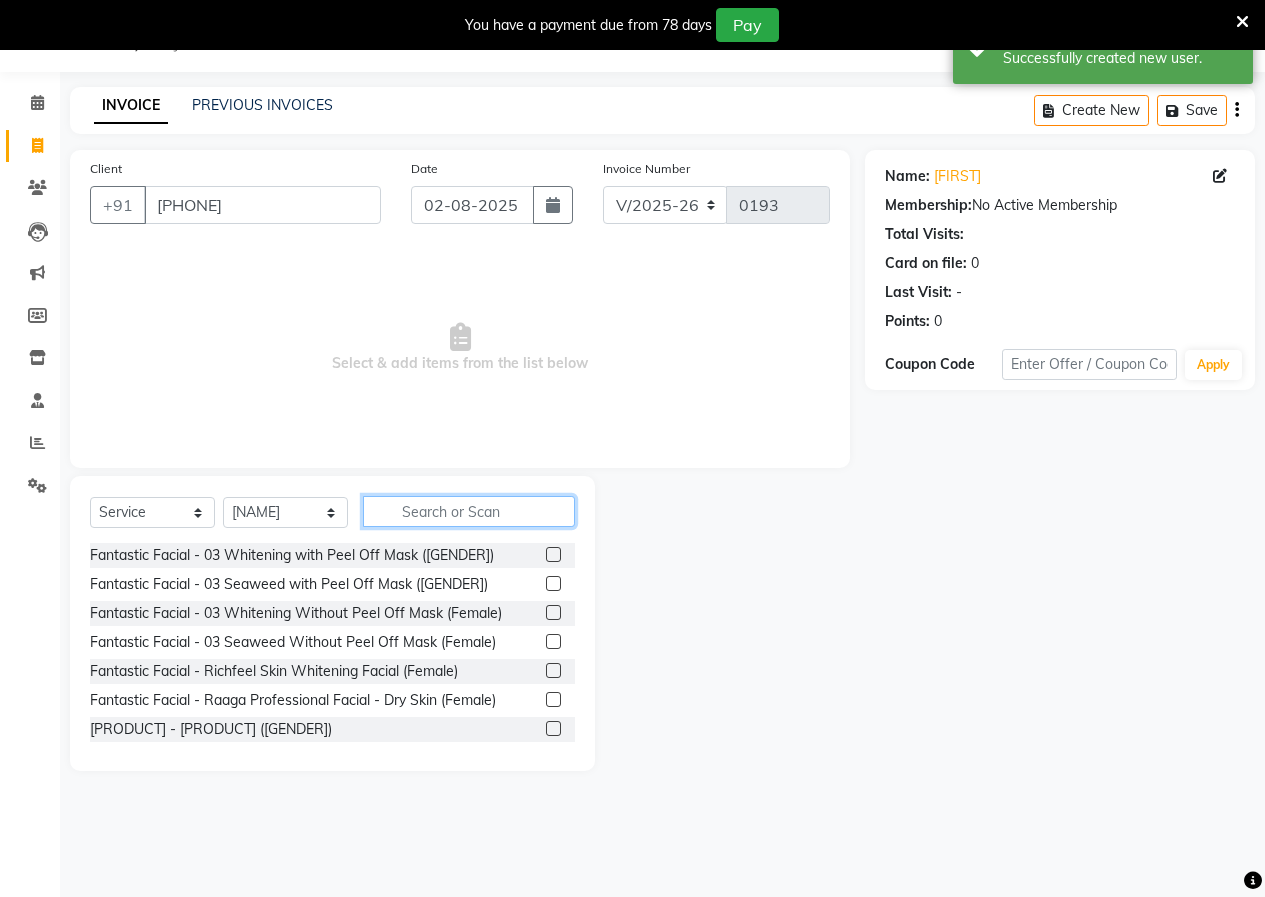 click 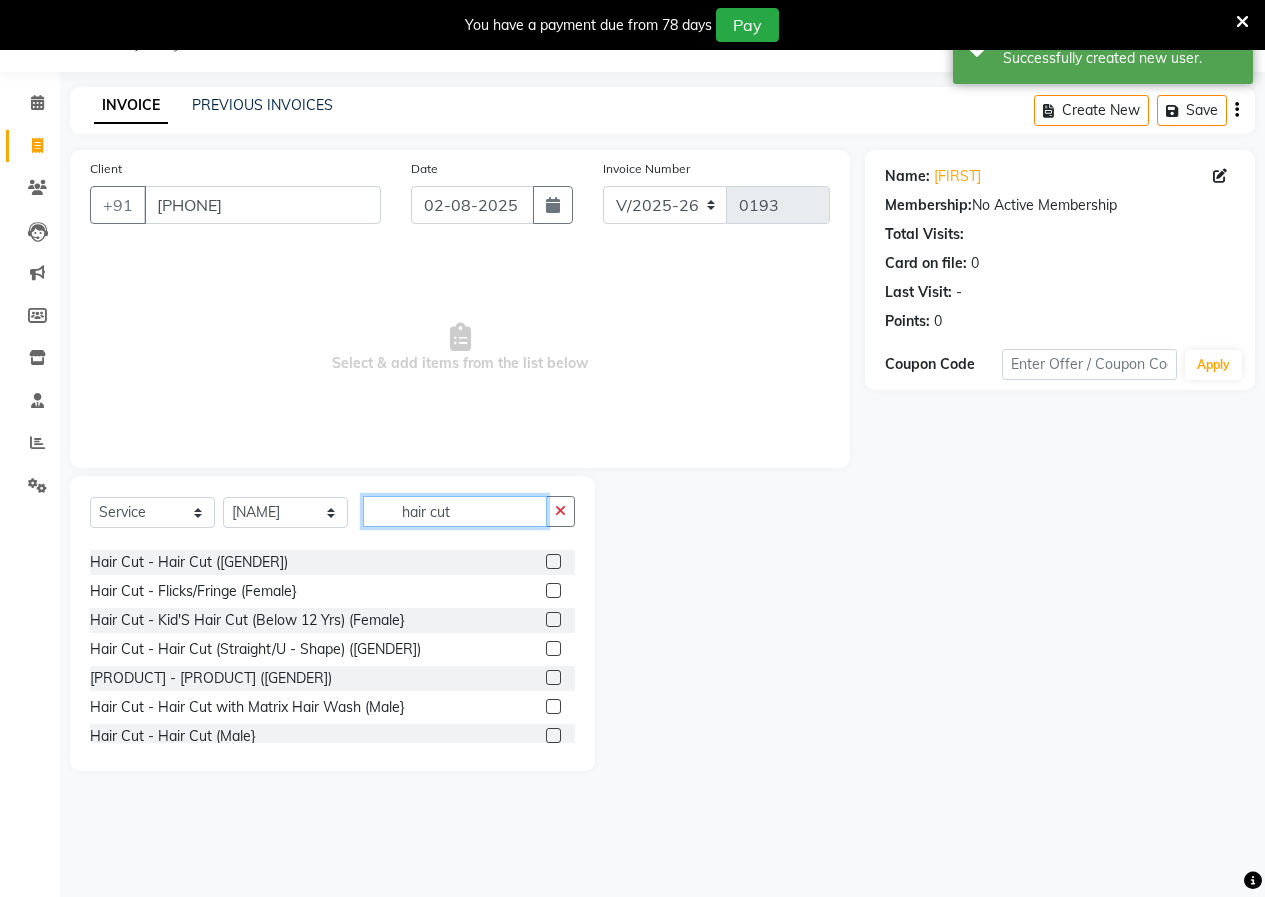 scroll, scrollTop: 100, scrollLeft: 0, axis: vertical 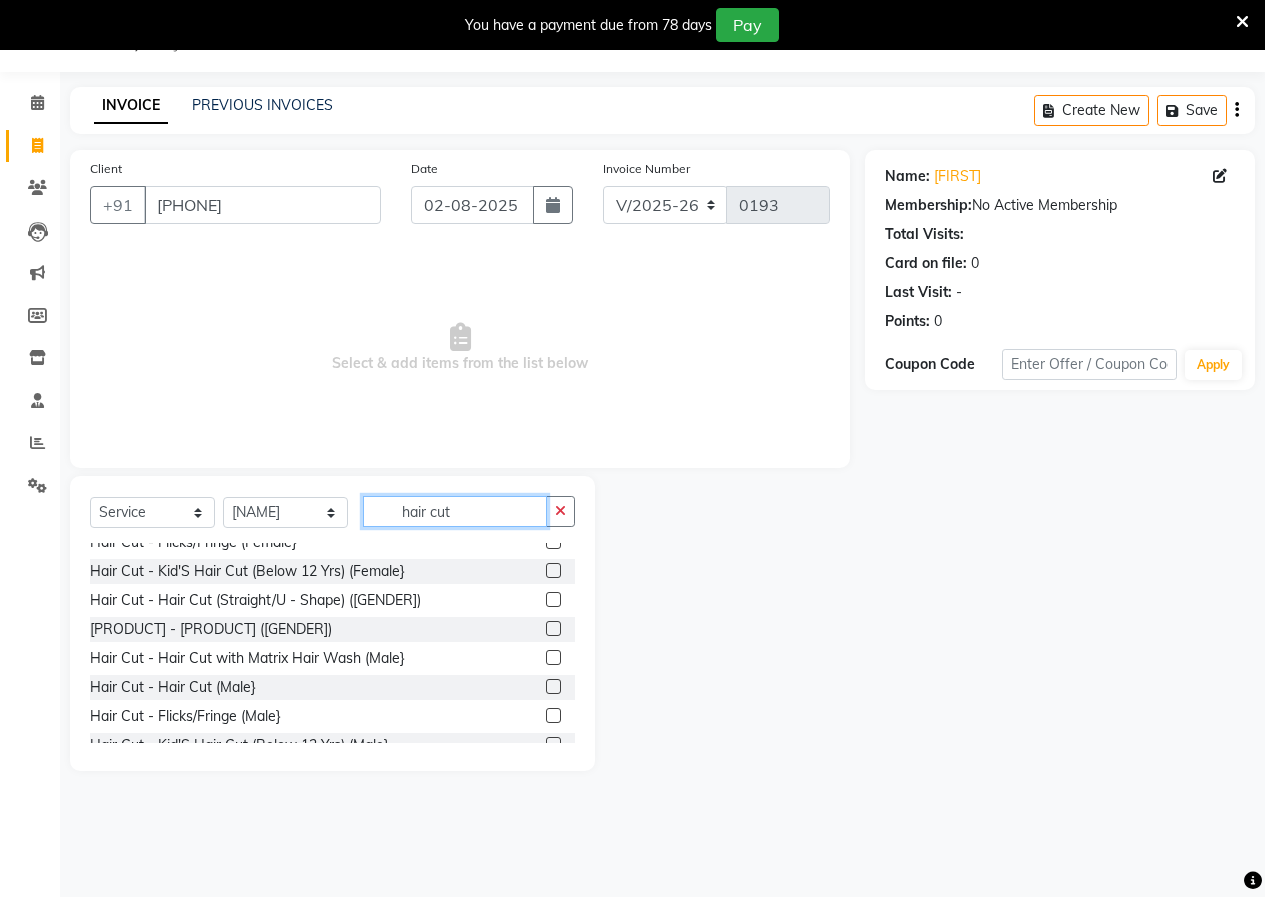 type on "hair cut" 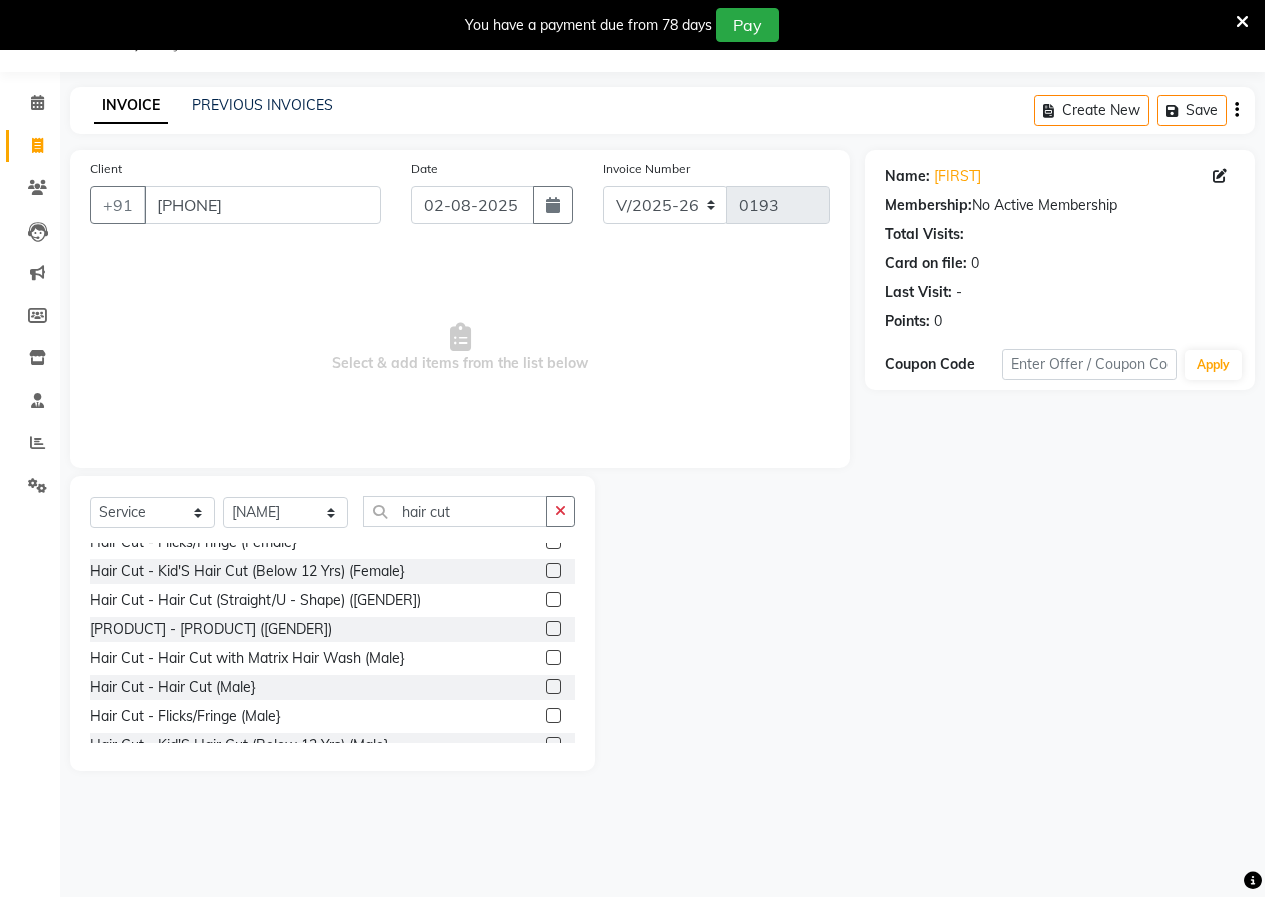 click 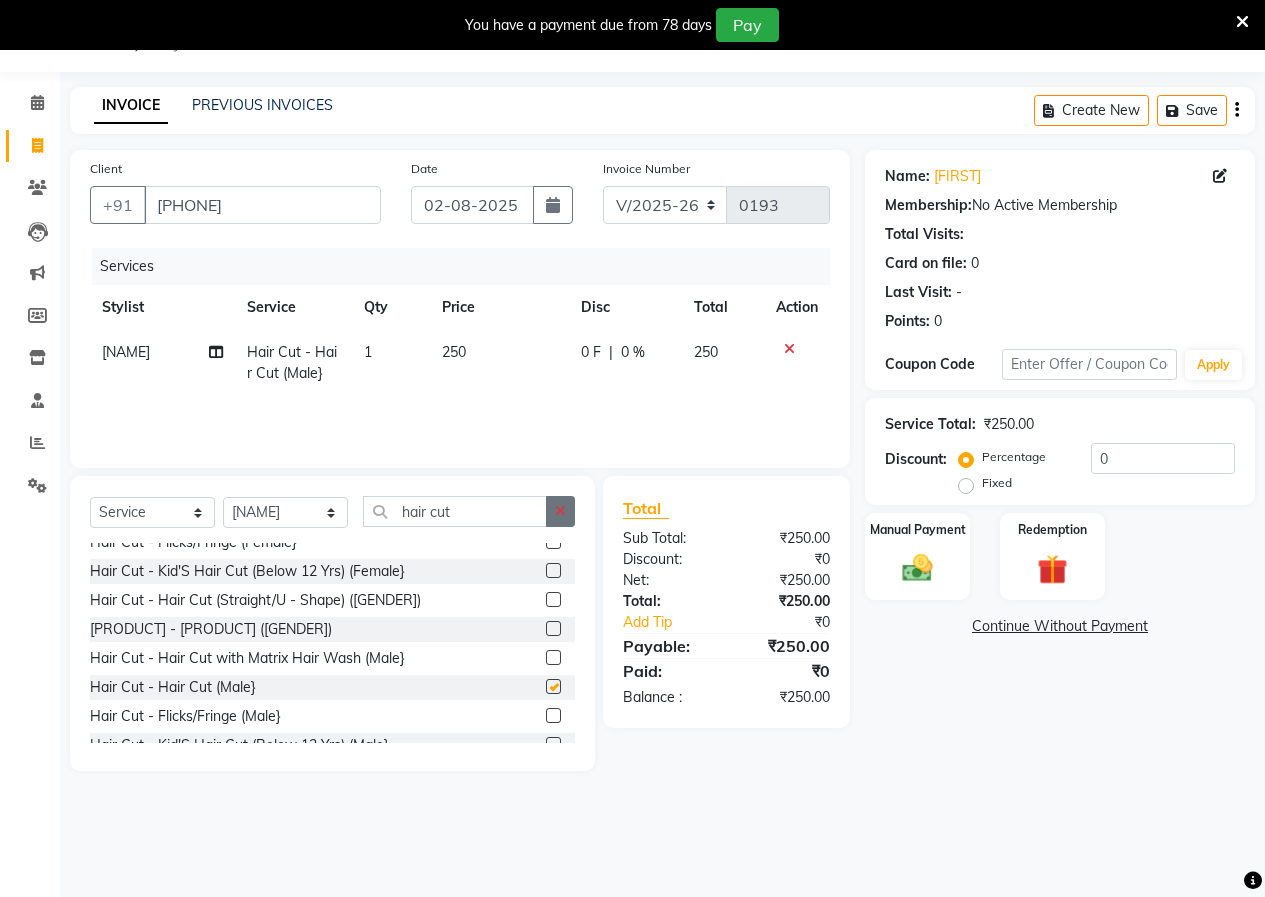 checkbox on "false" 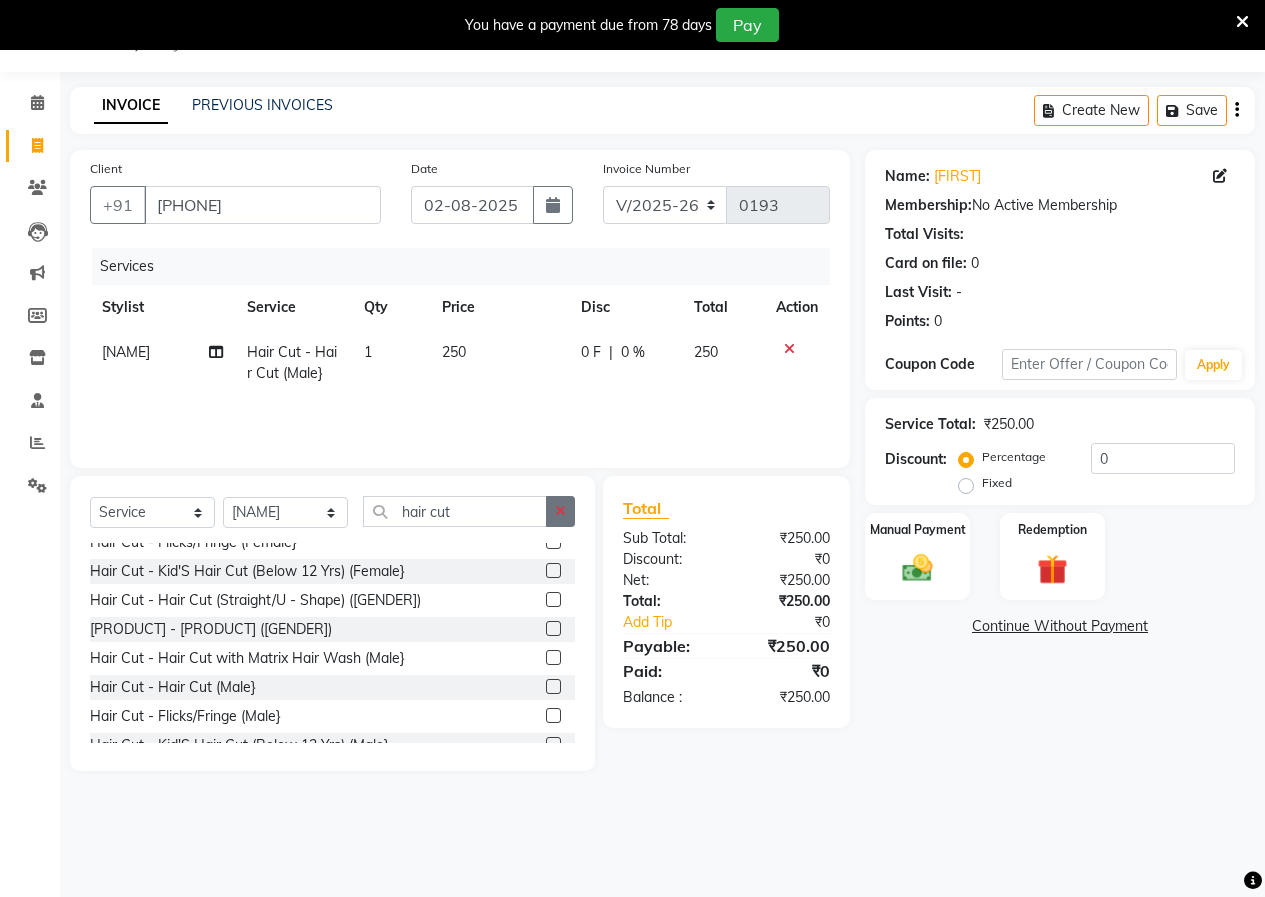 click 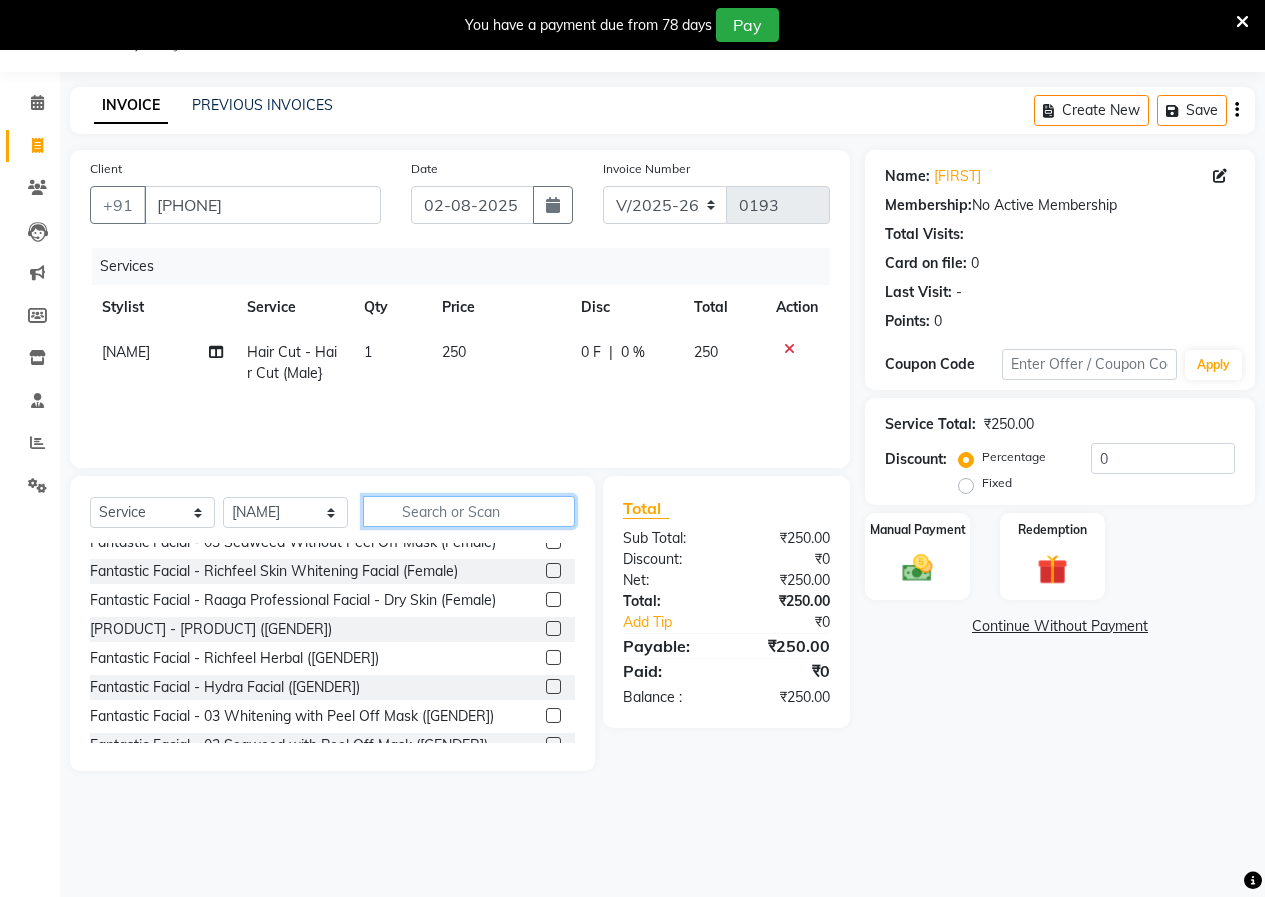 click 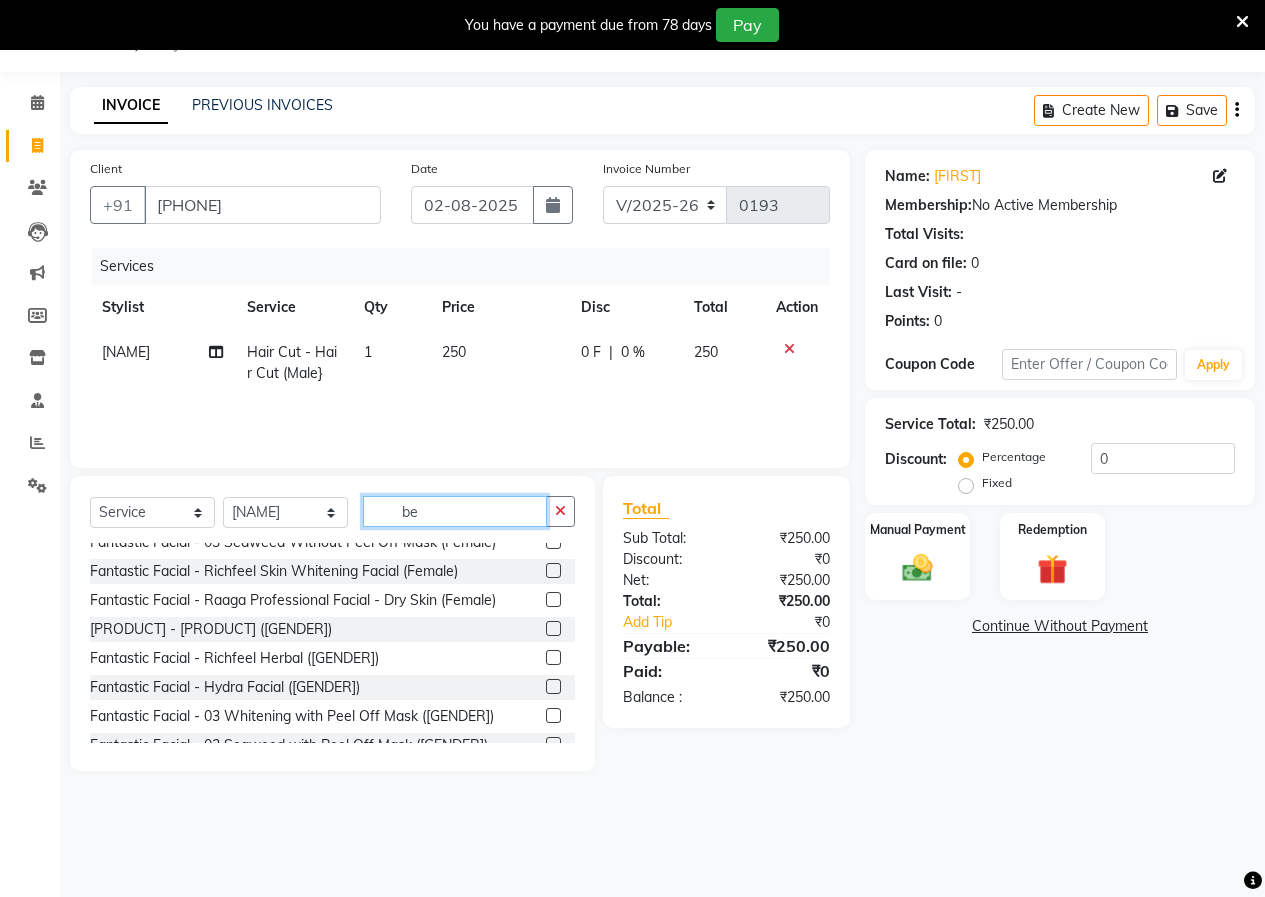 scroll, scrollTop: 0, scrollLeft: 0, axis: both 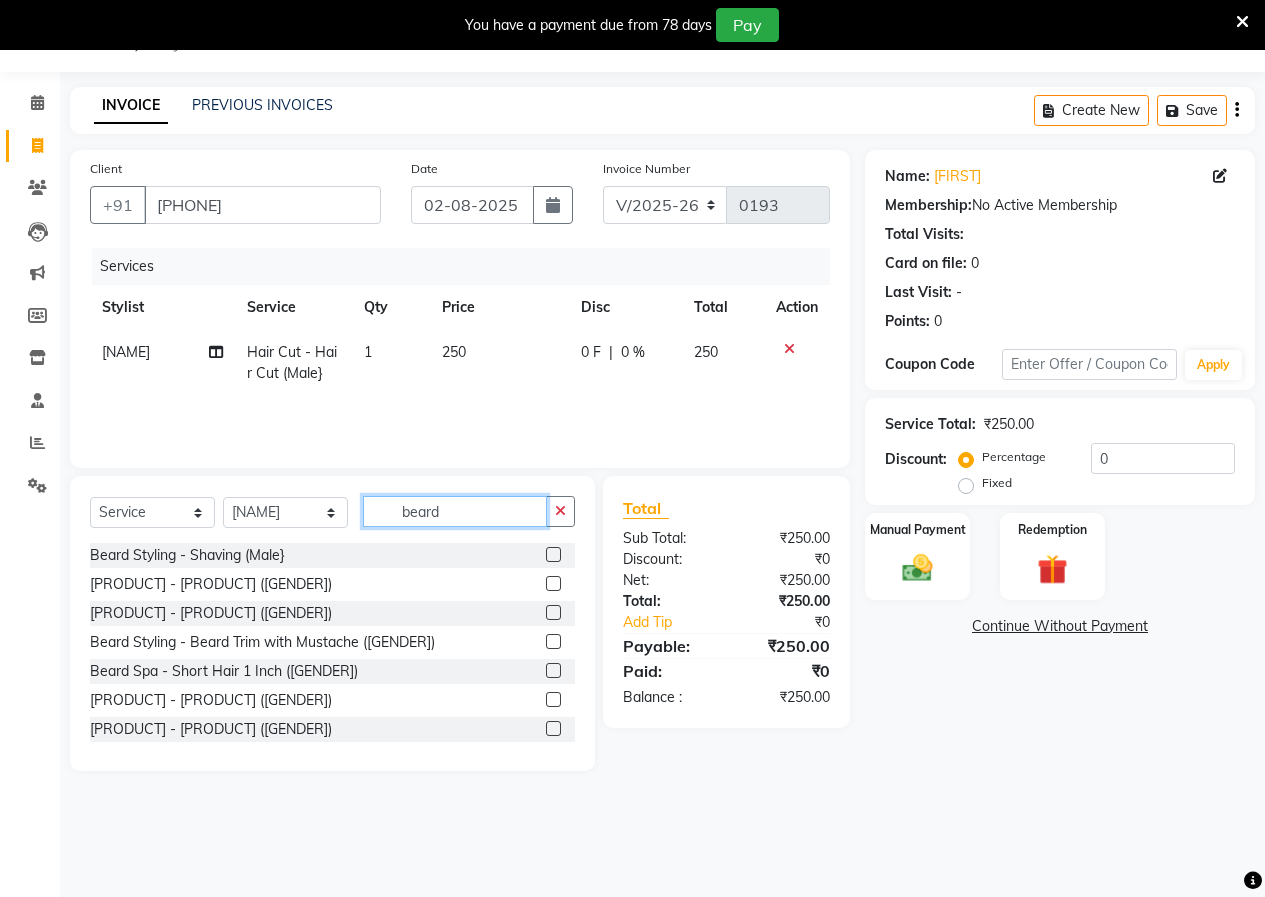 type on "beard" 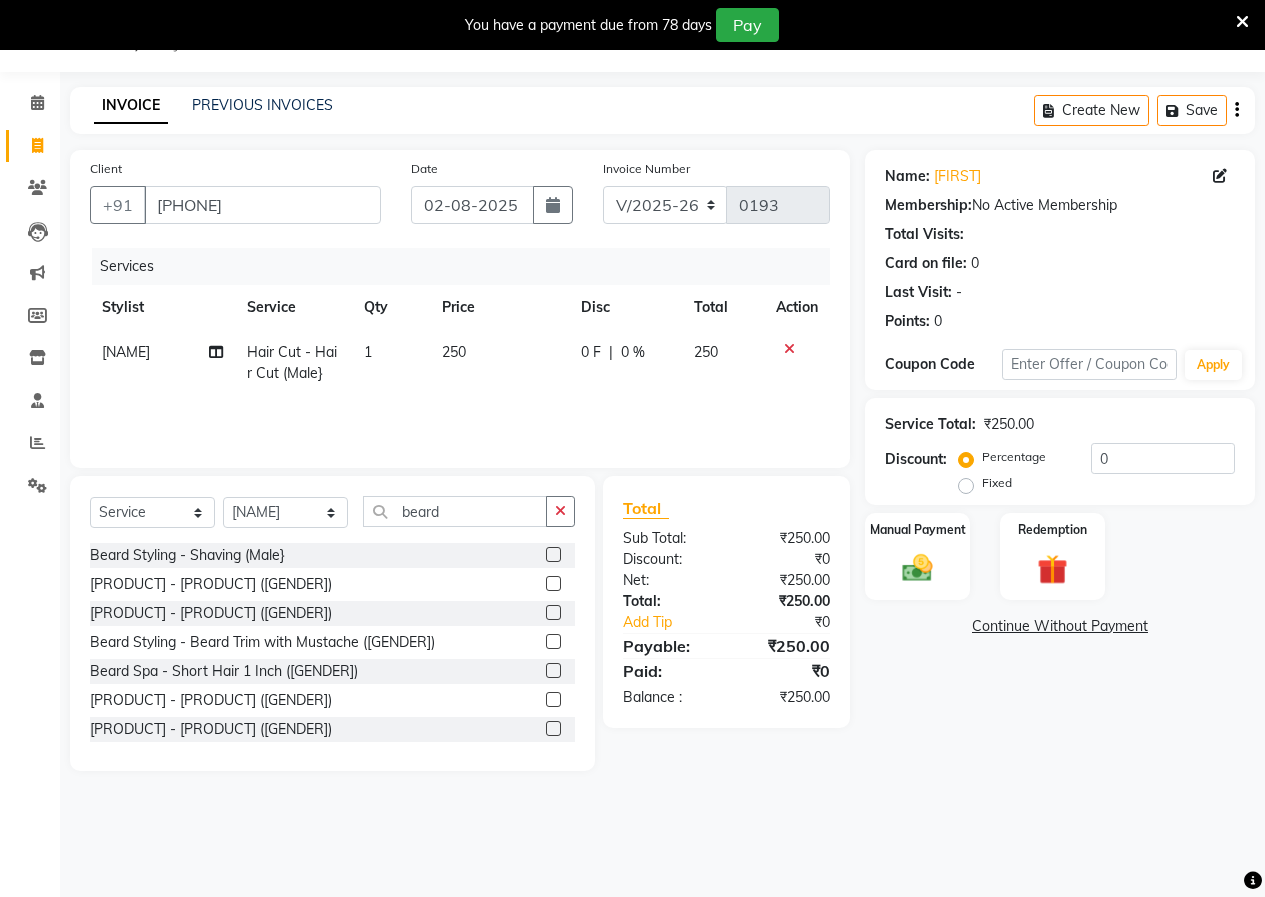 click 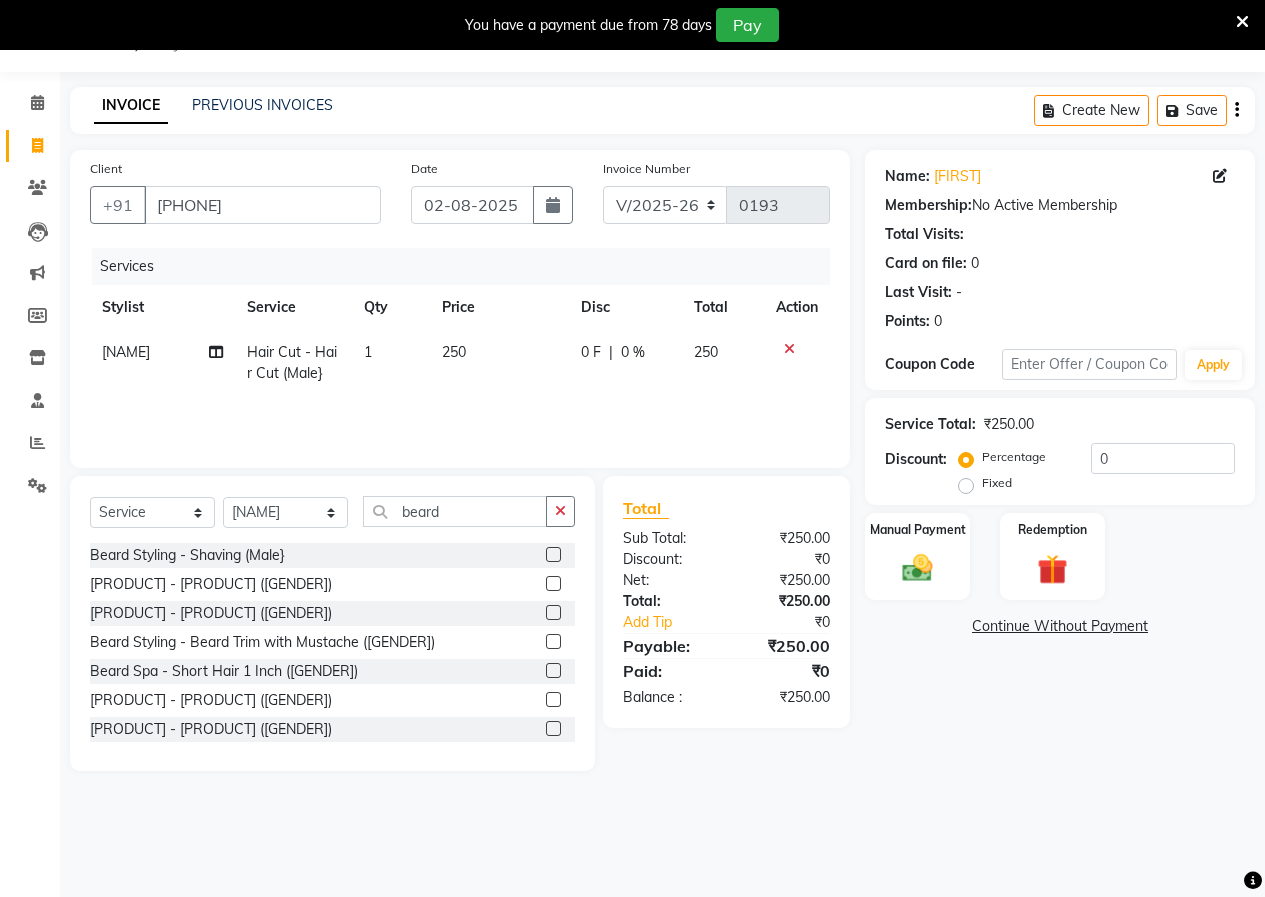 click at bounding box center (552, 613) 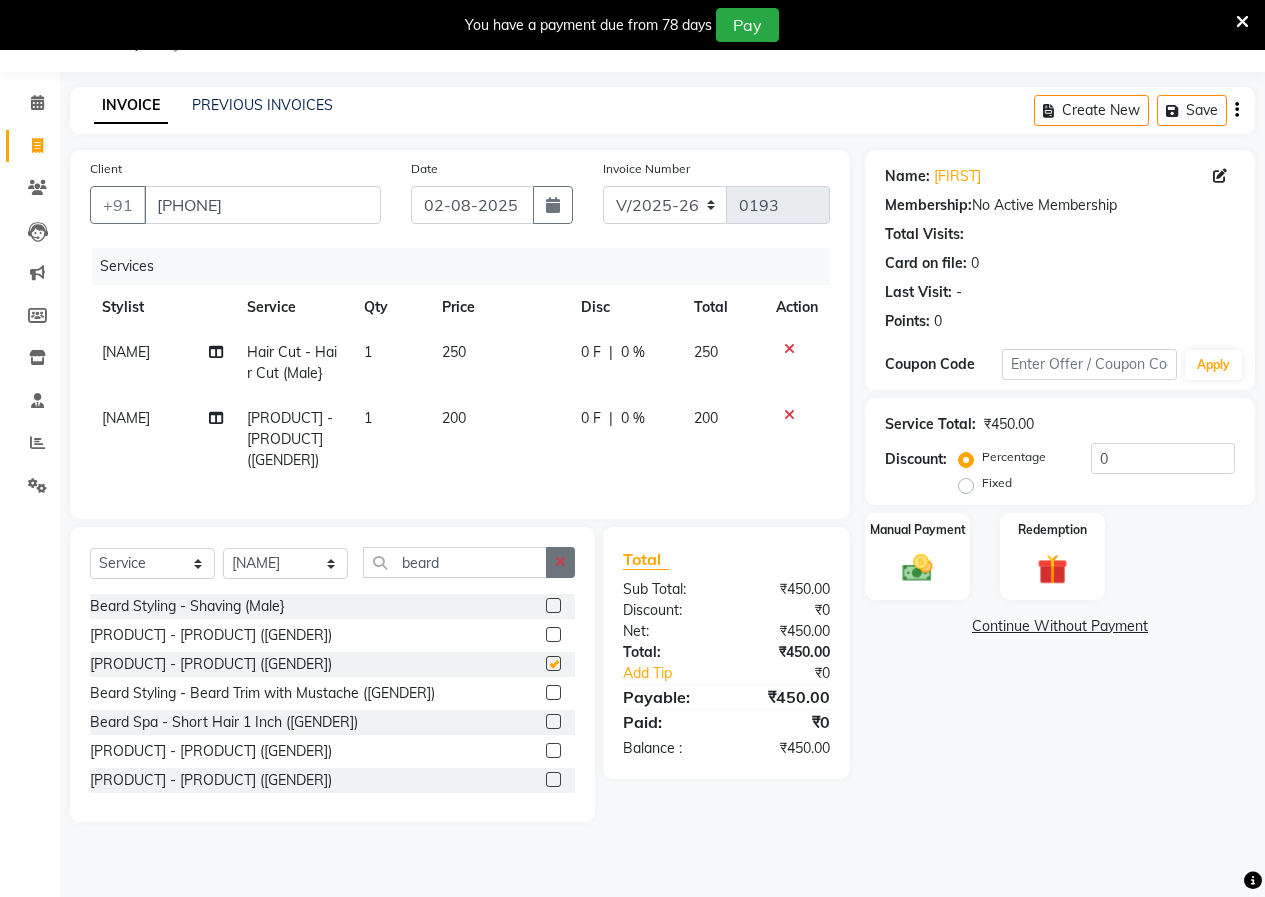 checkbox on "false" 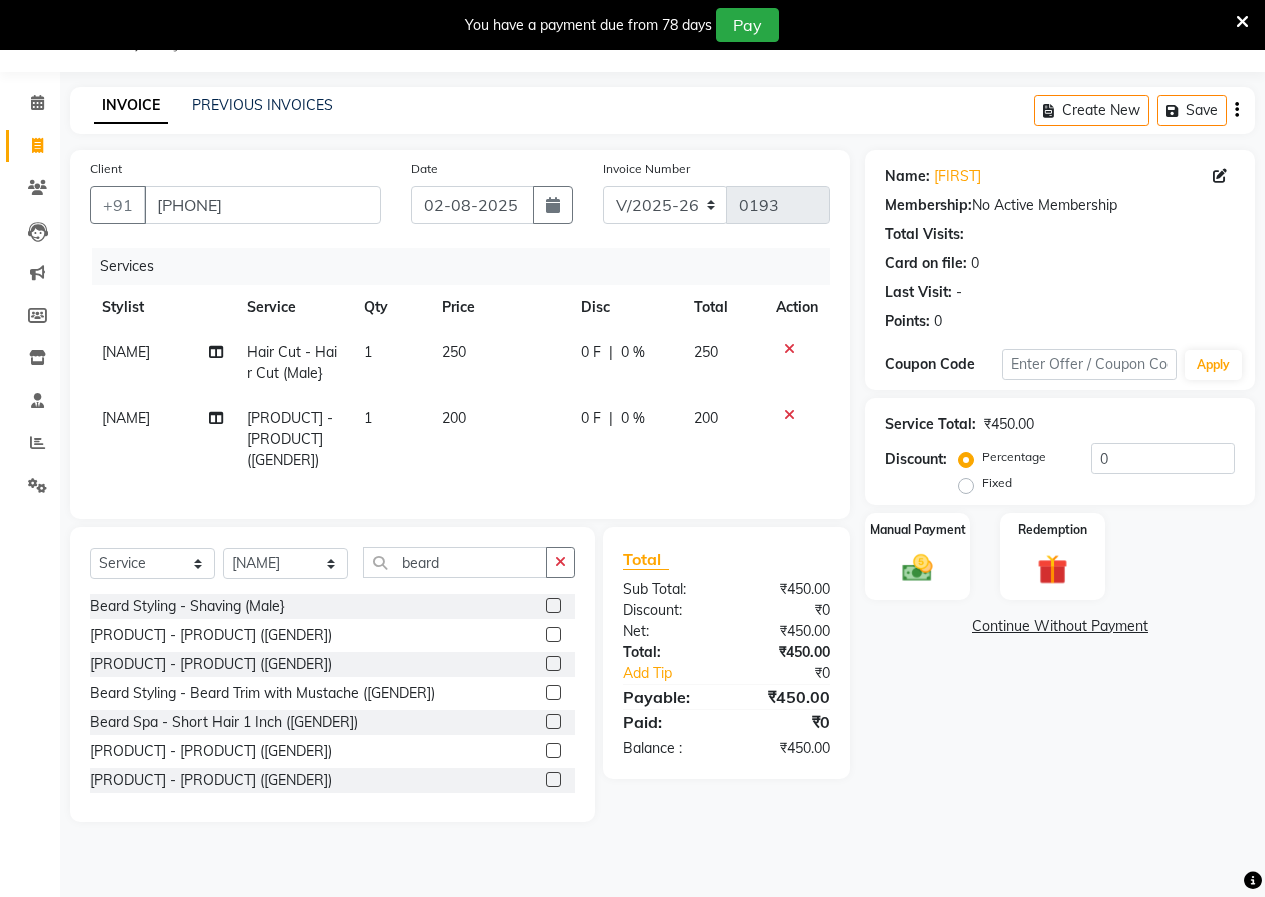 click 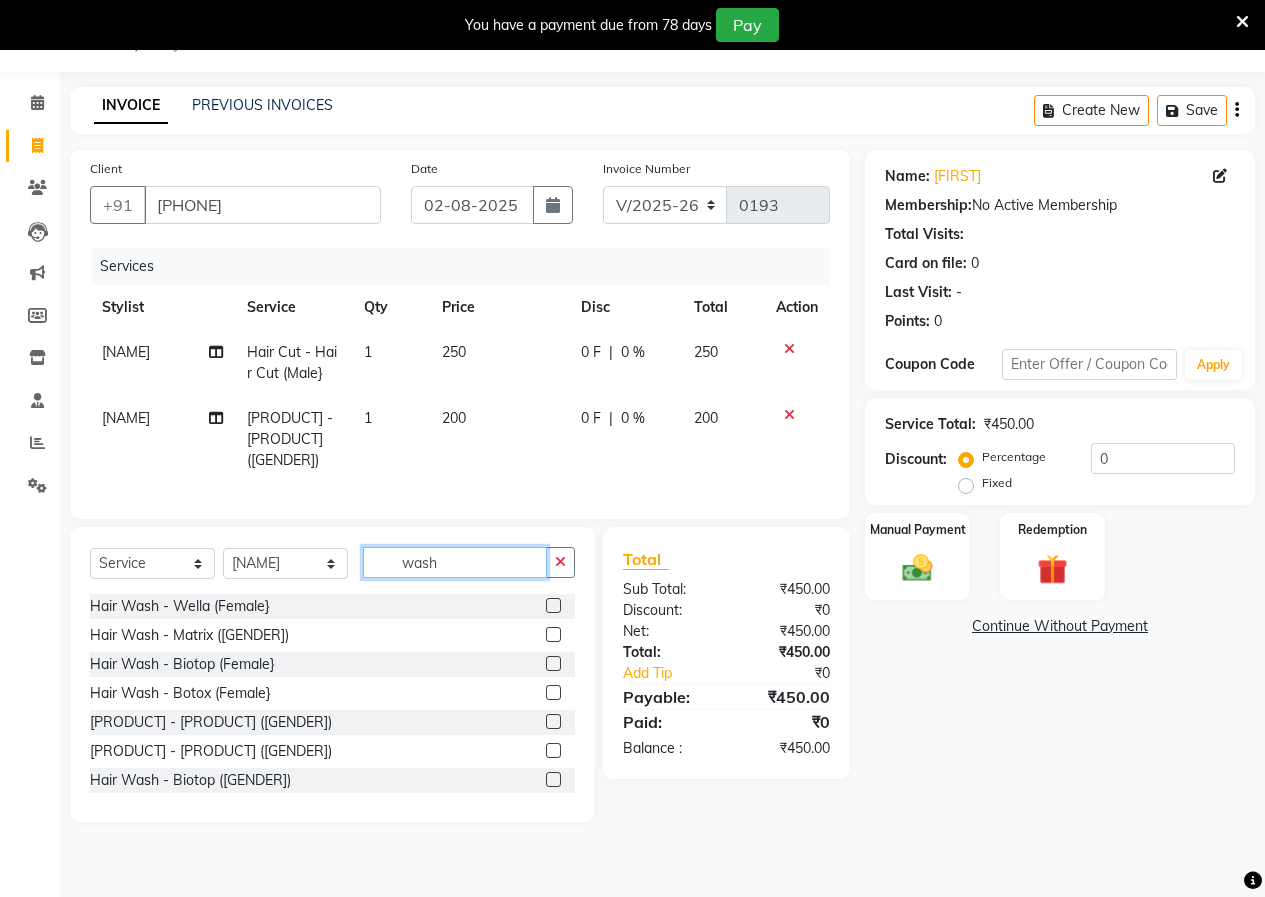 type on "wash" 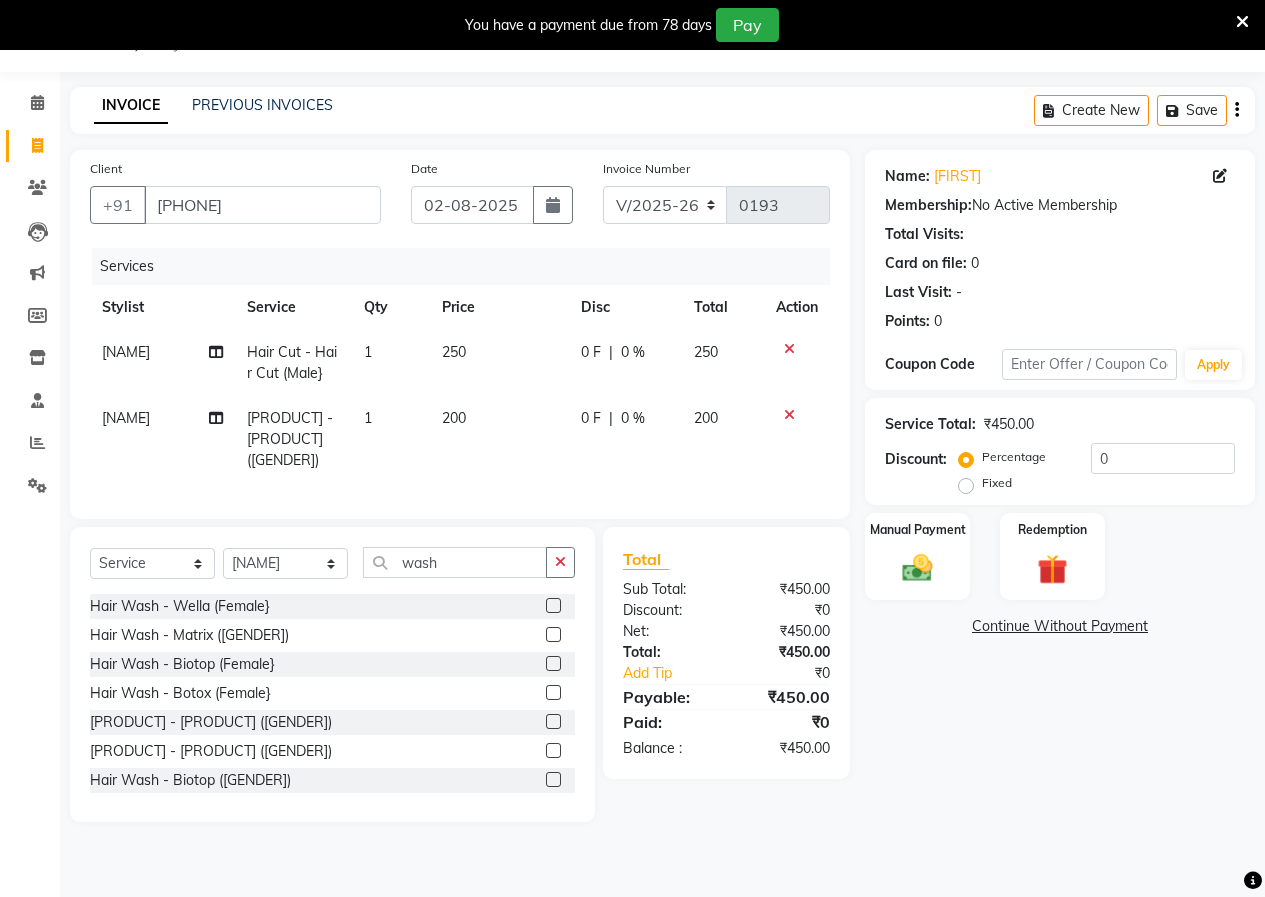 click 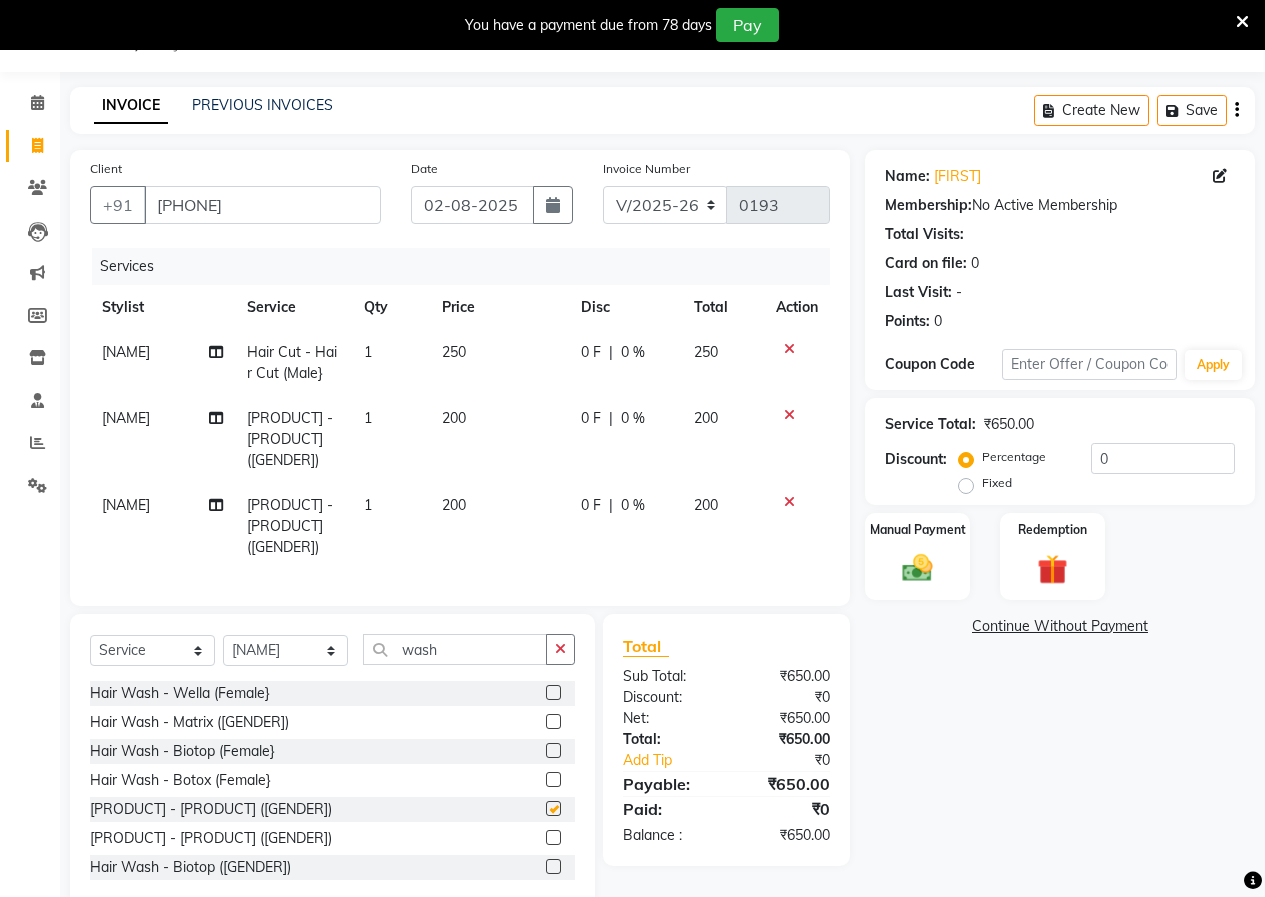 checkbox on "false" 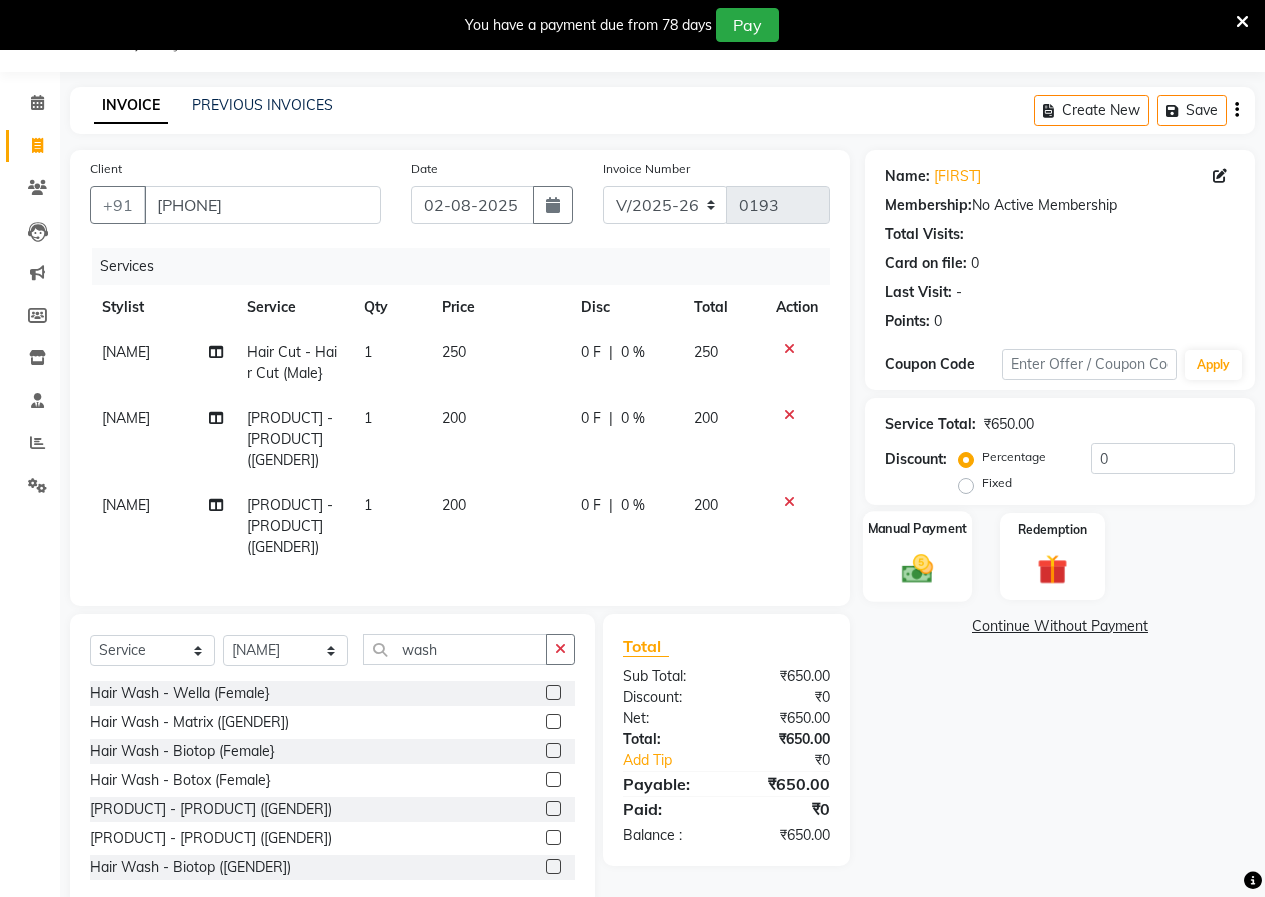 click on "Manual Payment" 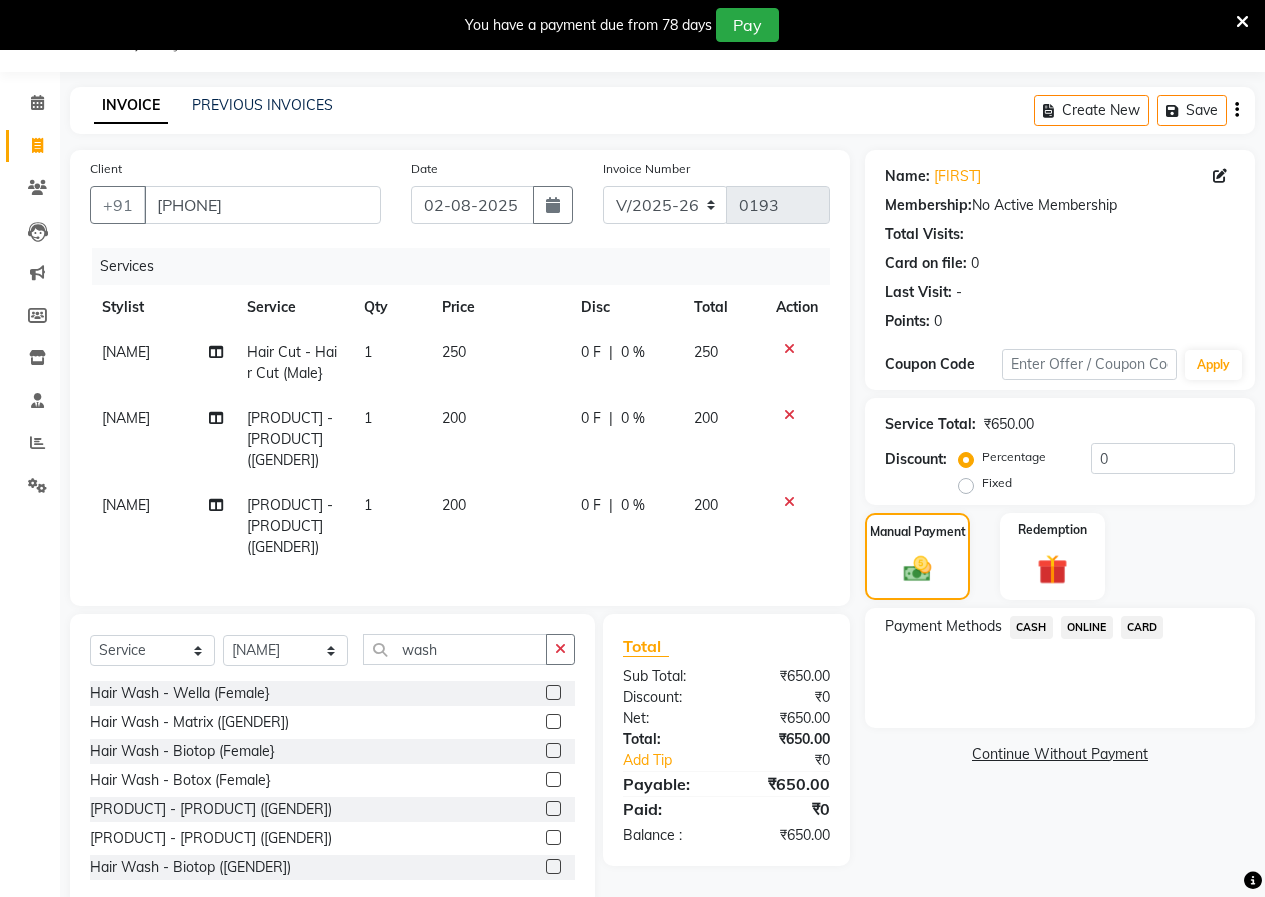 click on "ONLINE" 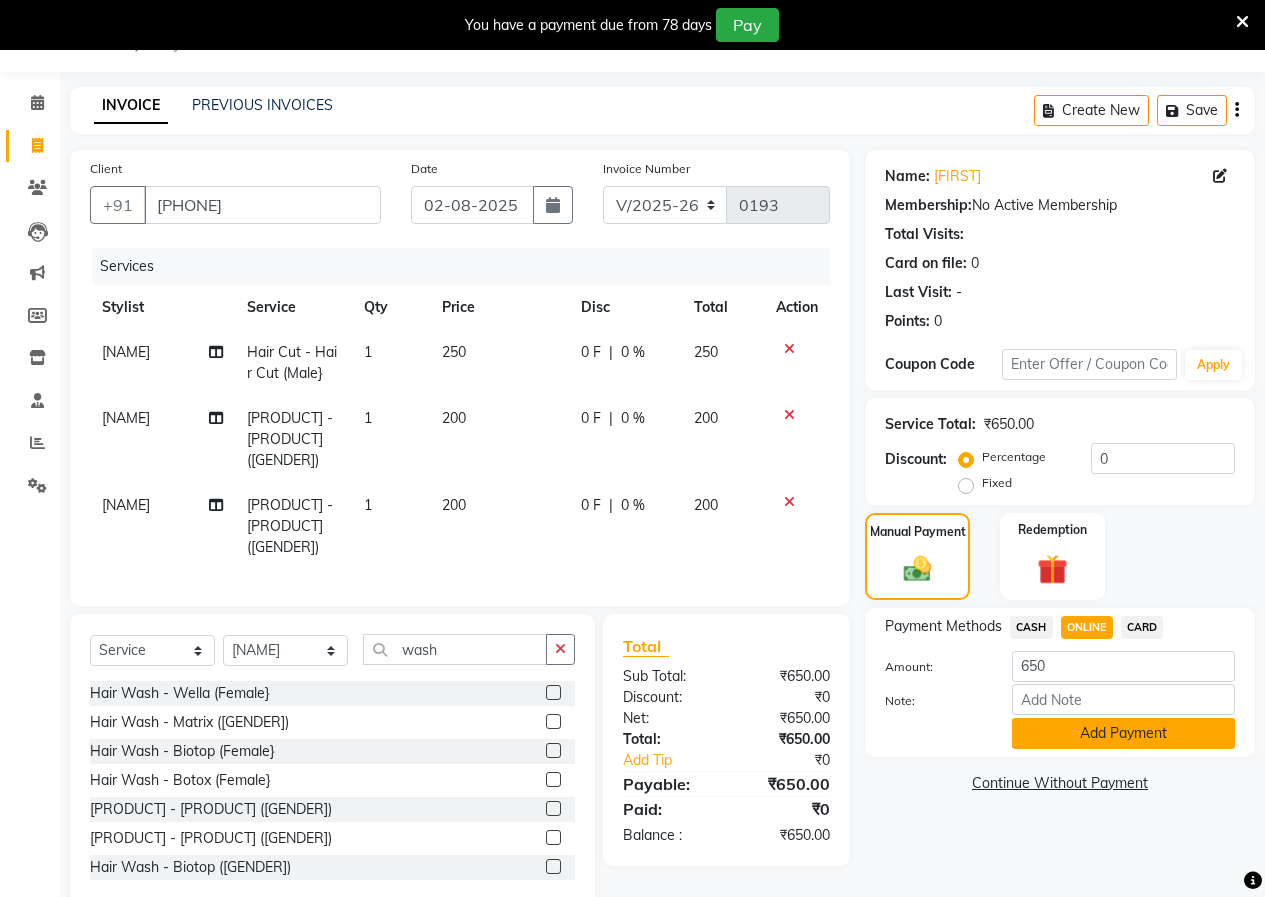 click on "Add Payment" 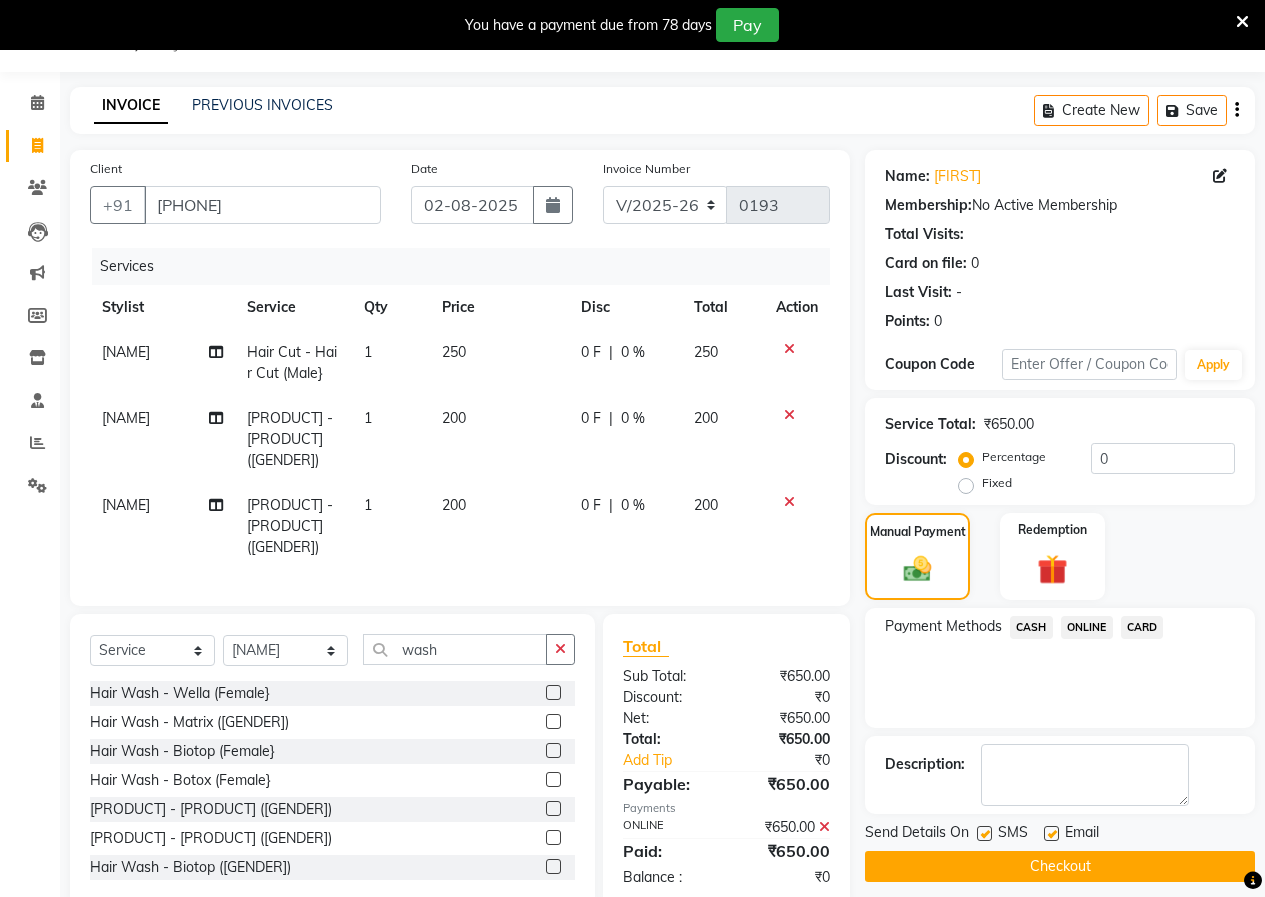 click on "Checkout" 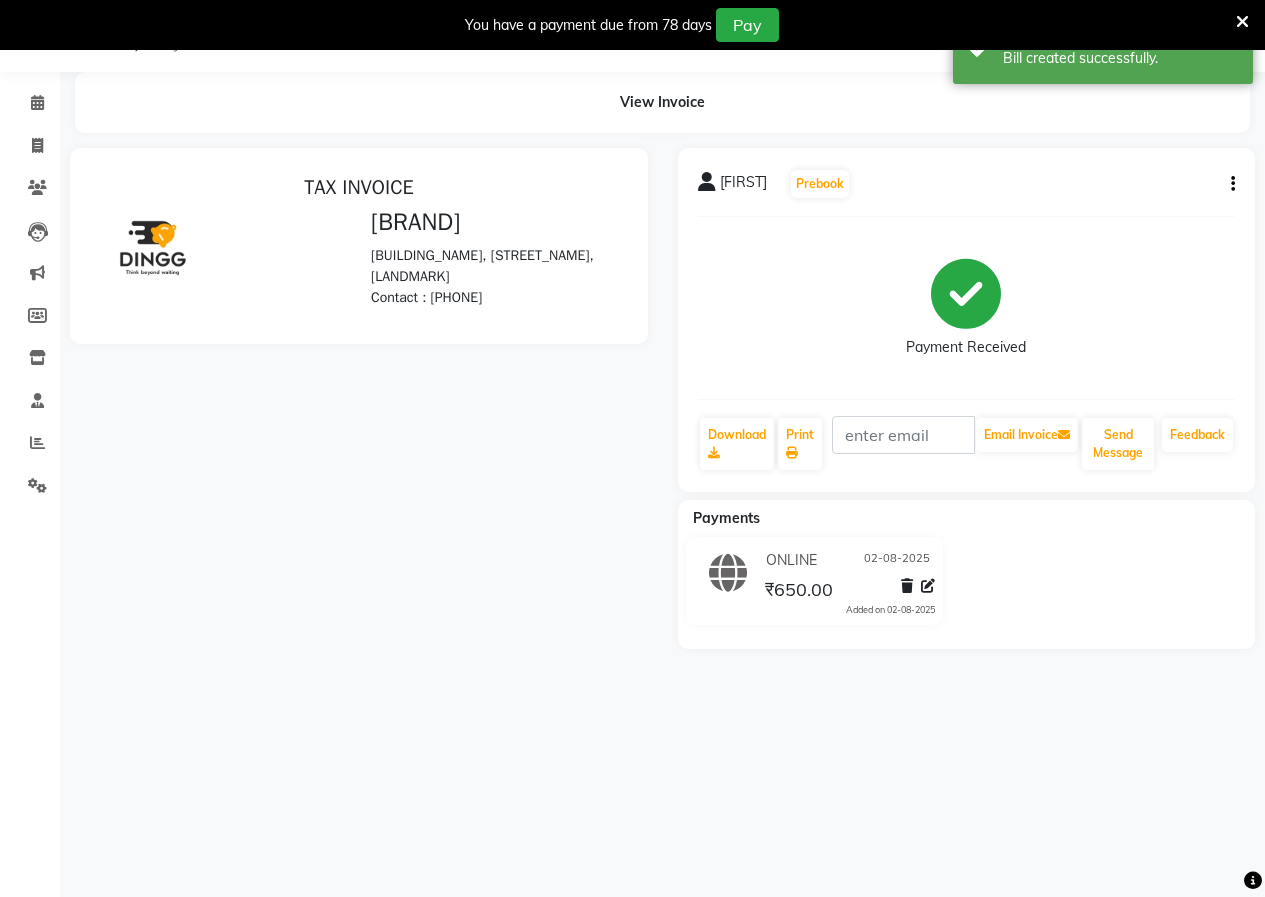 scroll, scrollTop: 0, scrollLeft: 0, axis: both 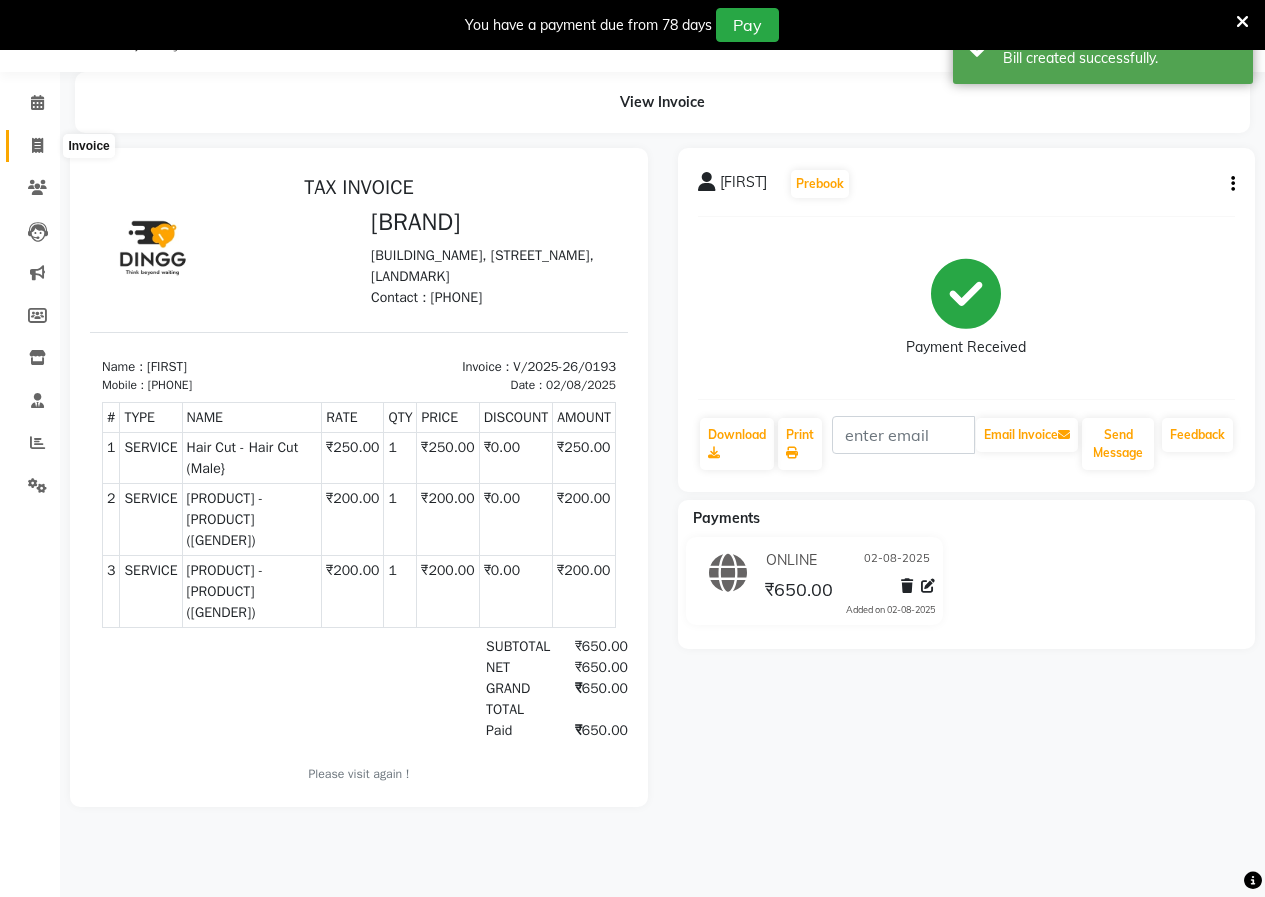 click 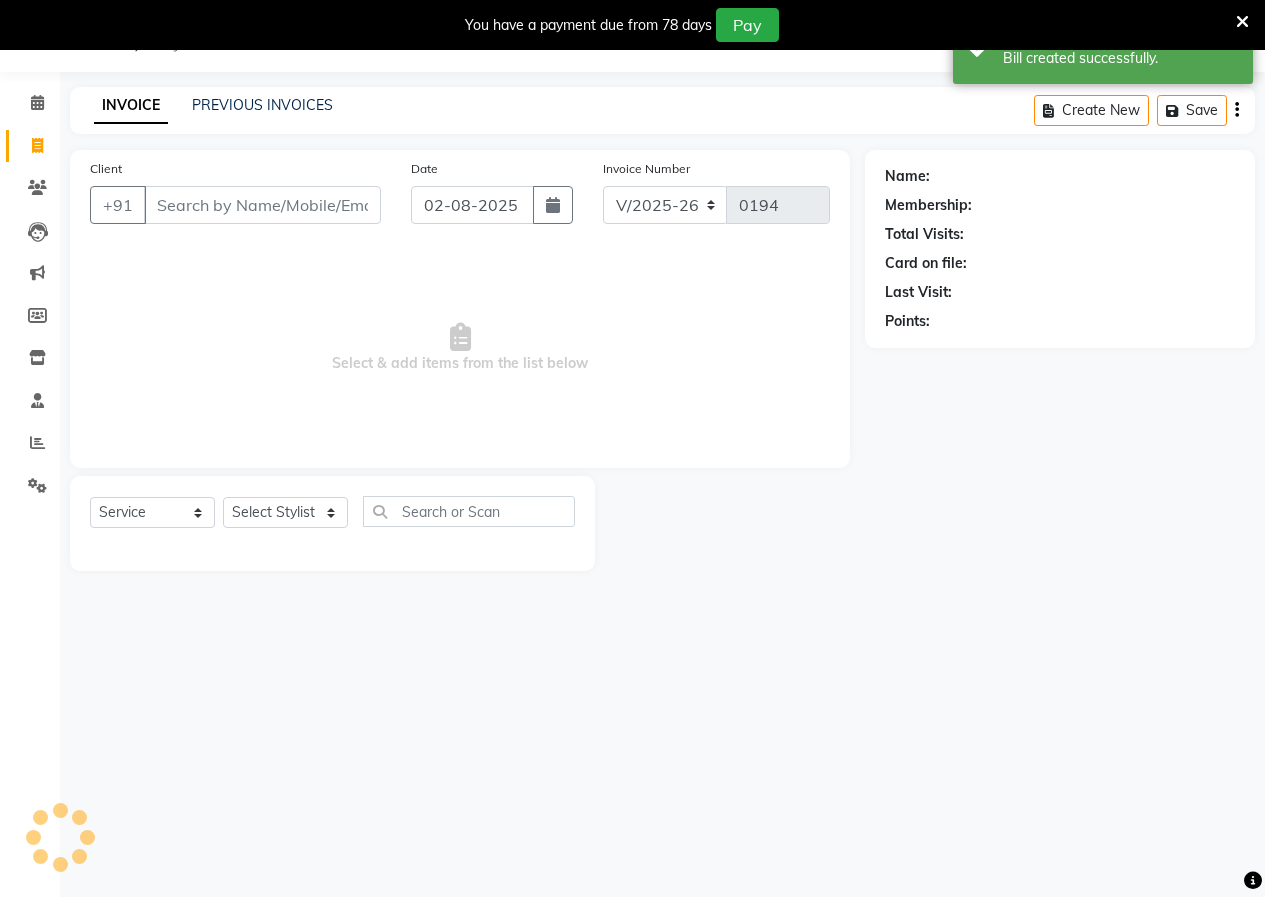 click on "Client" at bounding box center [262, 205] 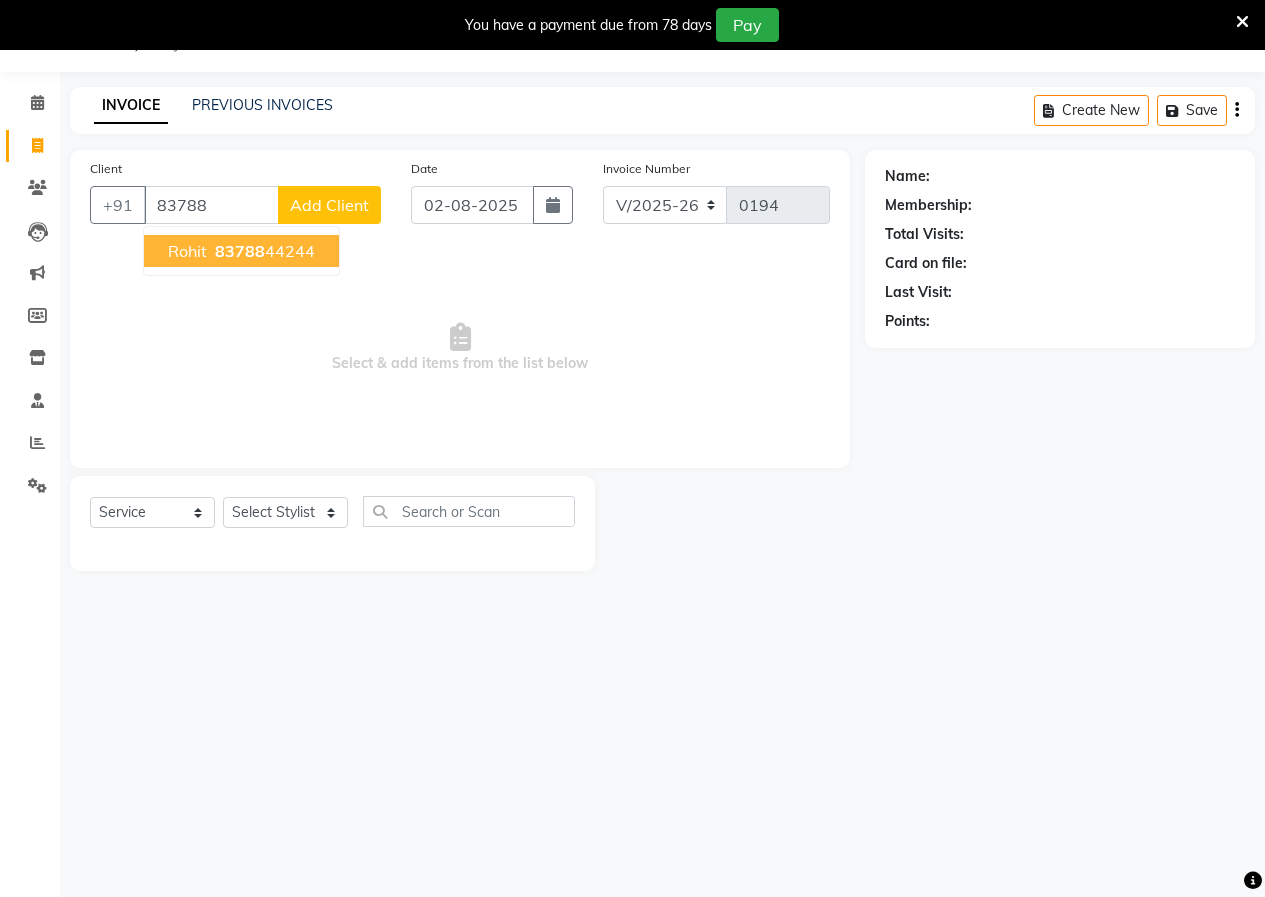 click on "83788" at bounding box center (240, 251) 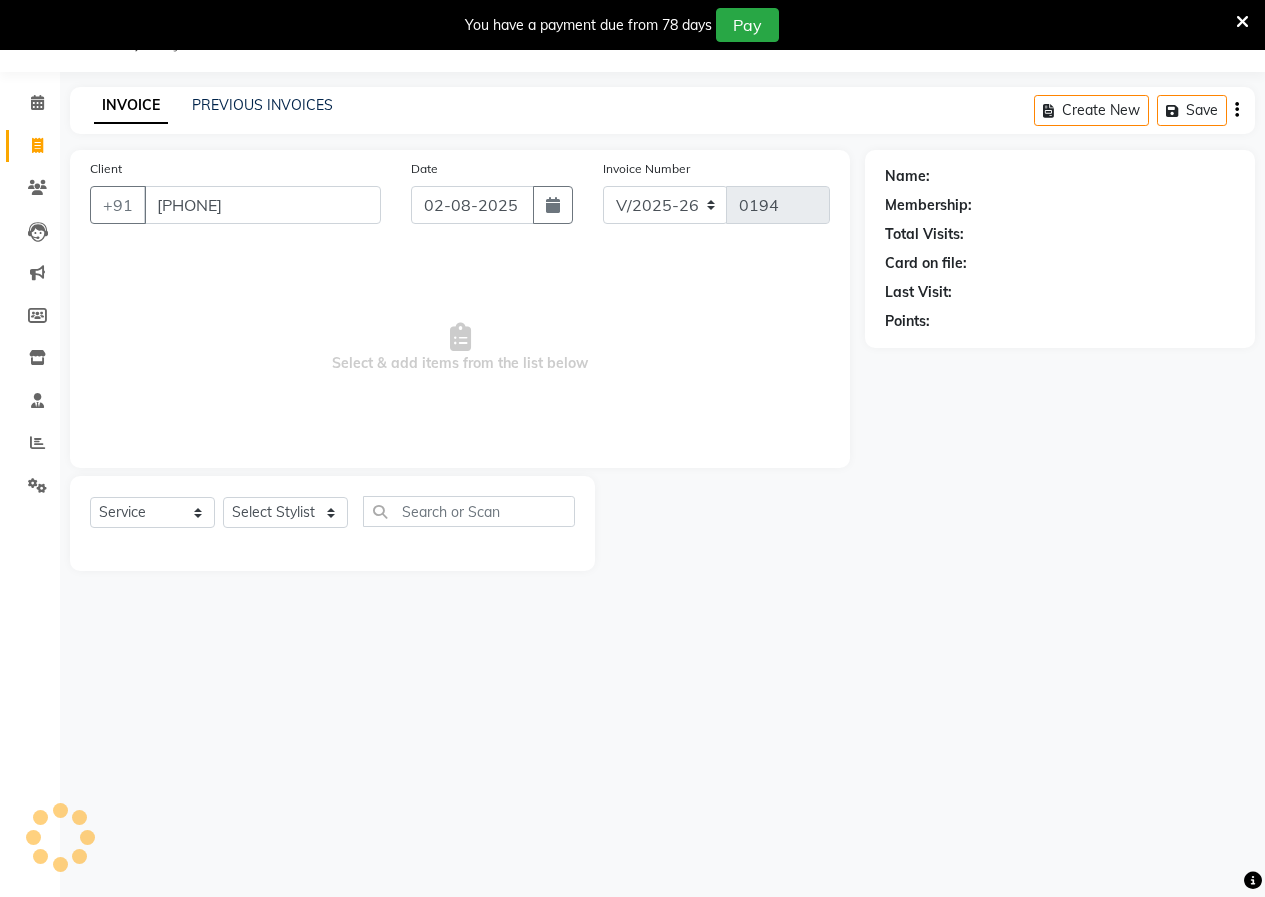 type on "[PHONE]" 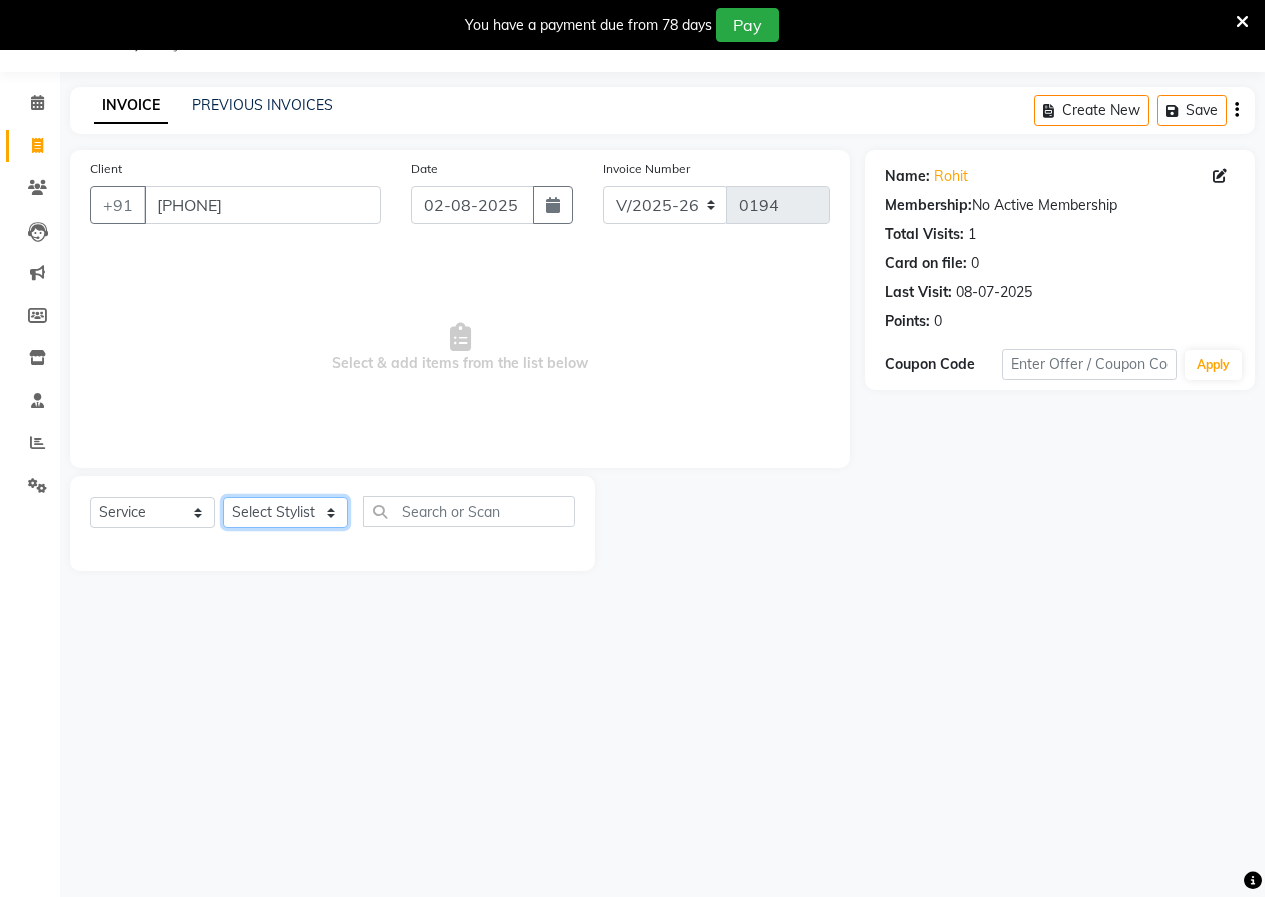click on "Select Stylist [NAME], [NAME], [NAME], [NAME], [NAME]" 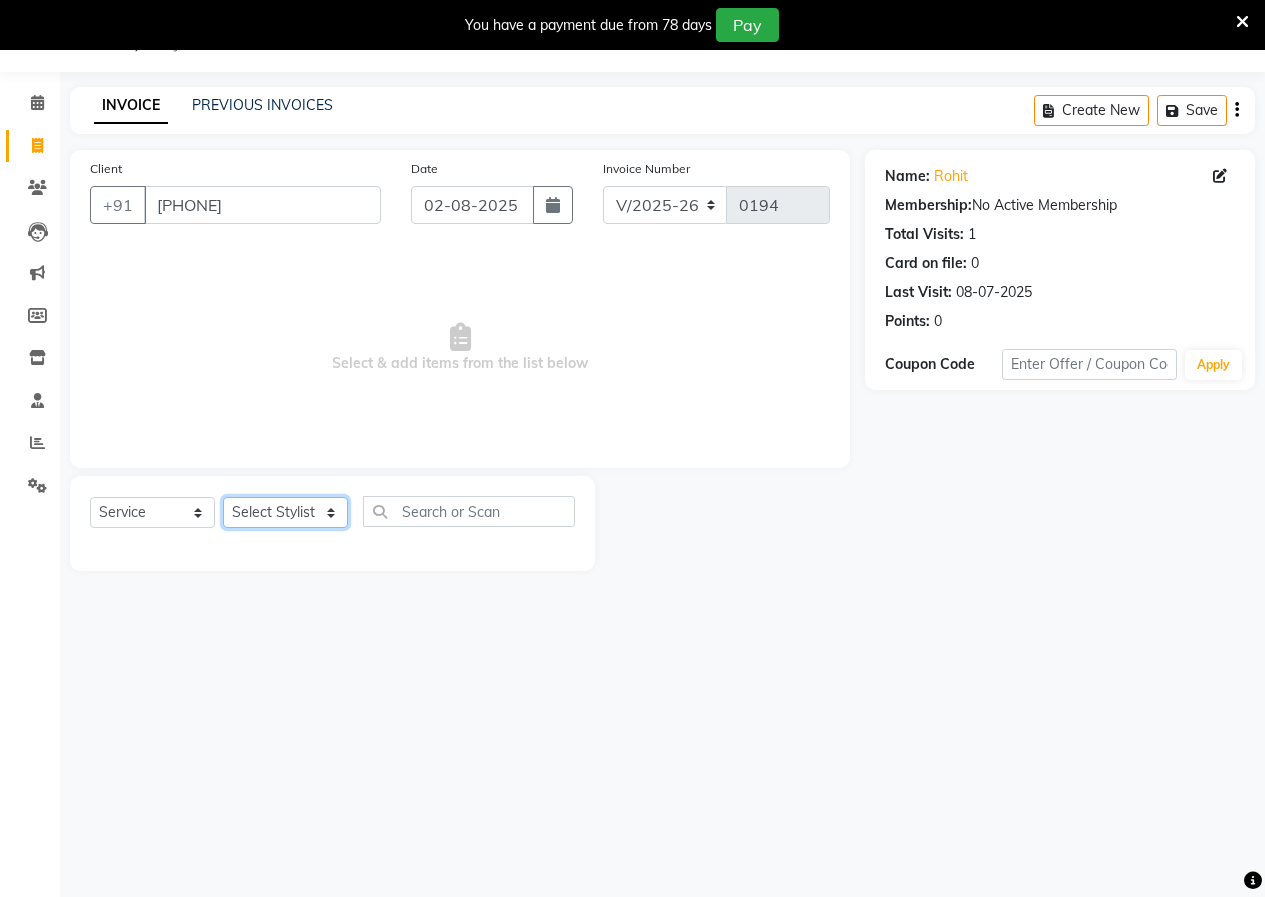 select on "80347" 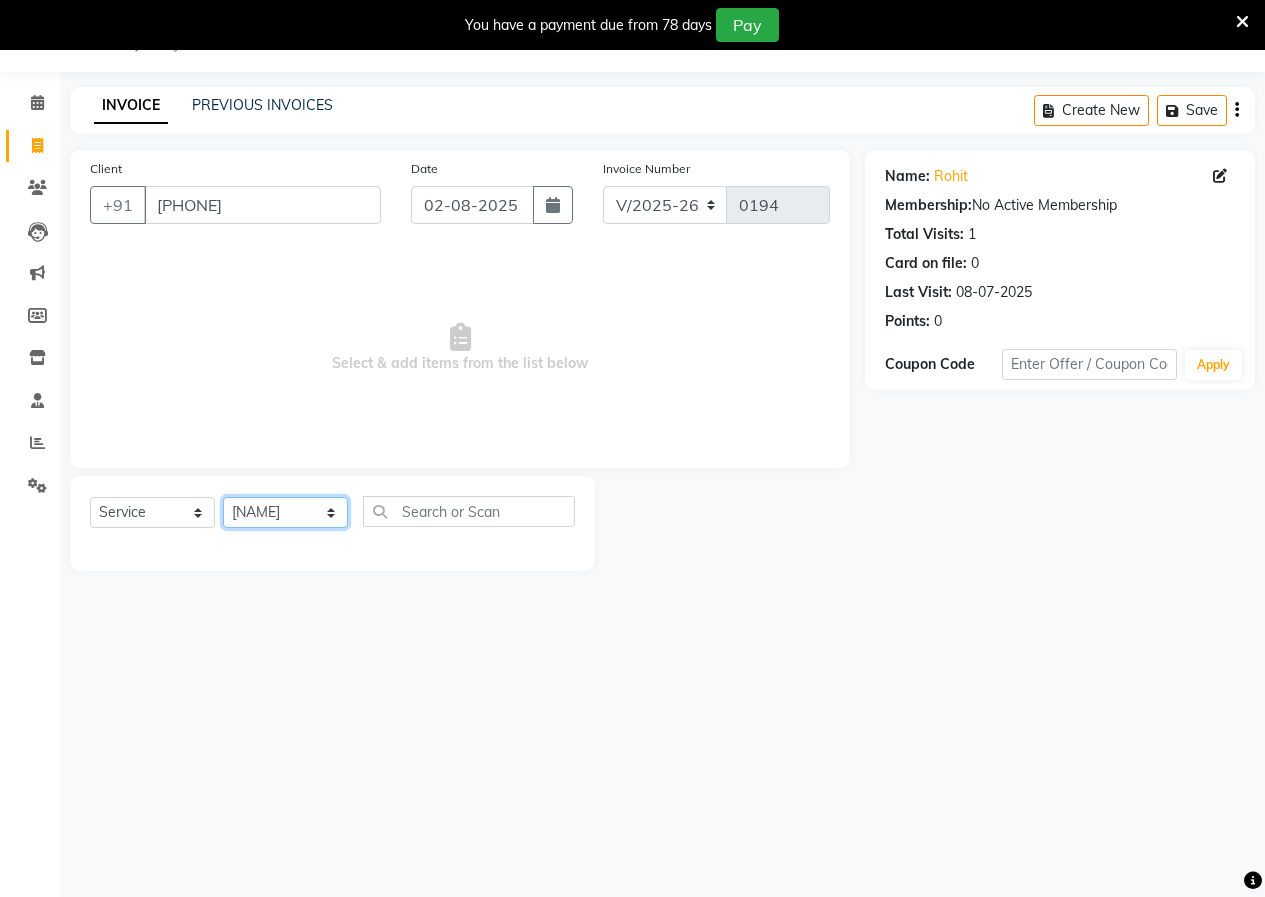 click on "Select Stylist [NAME], [NAME], [NAME], [NAME], [NAME]" 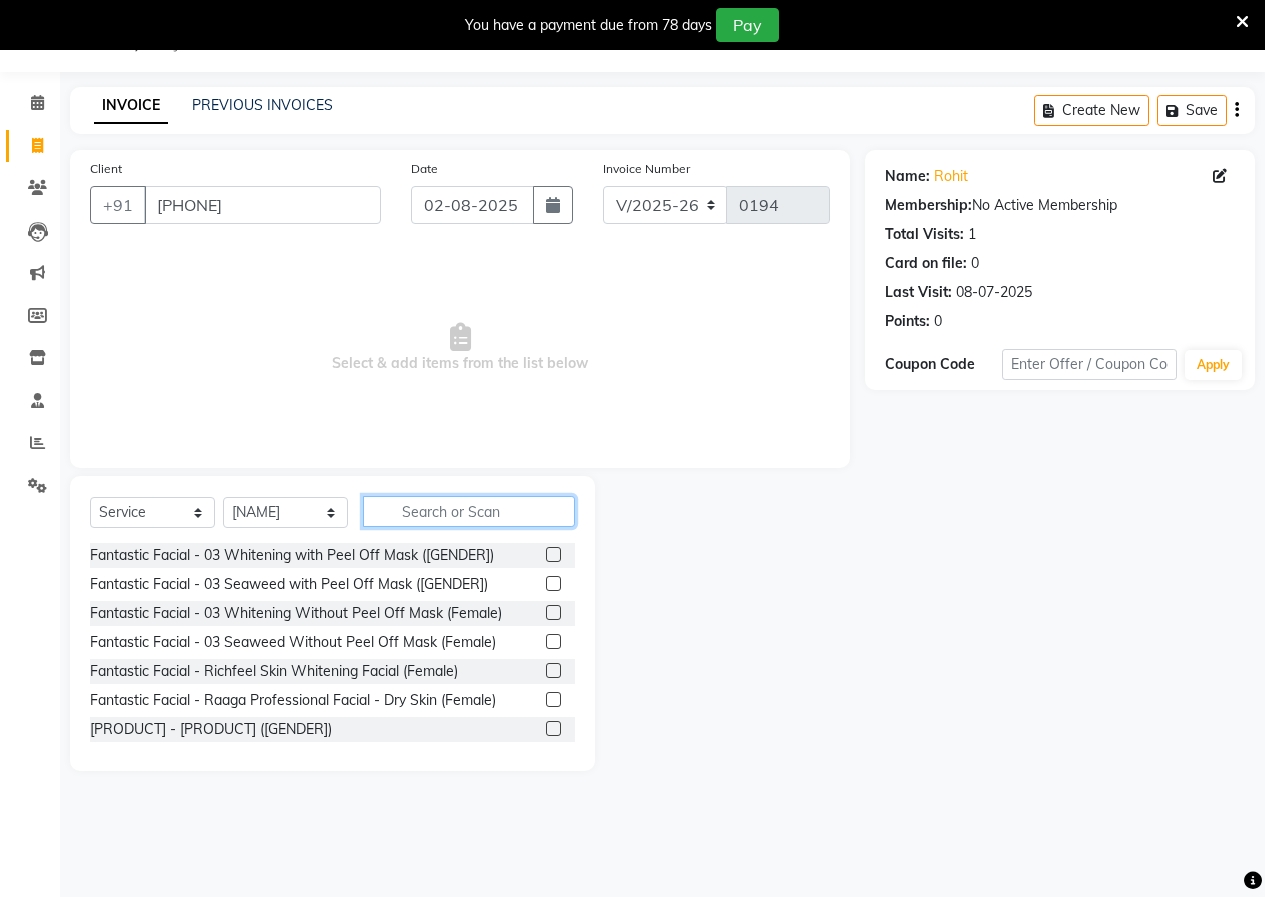 click 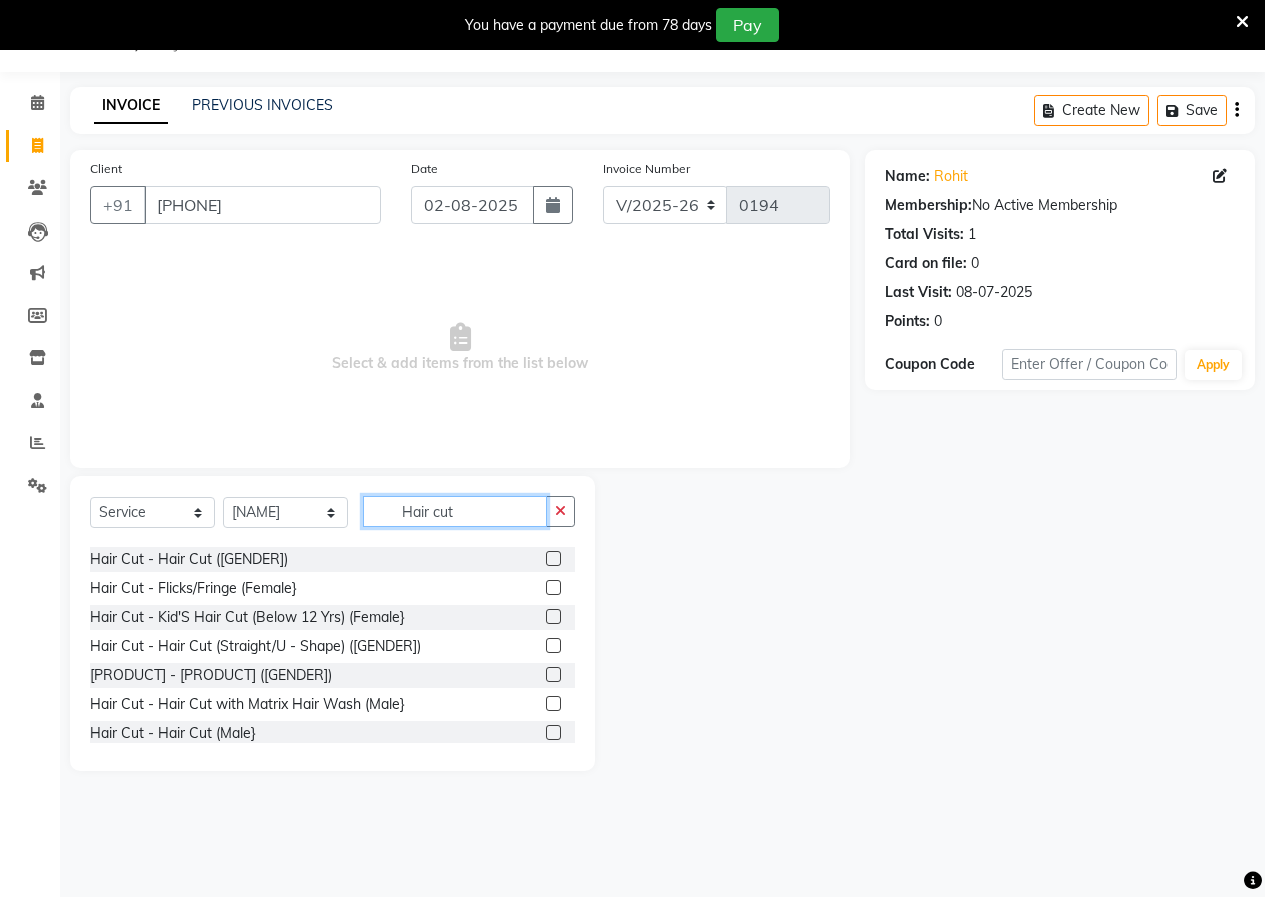 scroll, scrollTop: 100, scrollLeft: 0, axis: vertical 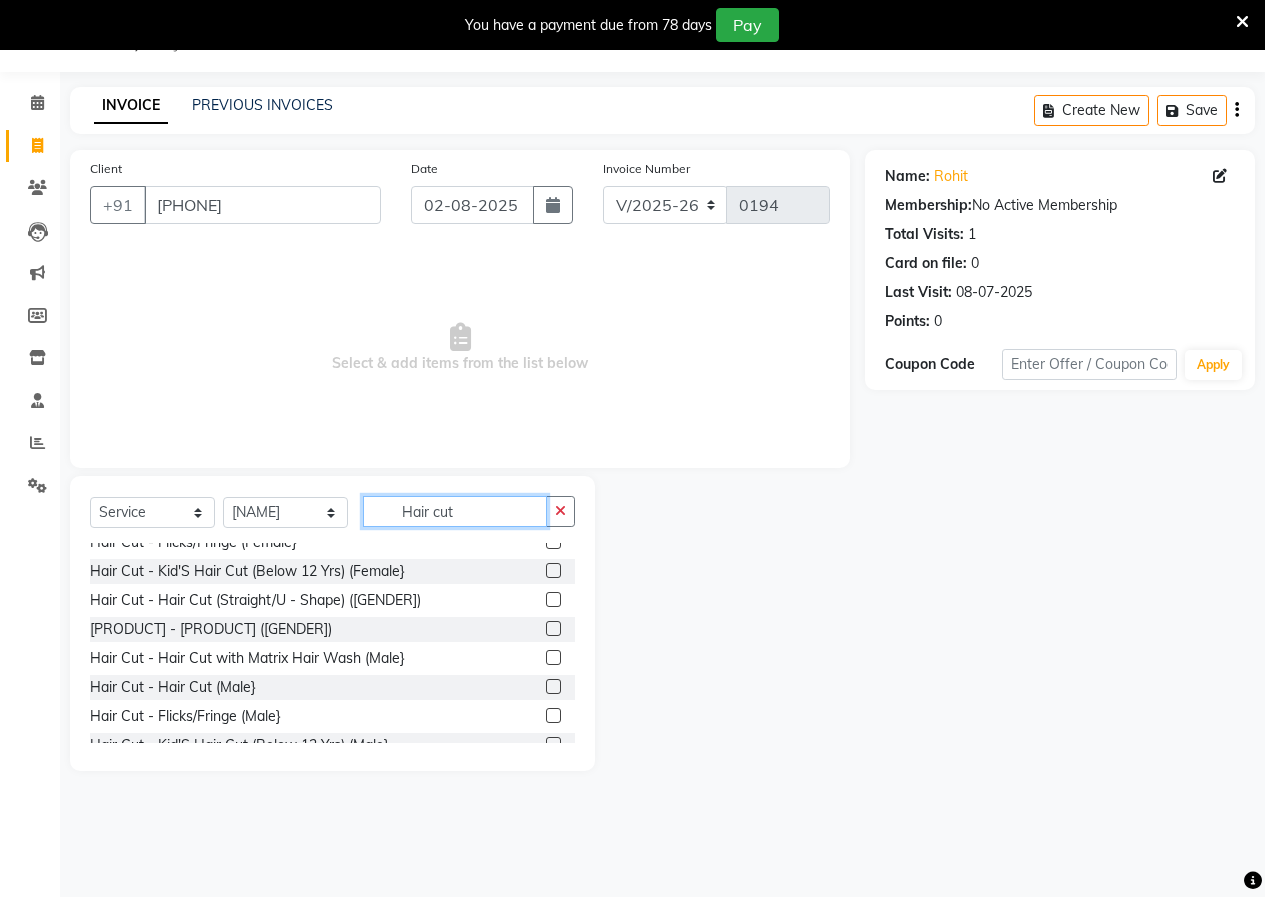 type on "Hair cut" 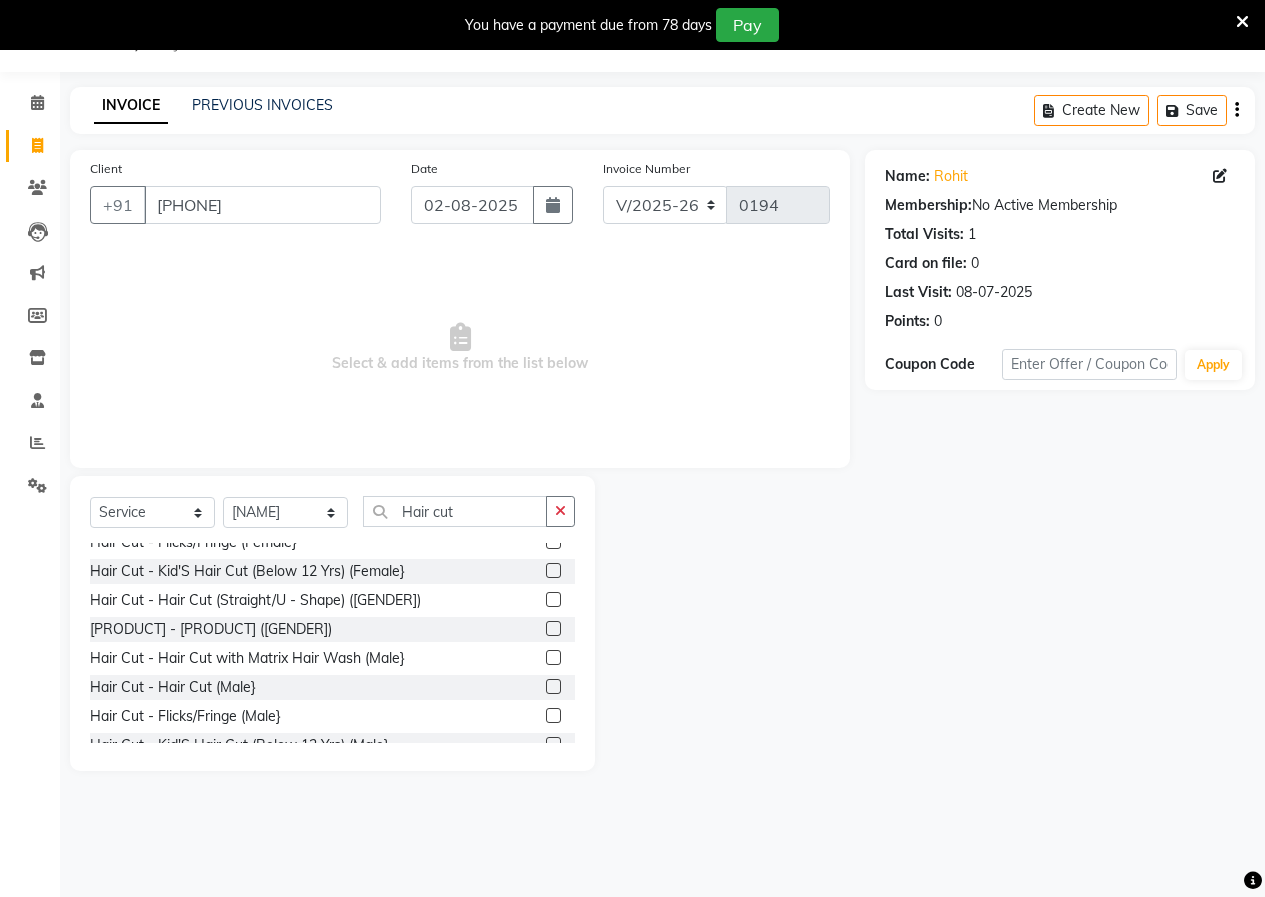 click 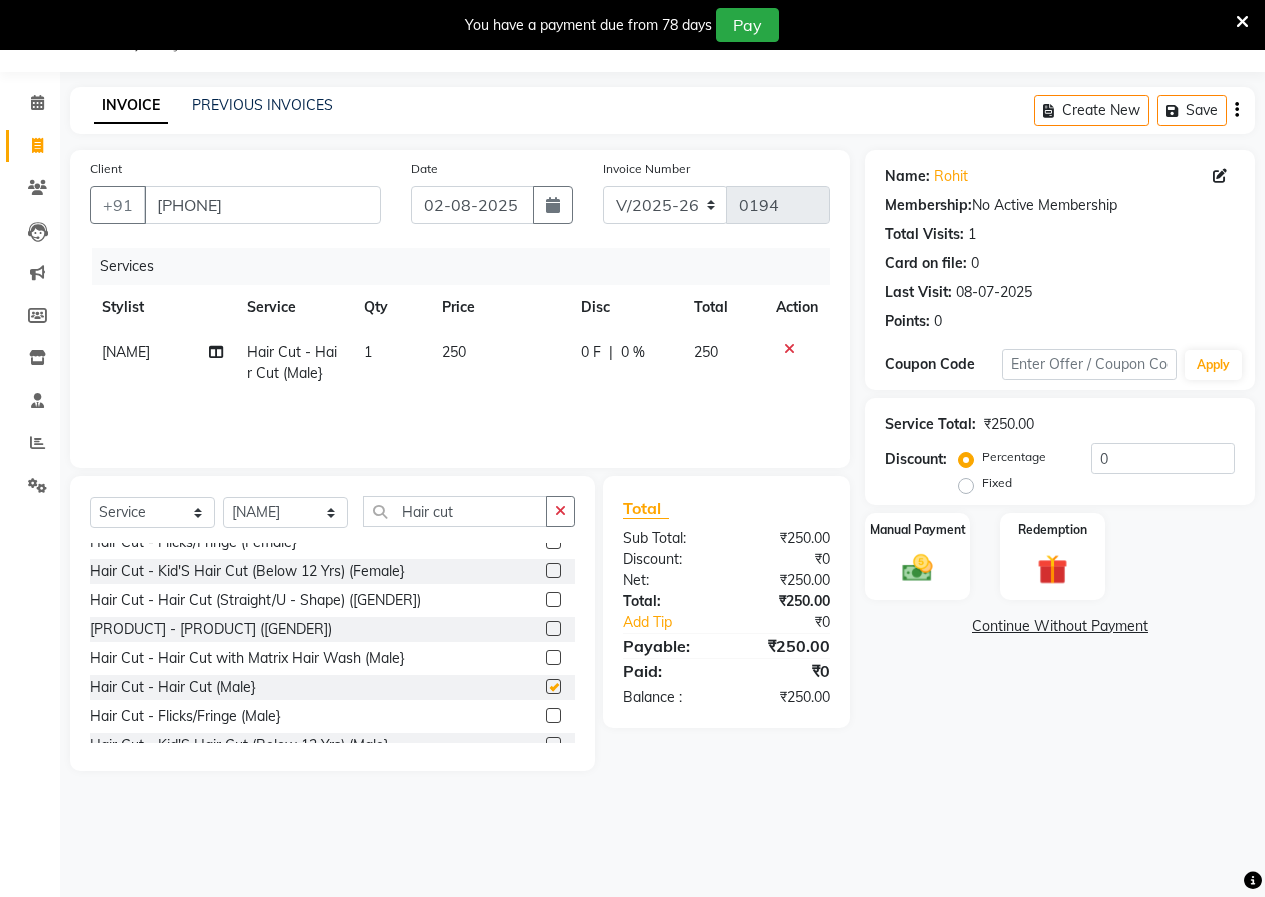 checkbox on "false" 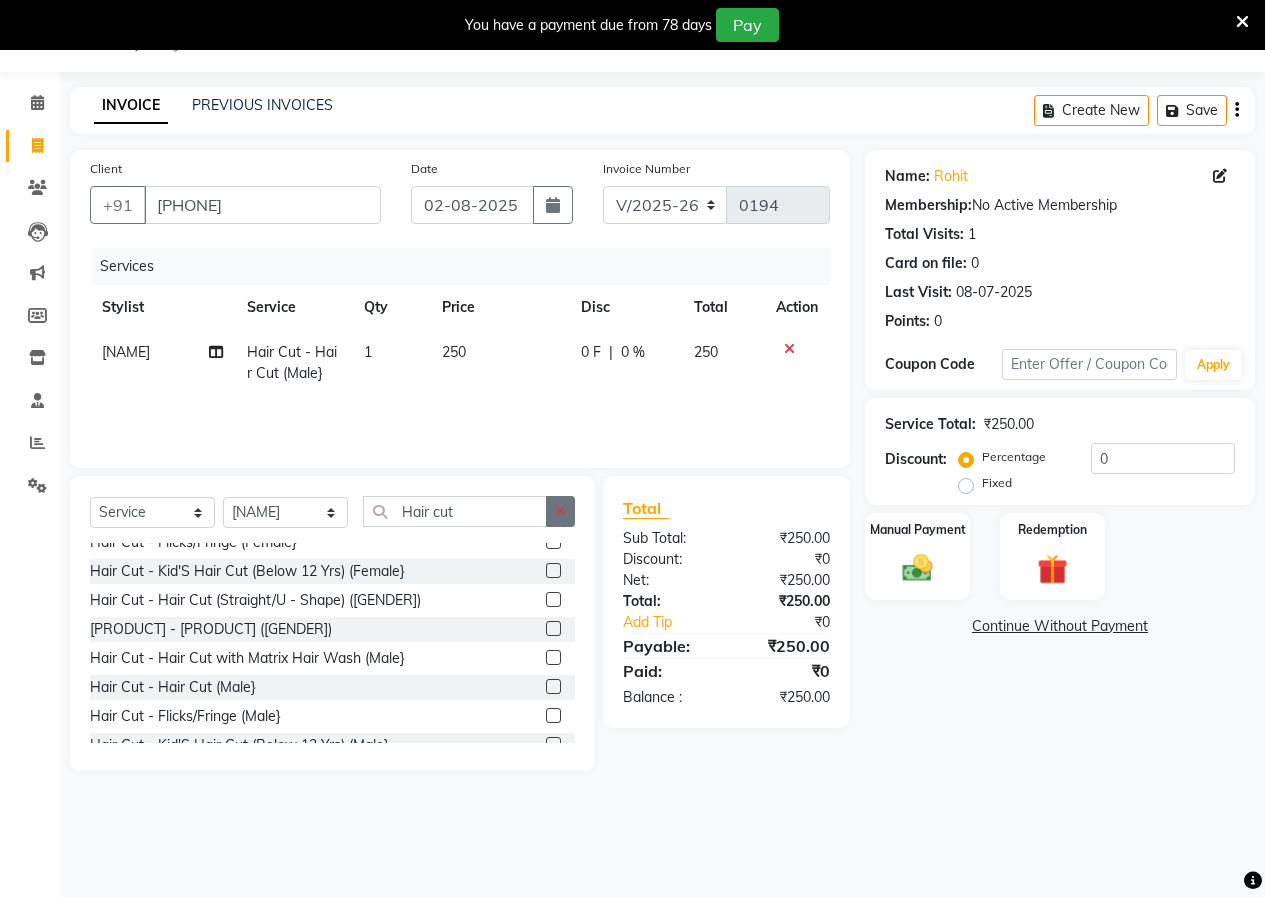 drag, startPoint x: 558, startPoint y: 518, endPoint x: 513, endPoint y: 512, distance: 45.39824 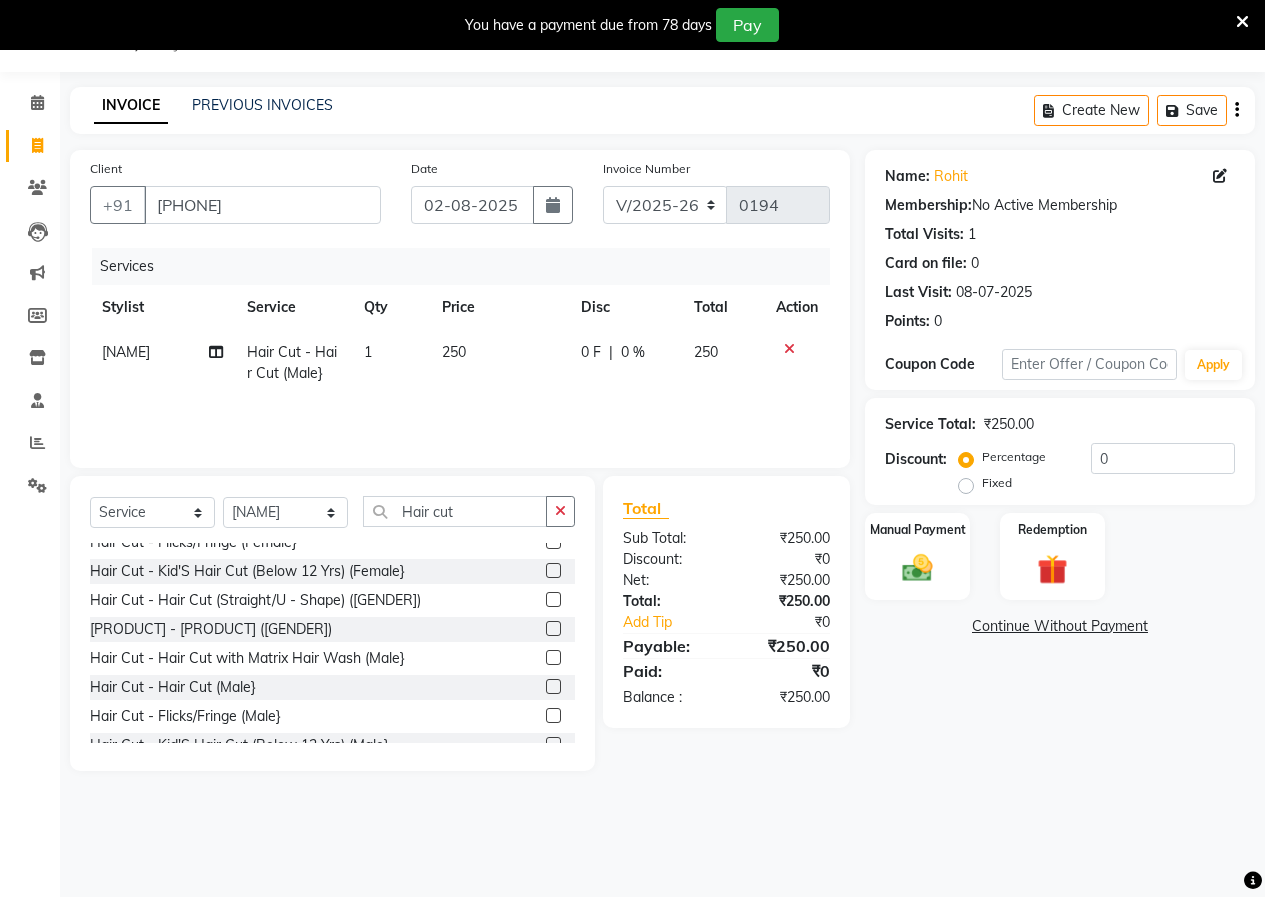click 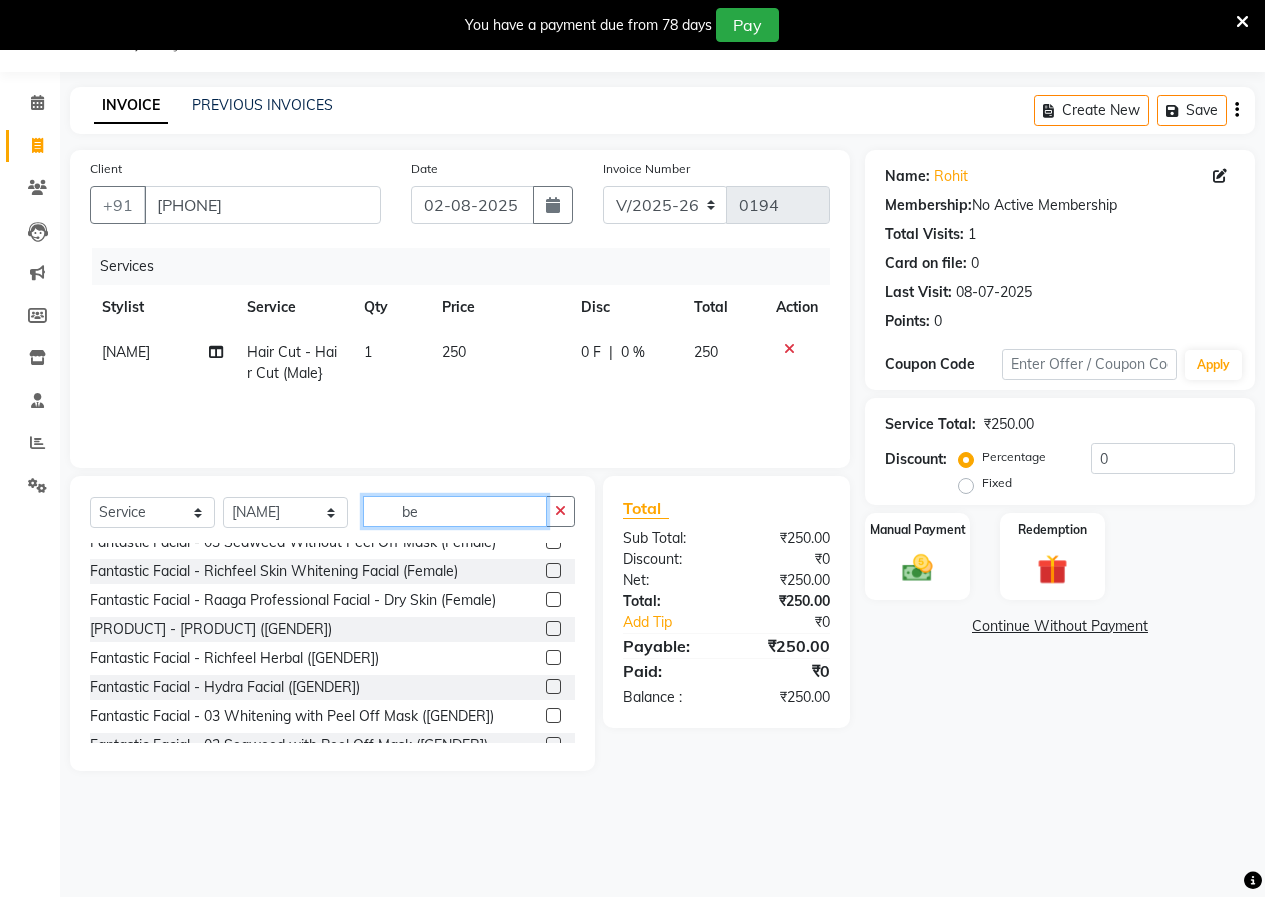 scroll, scrollTop: 0, scrollLeft: 0, axis: both 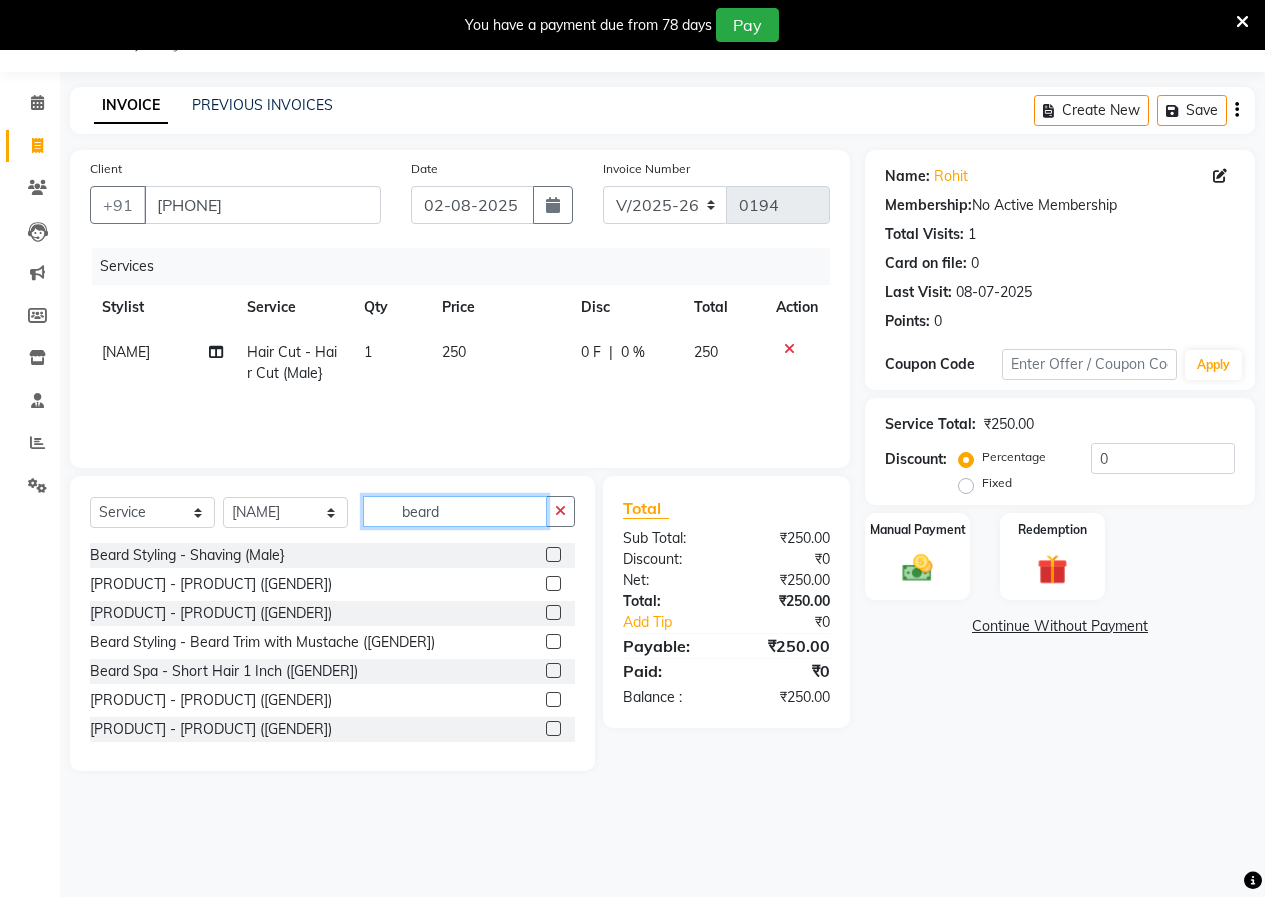 type on "beard" 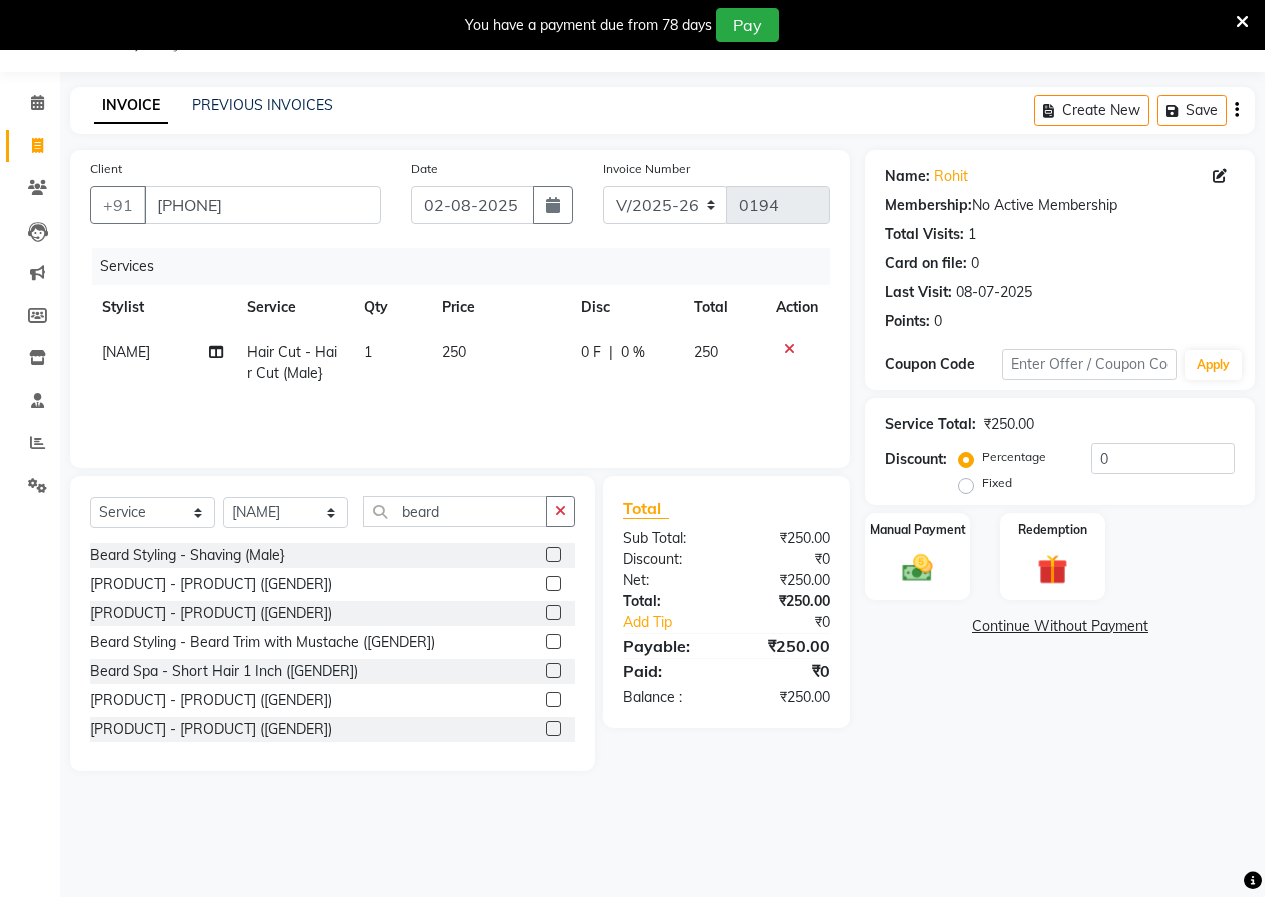 click 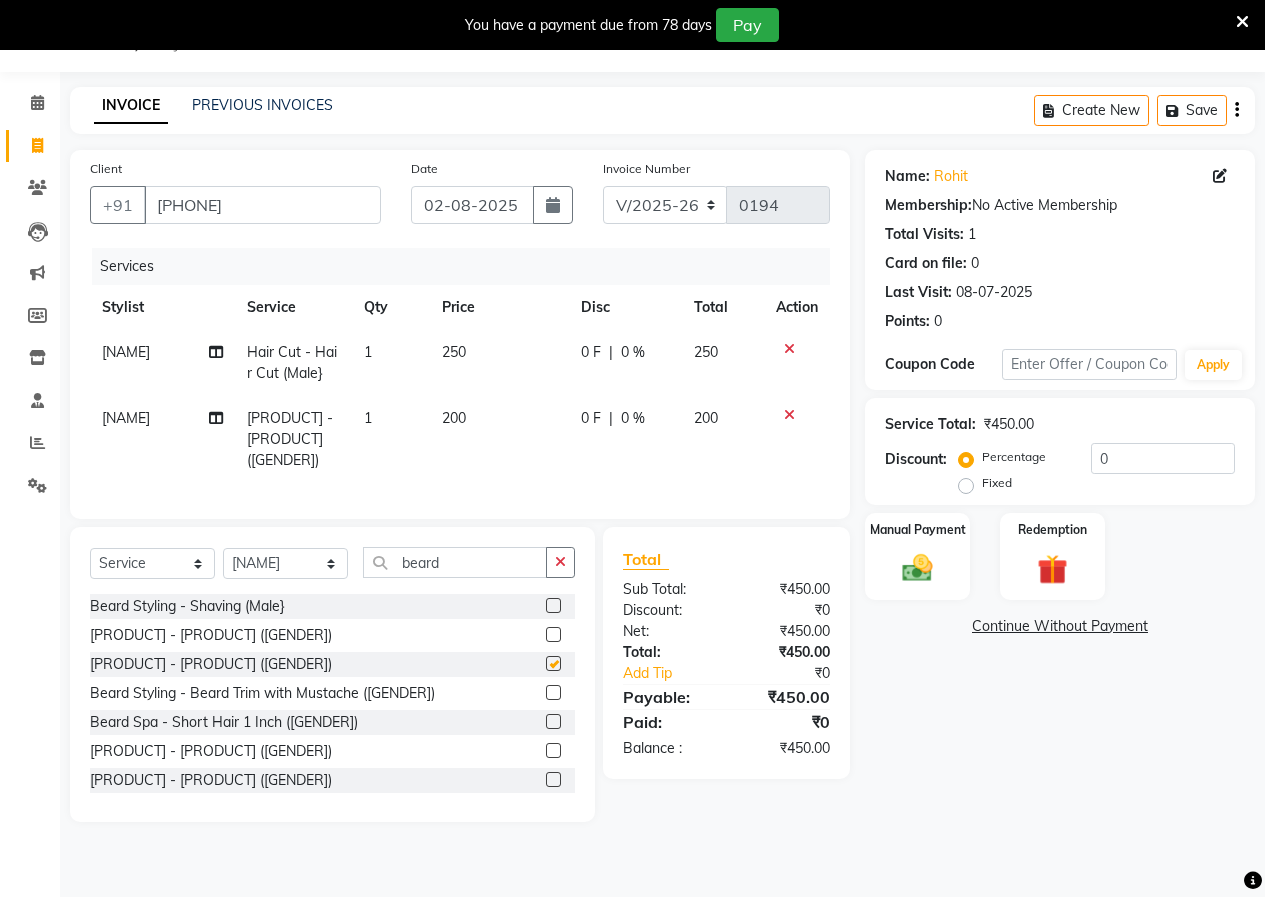 checkbox on "false" 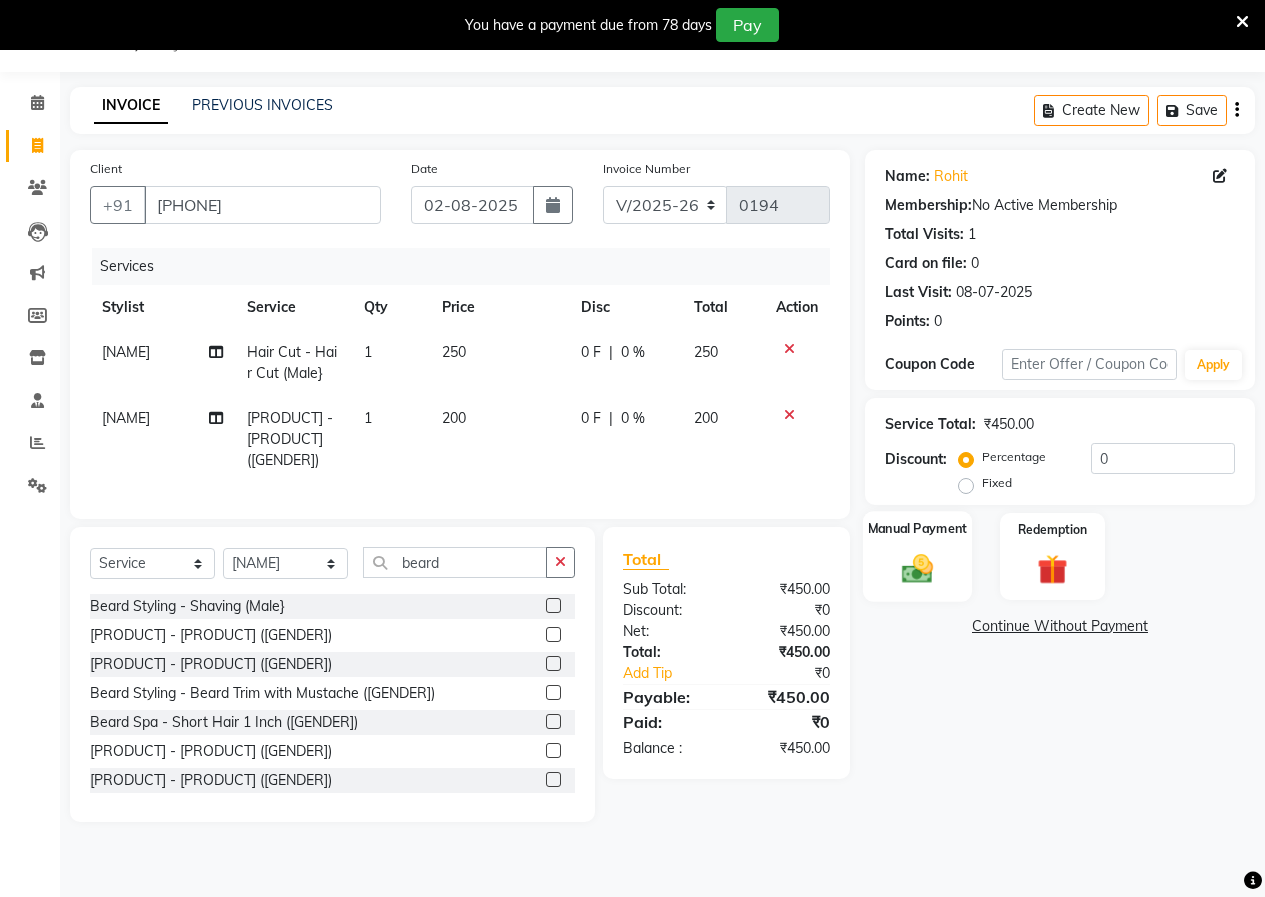 click 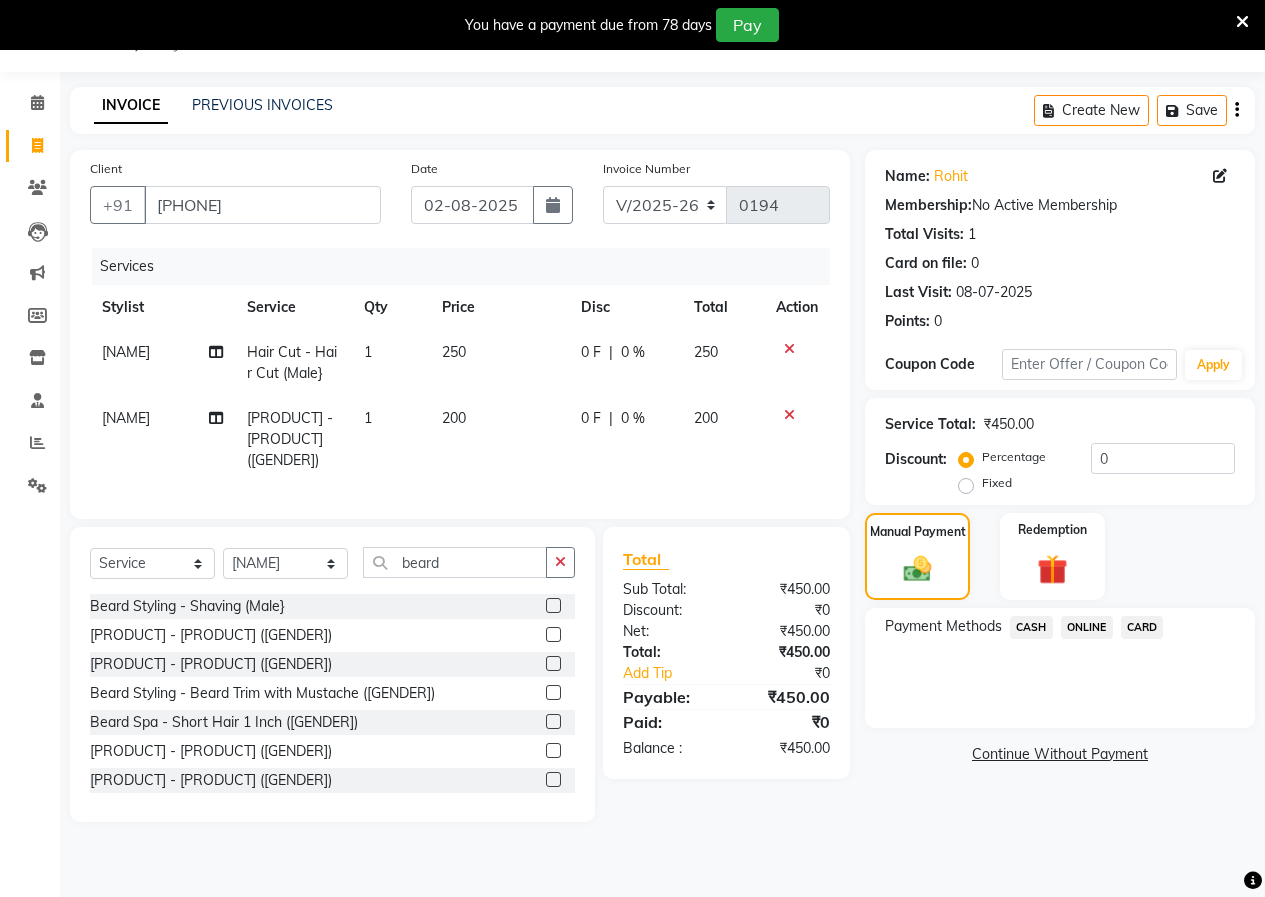 click on "ONLINE" 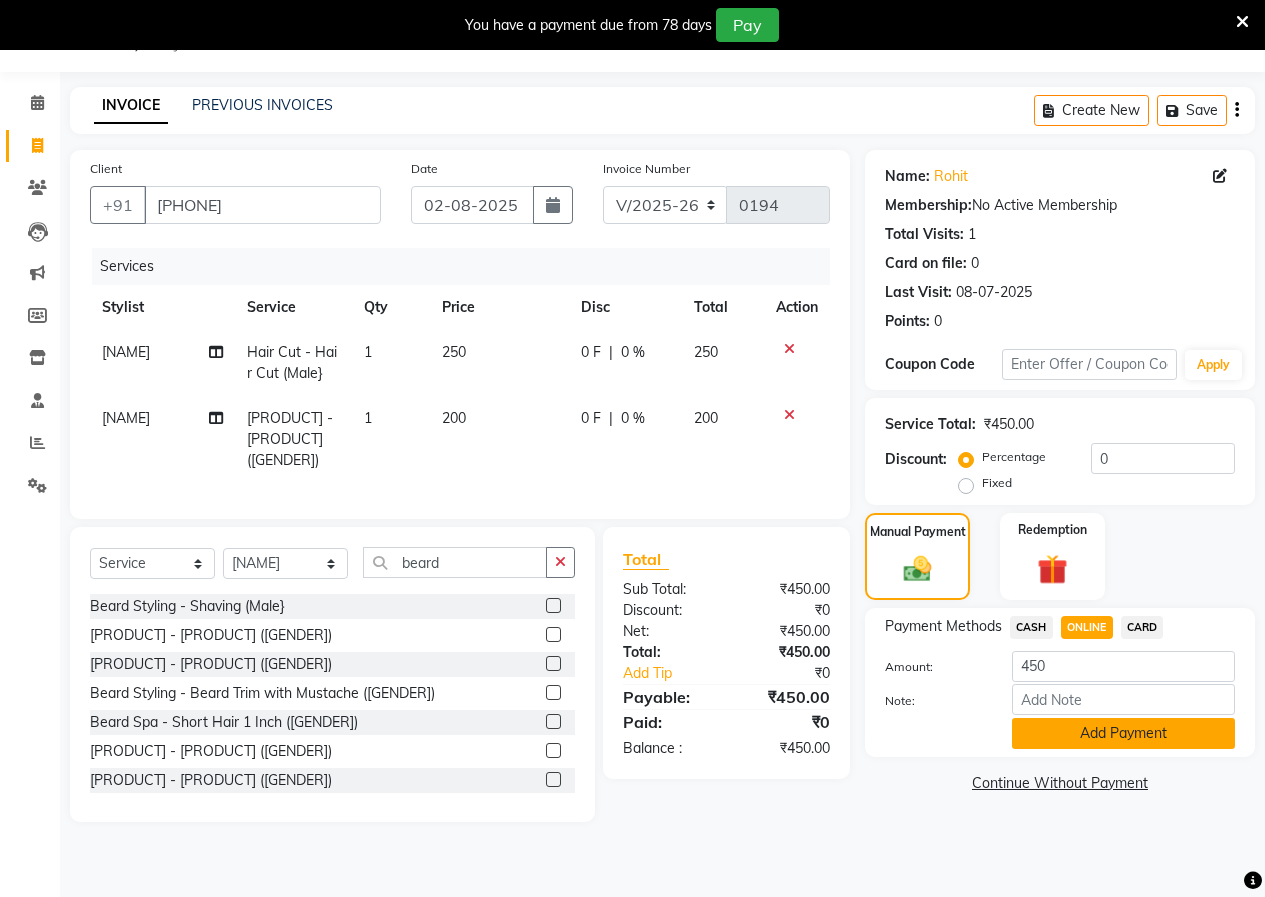 click on "Add Payment" 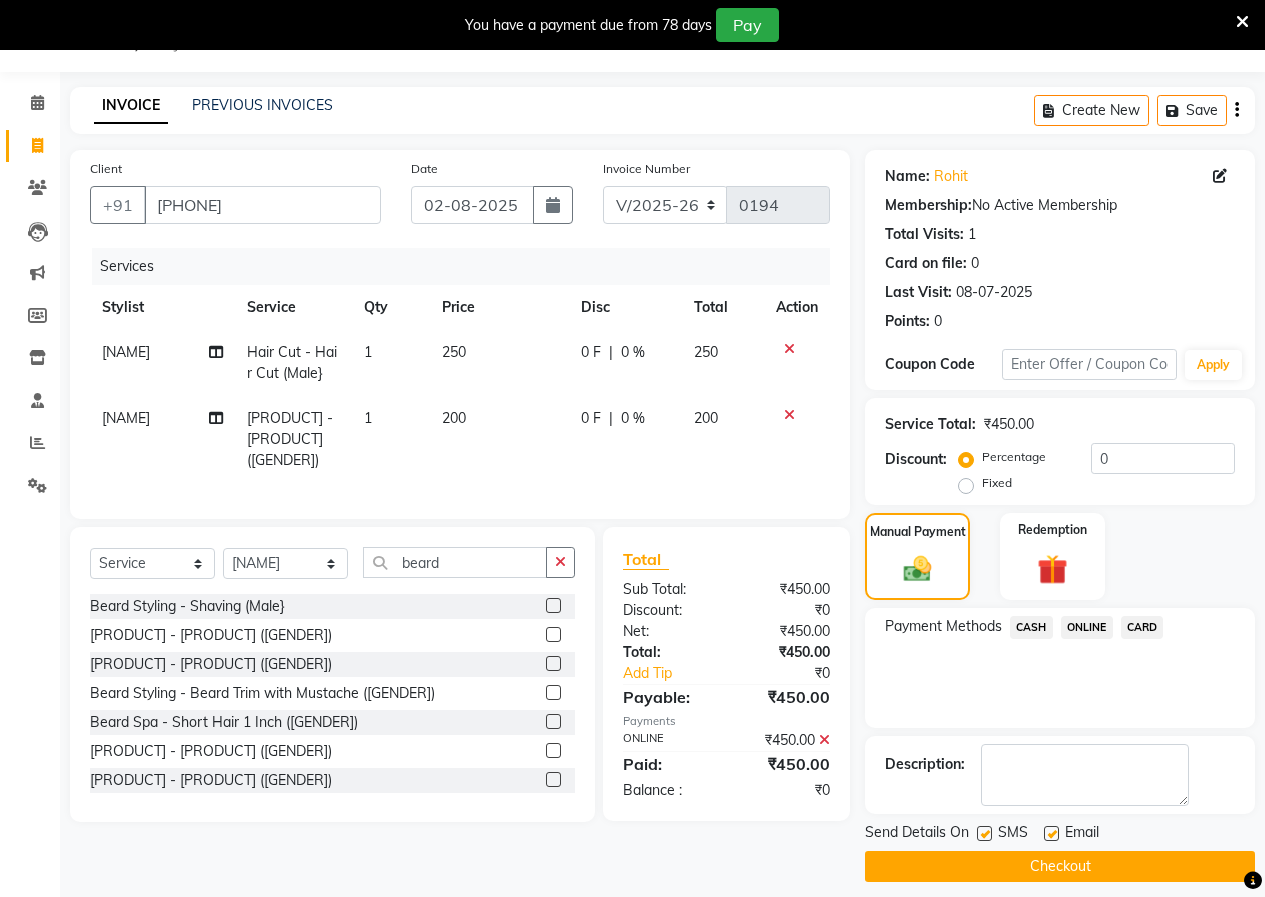 click on "Checkout" 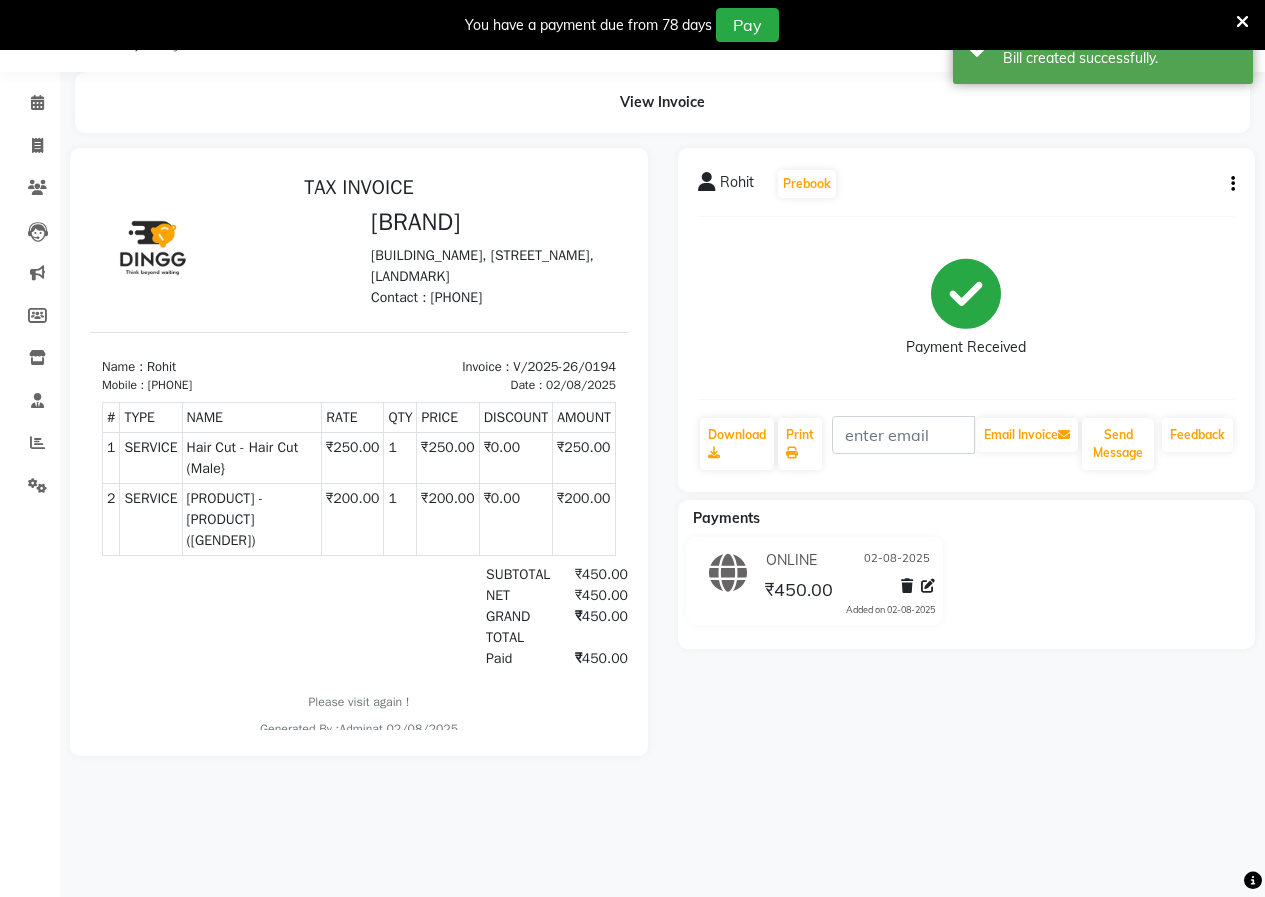 scroll, scrollTop: 0, scrollLeft: 0, axis: both 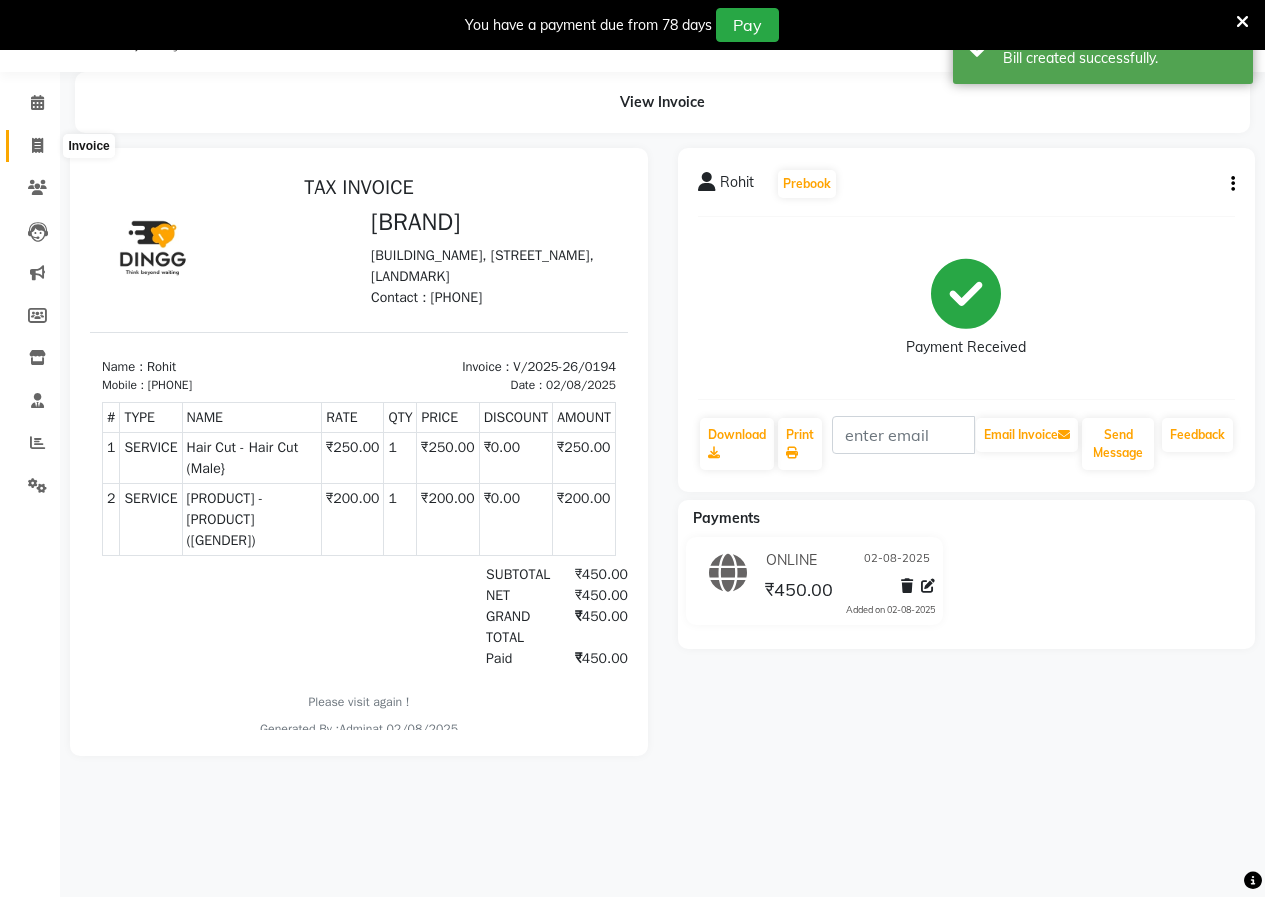 click 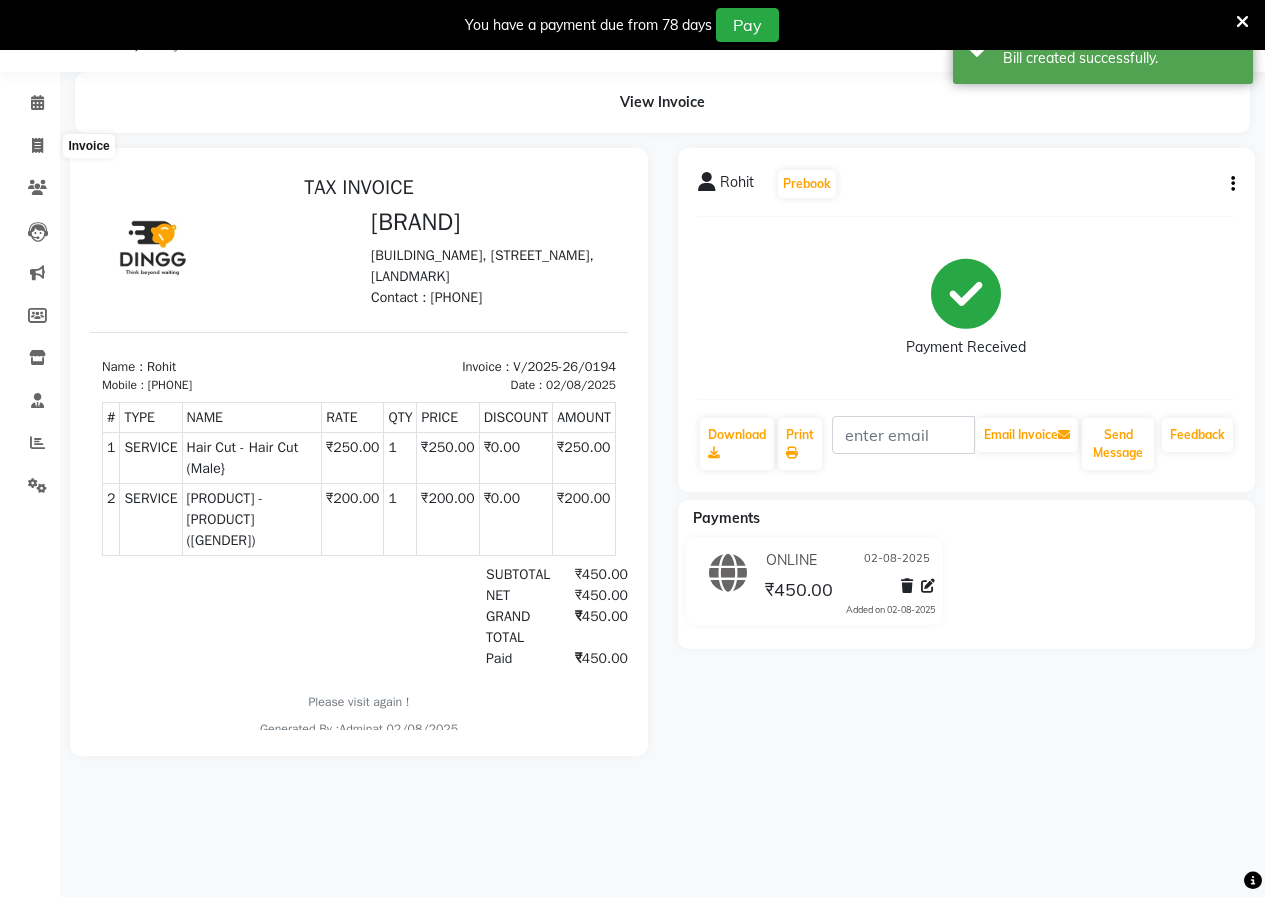 select on "service" 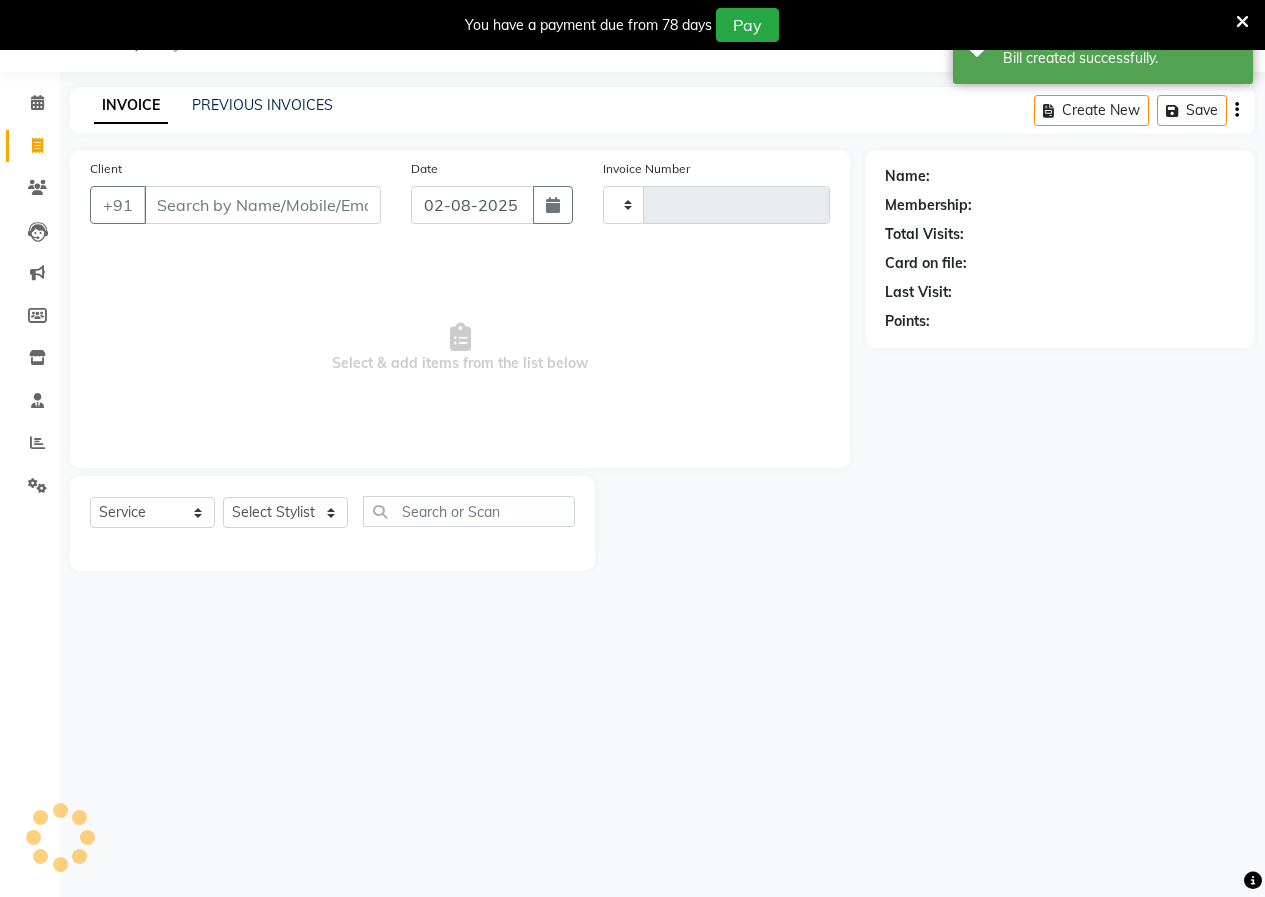 type on "0195" 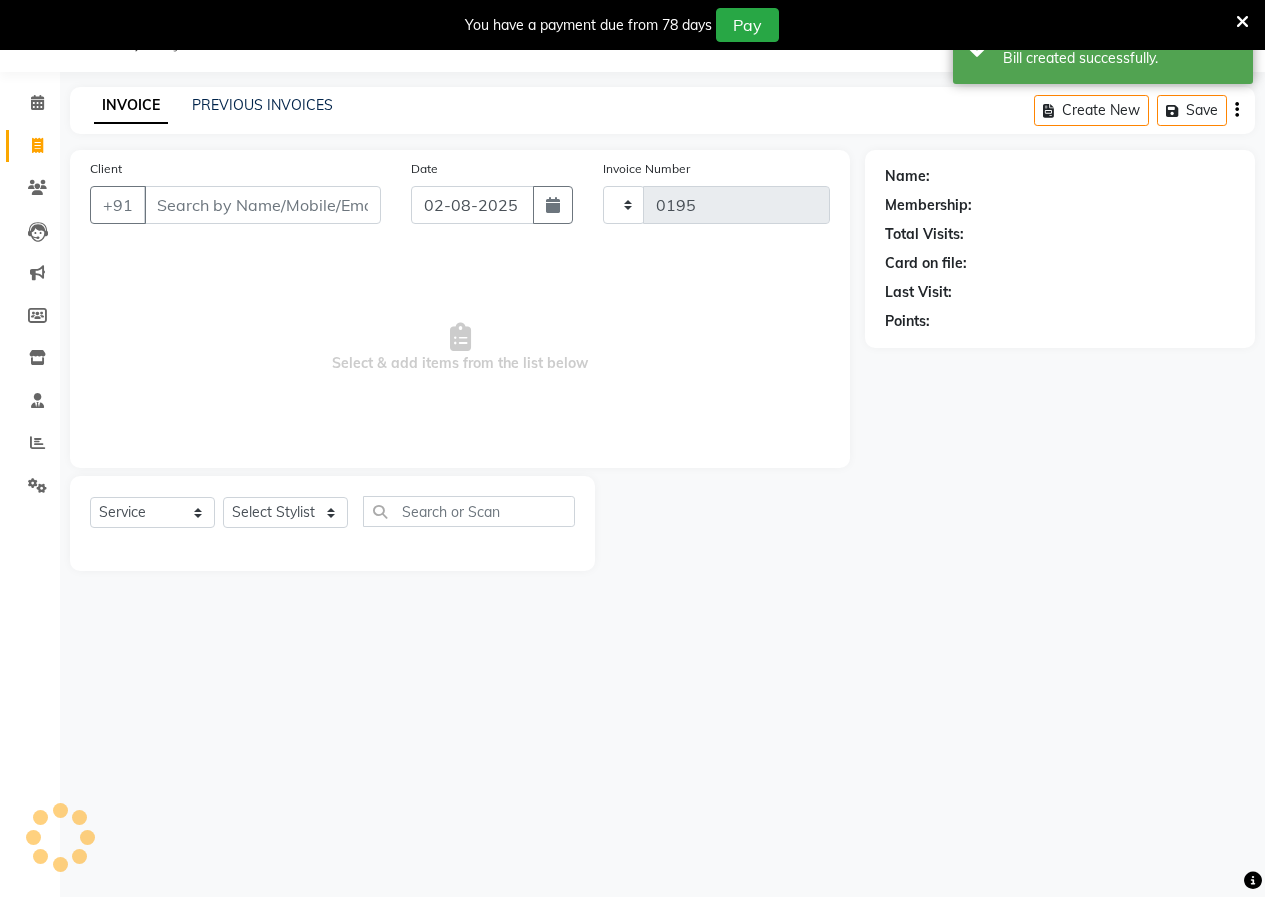 select on "8290" 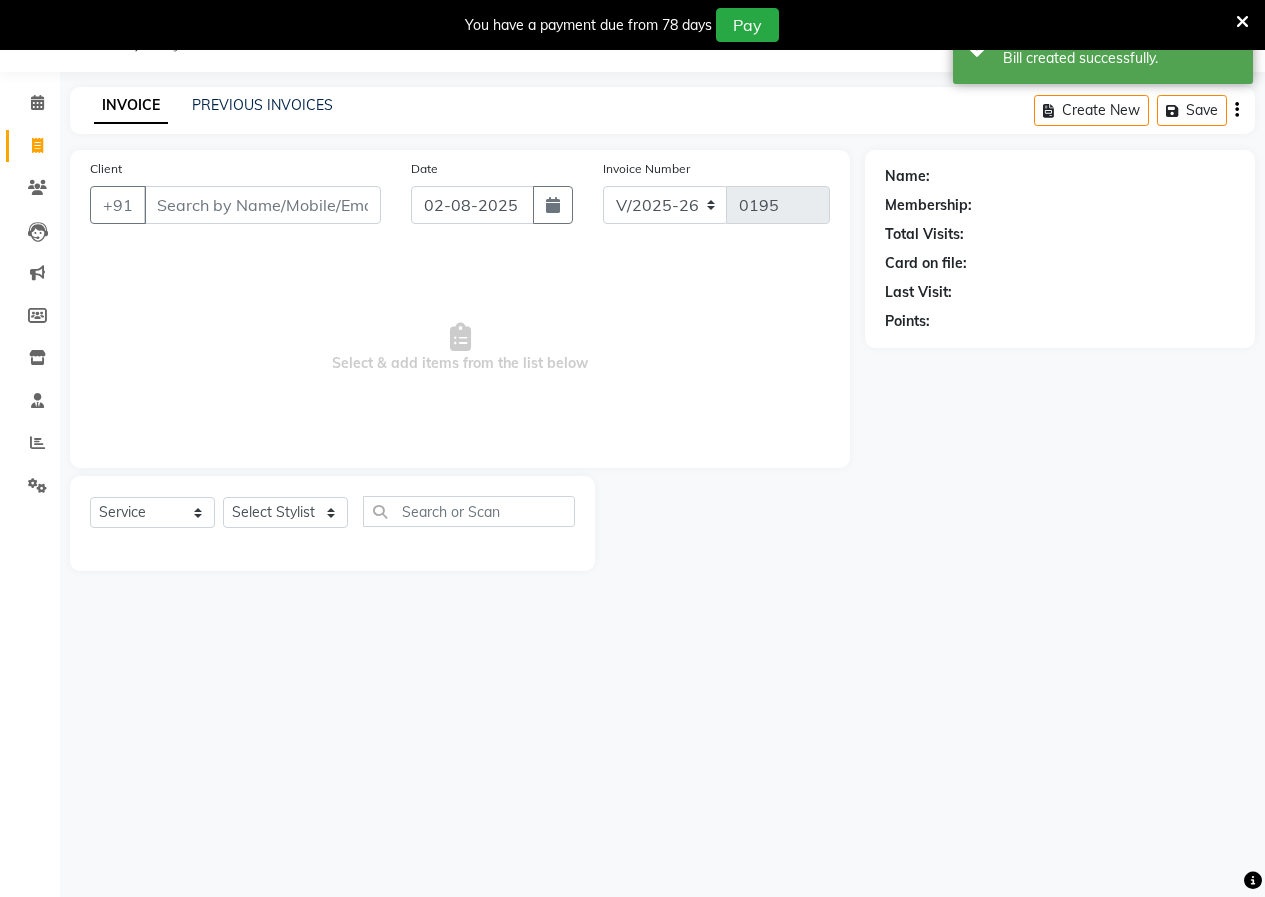 click on "Client" at bounding box center [262, 205] 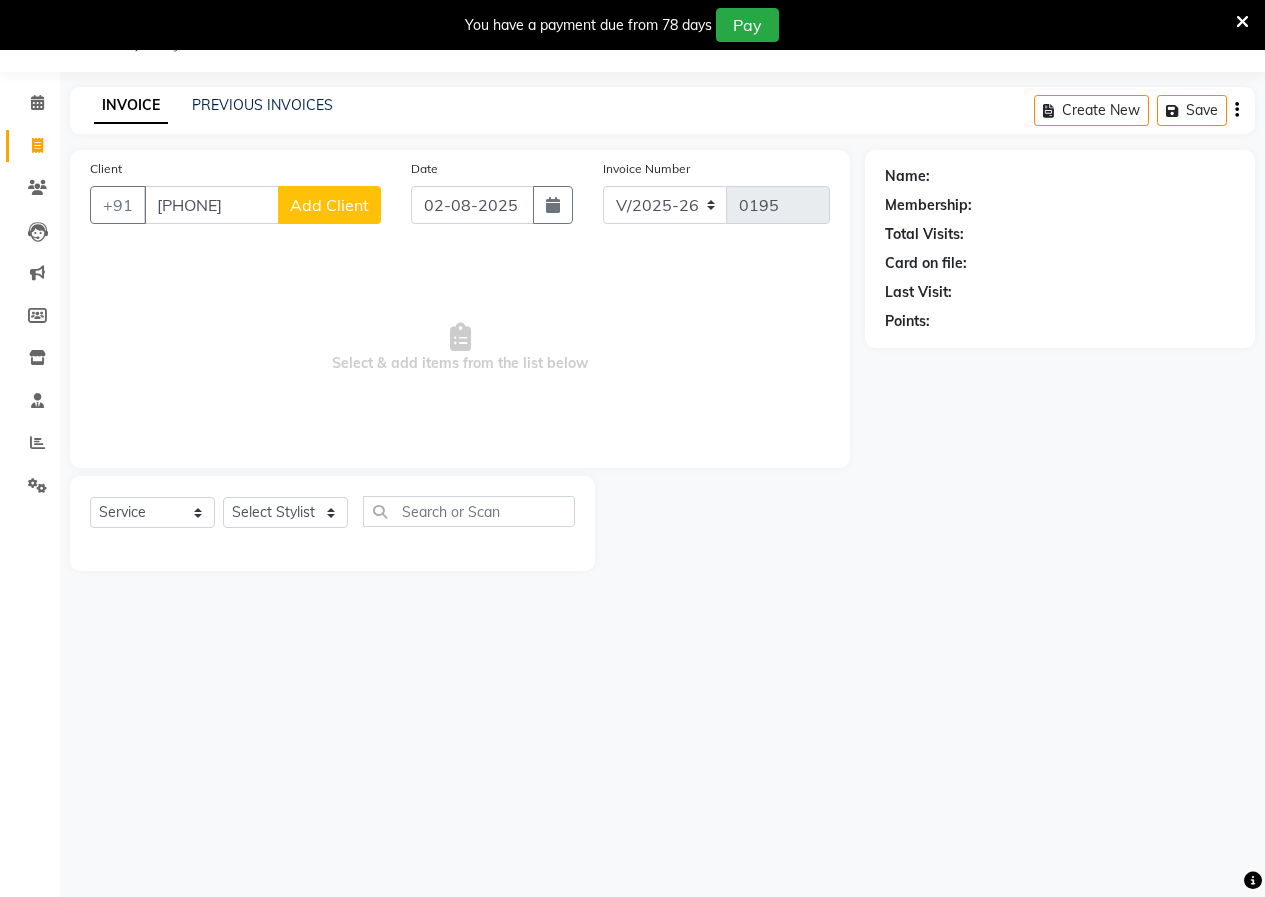 type on "[PHONE]" 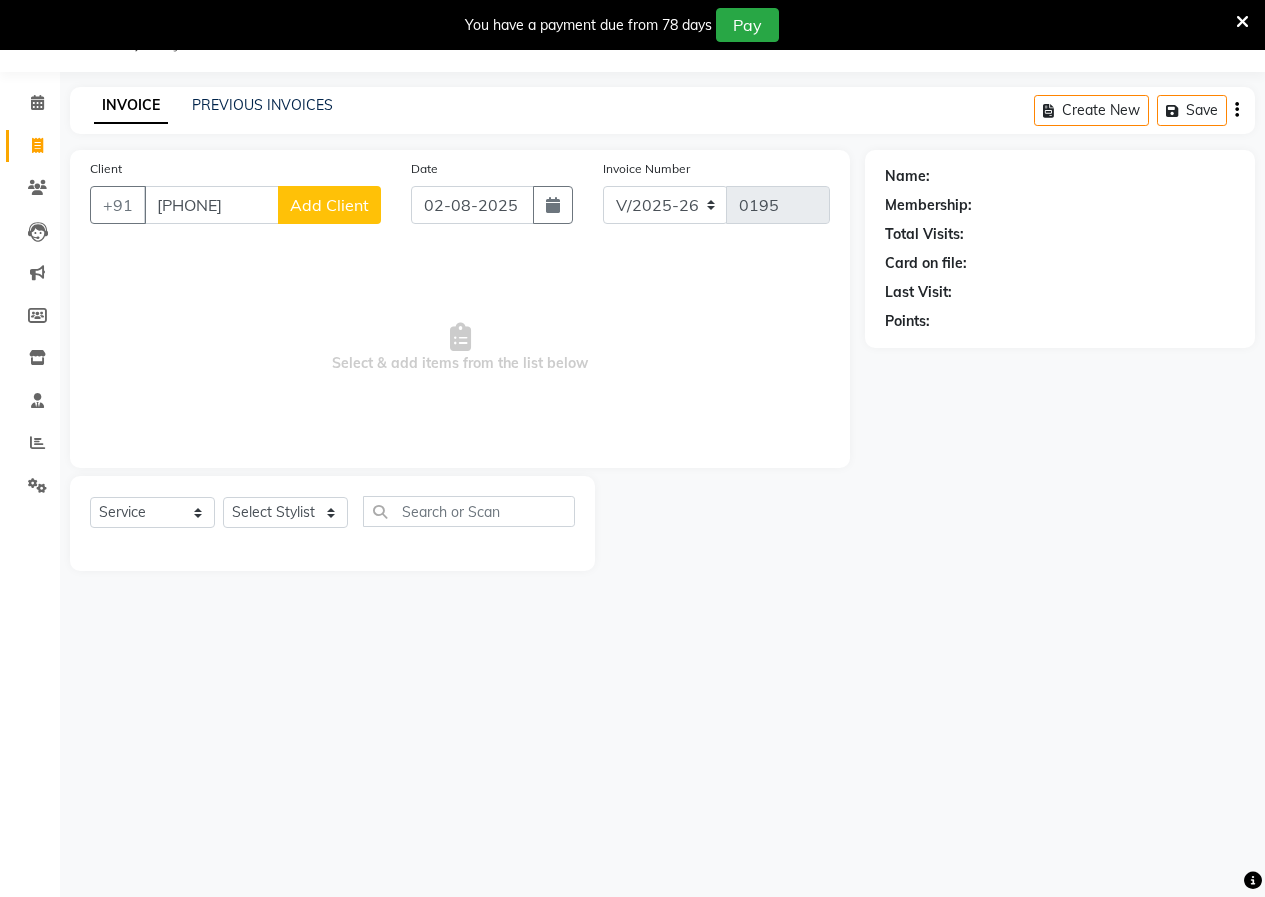 click on "Add Client" 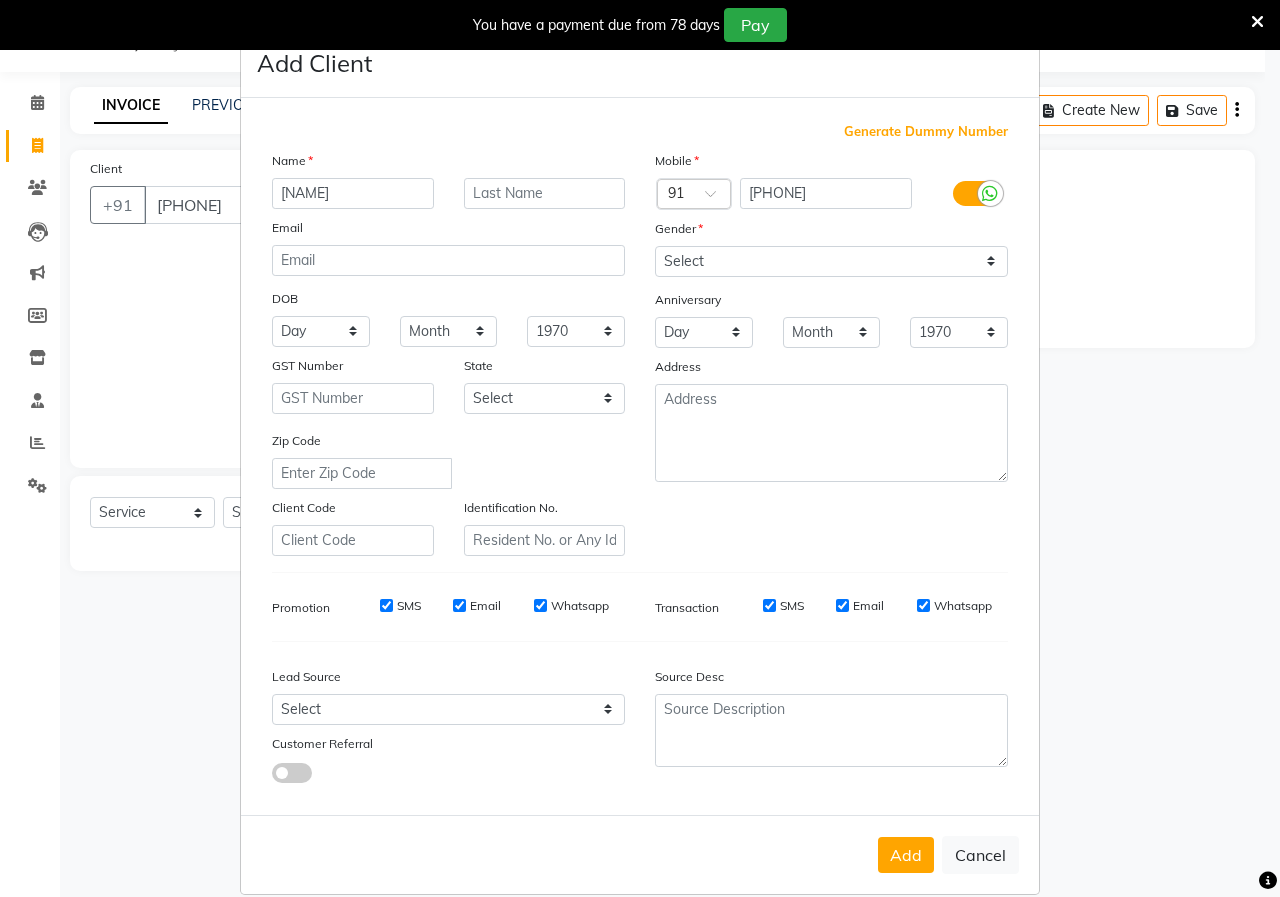 type on "[NAME]" 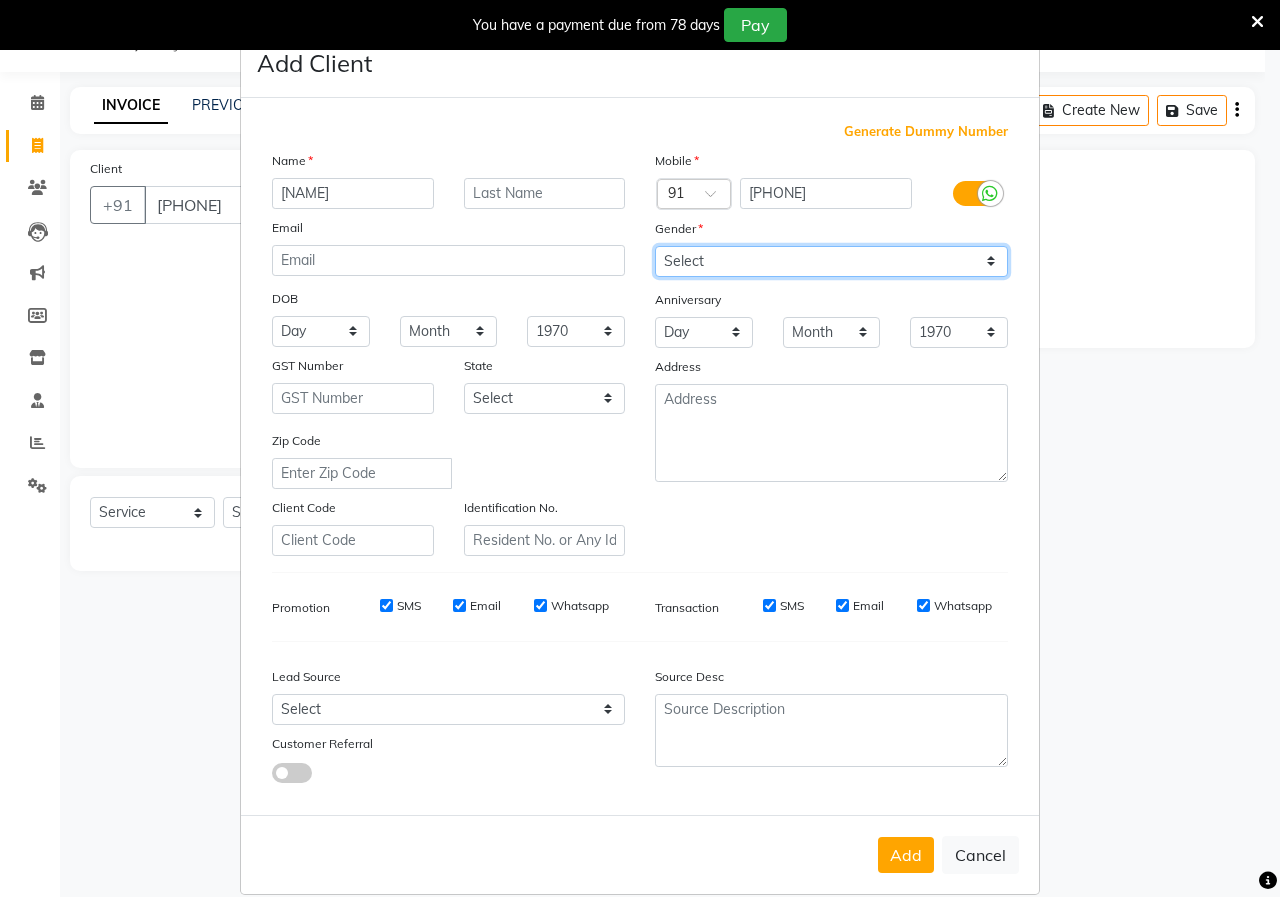 click on "Select Male Female Other Prefer Not To Say" at bounding box center (831, 261) 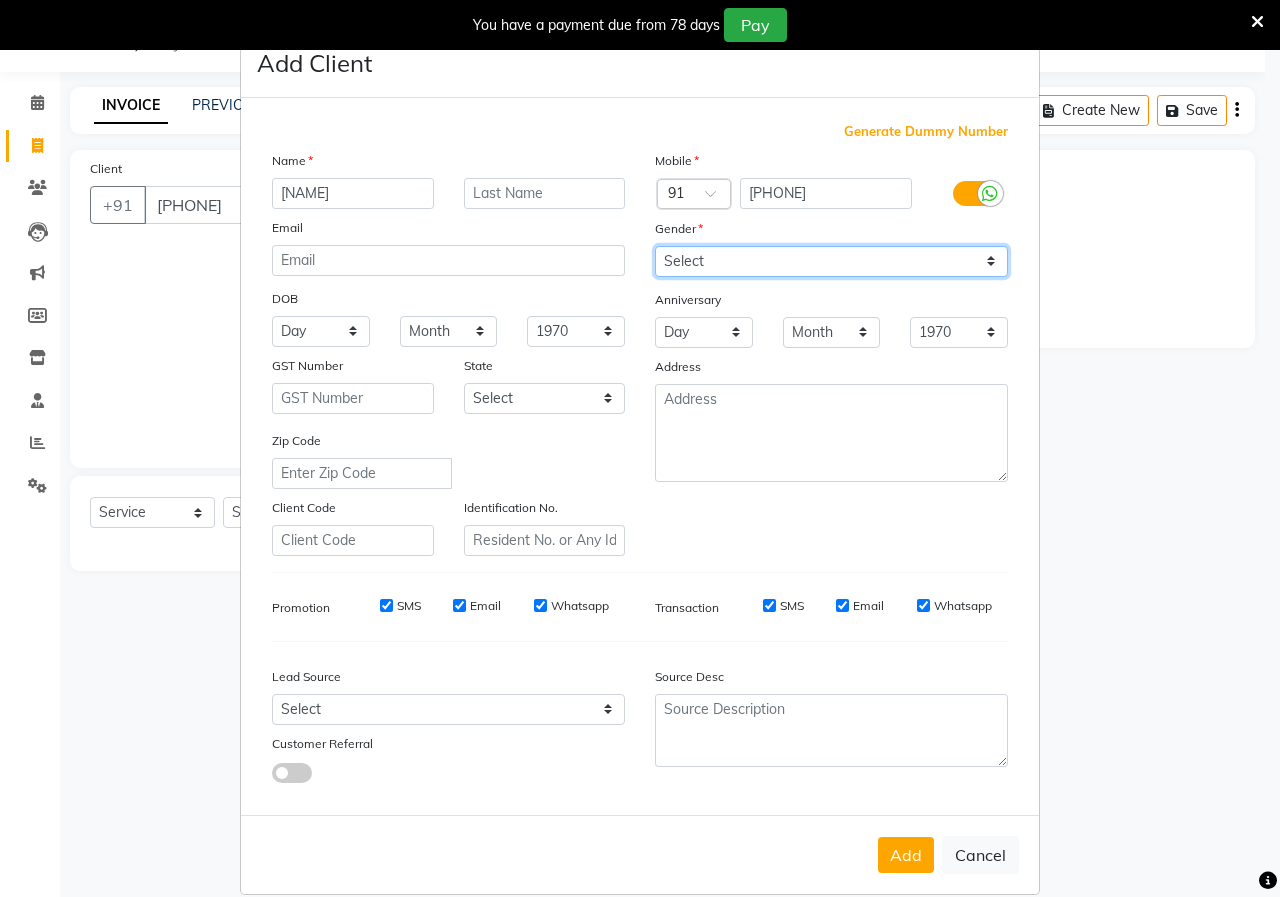 select on "male" 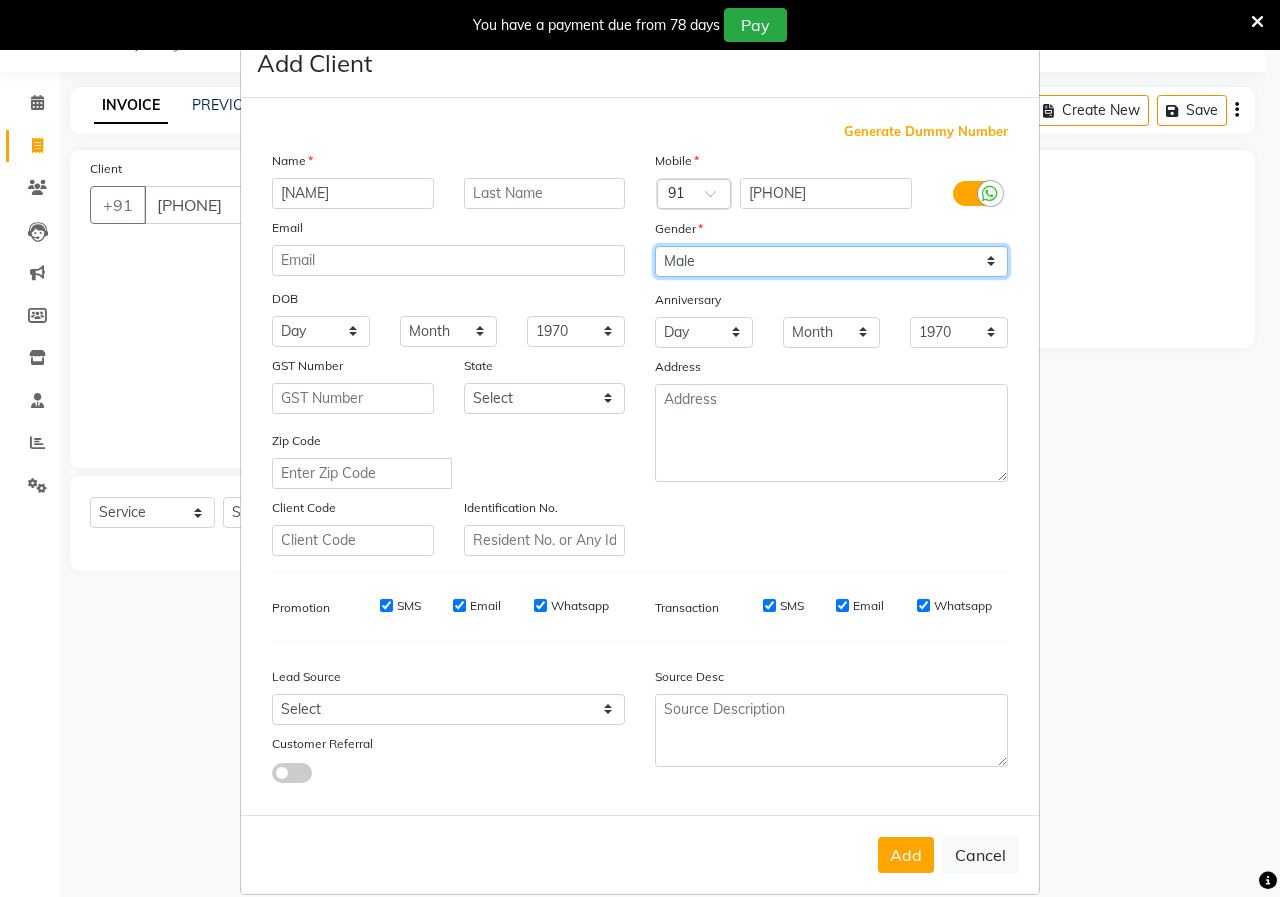 click on "Select Male Female Other Prefer Not To Say" at bounding box center (831, 261) 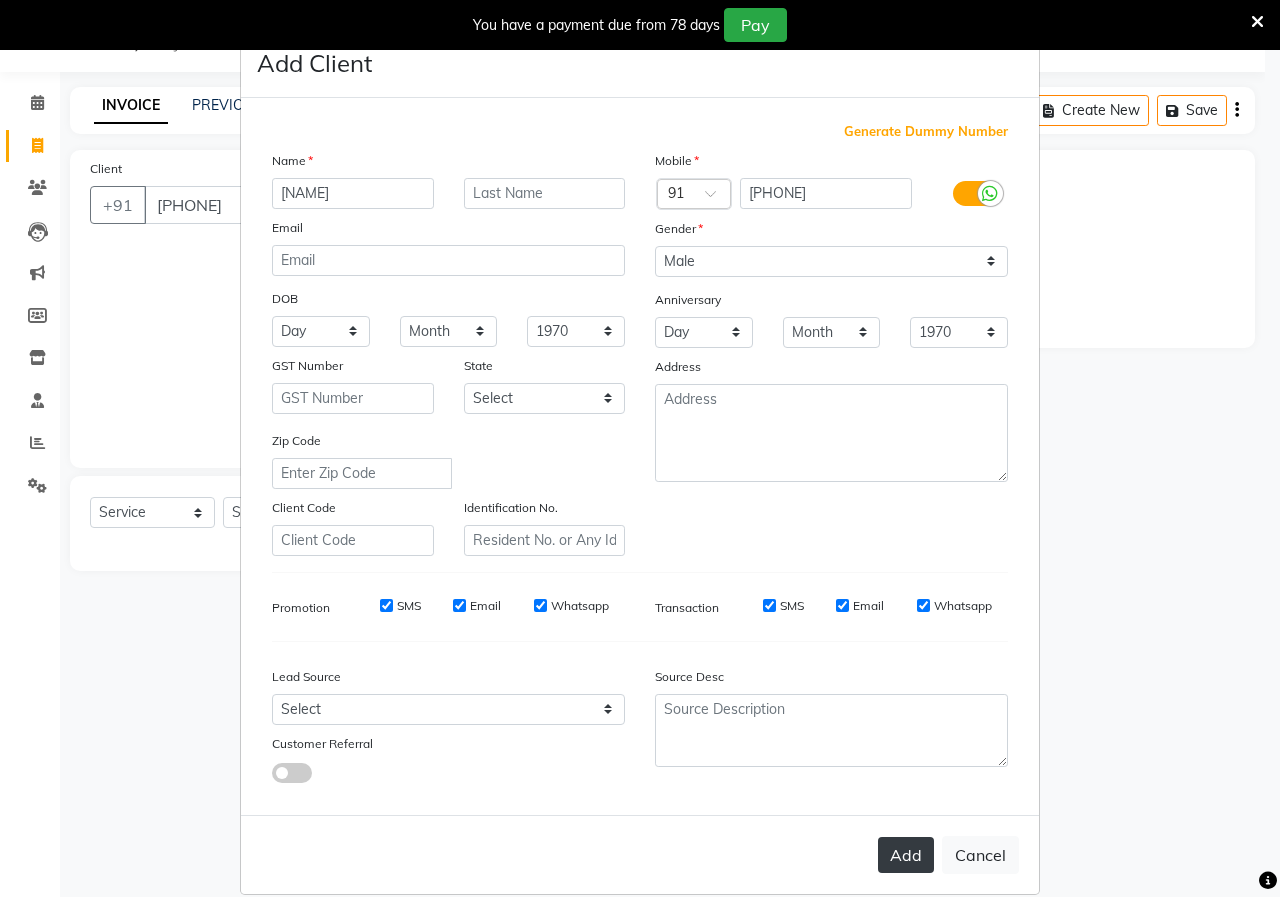 click on "Add" at bounding box center (906, 855) 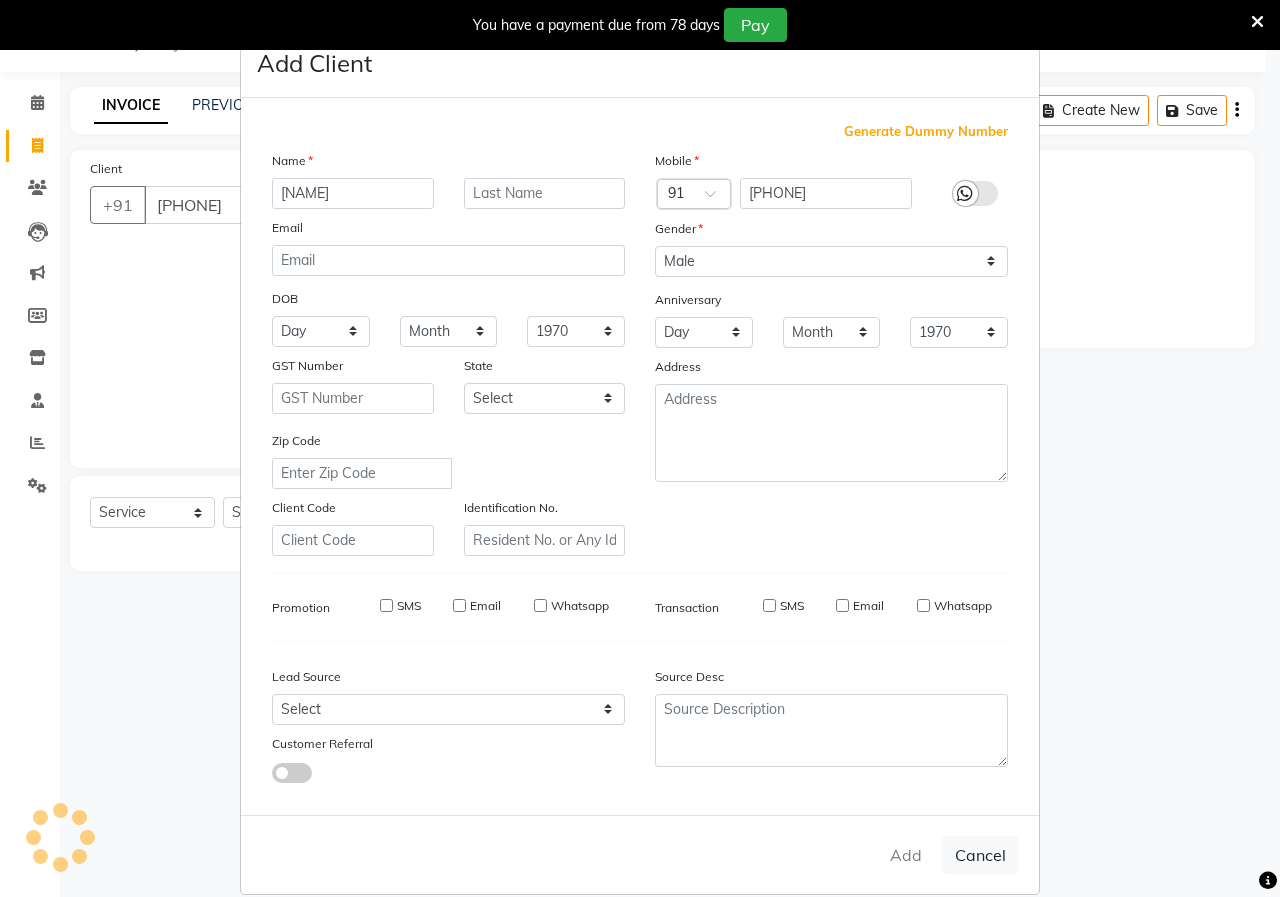 type 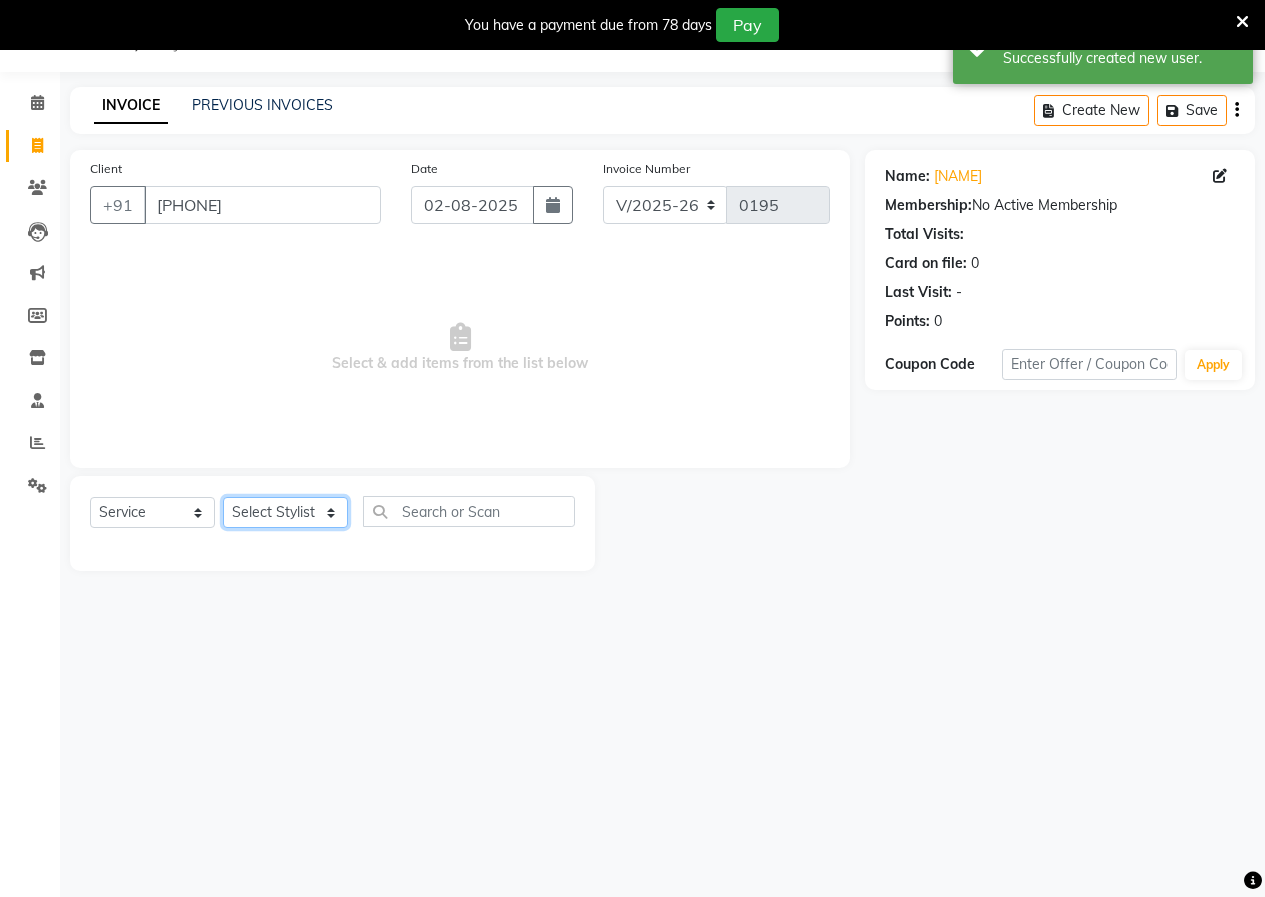 click on "Select Stylist [NAME], [NAME], [NAME], [NAME], [NAME]" 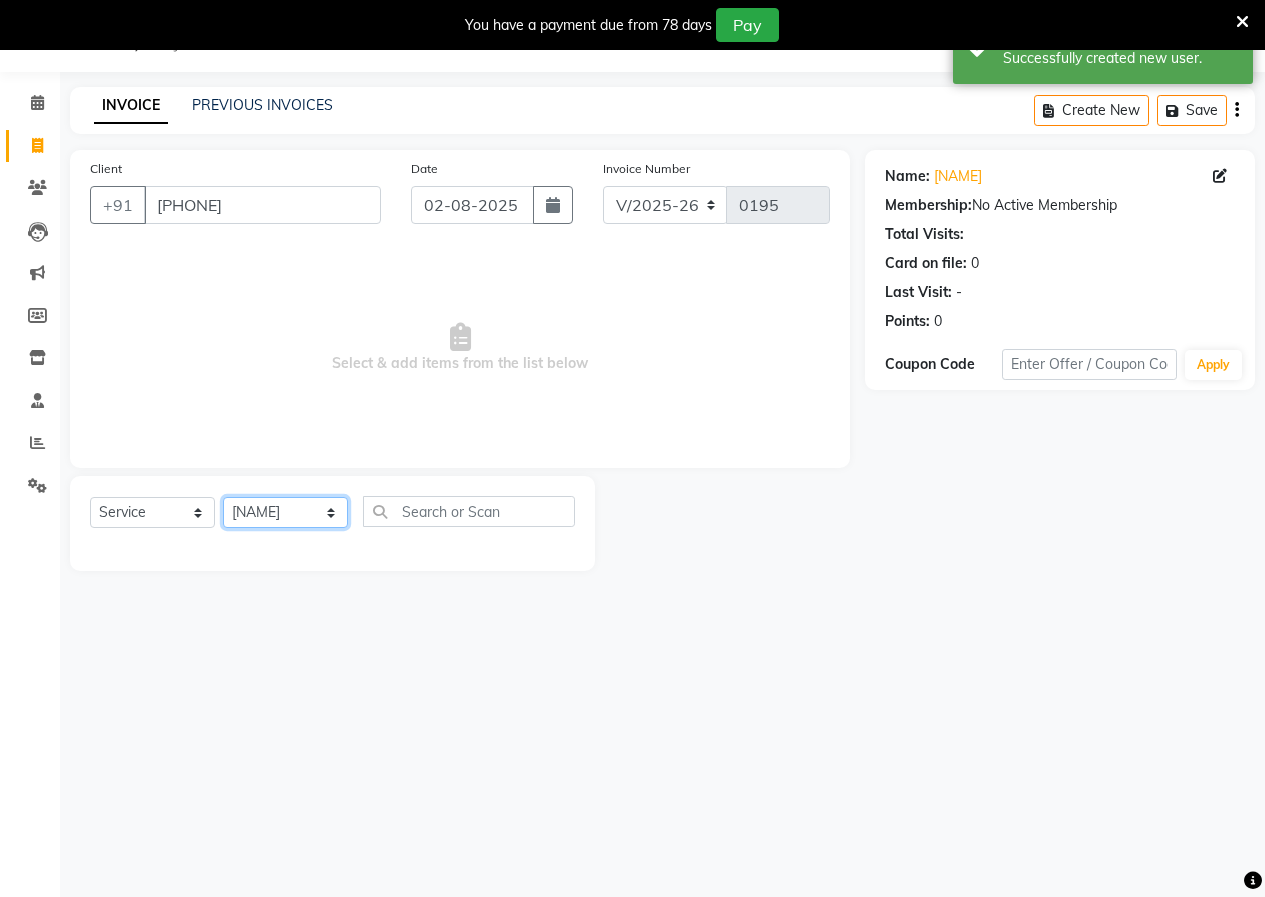 click on "Select Stylist [NAME], [NAME], [NAME], [NAME], [NAME]" 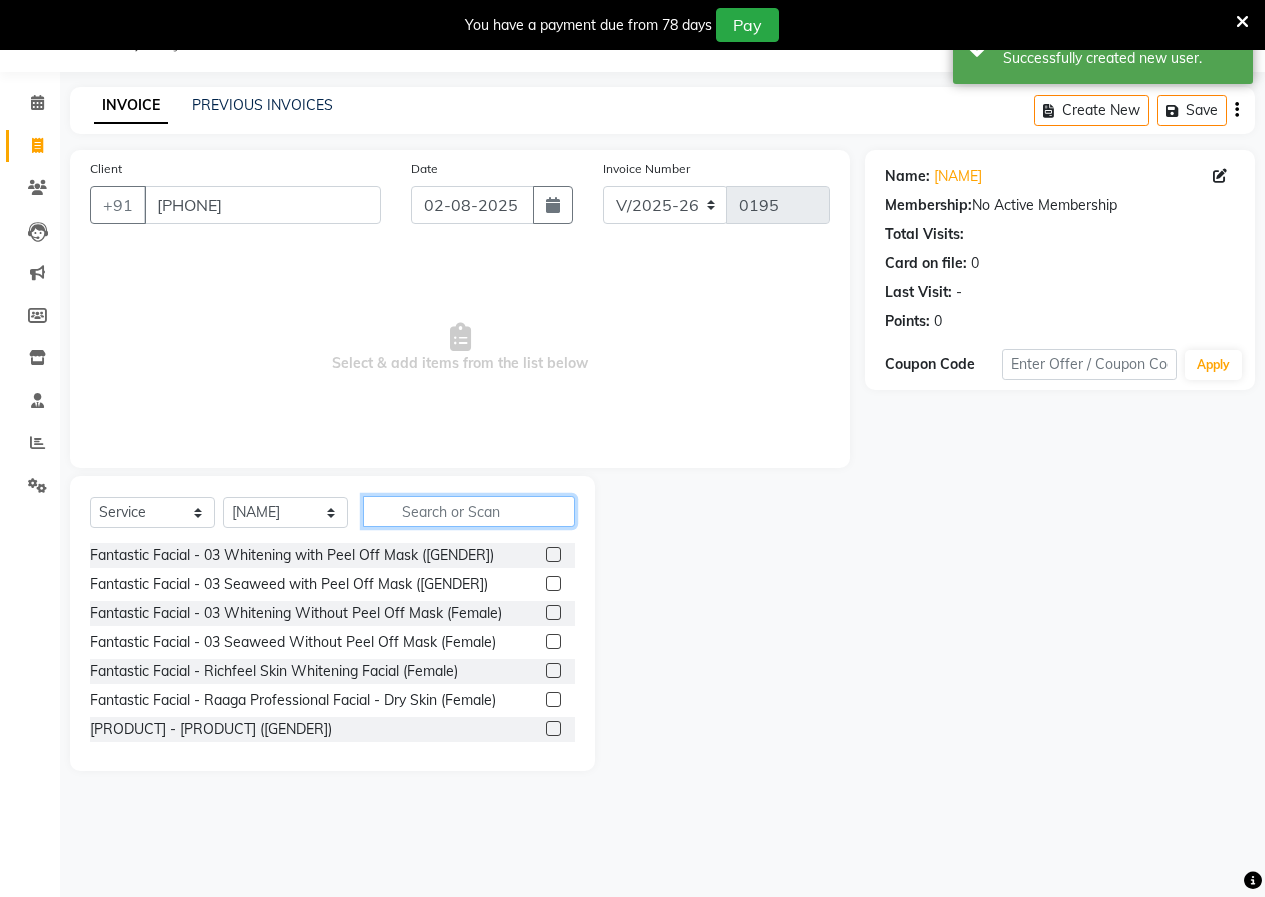 click 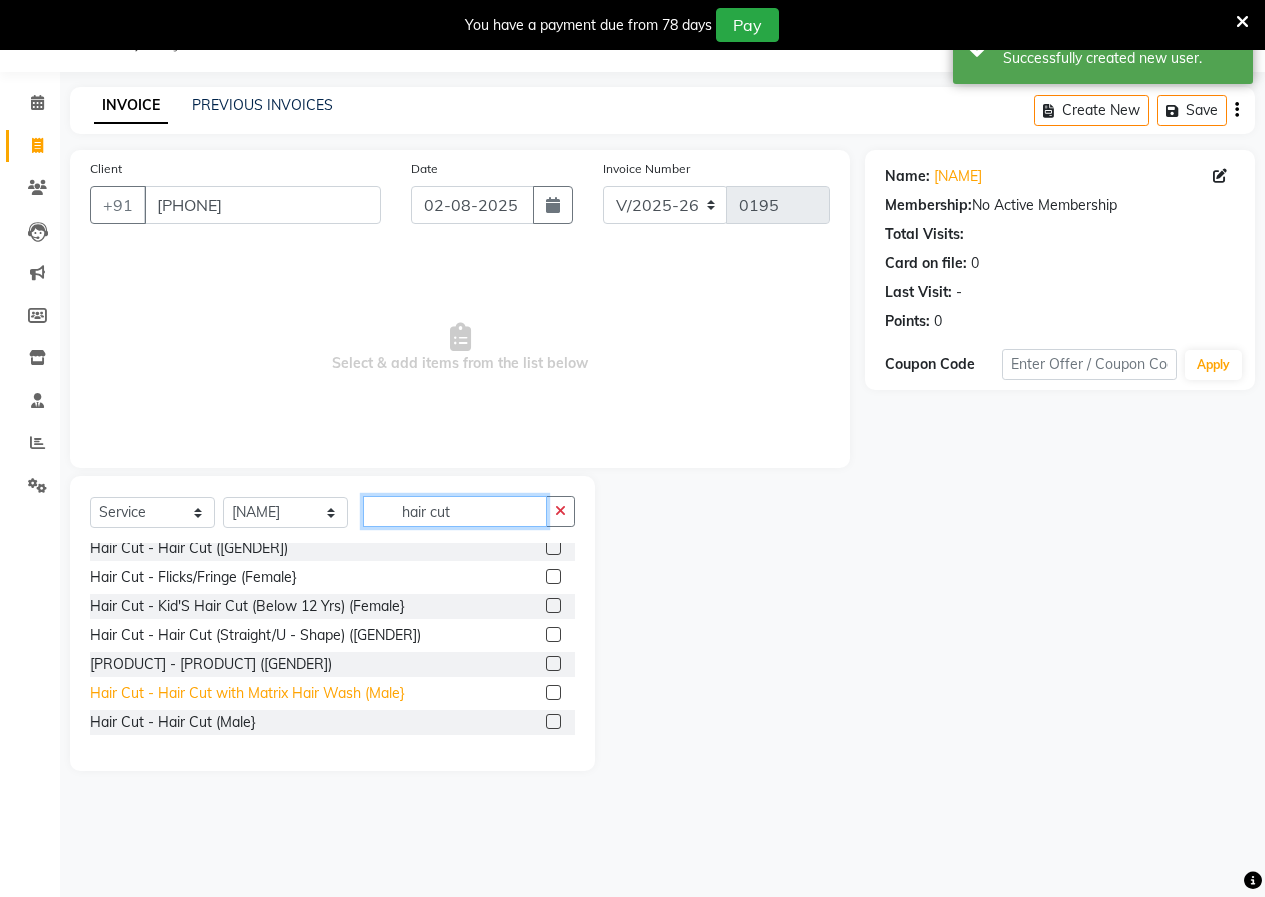 scroll, scrollTop: 100, scrollLeft: 0, axis: vertical 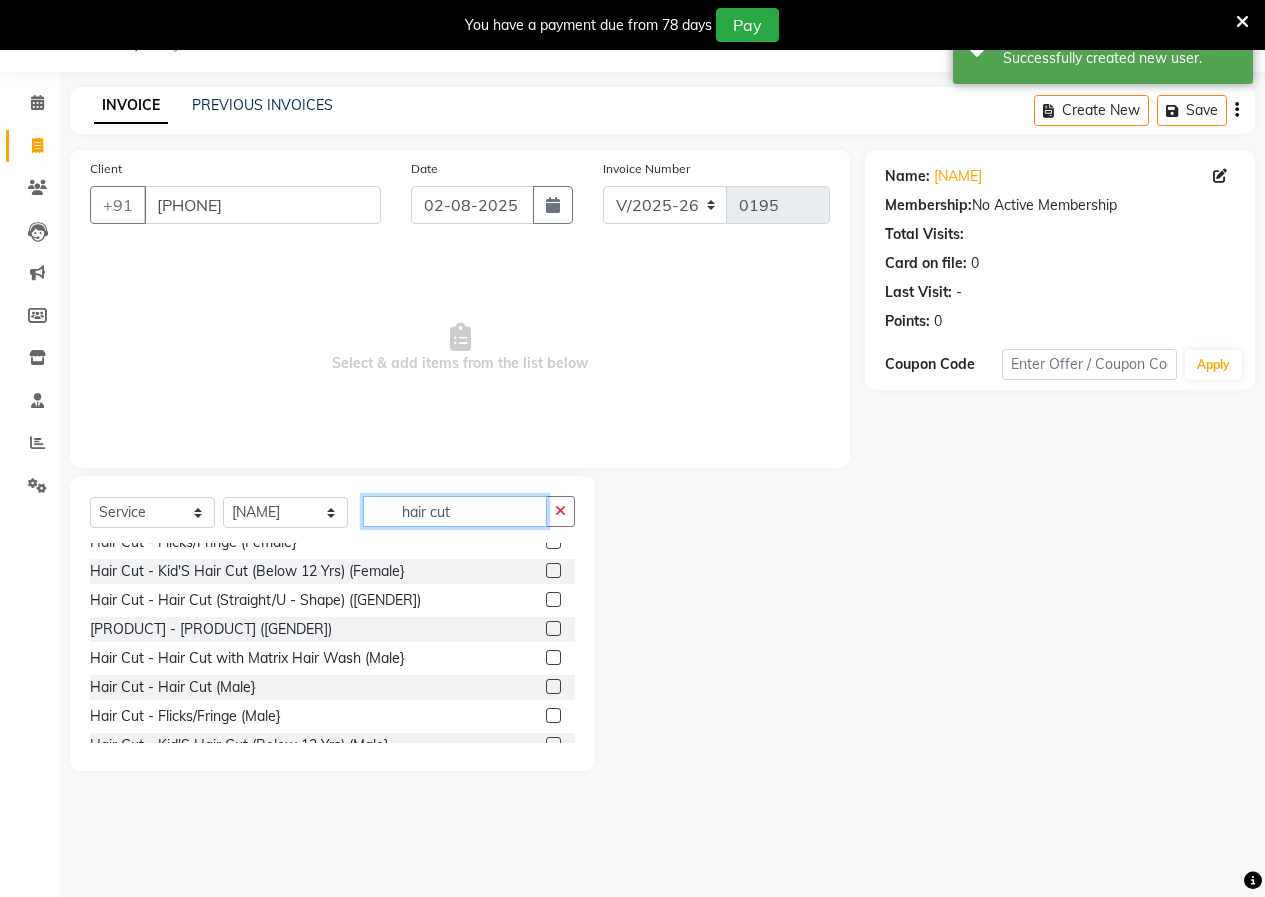type on "hair cut" 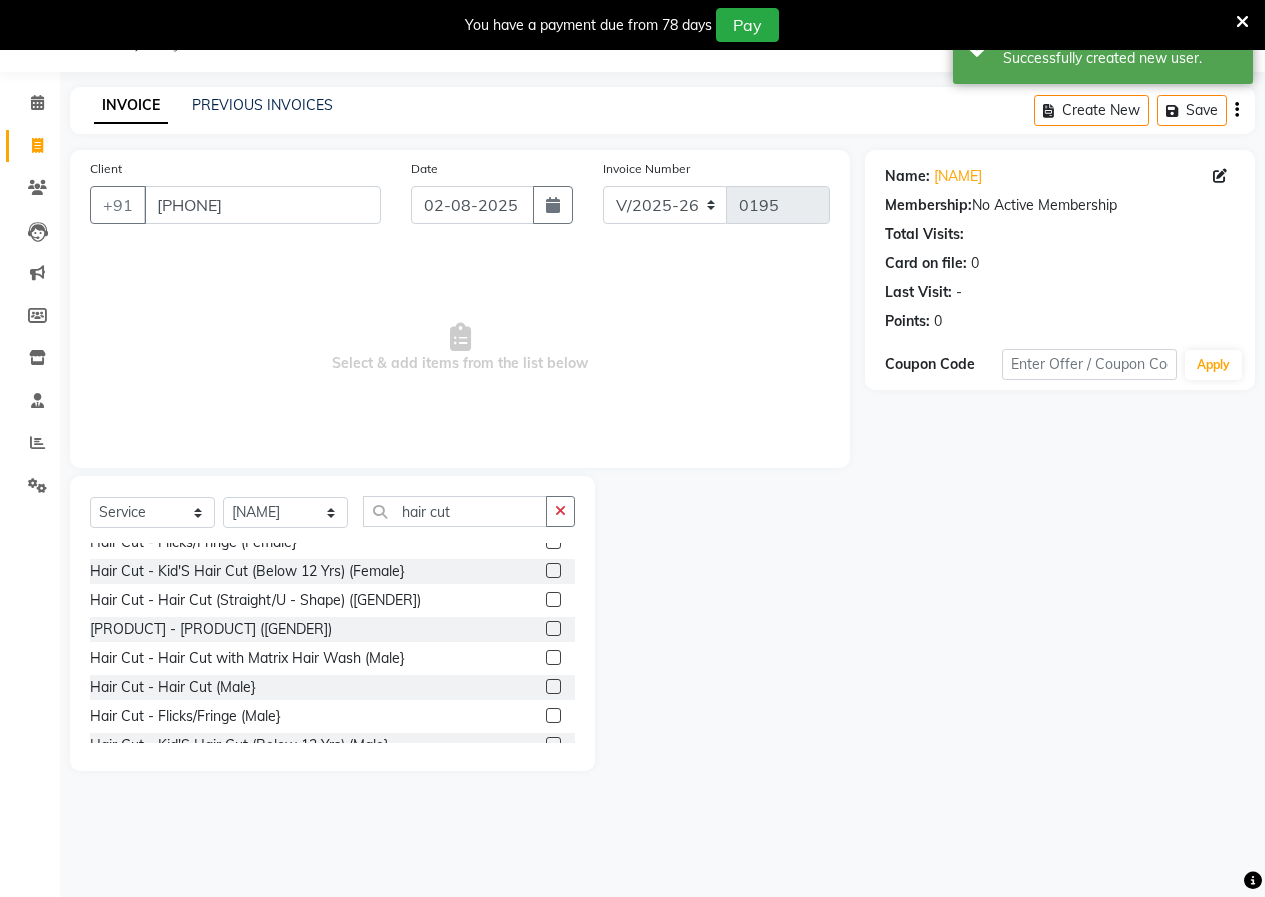 click 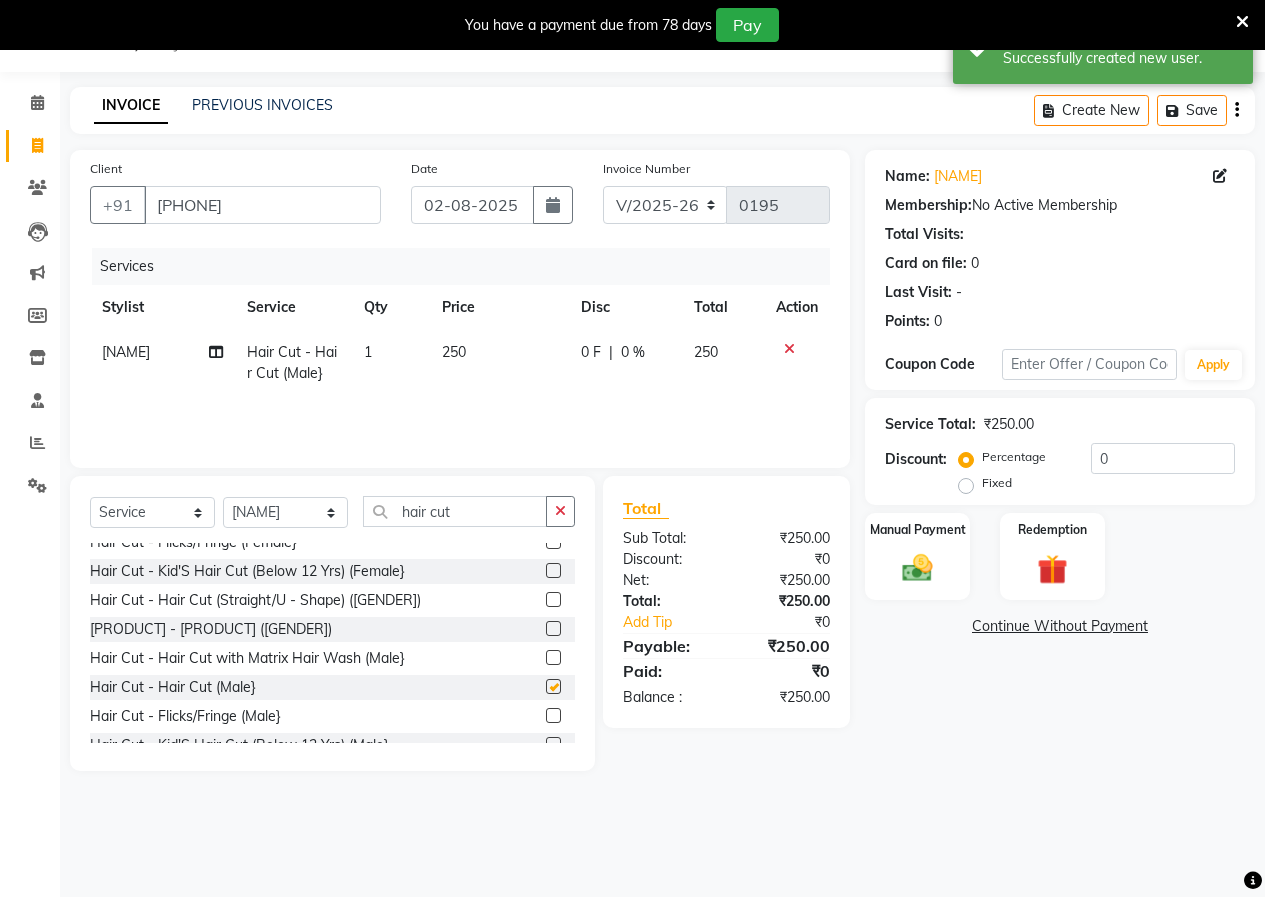 checkbox on "false" 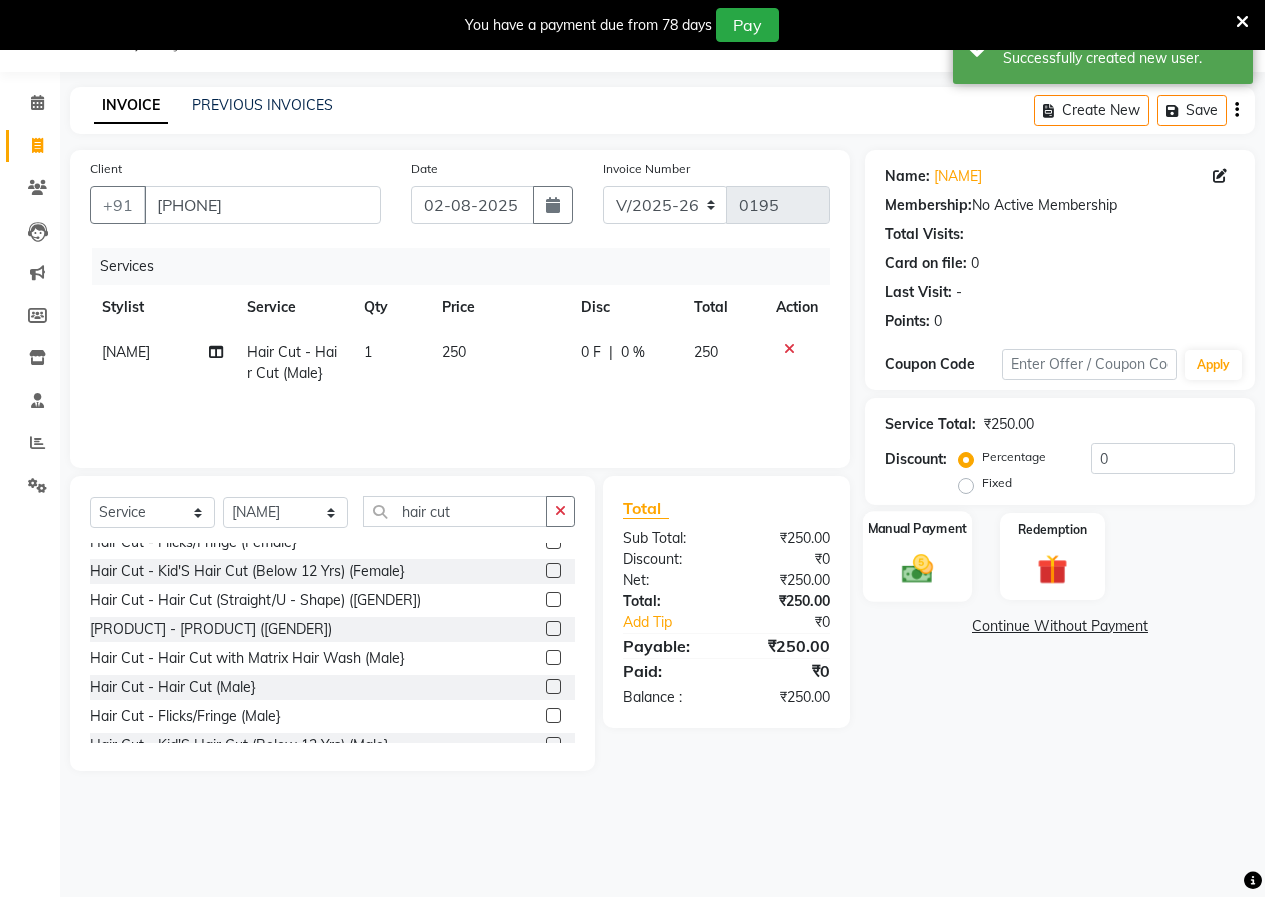 click 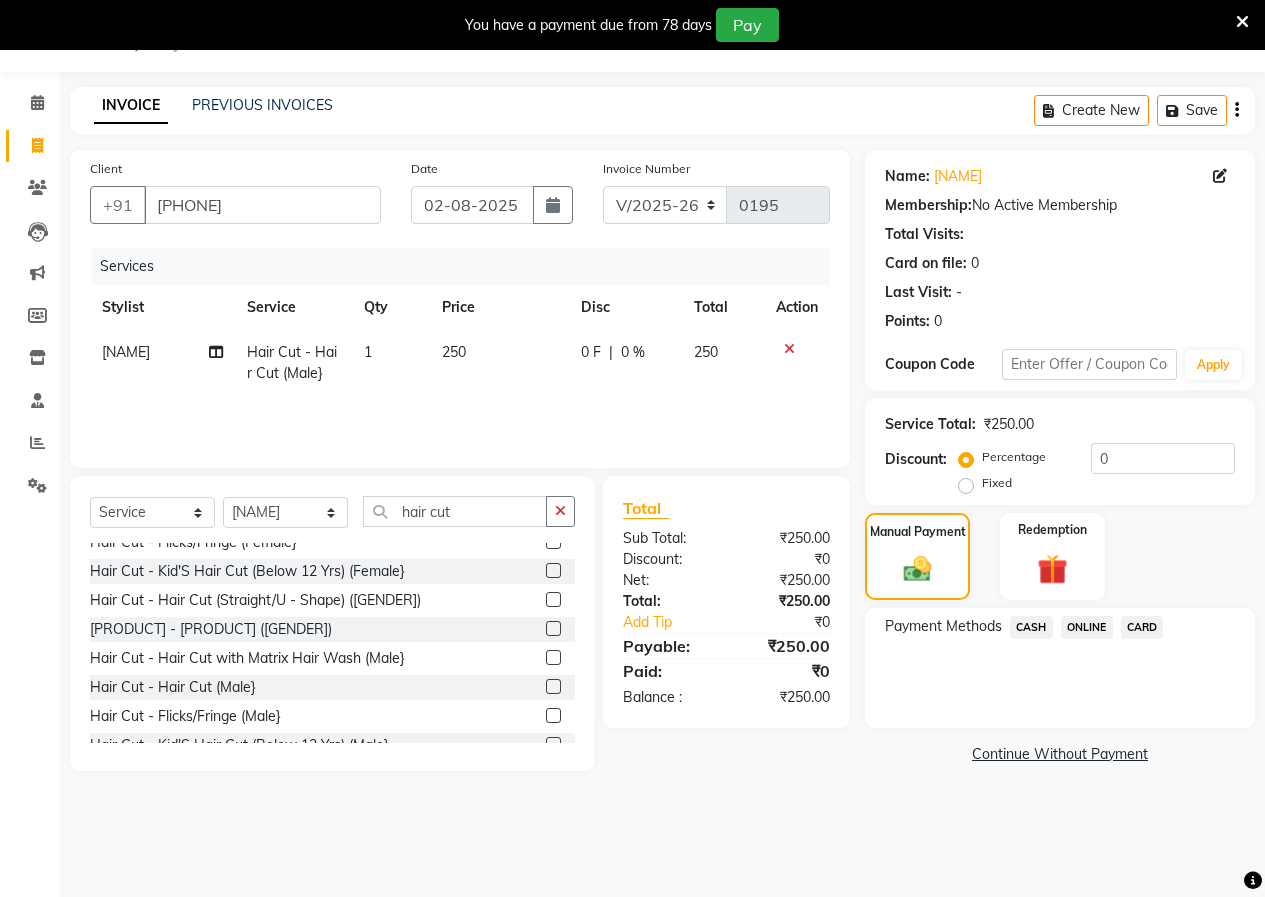 click on "CASH" 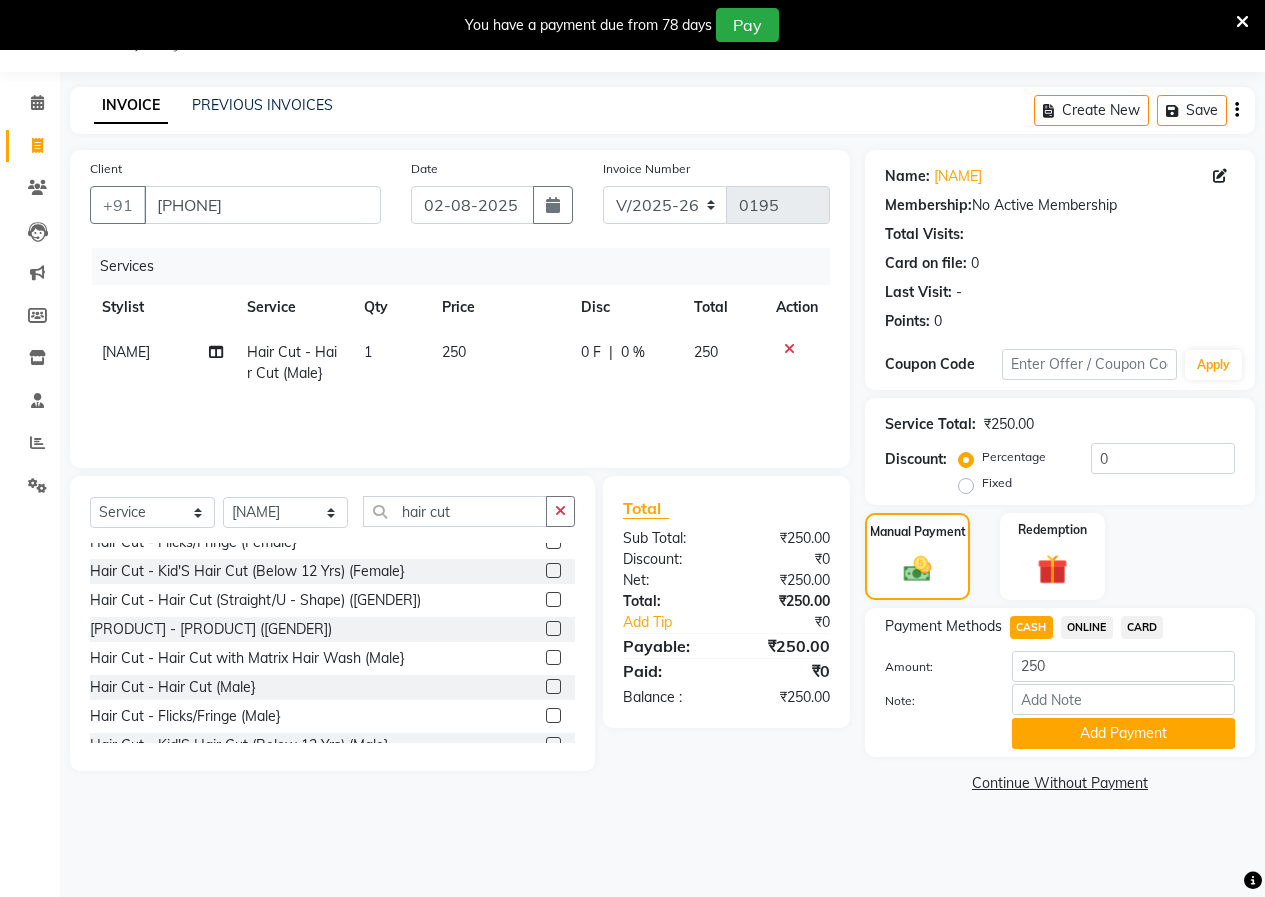 click on "CASH" 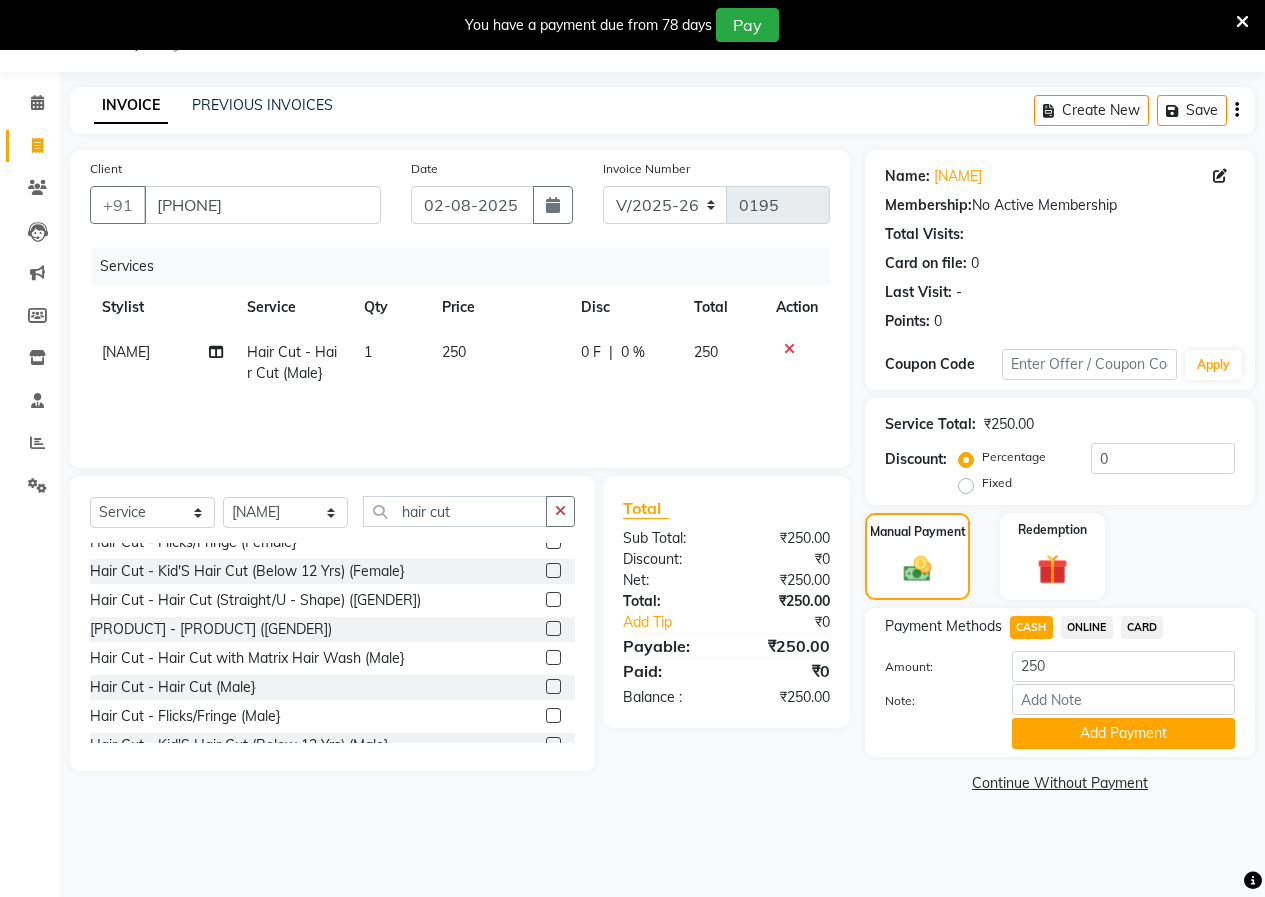 click on "ONLINE" 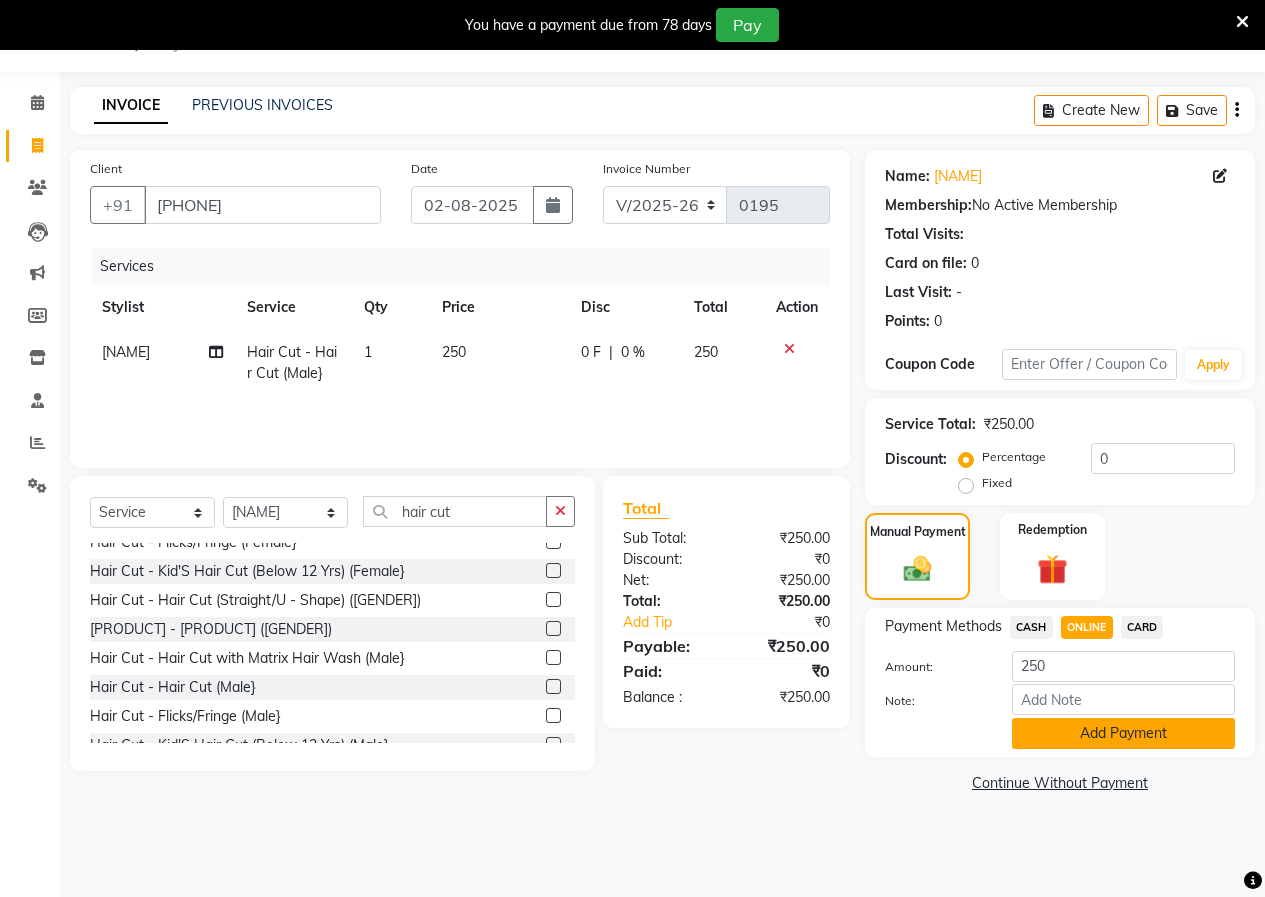 click on "Add Payment" 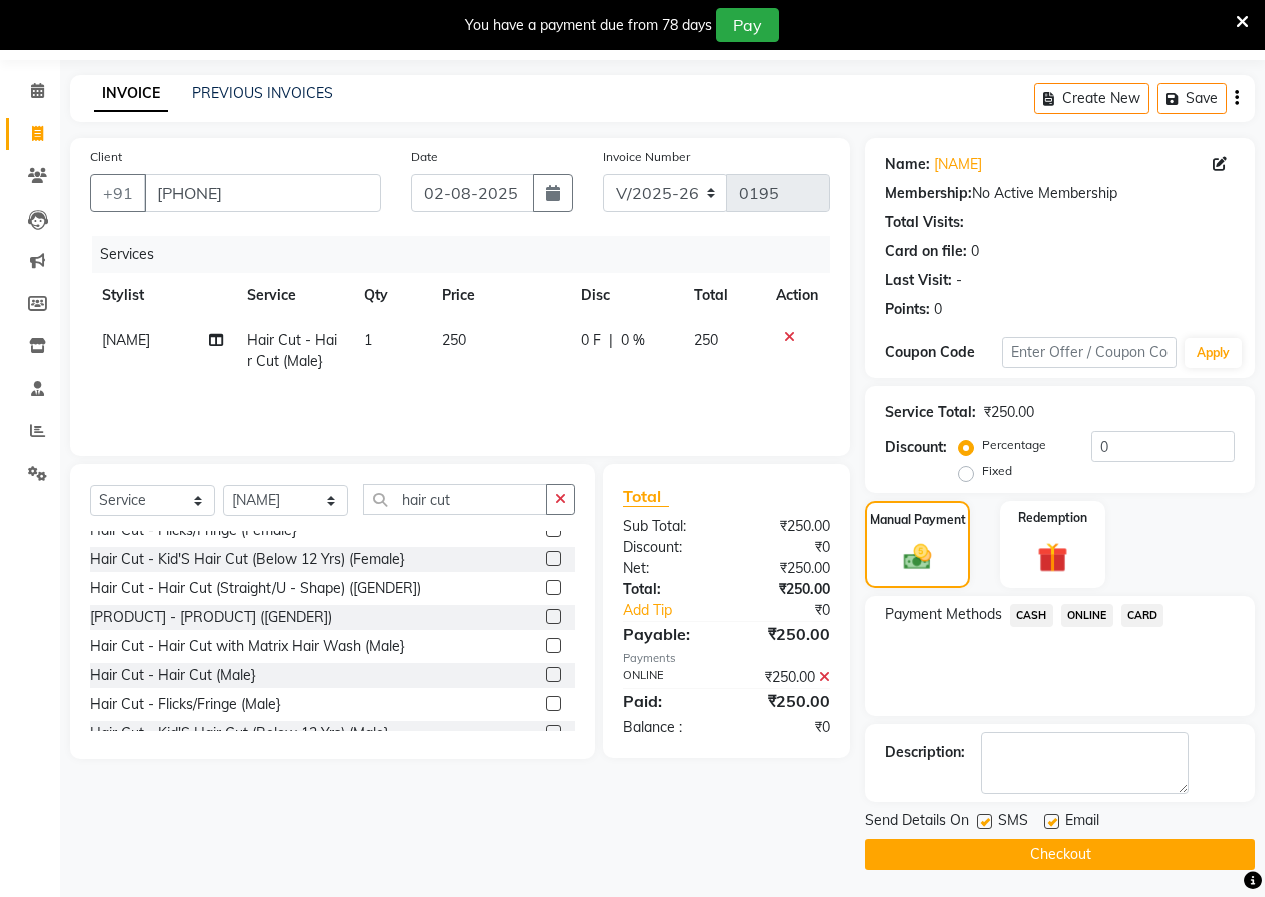 scroll, scrollTop: 65, scrollLeft: 0, axis: vertical 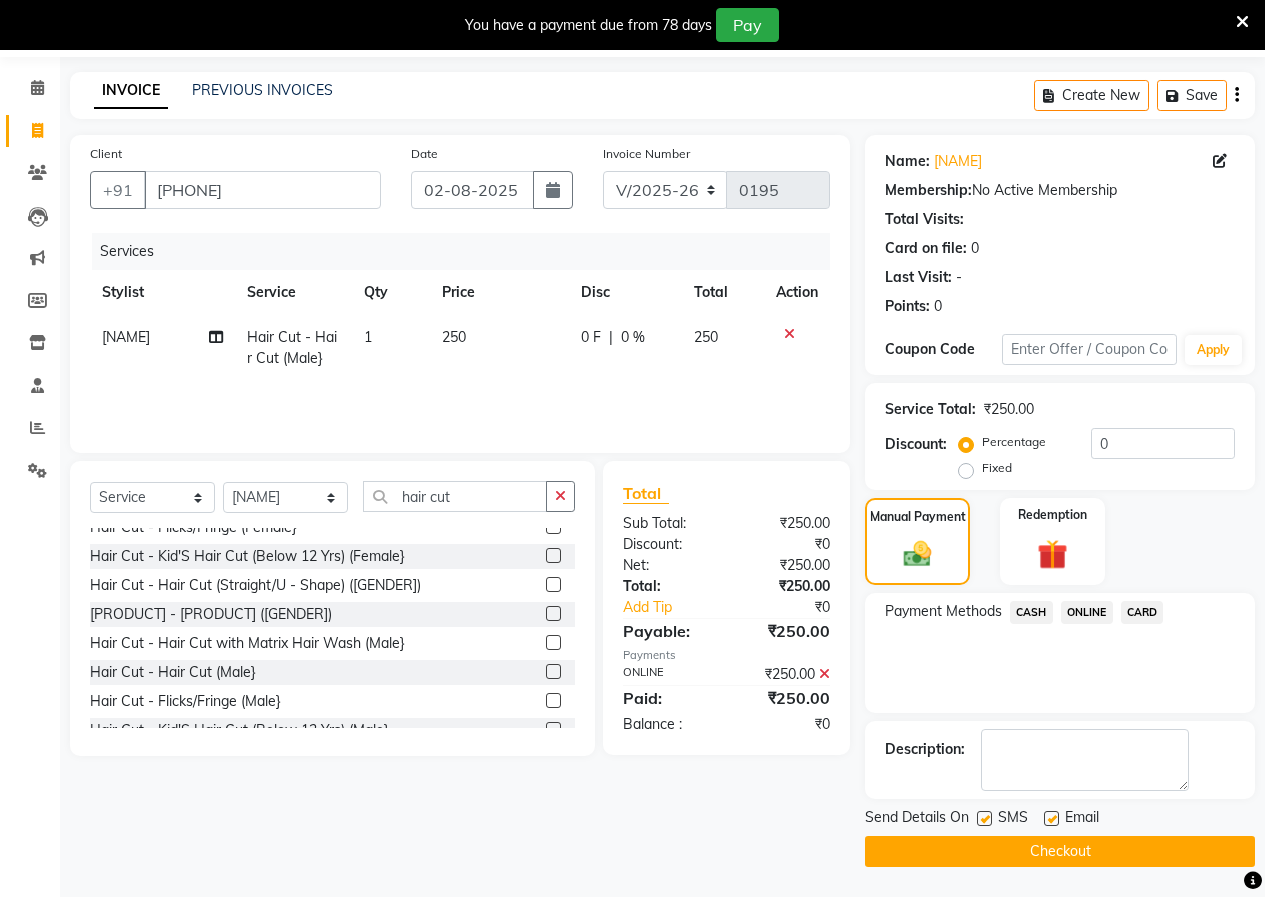 click on "Checkout" 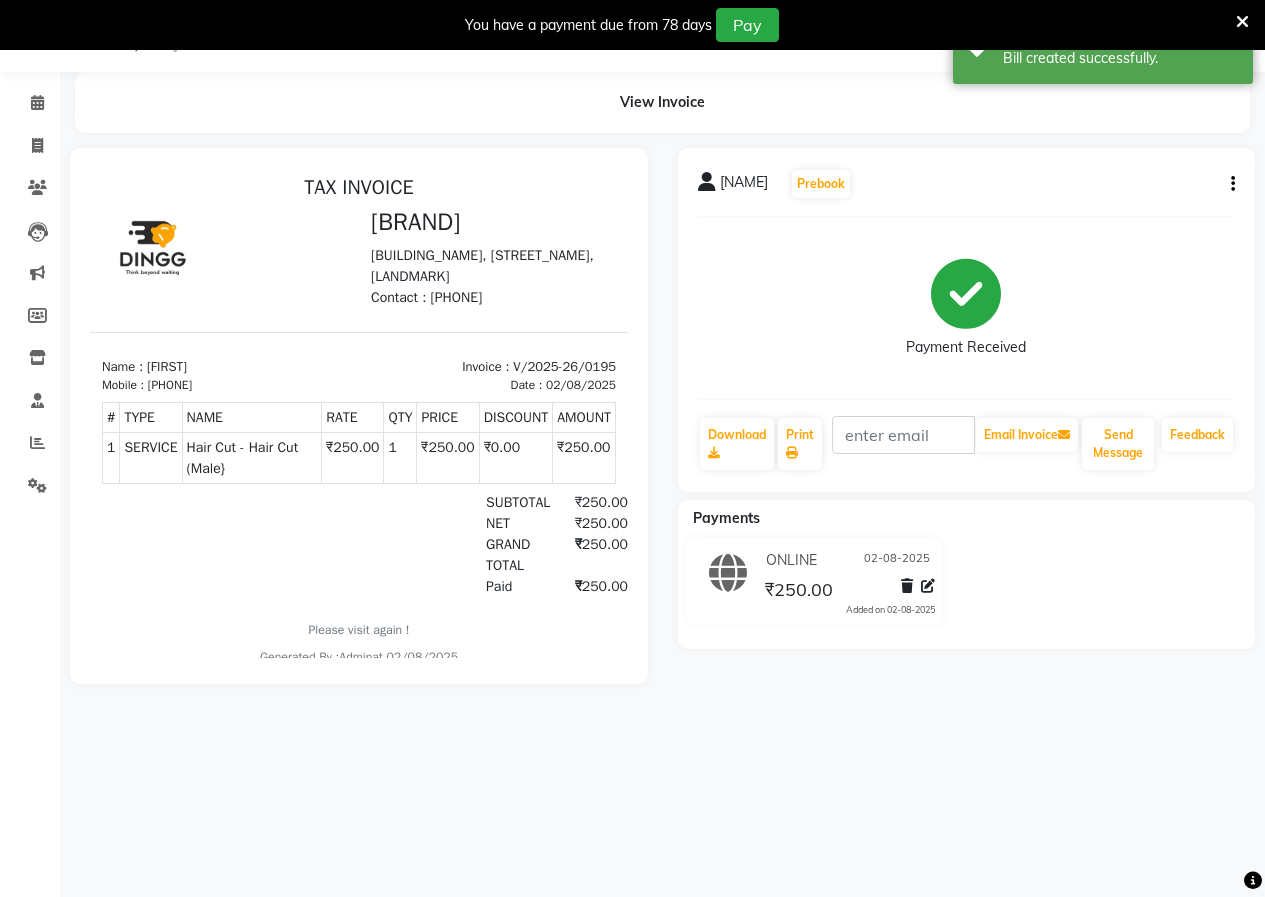 scroll, scrollTop: 0, scrollLeft: 0, axis: both 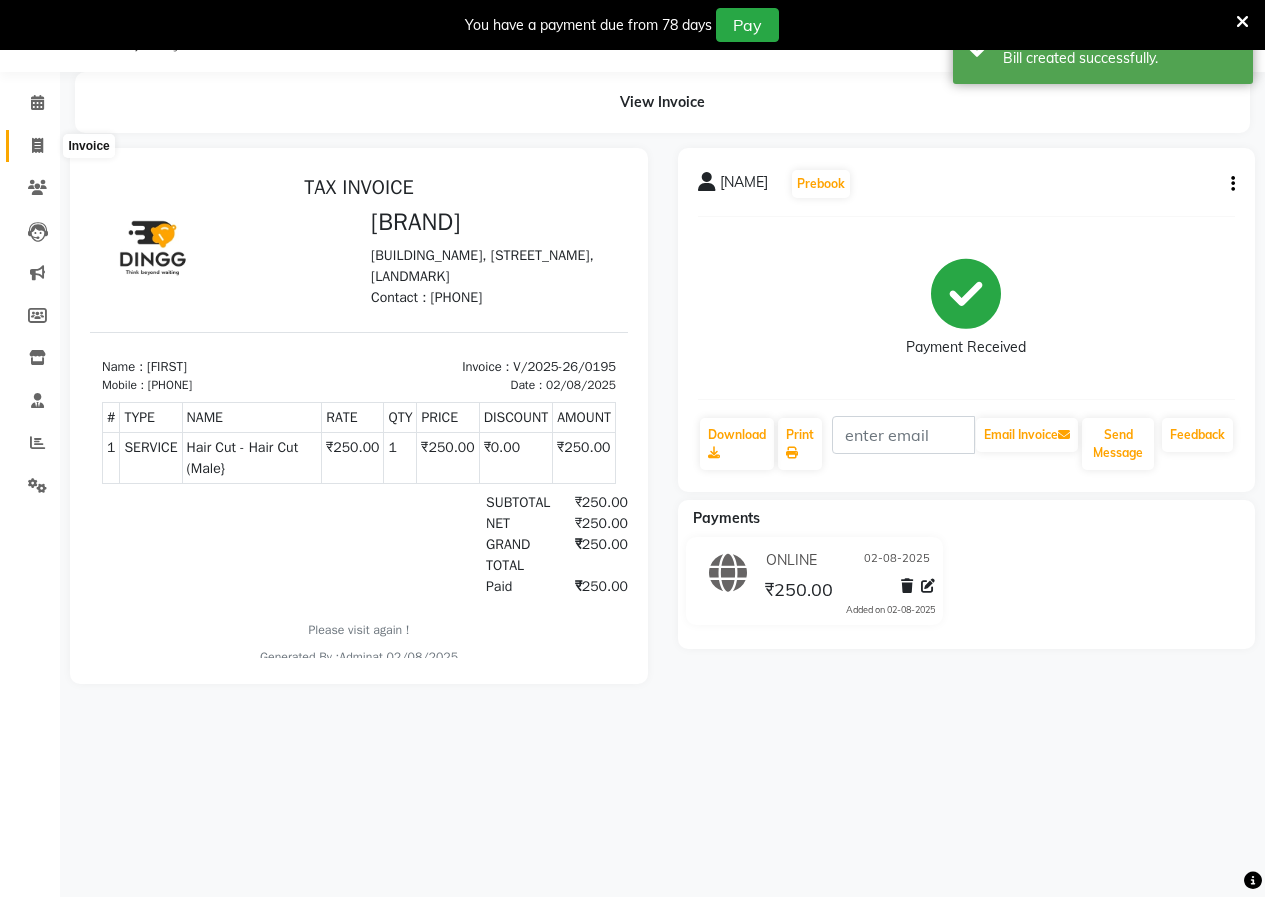 click 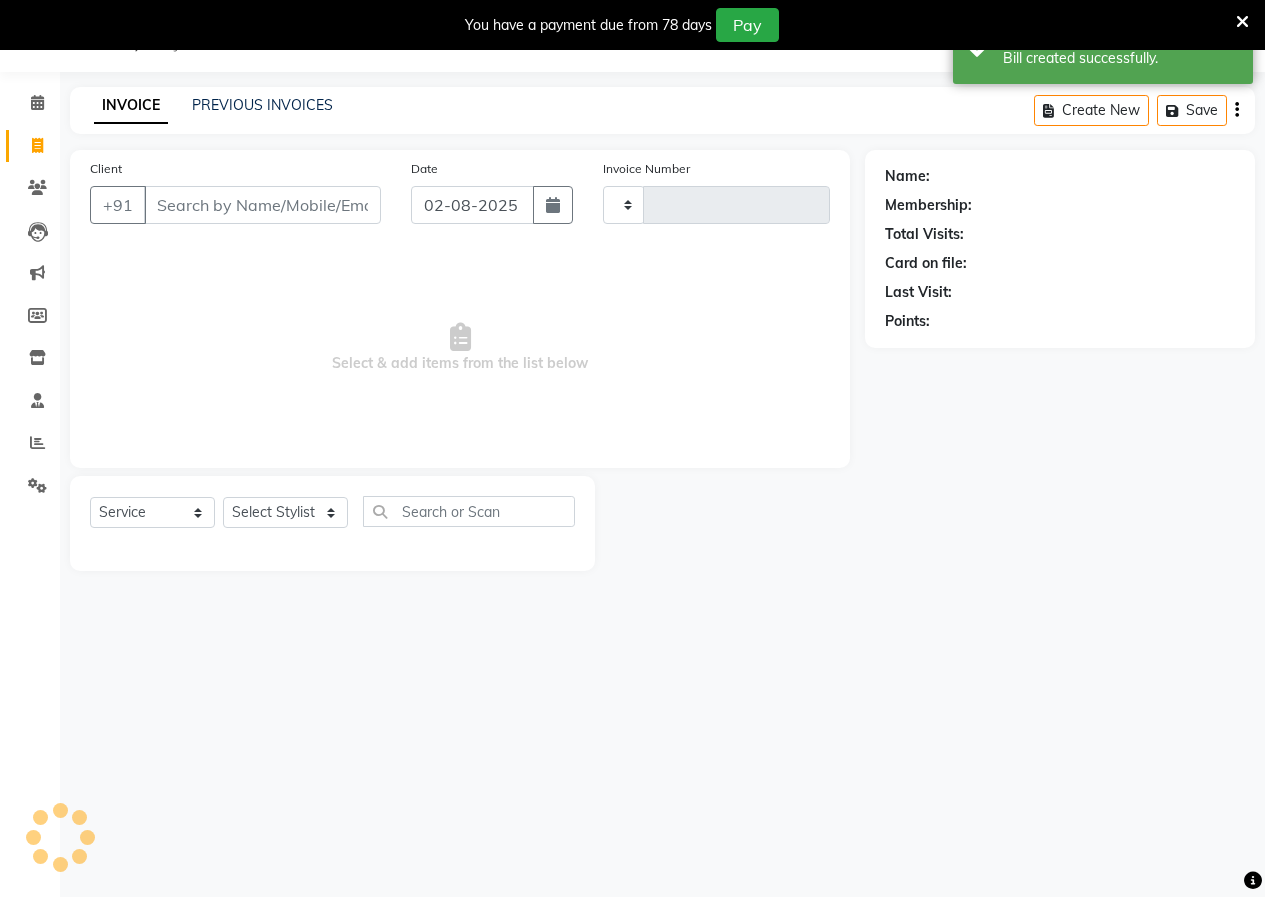type on "0196" 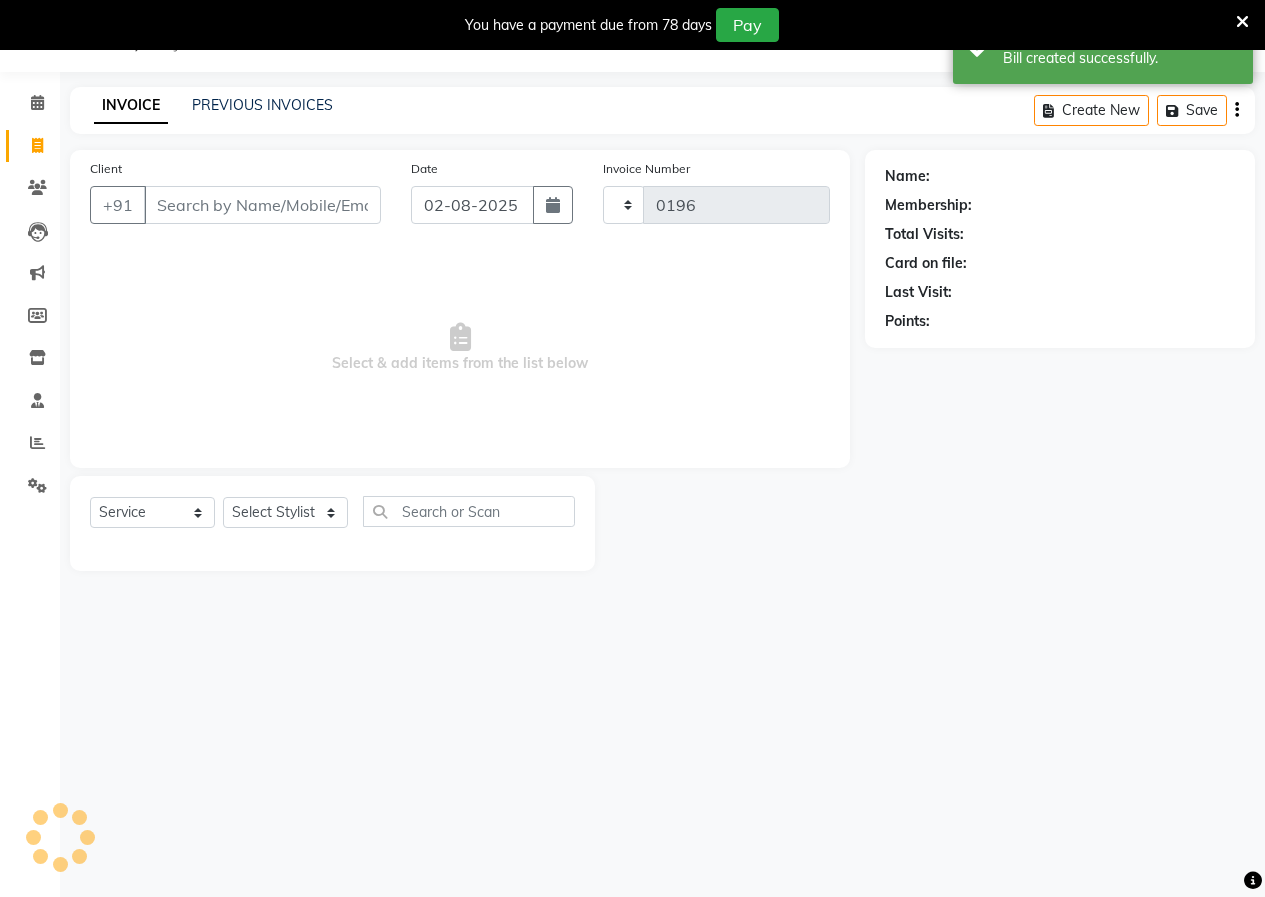 select on "8290" 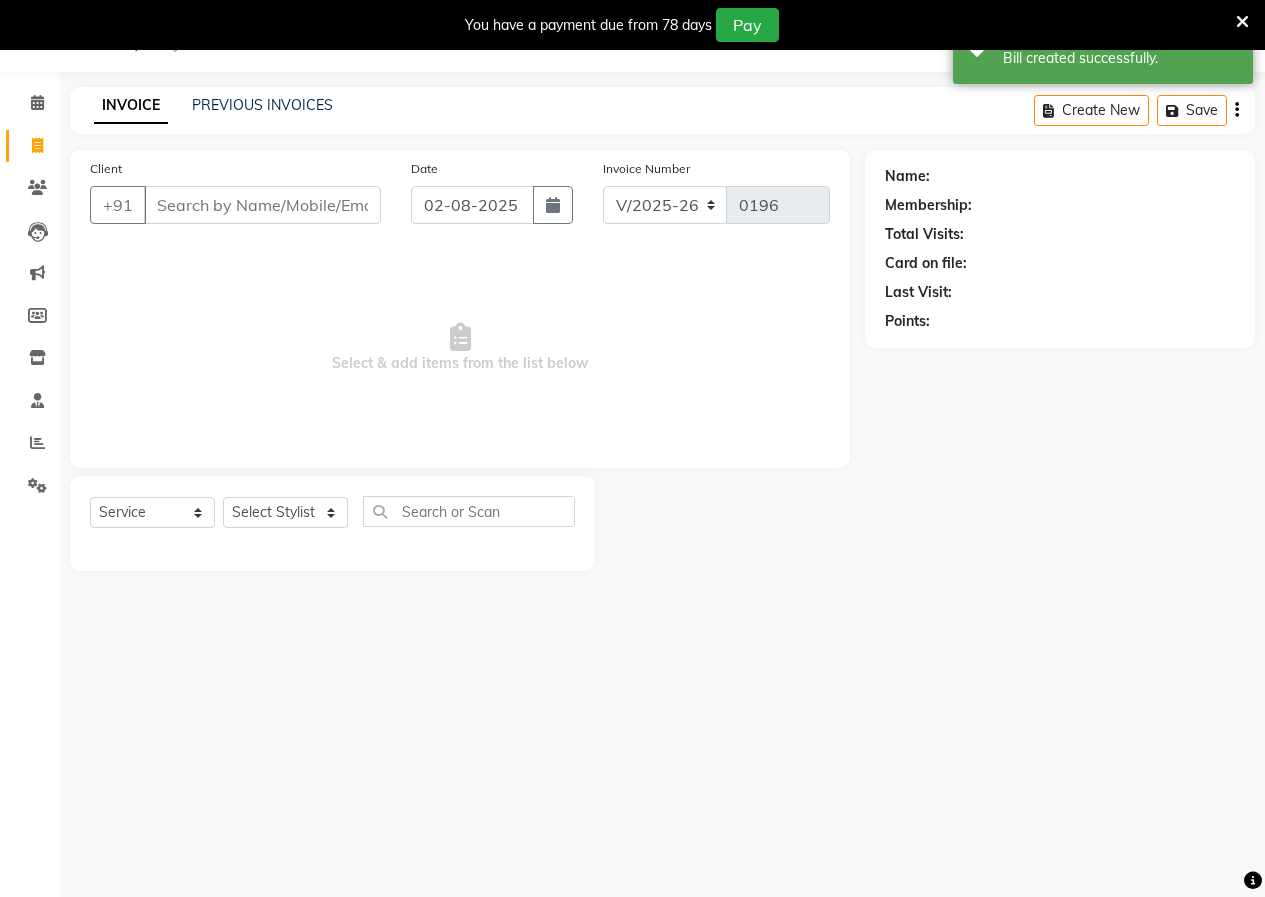 click on "Client" at bounding box center [262, 205] 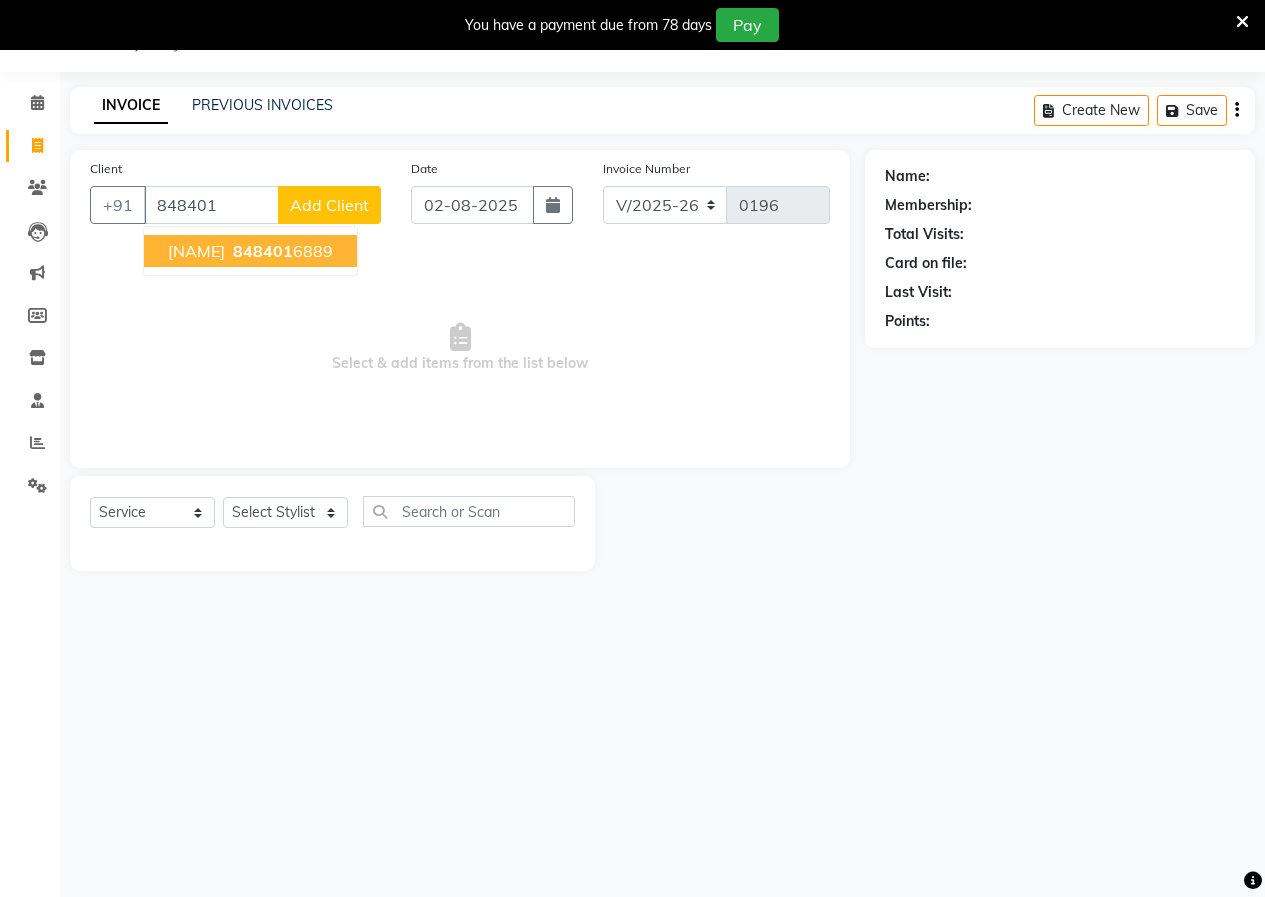 click on "[NAME]" at bounding box center [196, 251] 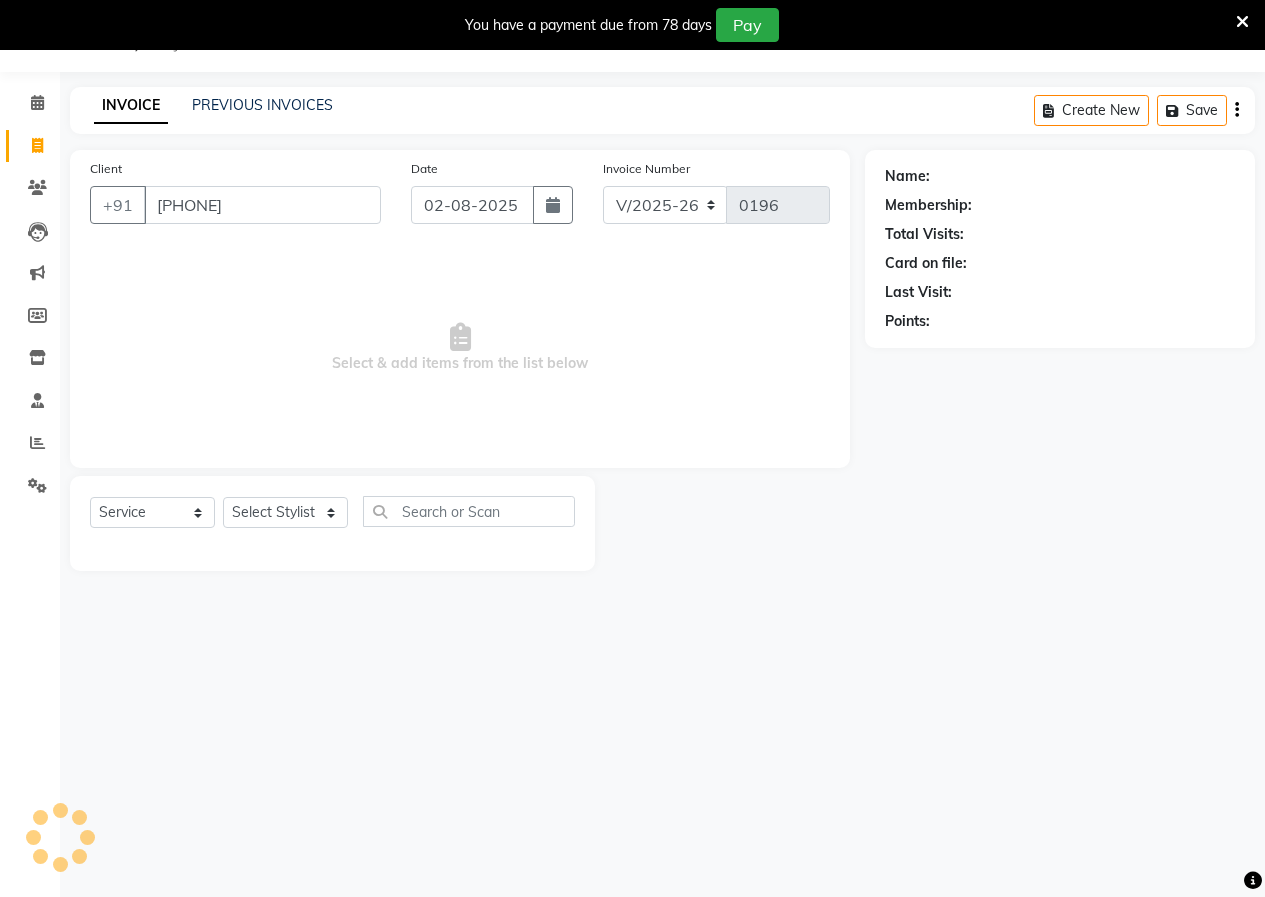 type on "[PHONE]" 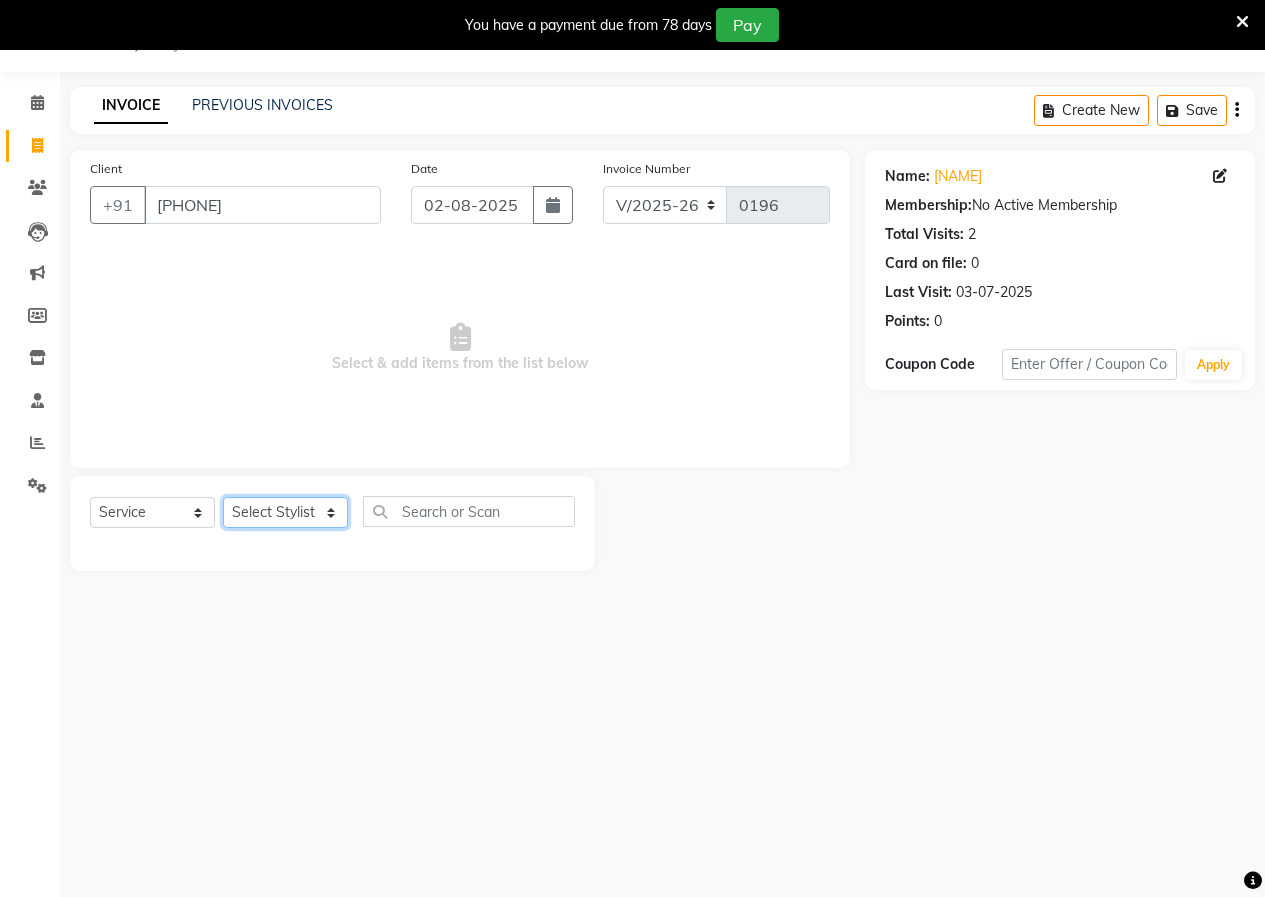 click on "Select Stylist [NAME], [NAME], [NAME], [NAME], [NAME]" 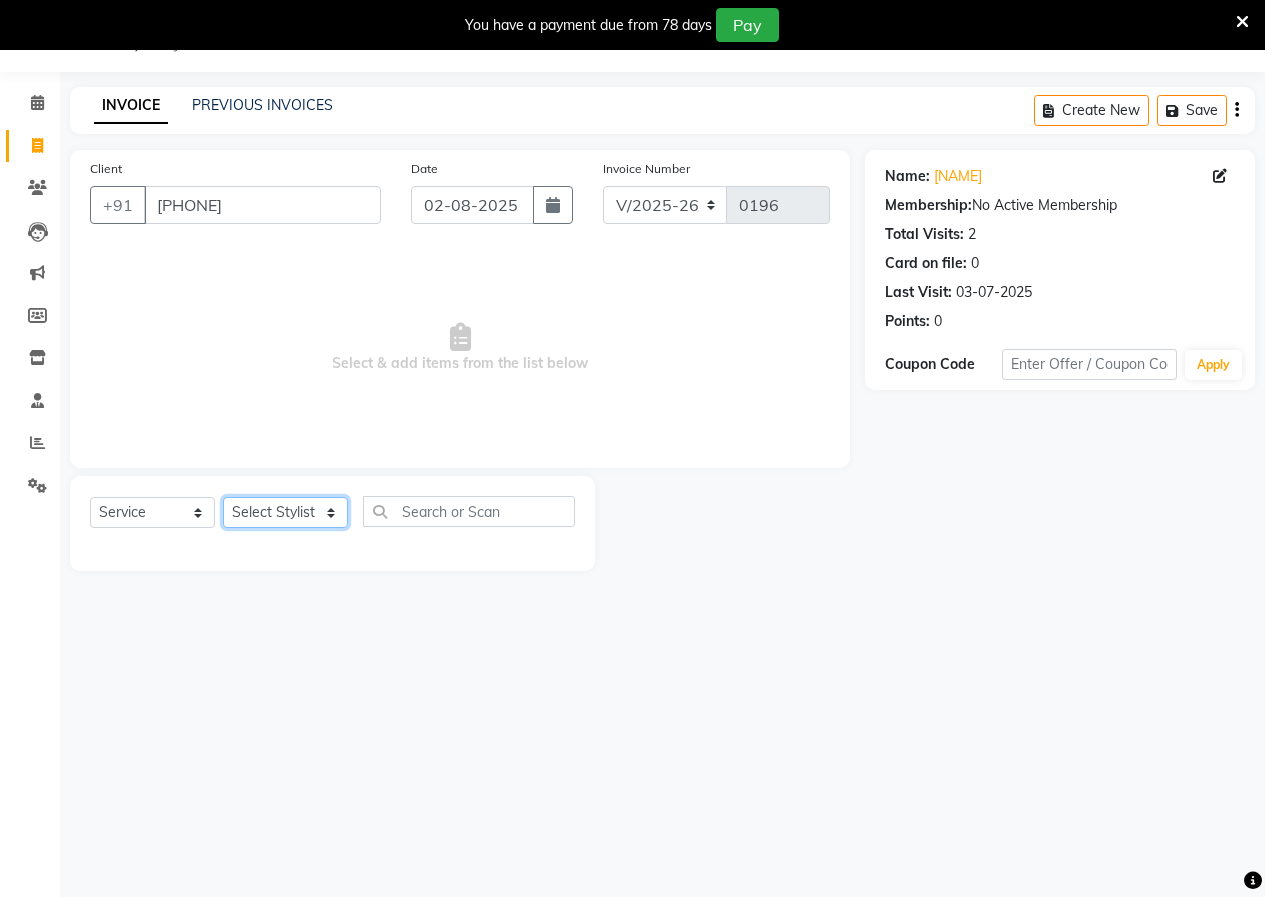 select on "80347" 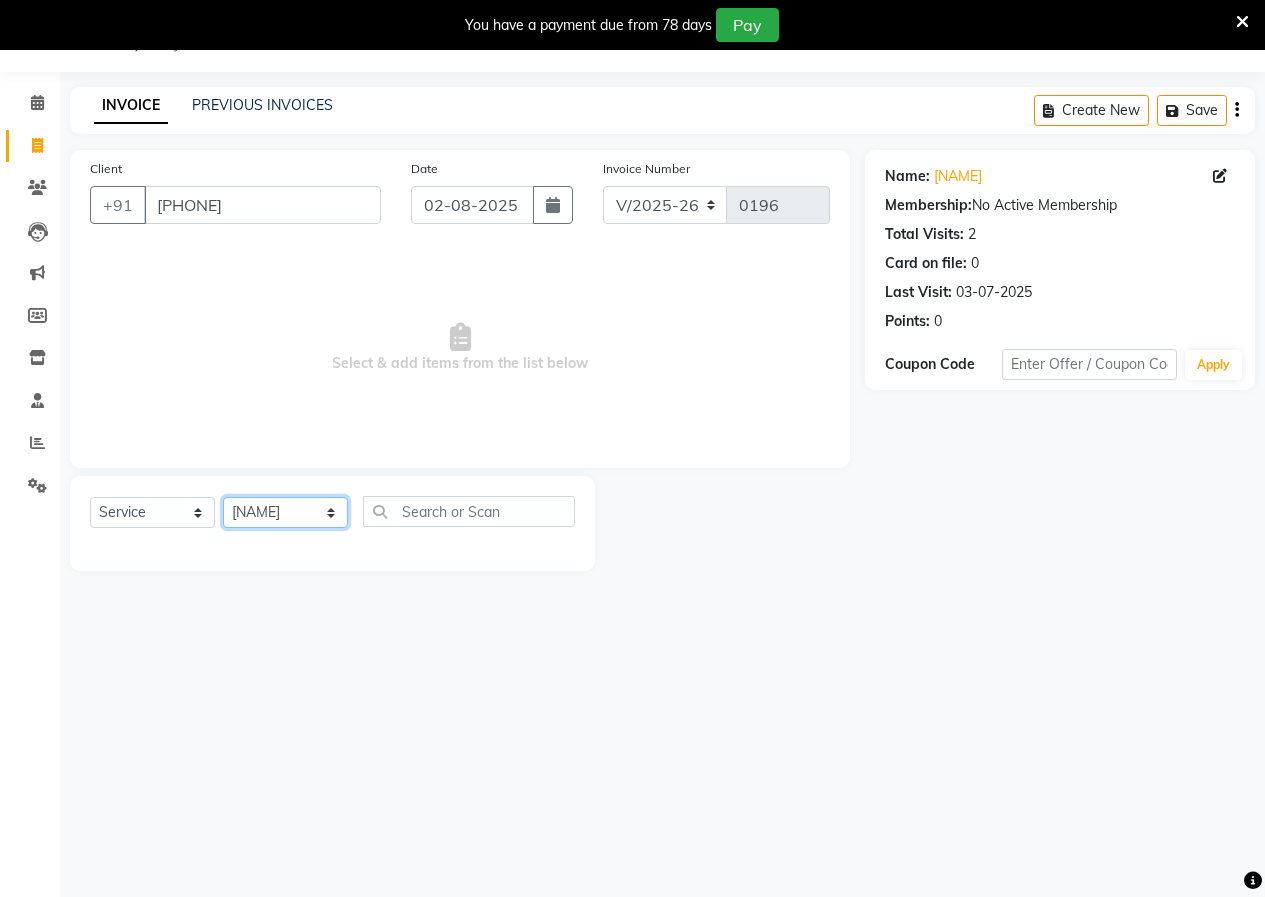 click on "Select Stylist [NAME], [NAME], [NAME], [NAME], [NAME]" 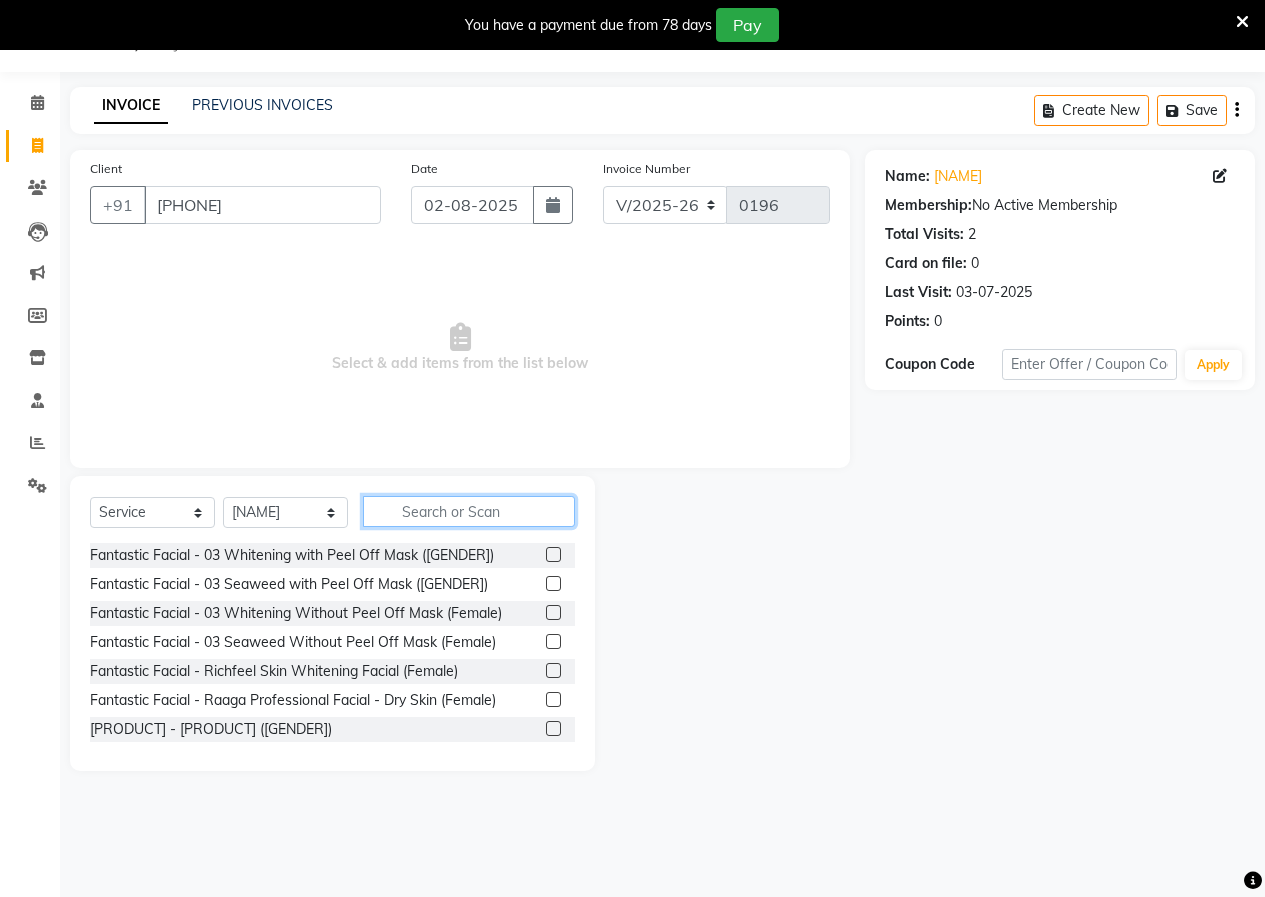 click 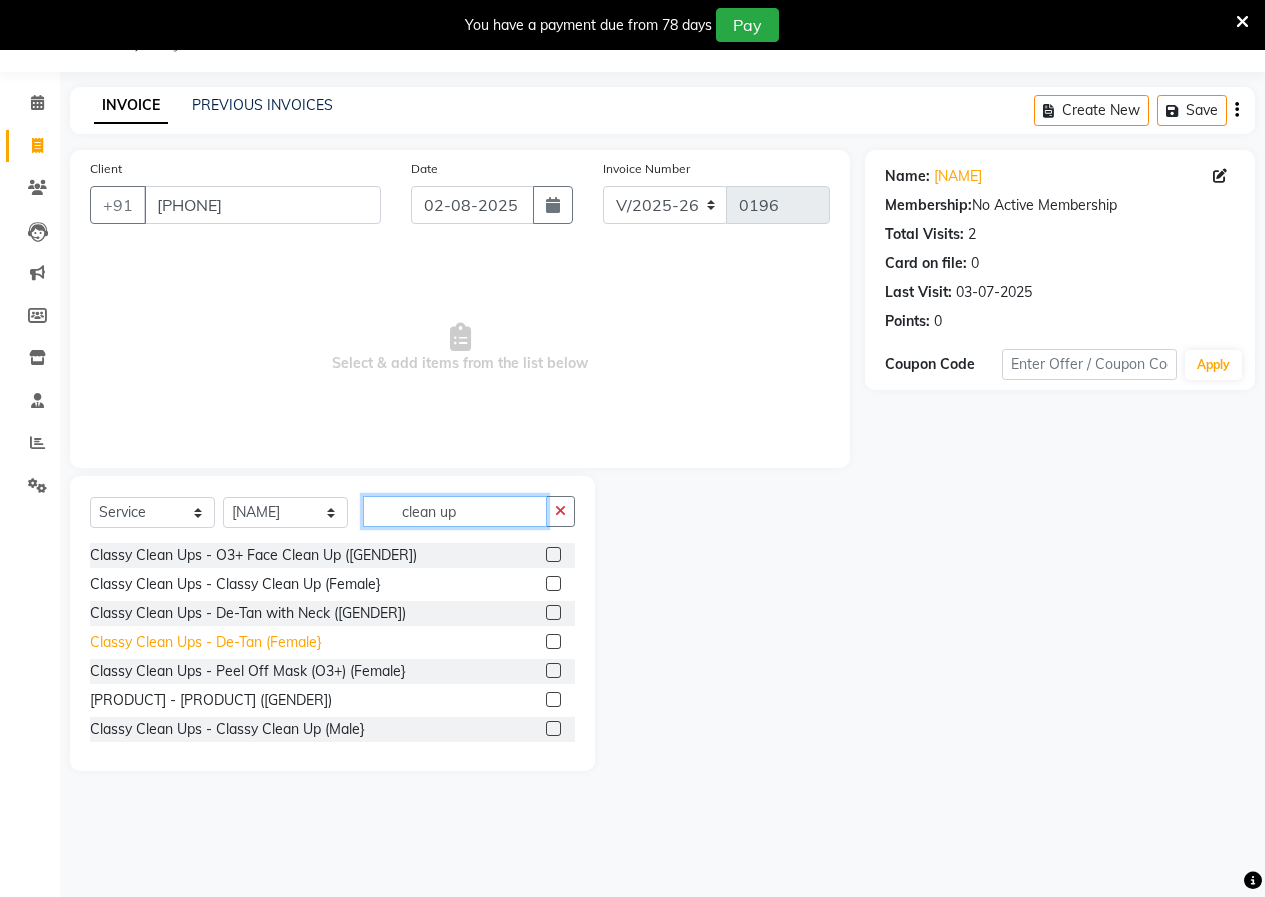scroll, scrollTop: 90, scrollLeft: 0, axis: vertical 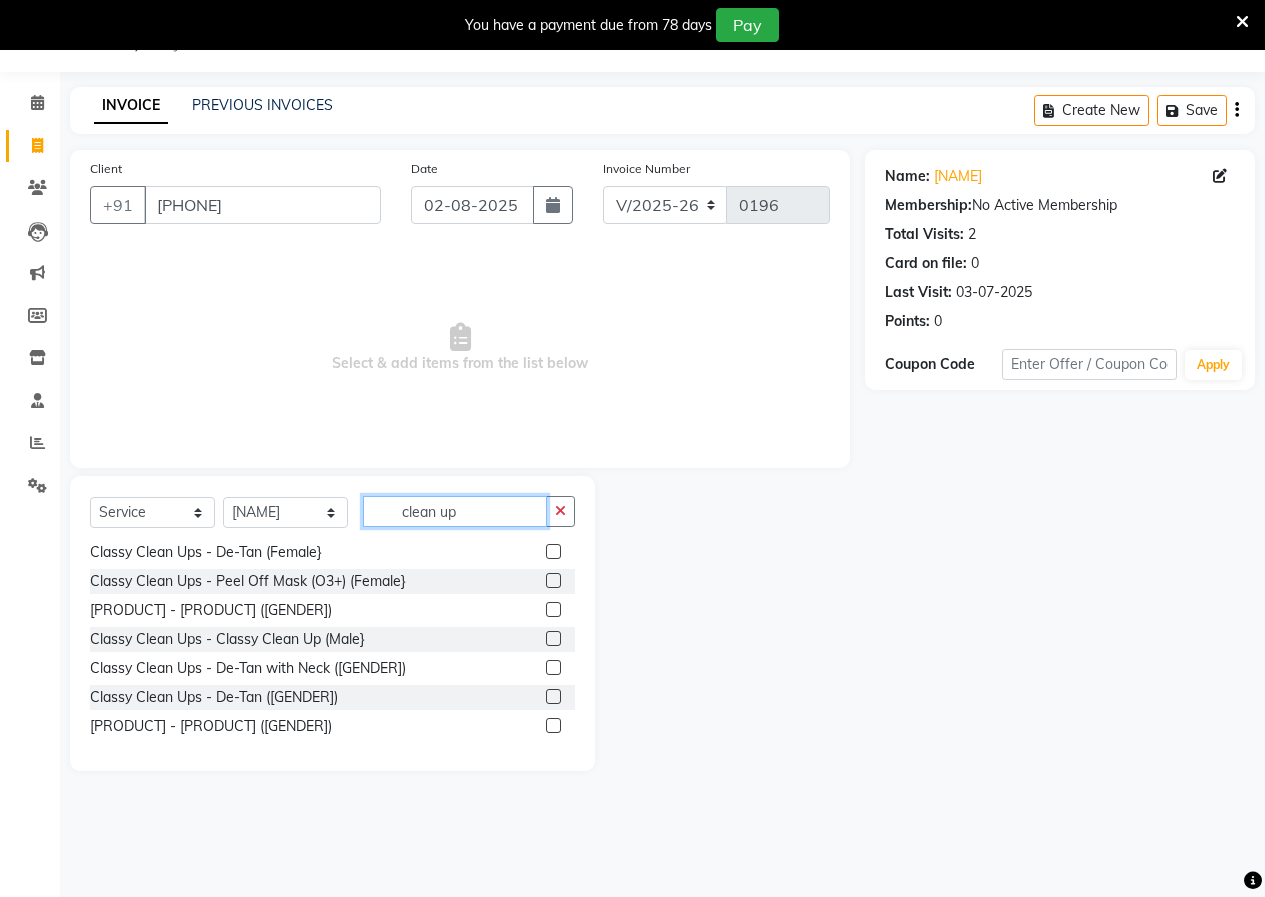type on "clean up" 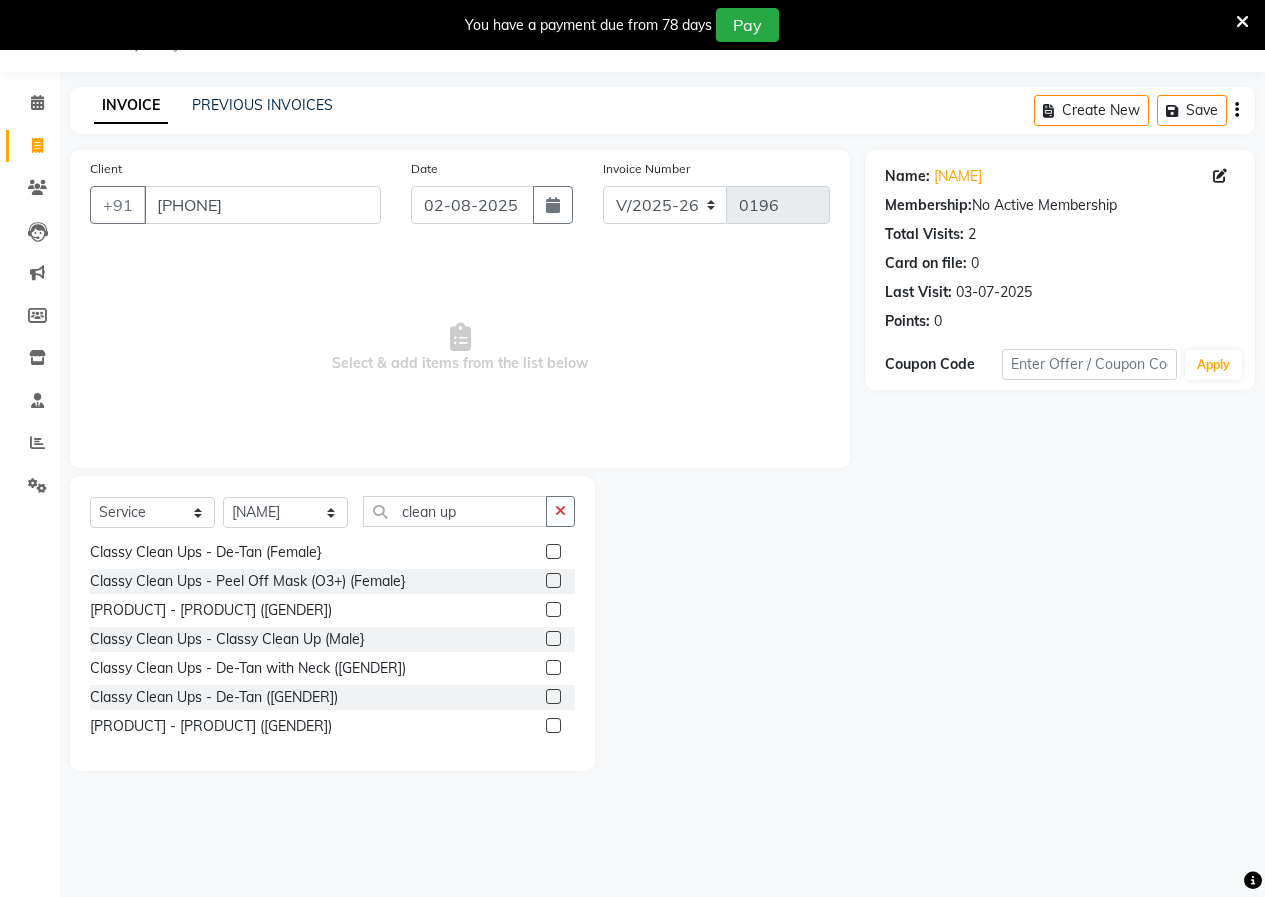 click 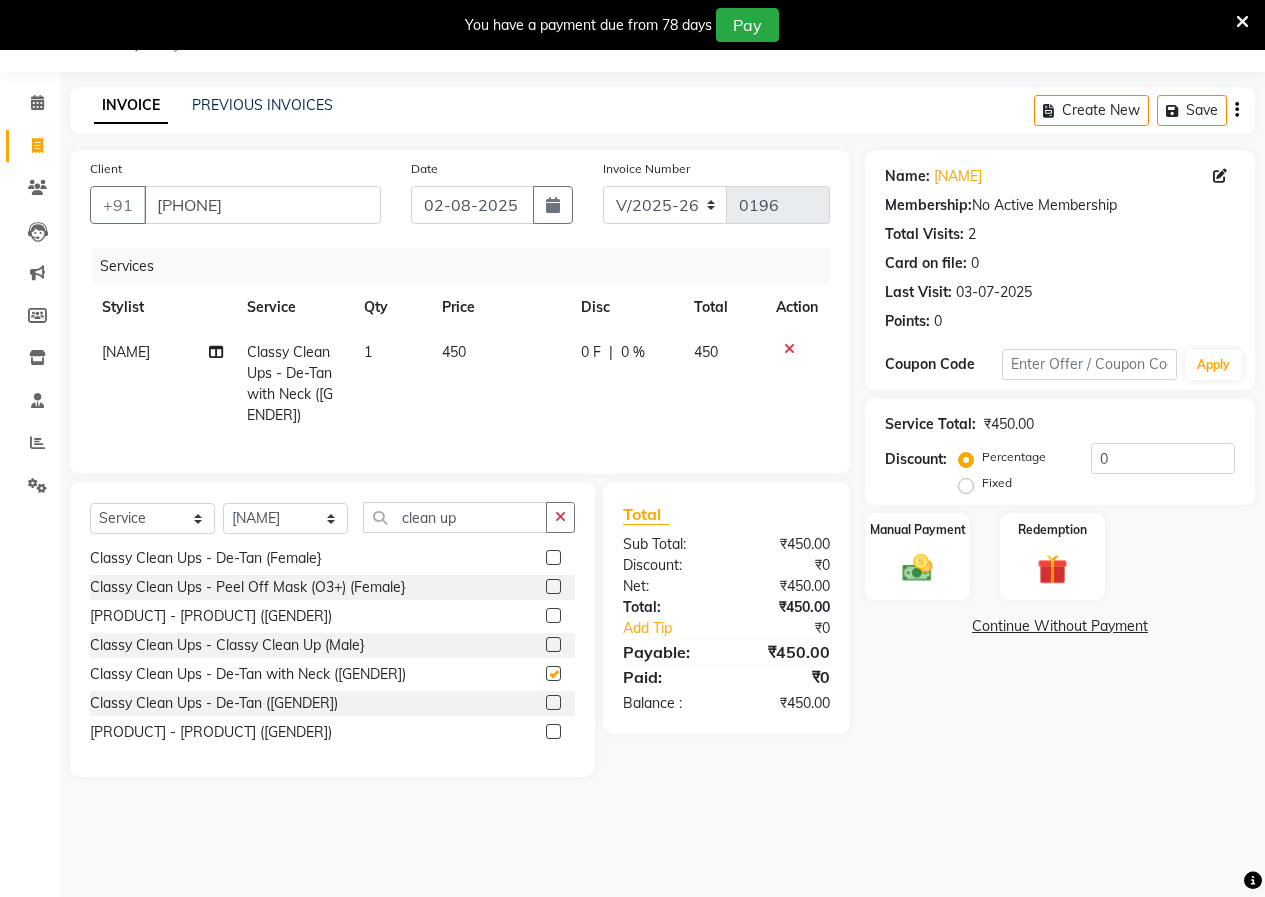 checkbox on "false" 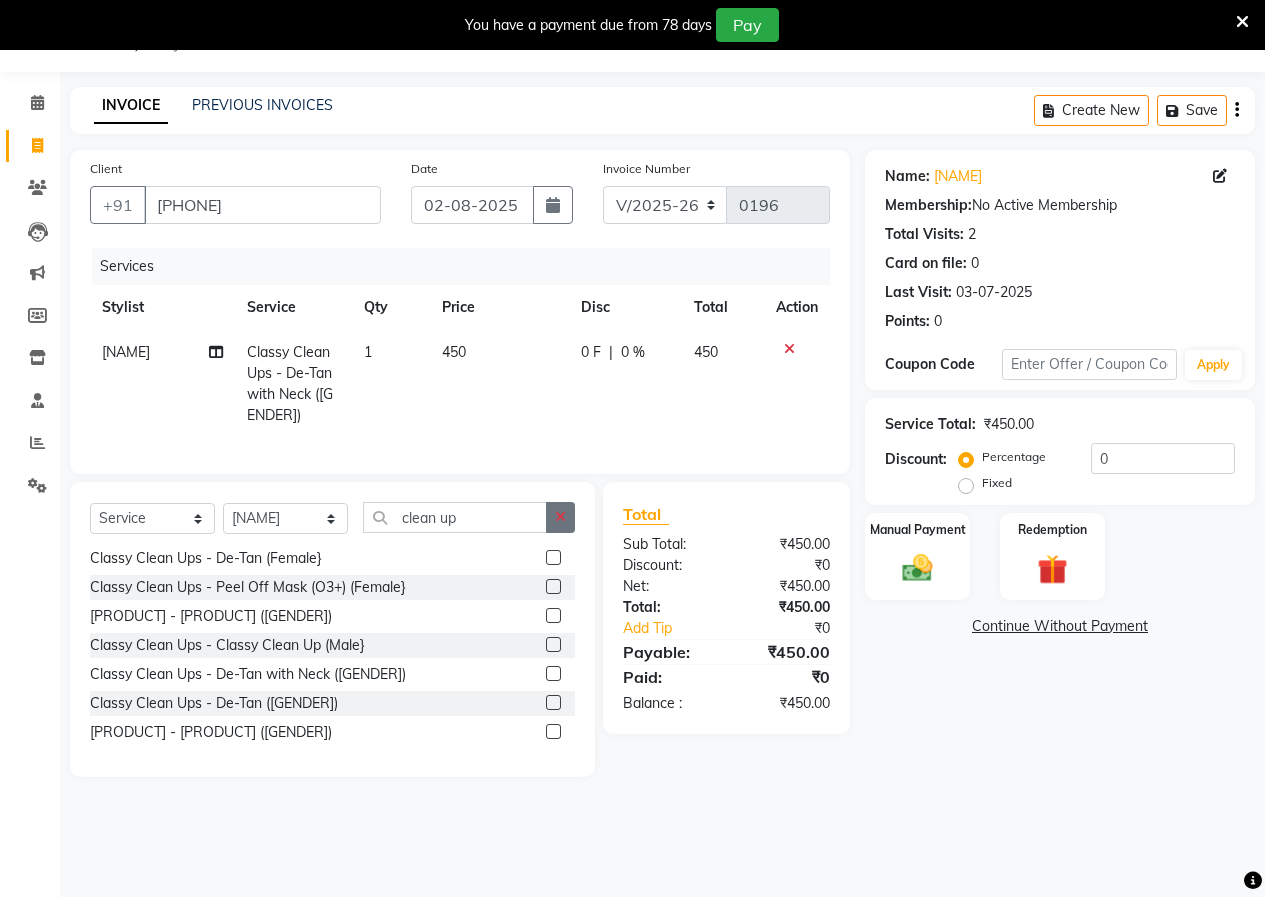 click 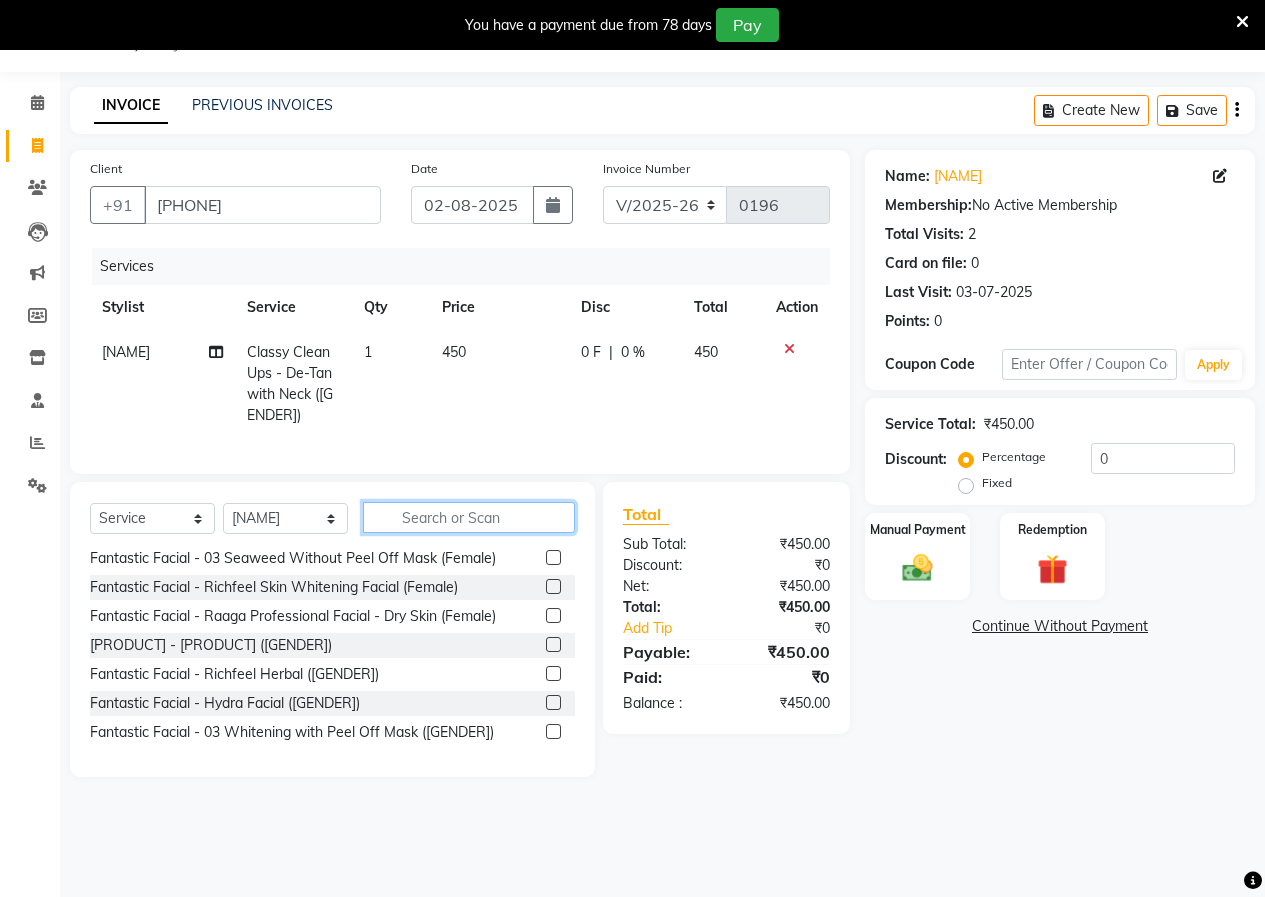 scroll, scrollTop: 999, scrollLeft: 0, axis: vertical 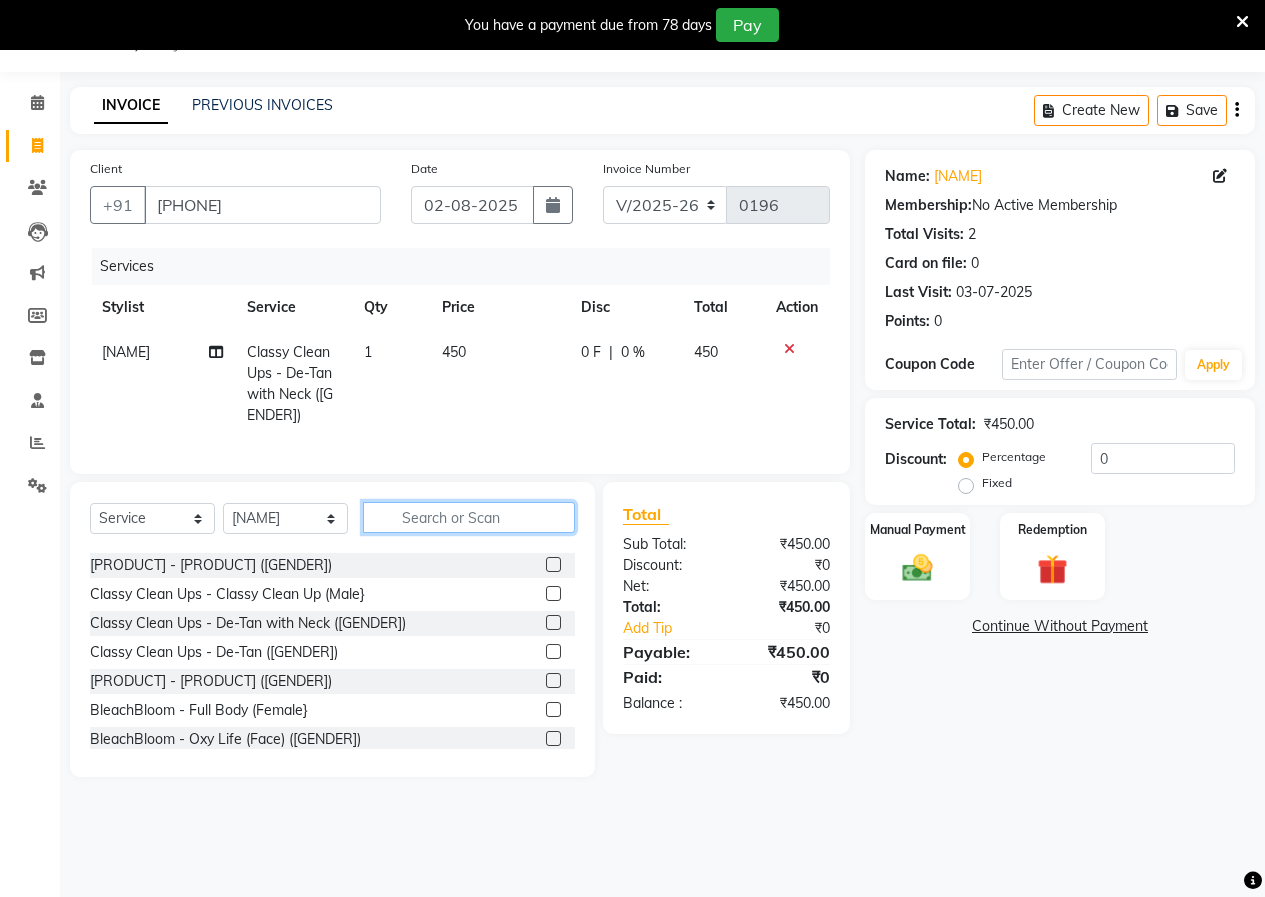 click 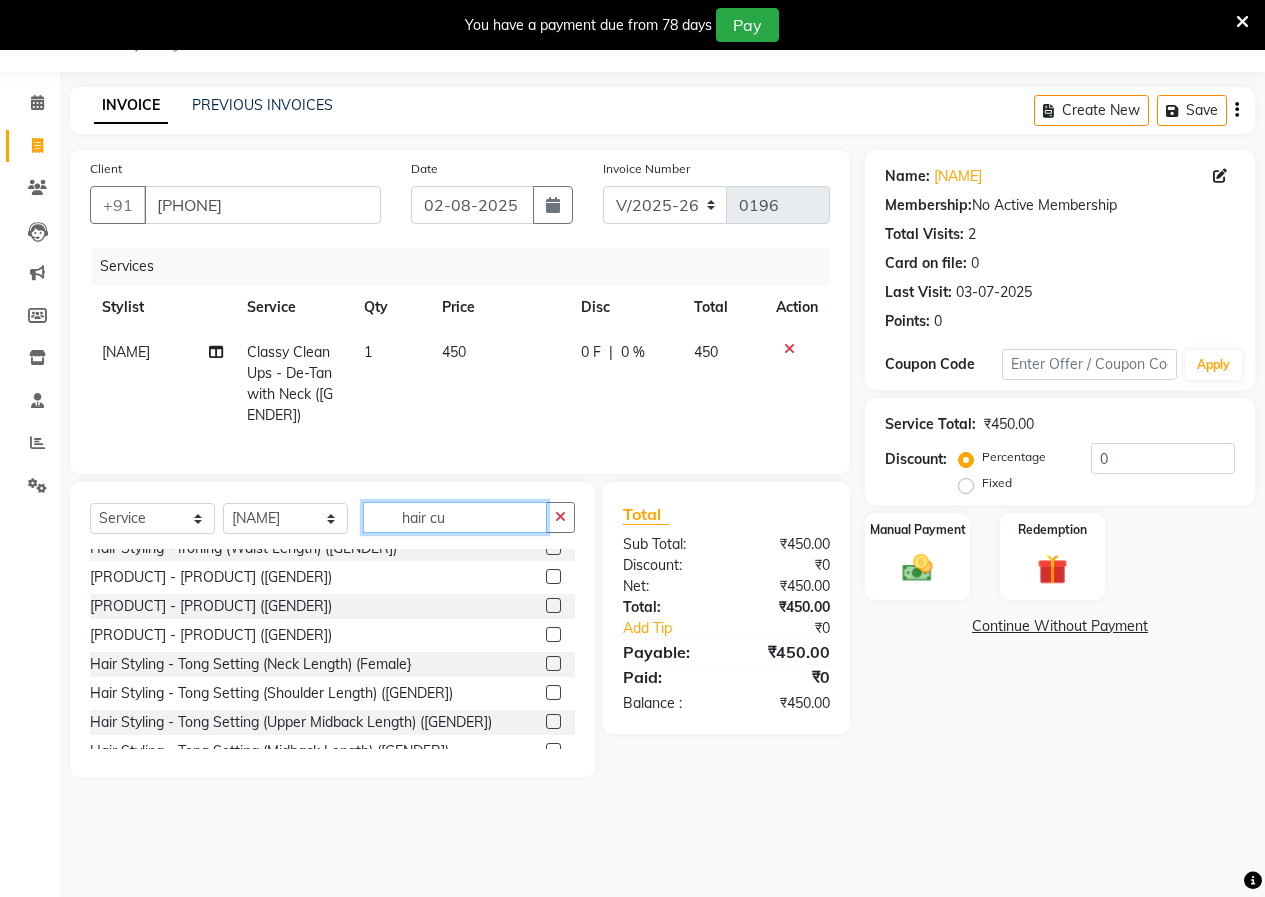 scroll, scrollTop: 148, scrollLeft: 0, axis: vertical 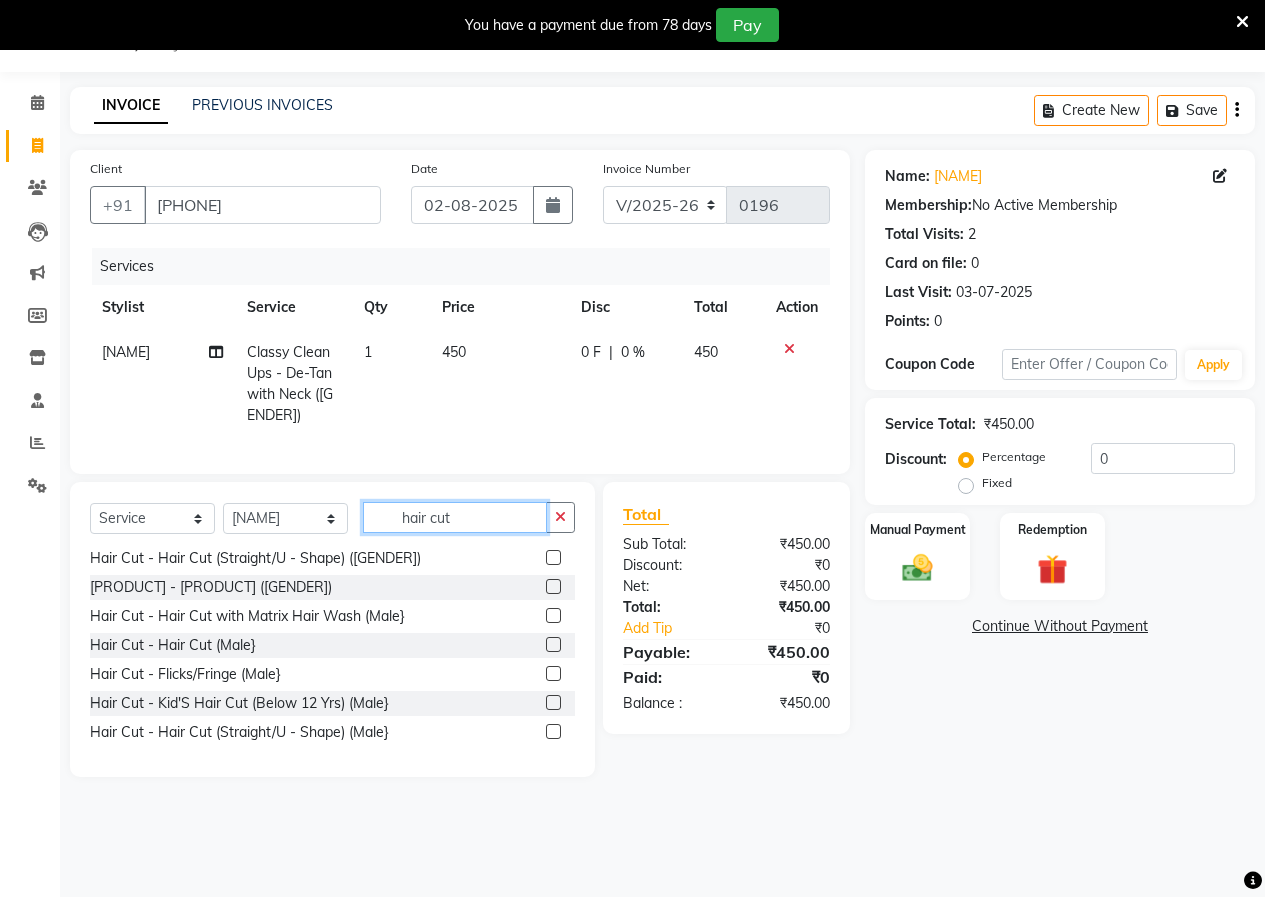 type on "hair cut" 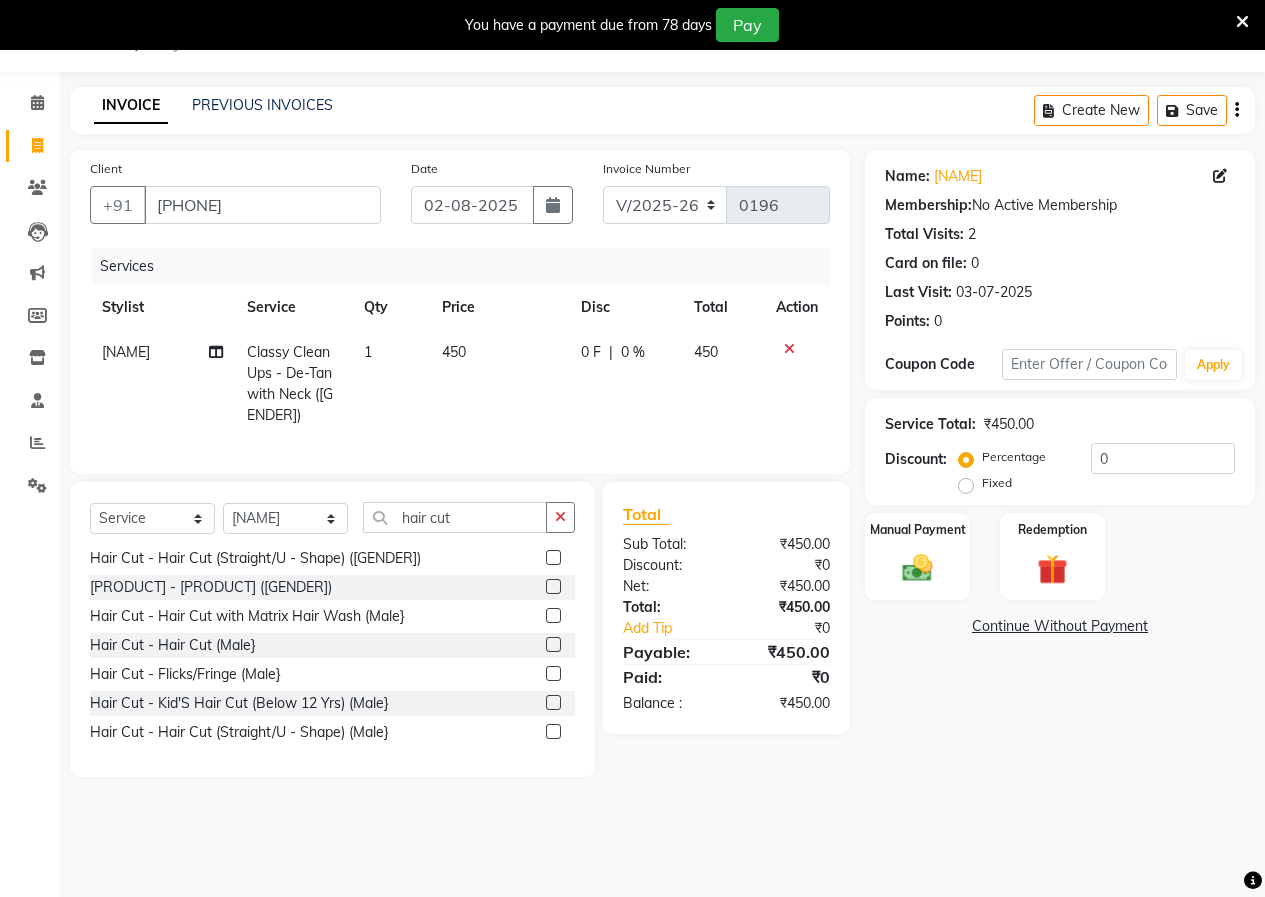 click 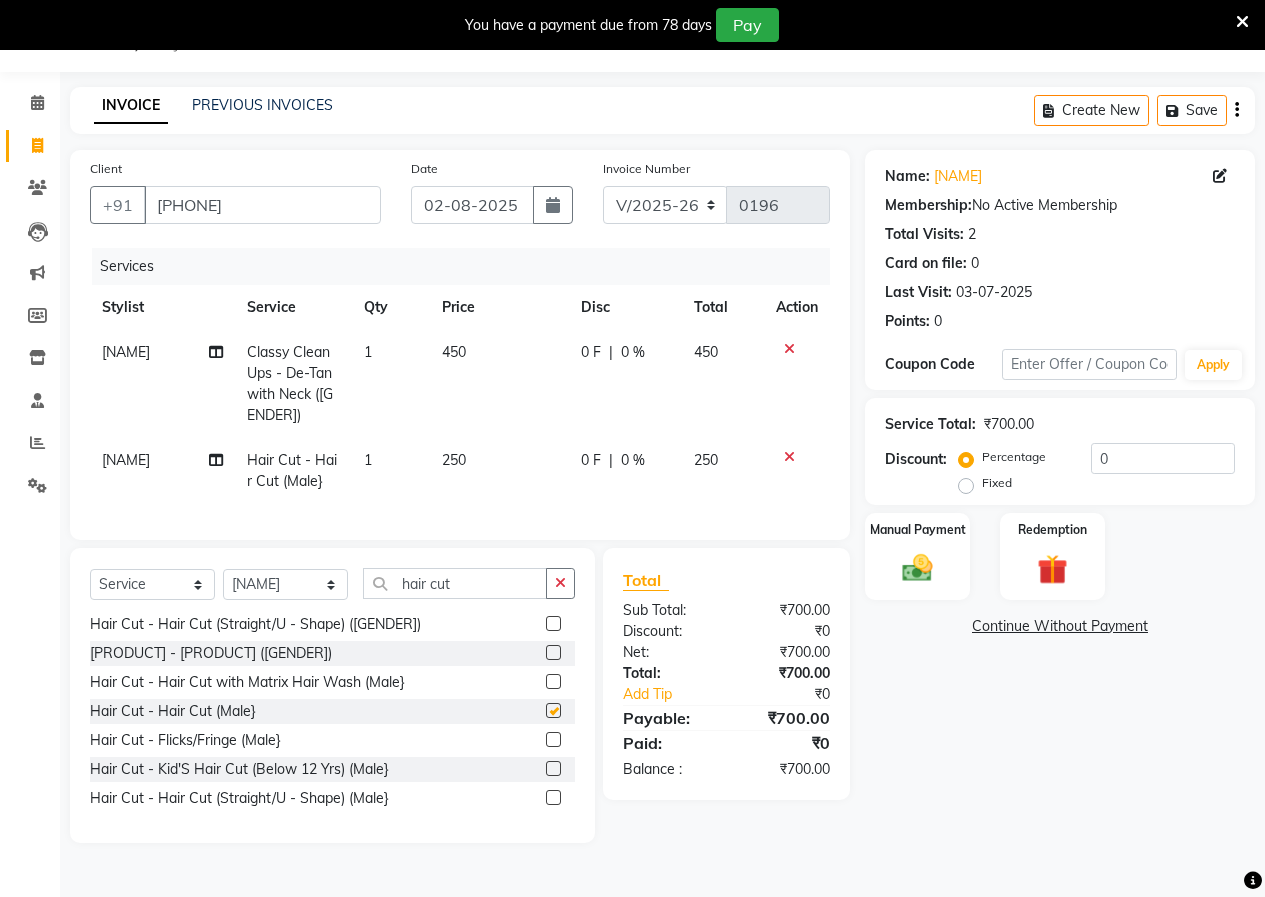 checkbox on "false" 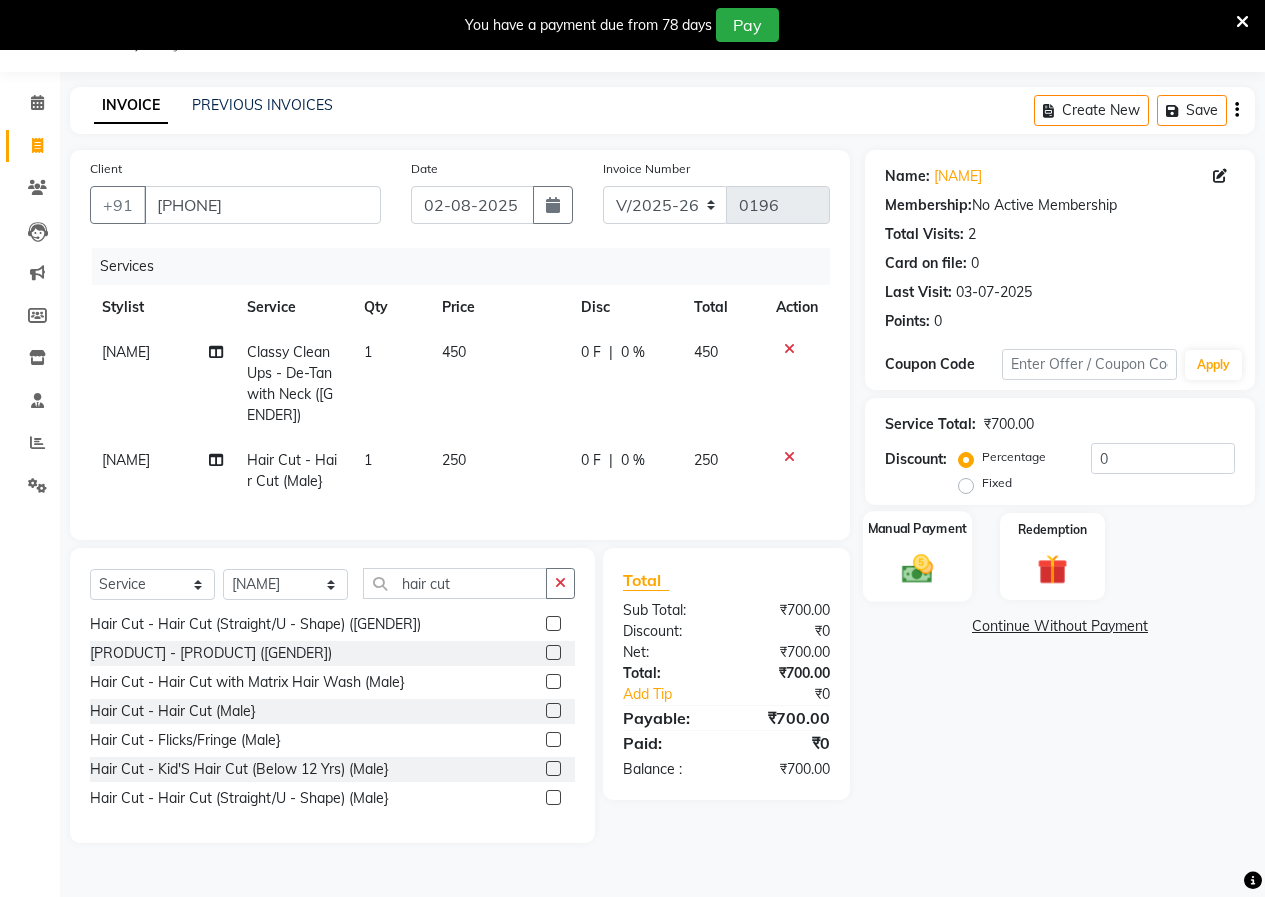 drag, startPoint x: 946, startPoint y: 539, endPoint x: 957, endPoint y: 552, distance: 17.029387 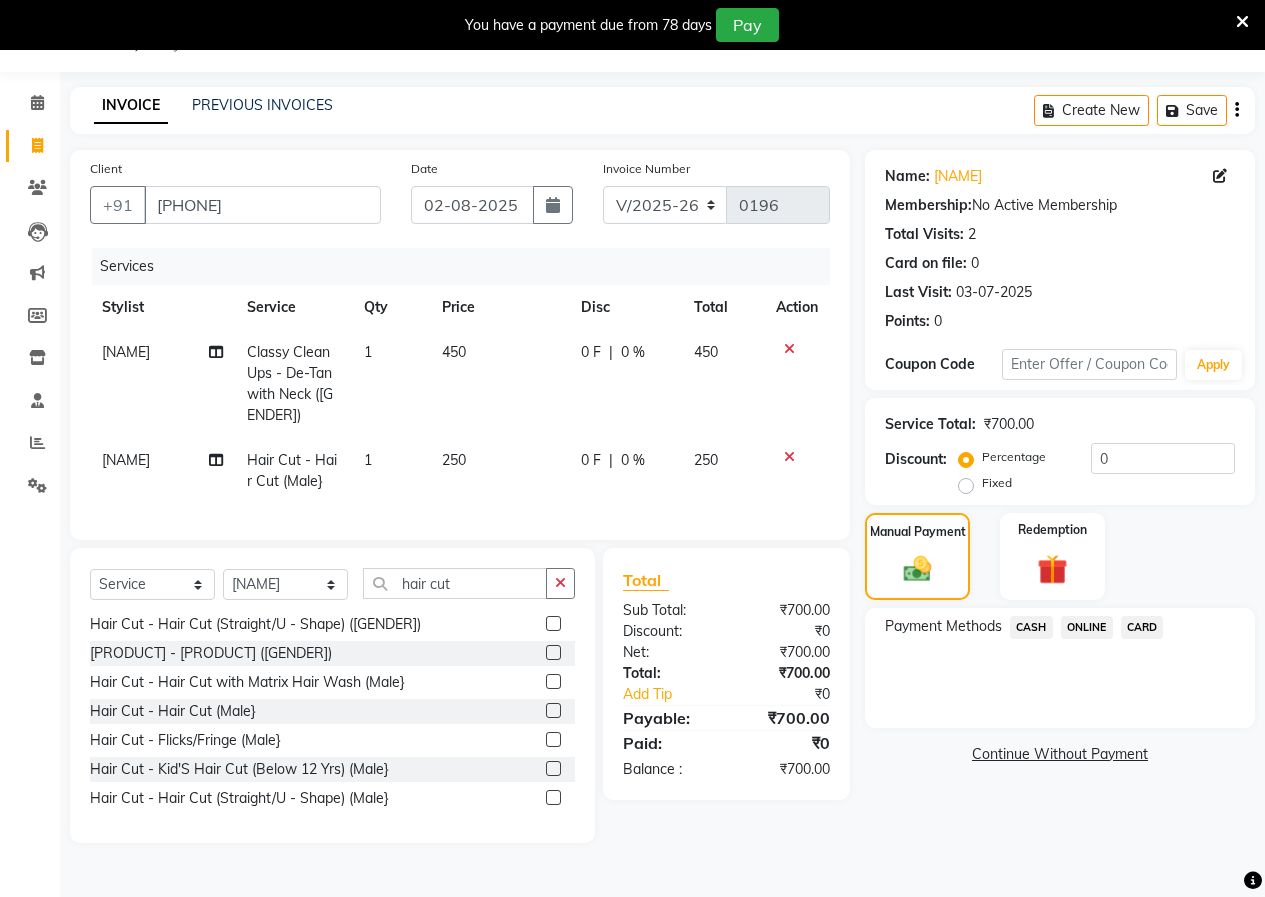 drag, startPoint x: 1076, startPoint y: 623, endPoint x: 1078, endPoint y: 635, distance: 12.165525 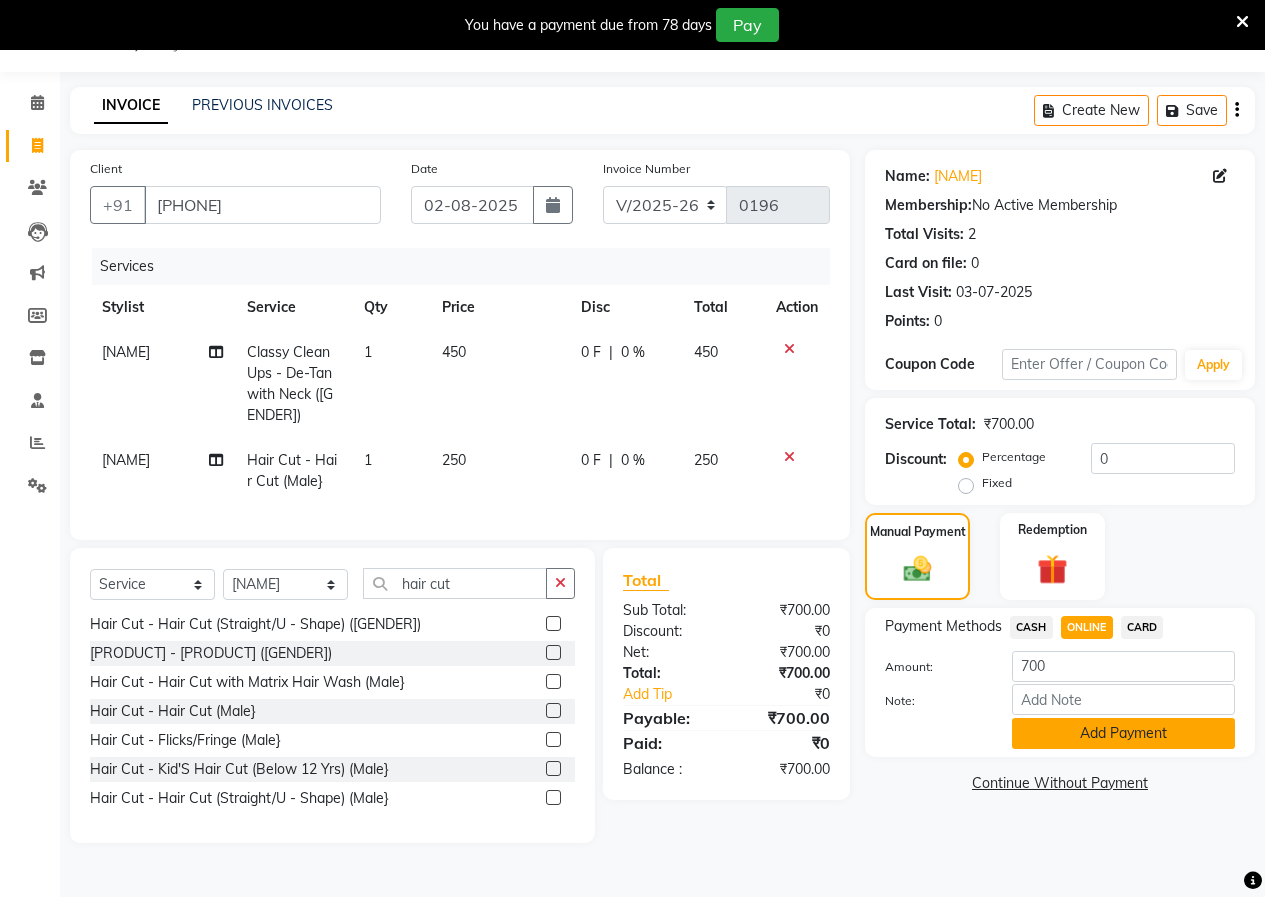 click on "Add Payment" 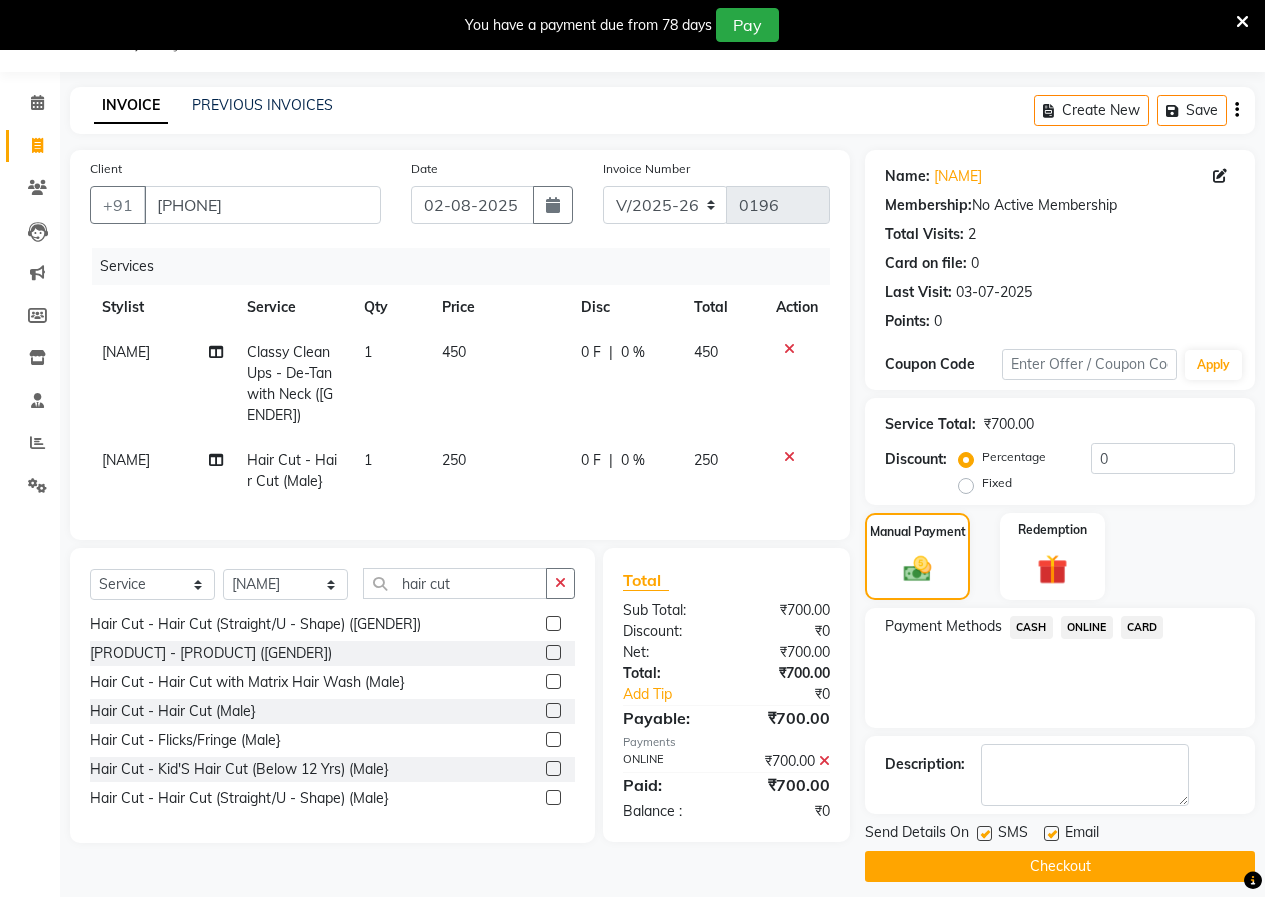 click on "Checkout" 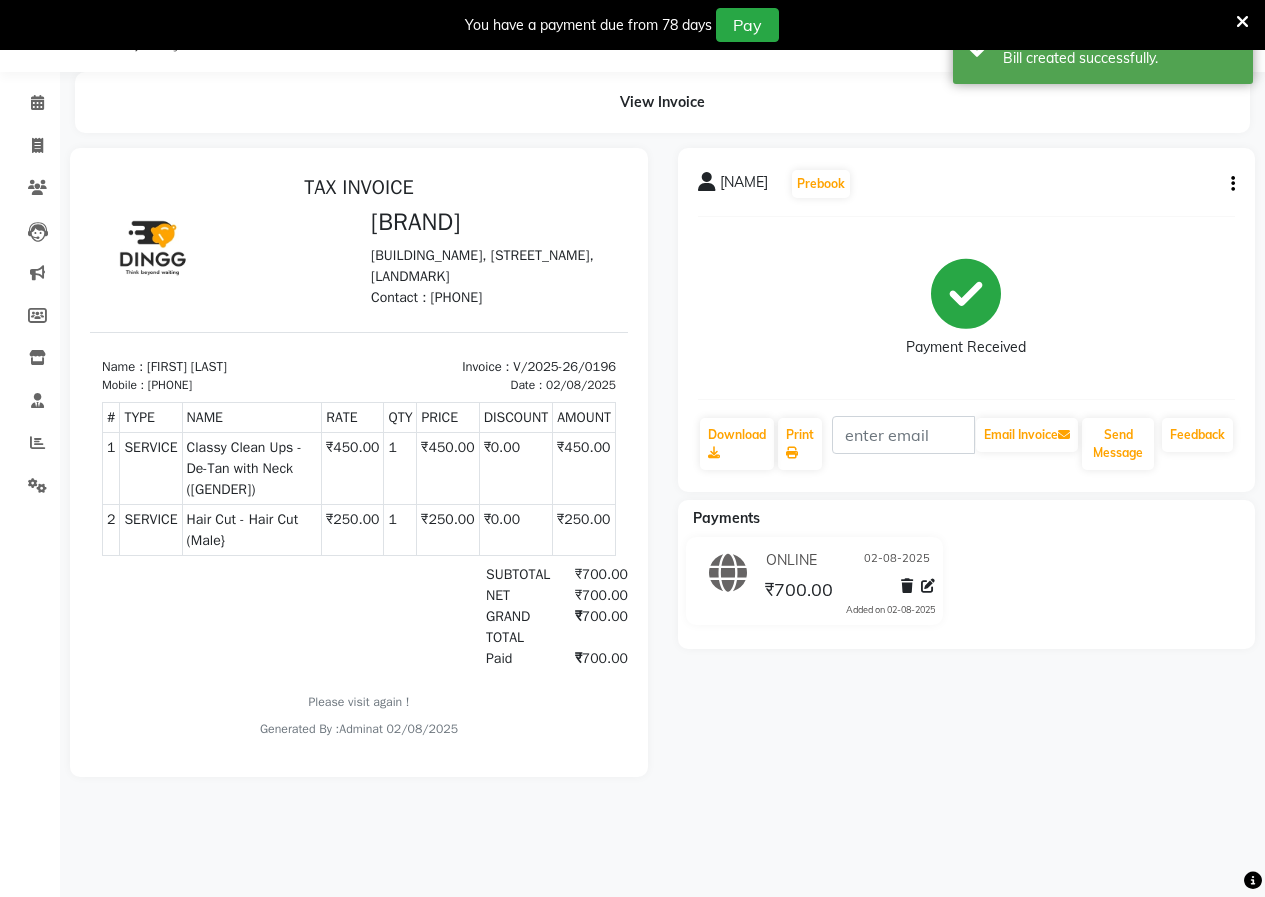 scroll, scrollTop: 0, scrollLeft: 0, axis: both 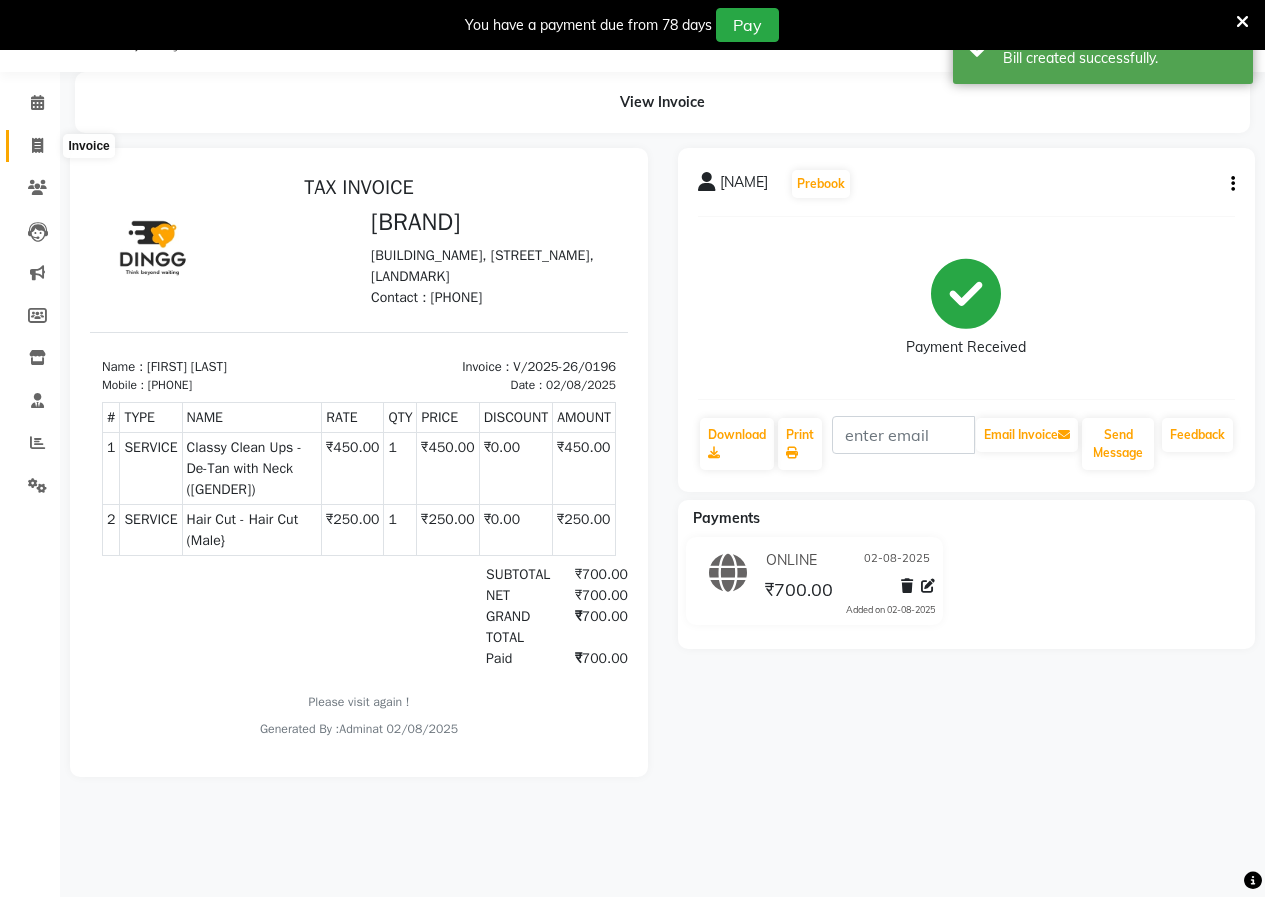 click 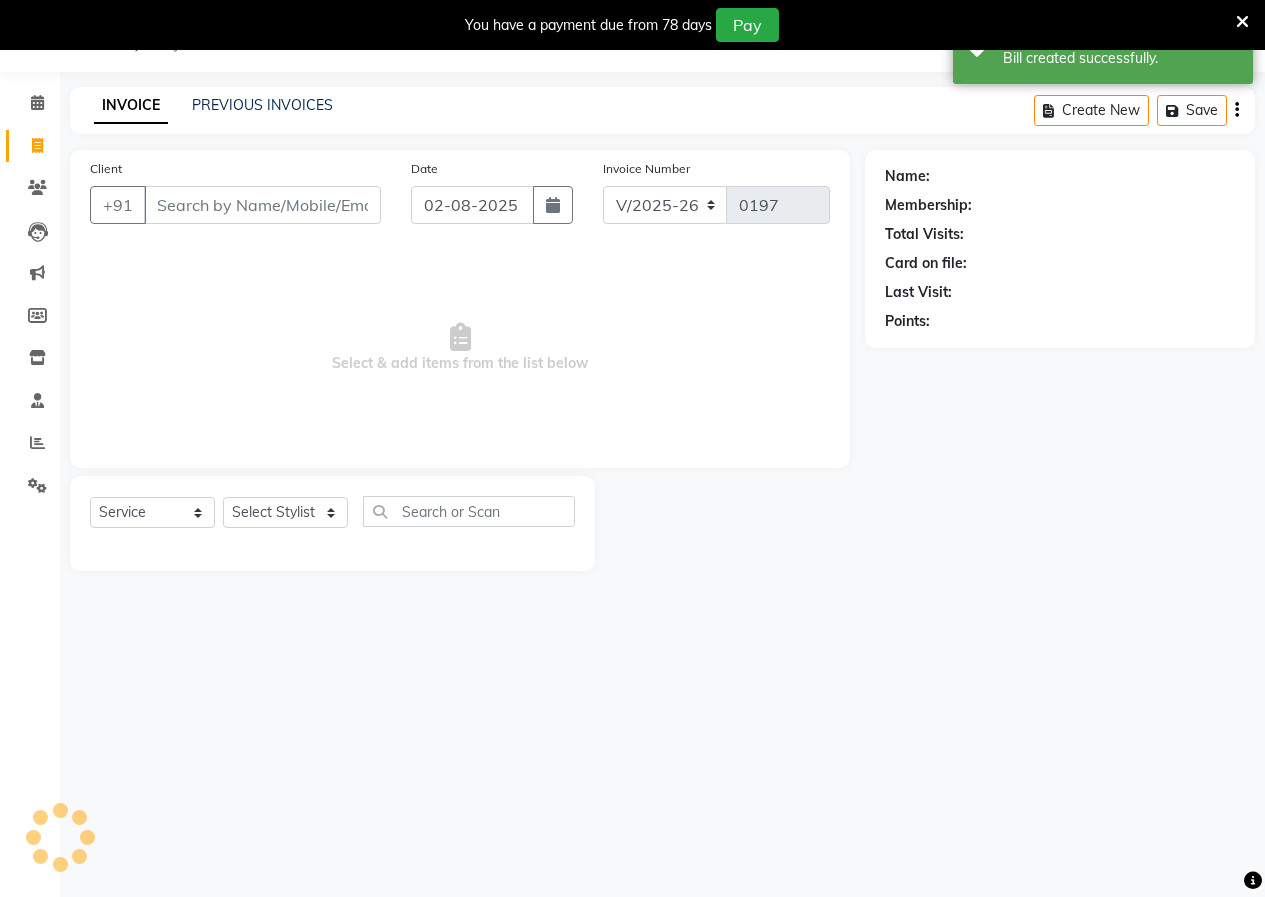 click on "Select Location × Lotus Salon, Wagholi English ENGLISH Español العربية मराठी हिंदी ગુજરાતી தமிழ் 中文 Notifications nothing to show Admin Manage Profile Change Password Sign out Version:[VERSION] ☀ Lotus Salon, Wagholi Calendar Invoice Clients Leads Marketing Members Inventory Staff Reports Settings Completed InProgress Upcoming Dropped Tentative Check-In Confirm Bookings Generate Report Segments Page Builder INVOICE PREVIOUS INVOICES Create New Save Client +[PHONE] Date [DATE] Invoice Number V/2025 V/2025-26 0197 Select & add items from the list below Select Service Product Membership Package Voucher Prepaid Gift Card Select Stylist Name: Membership: Total Visits: Card on file: Last Visit: Points:" at bounding box center [632, 448] 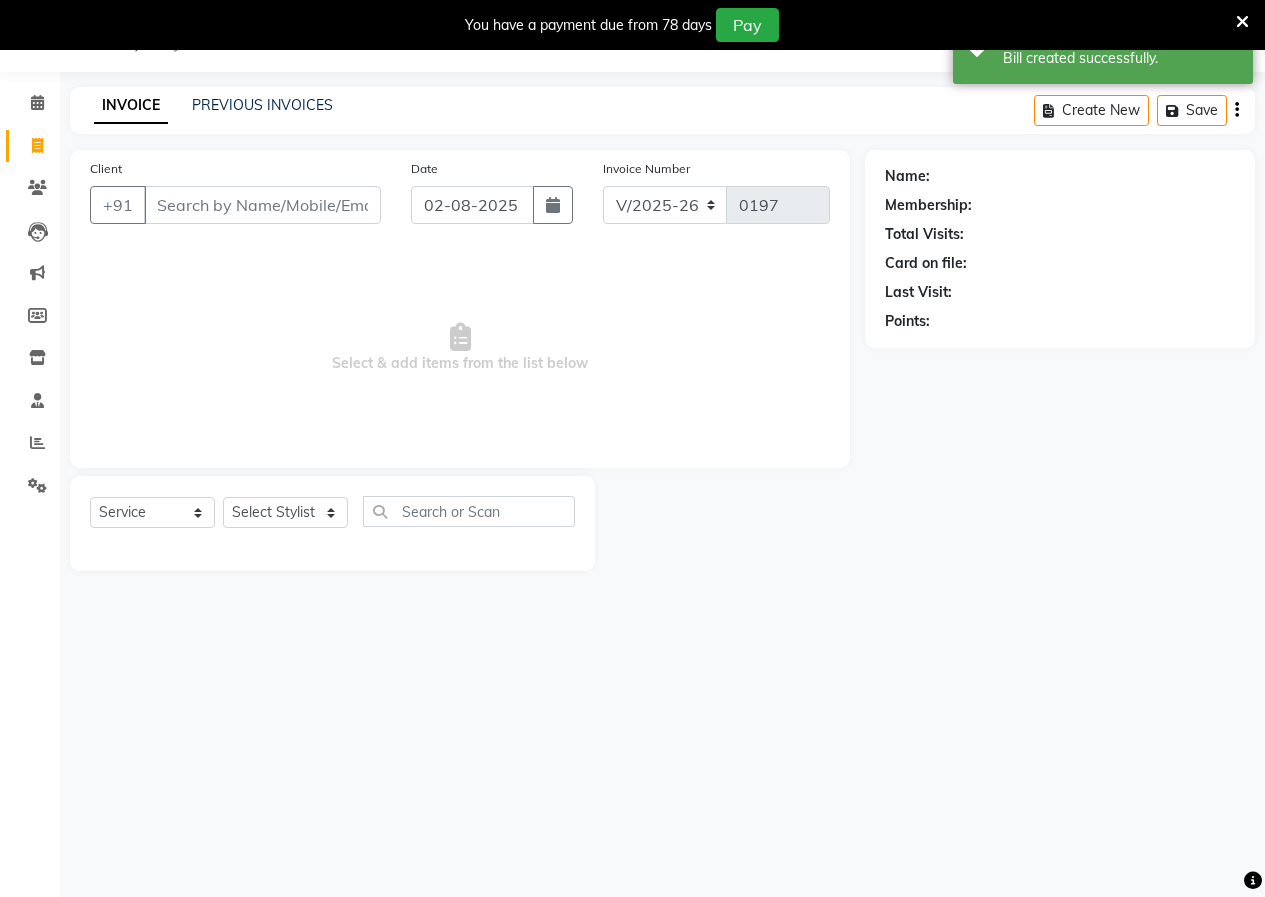 click at bounding box center (1242, 22) 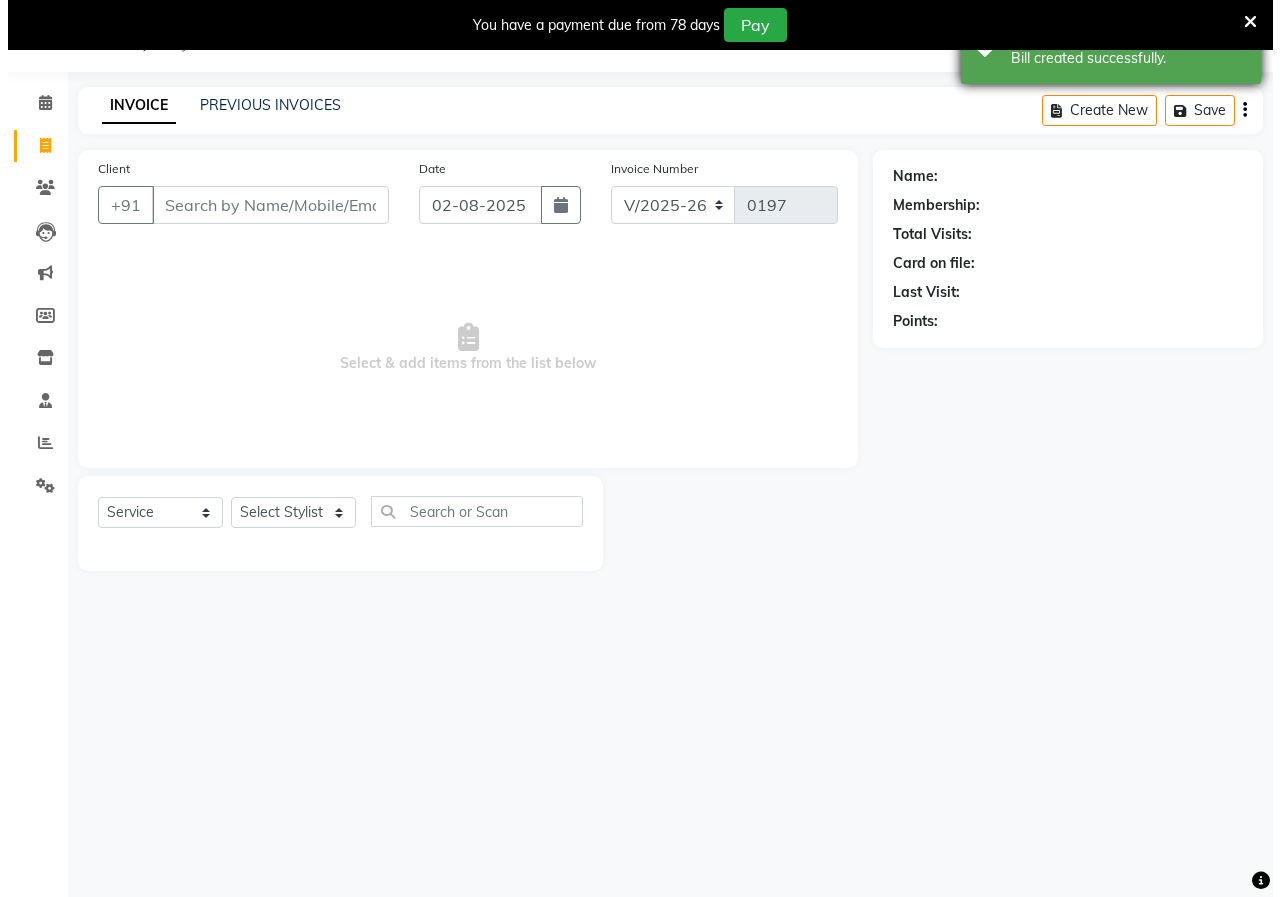 scroll, scrollTop: 0, scrollLeft: 0, axis: both 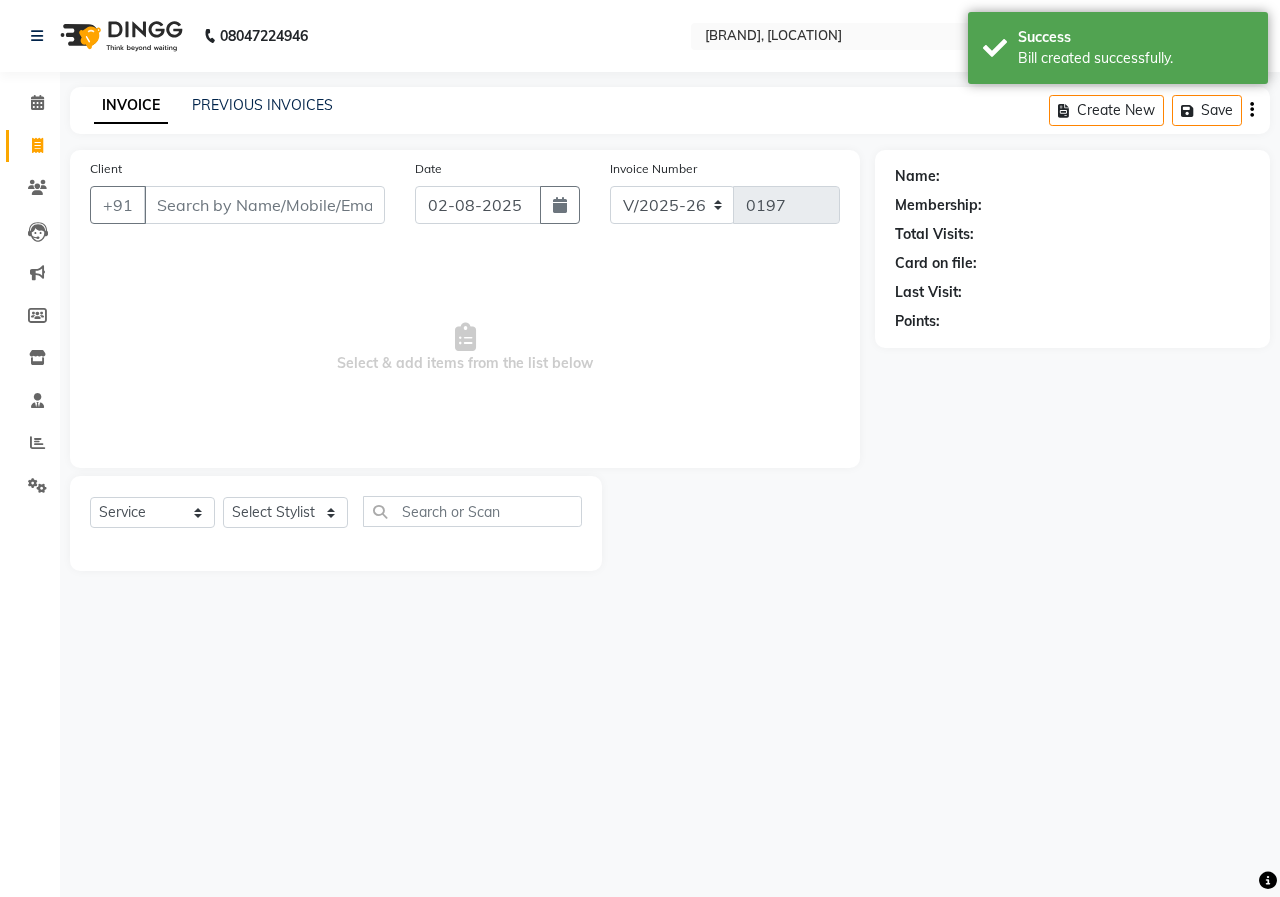 click on "[PHONE] Select Location × Lotus Salon, Wagholi English ENGLISH Español العربية मराठी हिंदी ગુજરાતી தமிழ் 中文 Notifications nothing to show Admin Manage Profile Change Password Sign out Version:3.15.11" 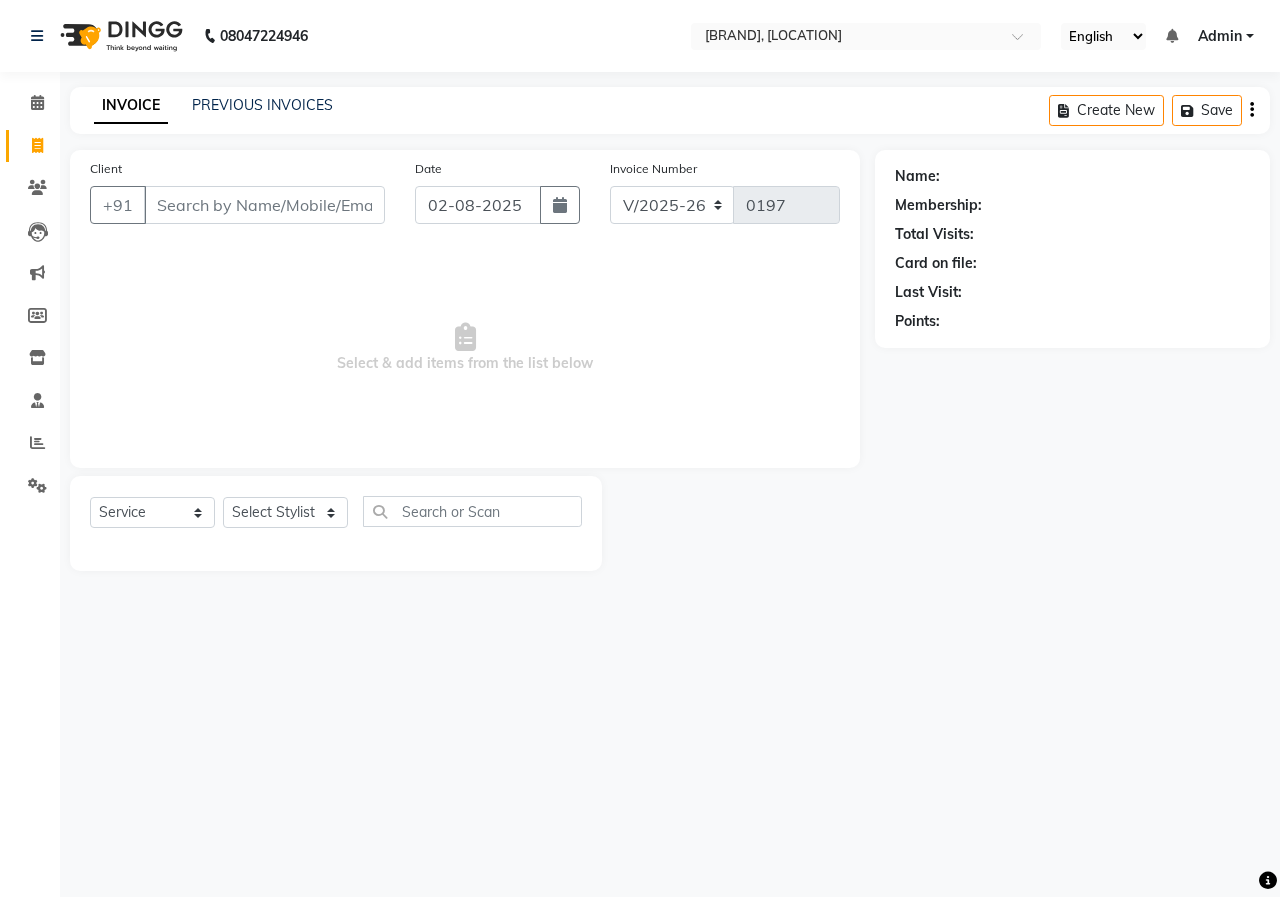 click on "[PHONE] Select Location × Lotus Salon, Wagholi English ENGLISH Español العربية मराठी हिंदी ગુજરાતી தமிழ் 中文 Notifications nothing to show Admin Manage Profile Change Password Sign out Version:3.15.11" 